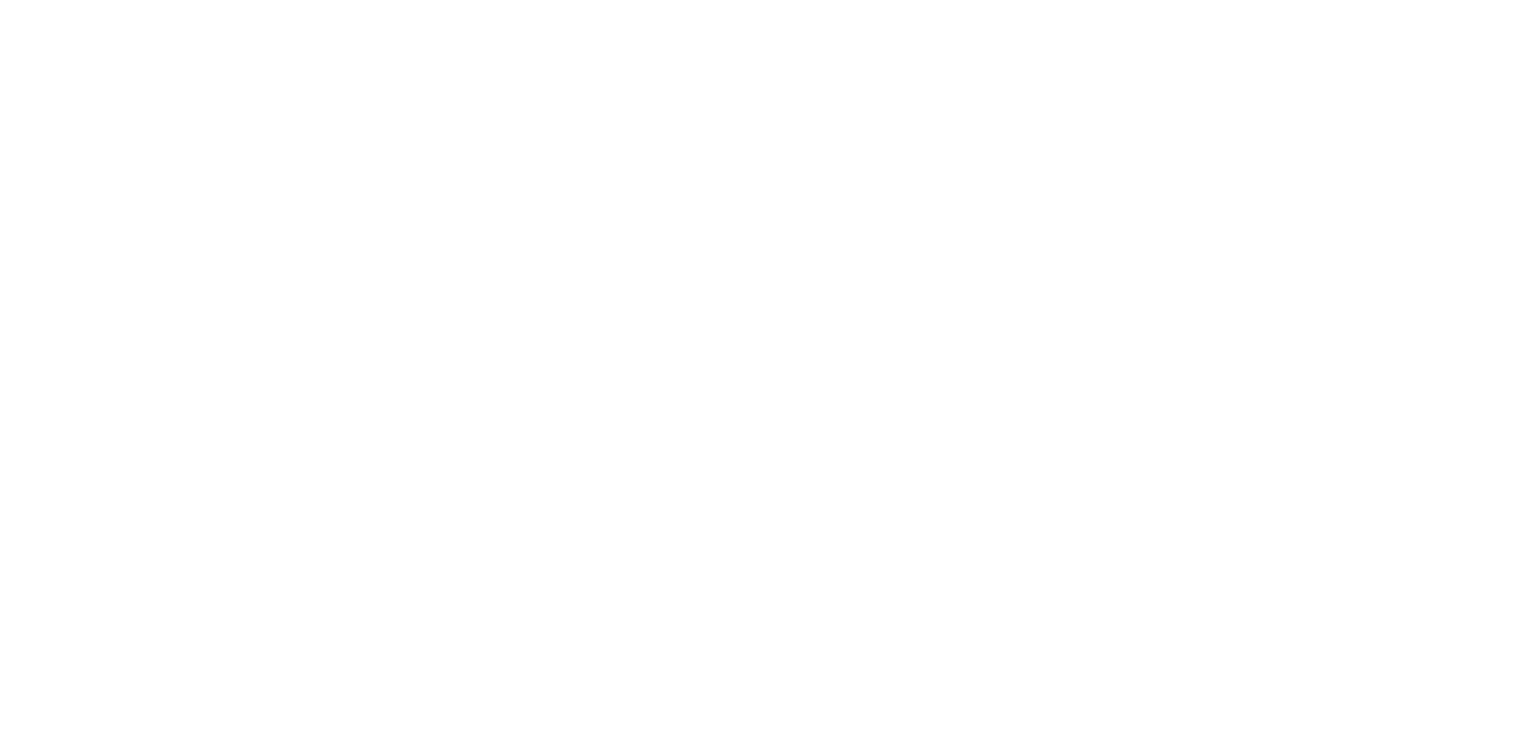 scroll, scrollTop: 0, scrollLeft: 0, axis: both 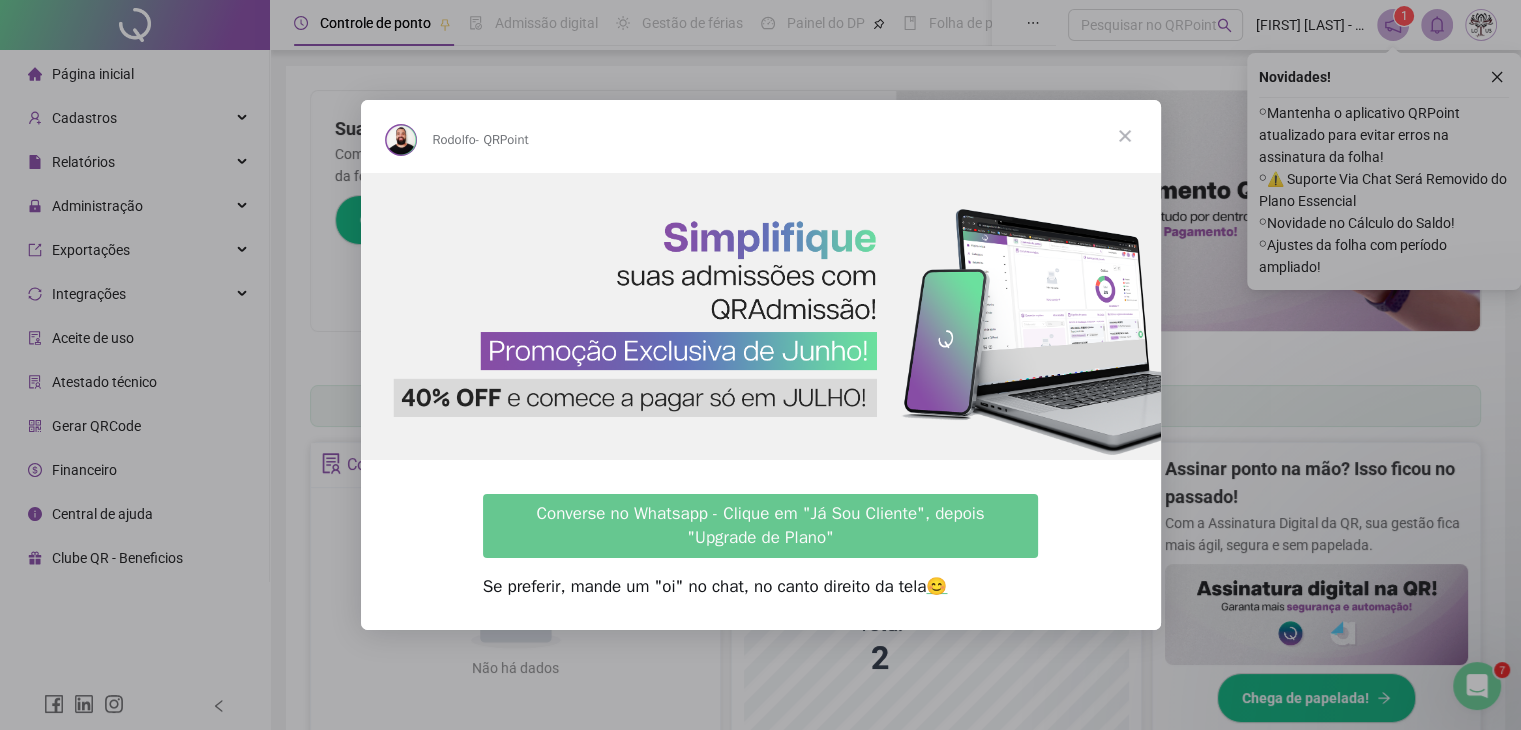 click at bounding box center (1125, 136) 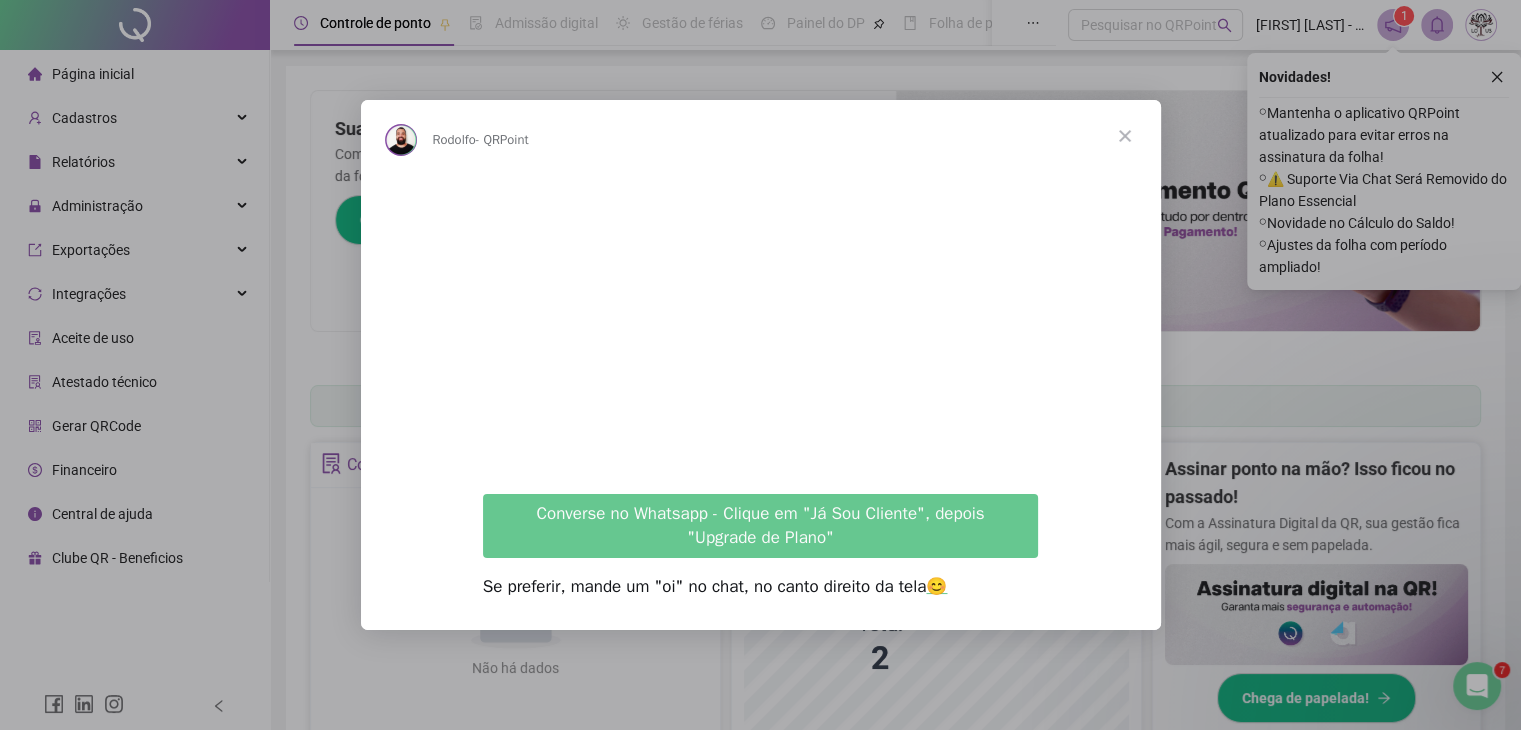 scroll, scrollTop: 0, scrollLeft: 0, axis: both 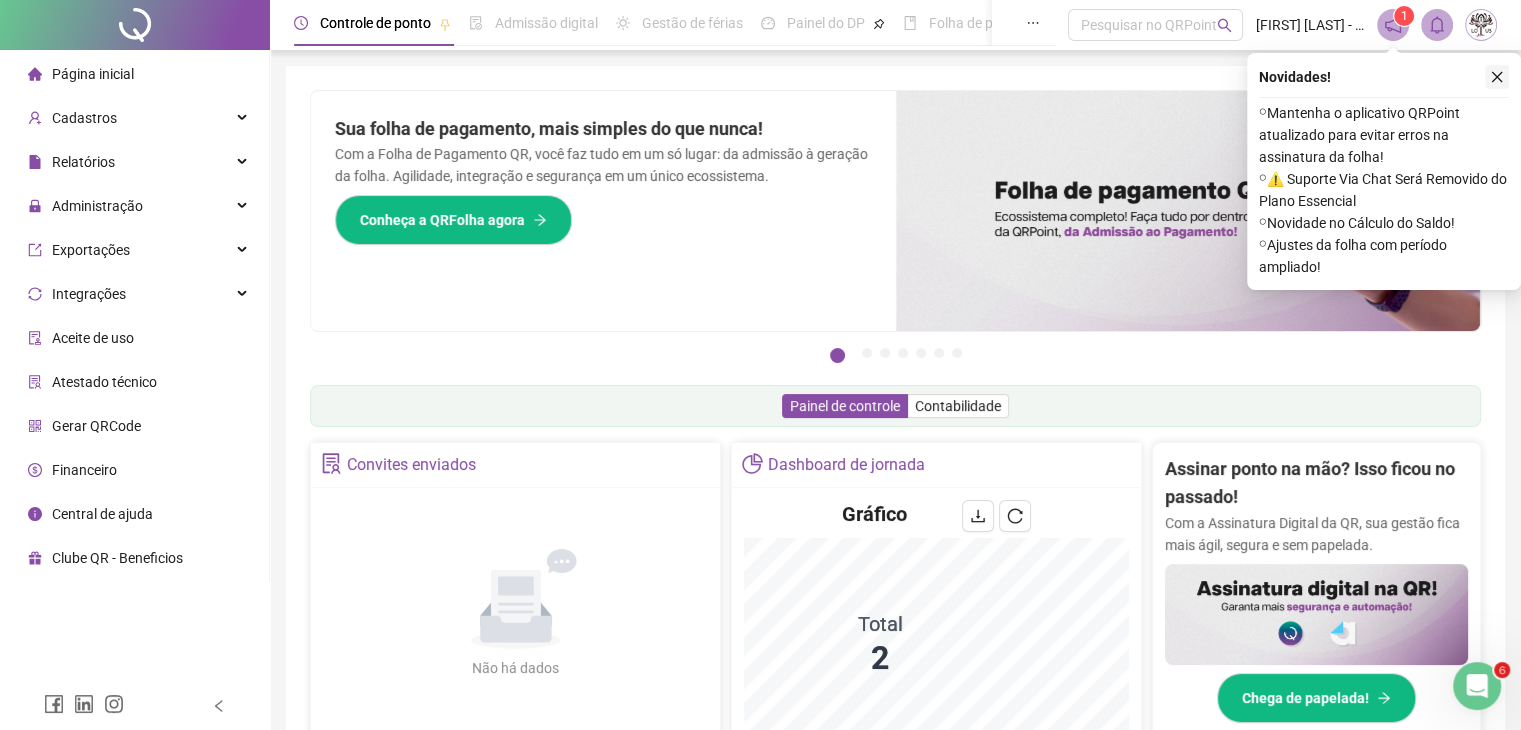 click at bounding box center [1497, 77] 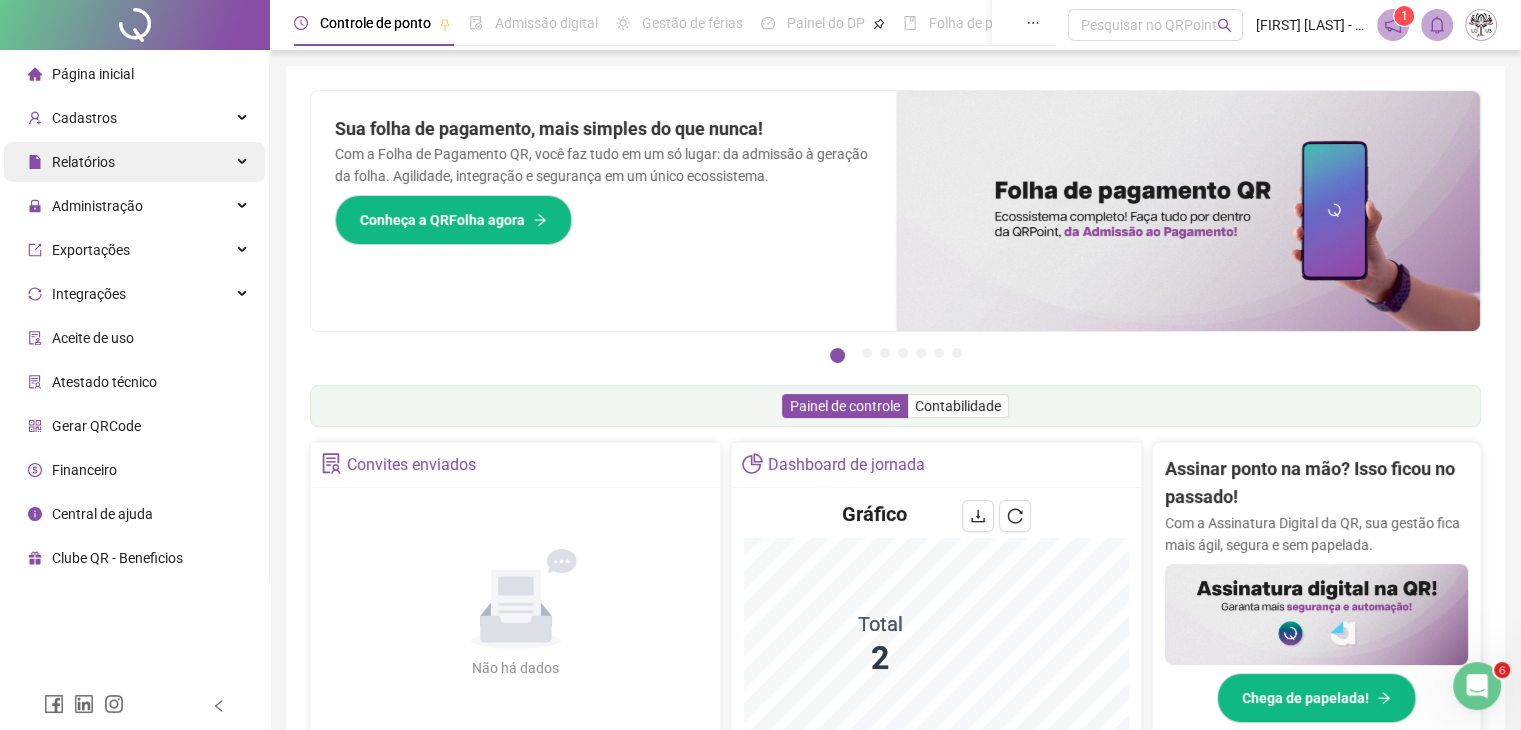 click on "Relatórios" at bounding box center (83, 162) 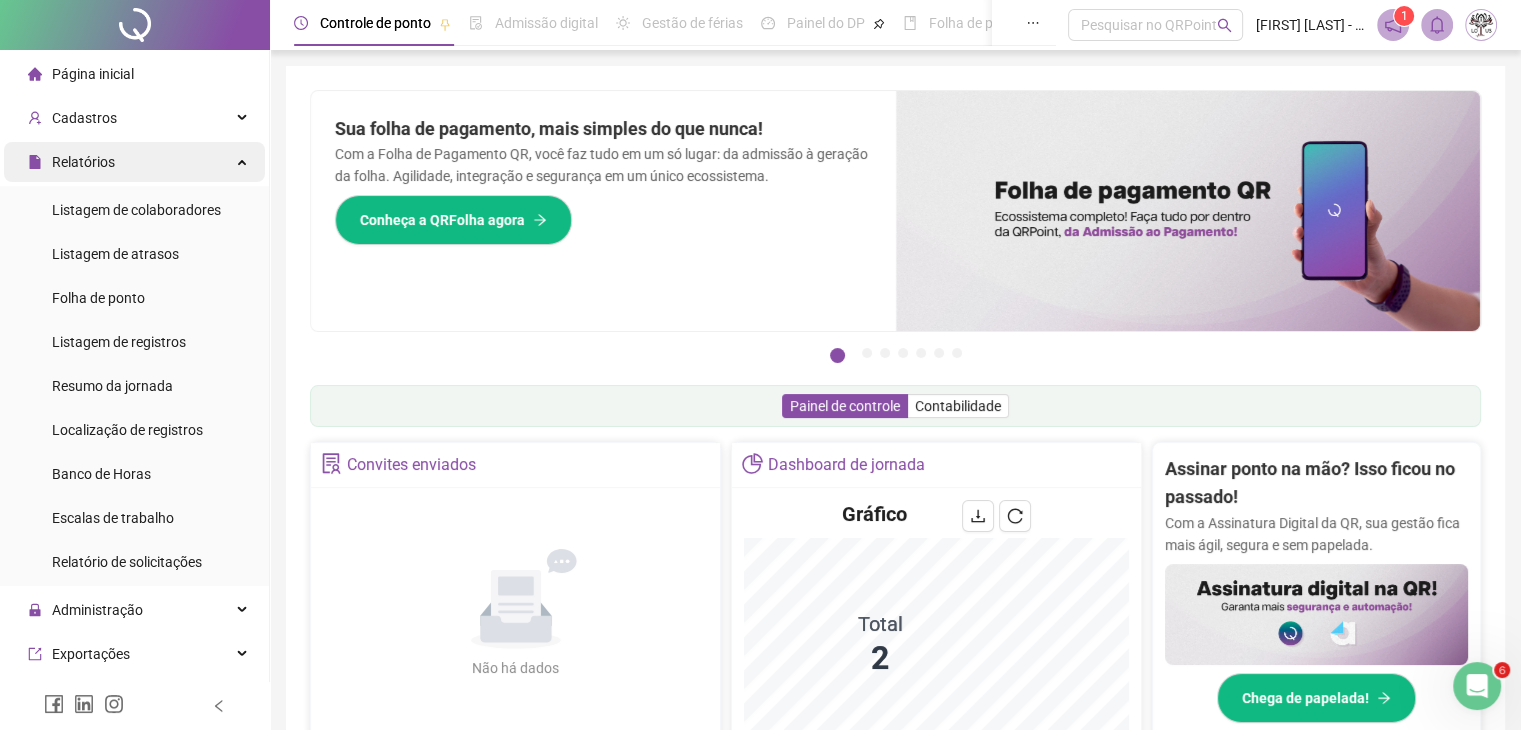click on "Relatórios" at bounding box center [134, 162] 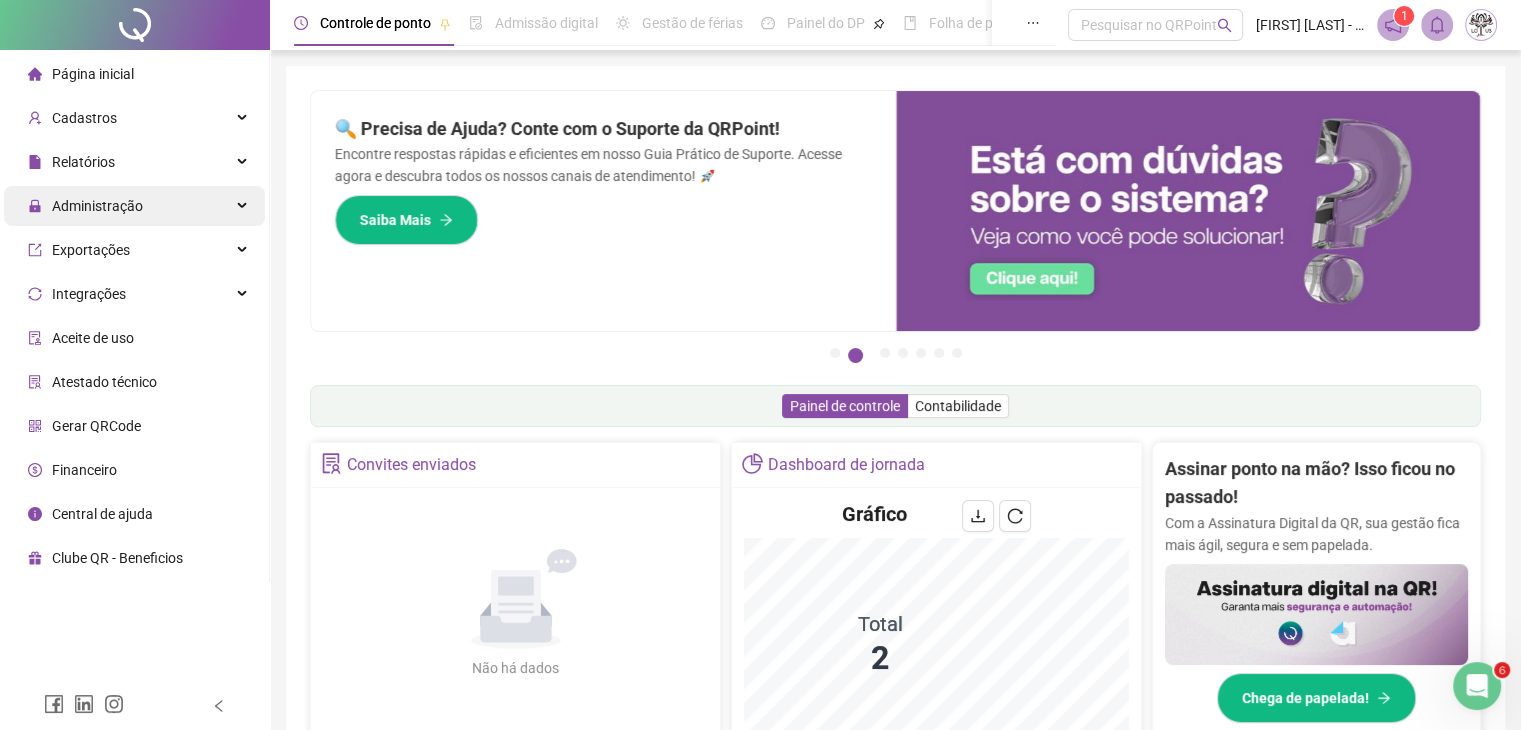 click on "Administração" at bounding box center (97, 206) 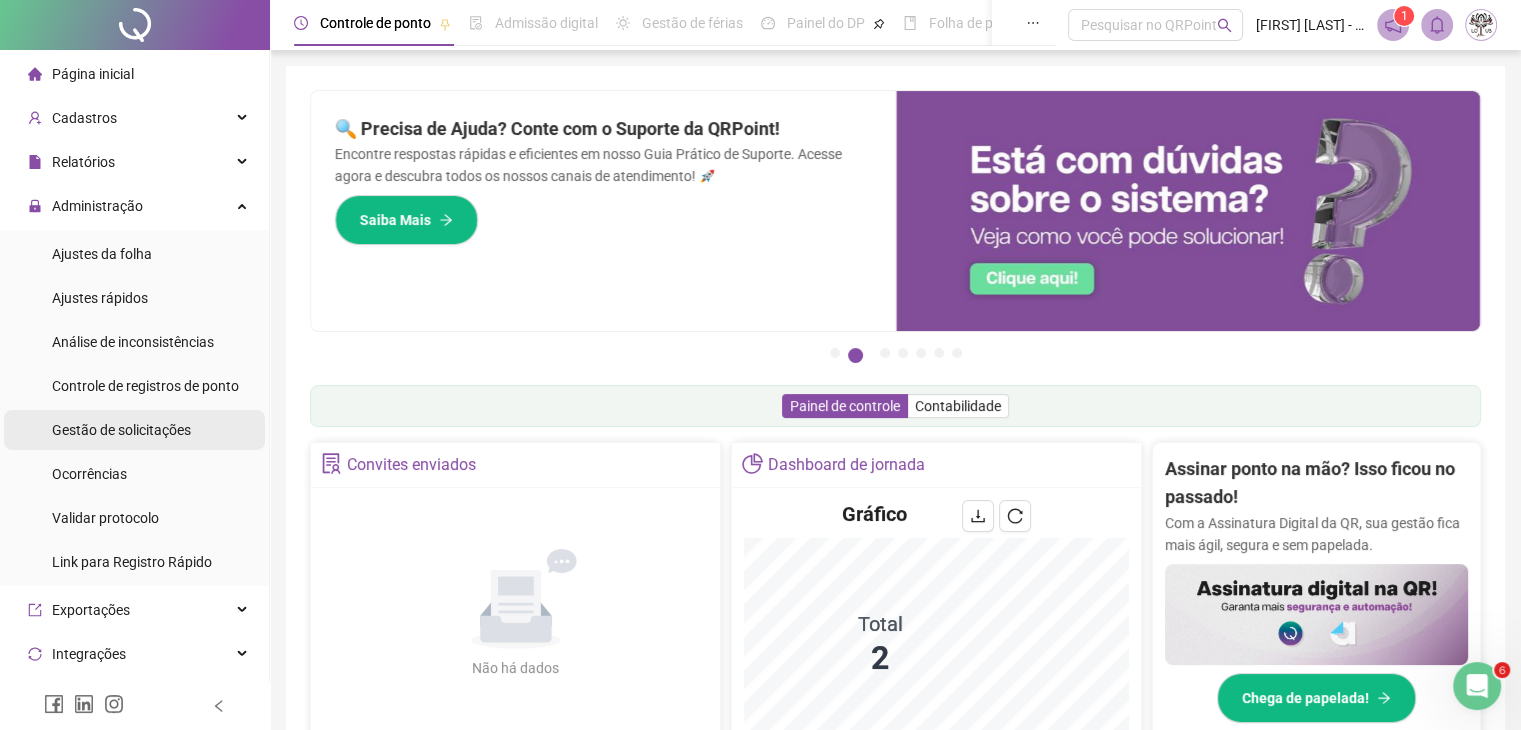 click on "Gestão de solicitações" at bounding box center [121, 430] 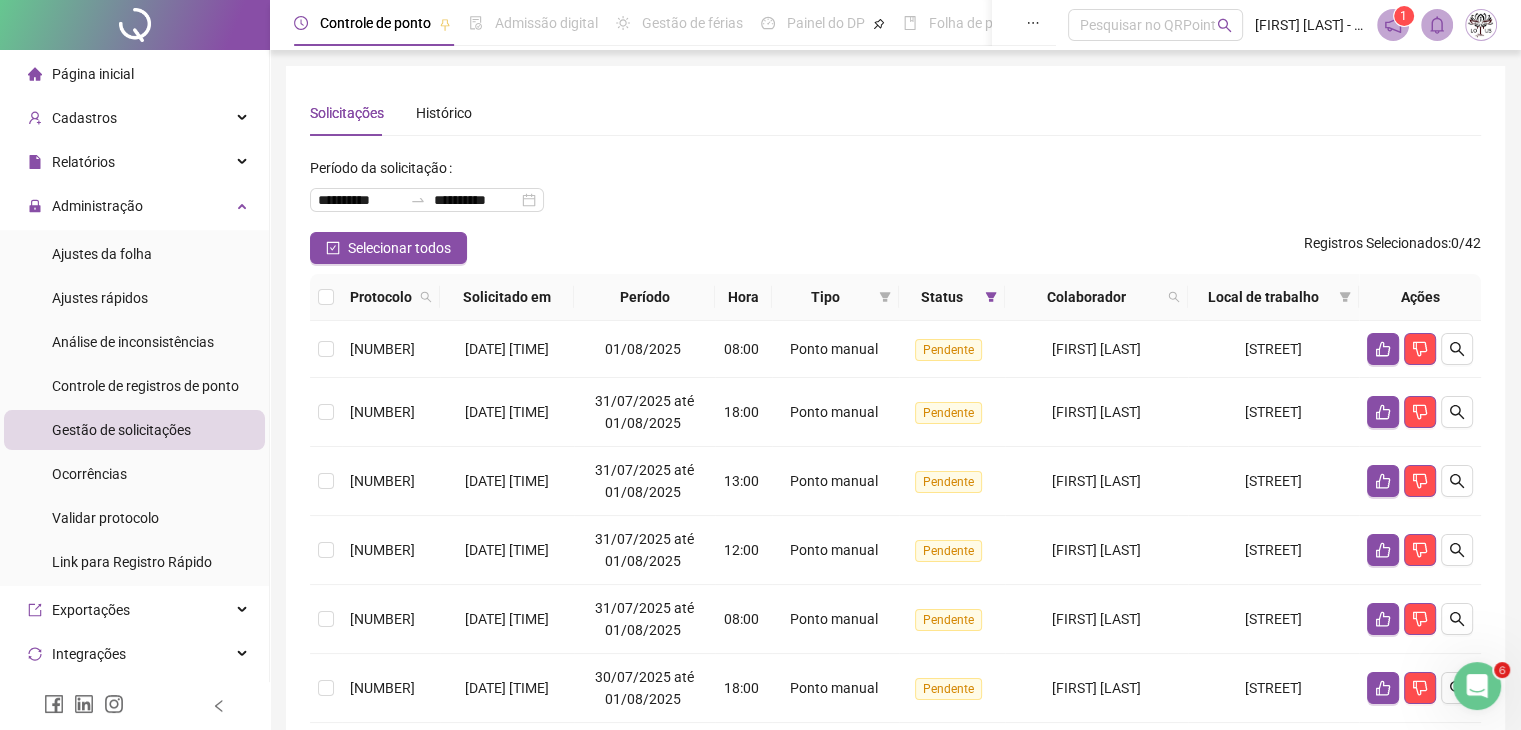 scroll, scrollTop: 0, scrollLeft: 0, axis: both 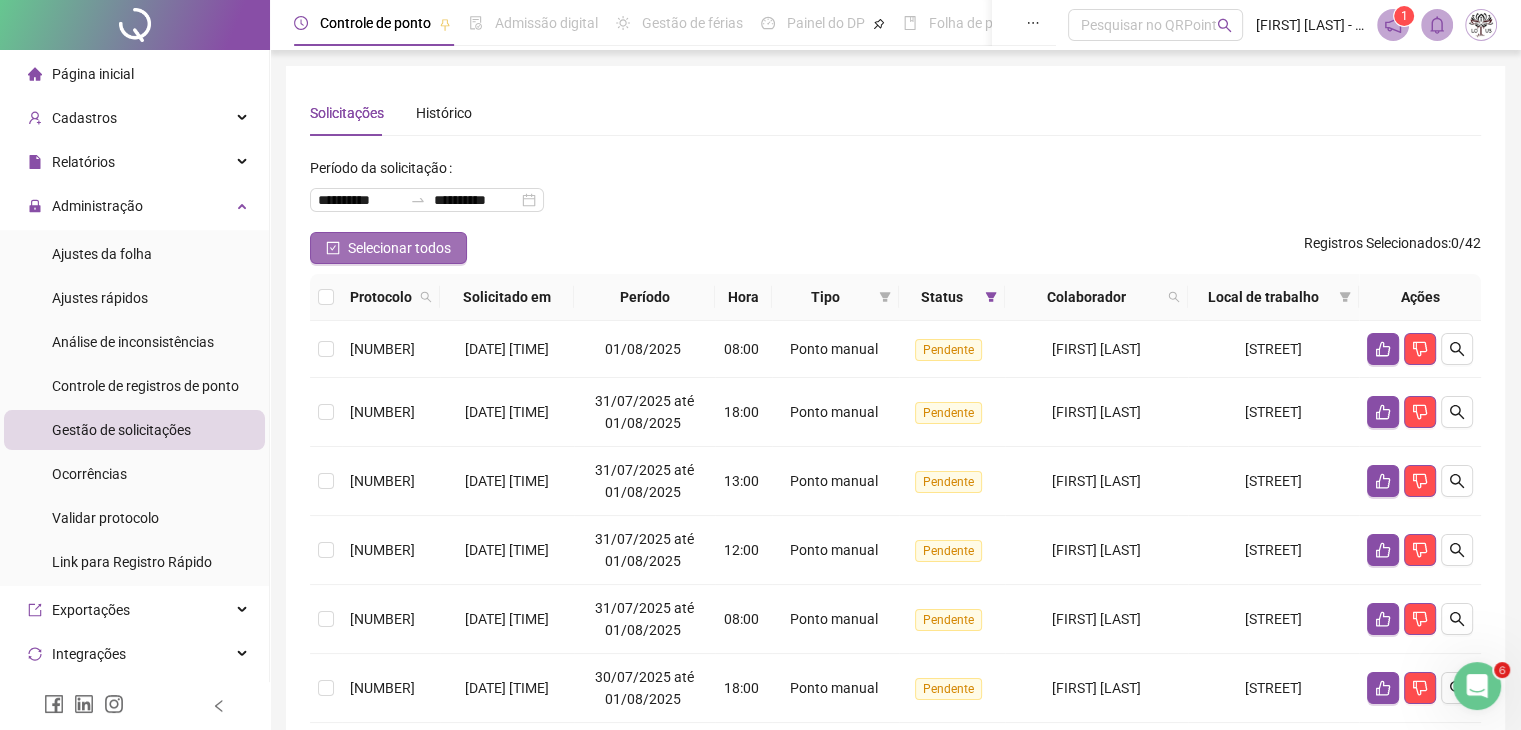 click on "Selecionar todos" at bounding box center [399, 248] 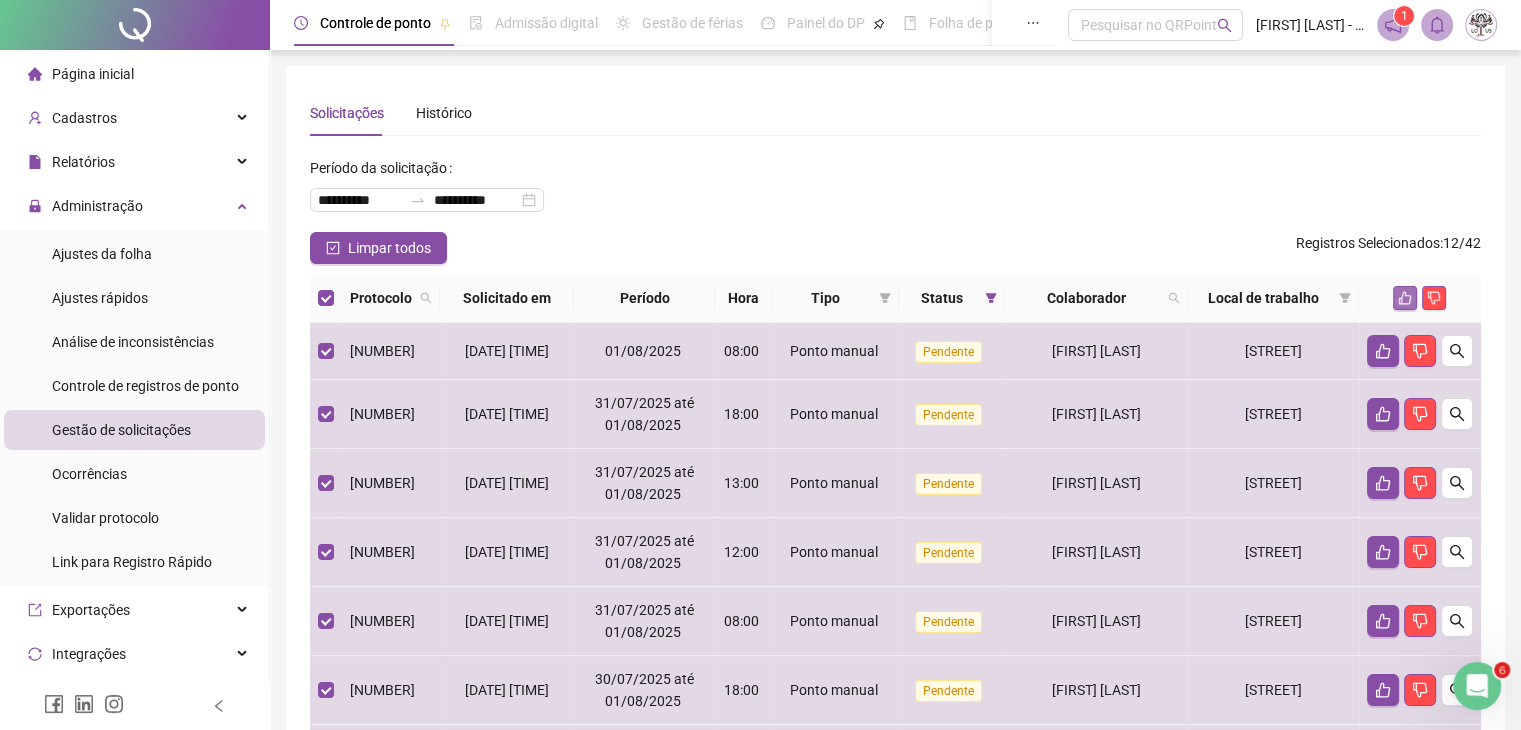 click 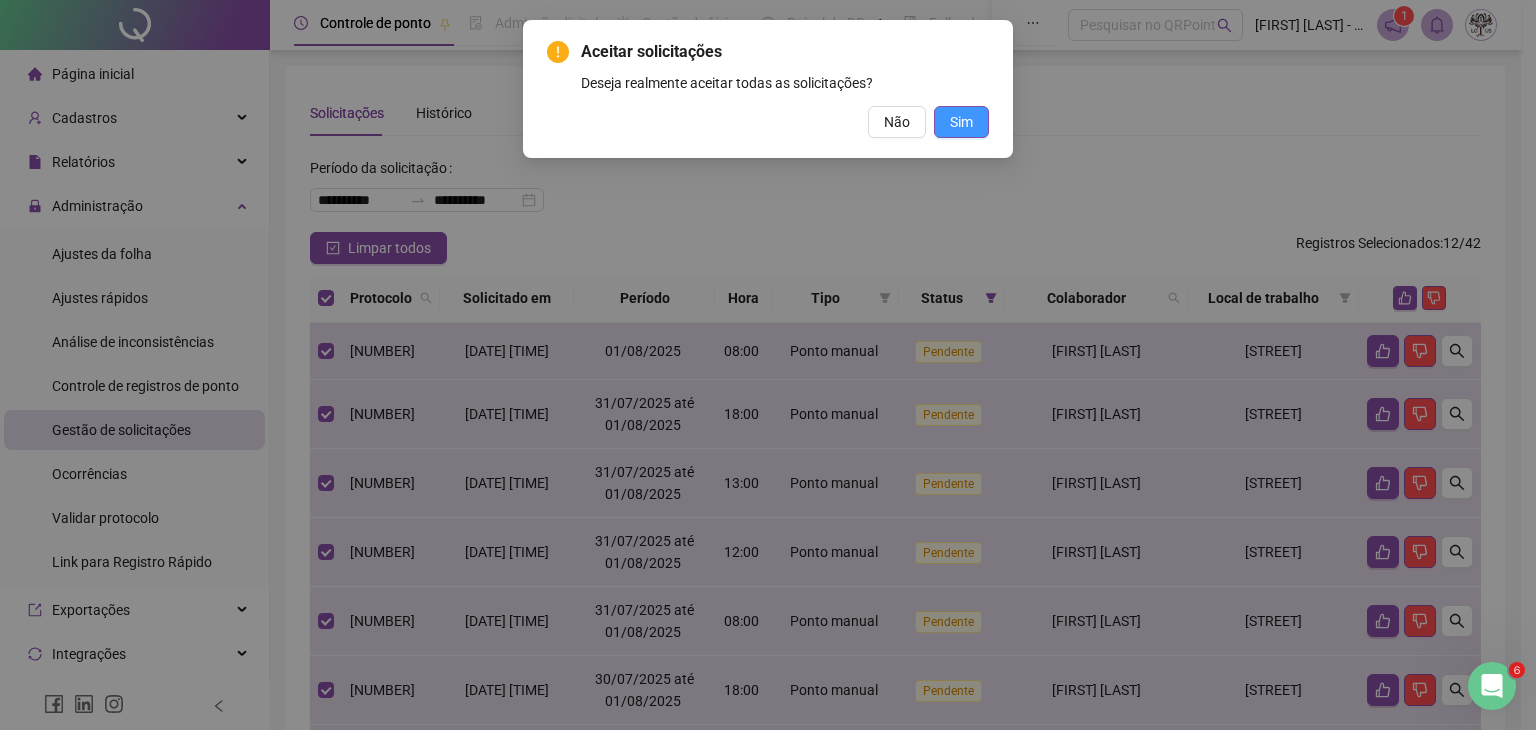 click on "Sim" at bounding box center [961, 122] 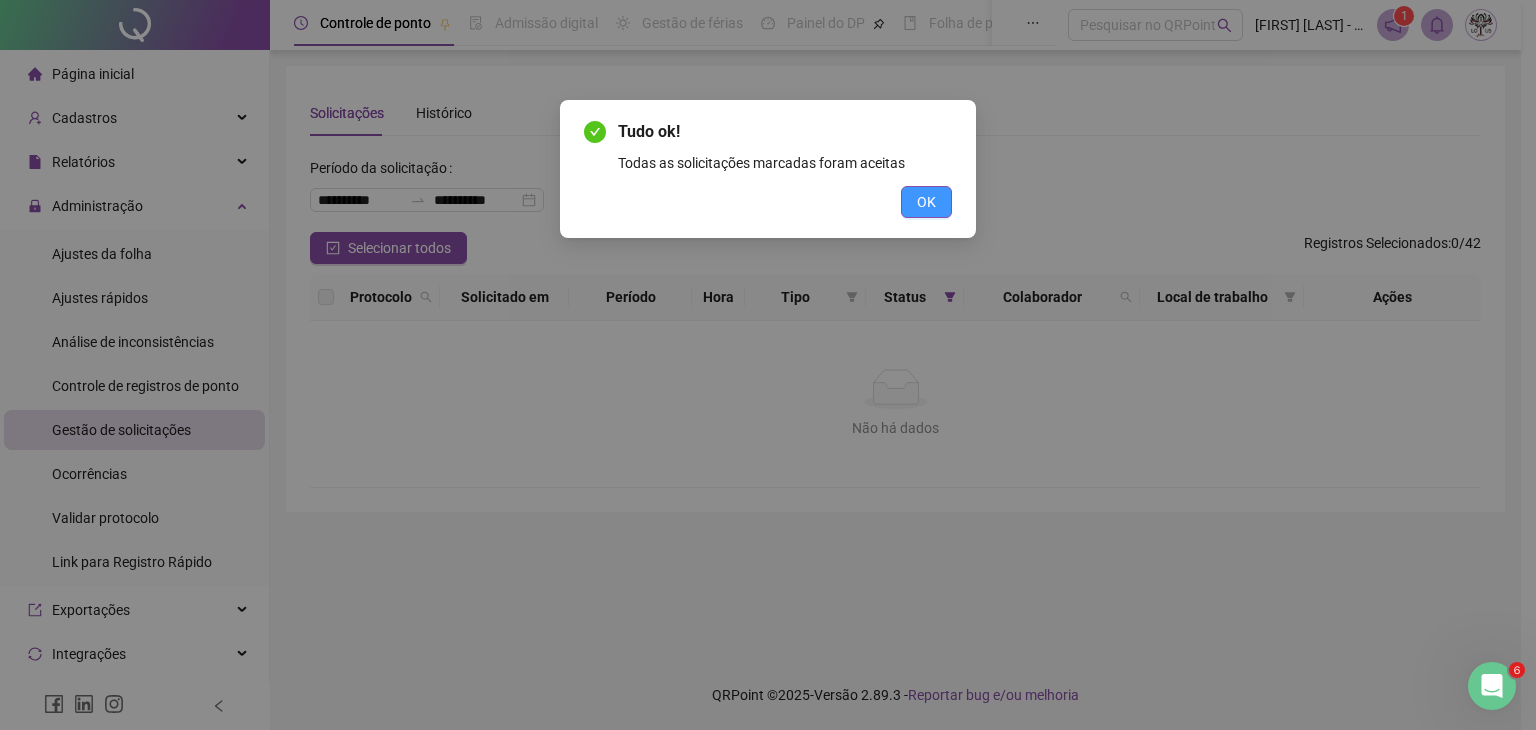 click on "OK" at bounding box center (926, 202) 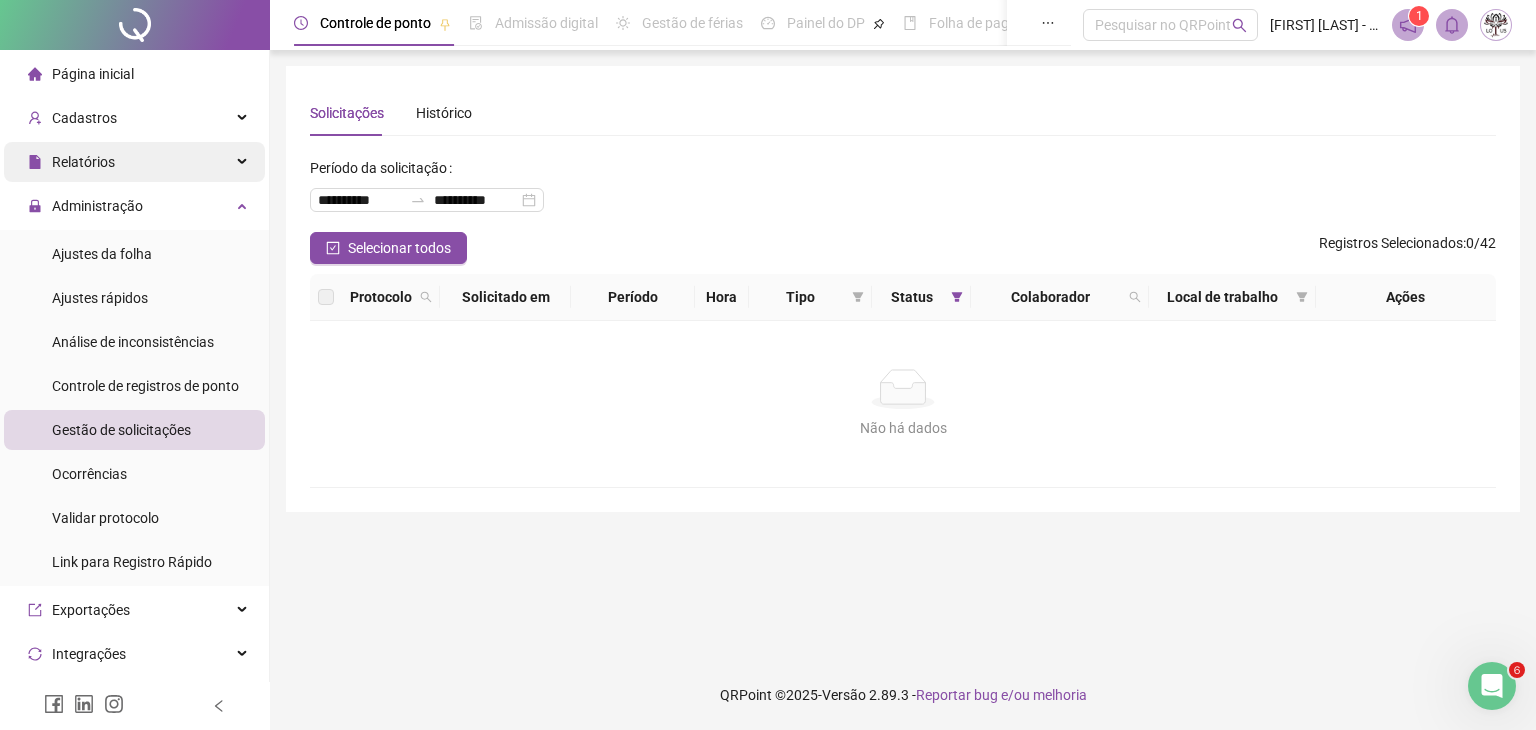click on "Relatórios" at bounding box center (83, 162) 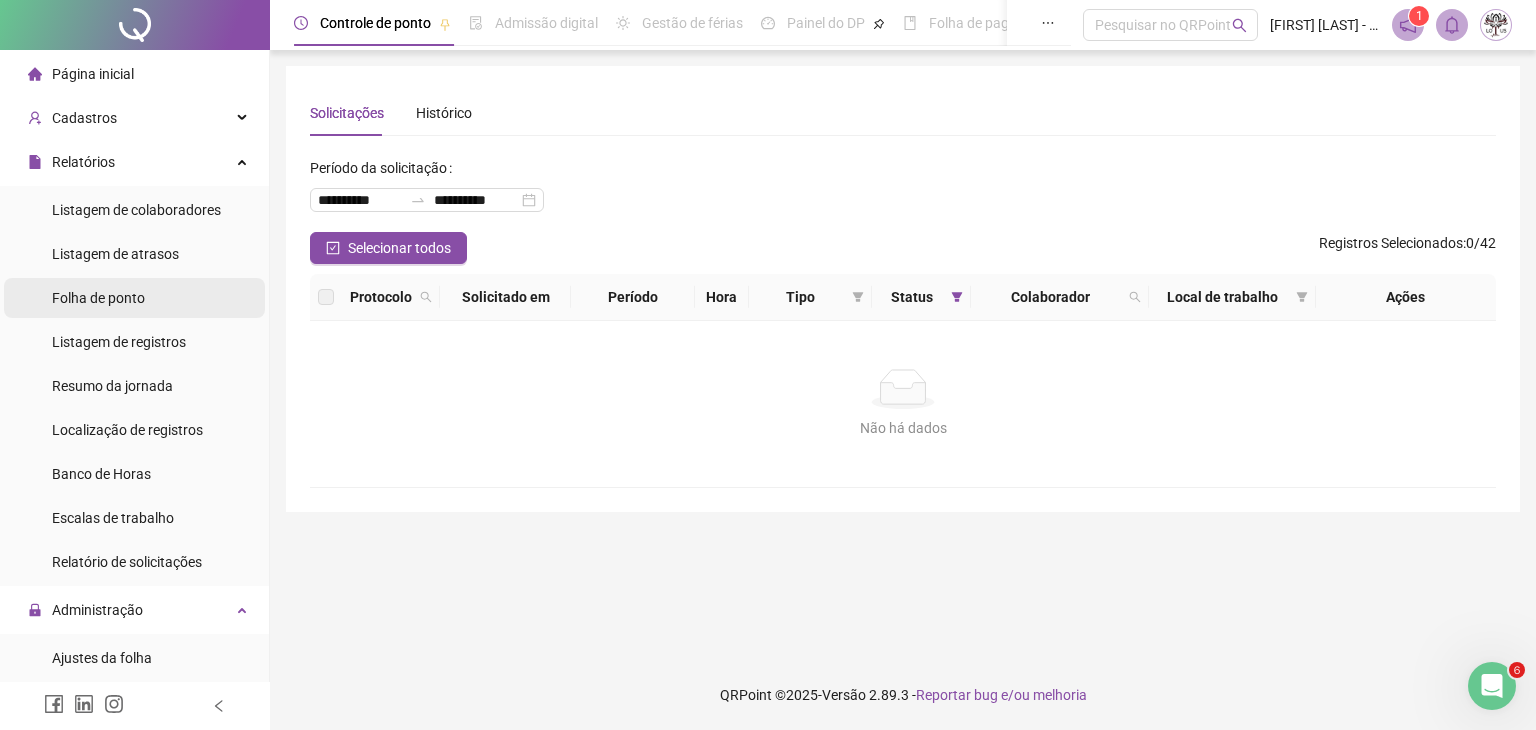 click on "Folha de ponto" at bounding box center [98, 298] 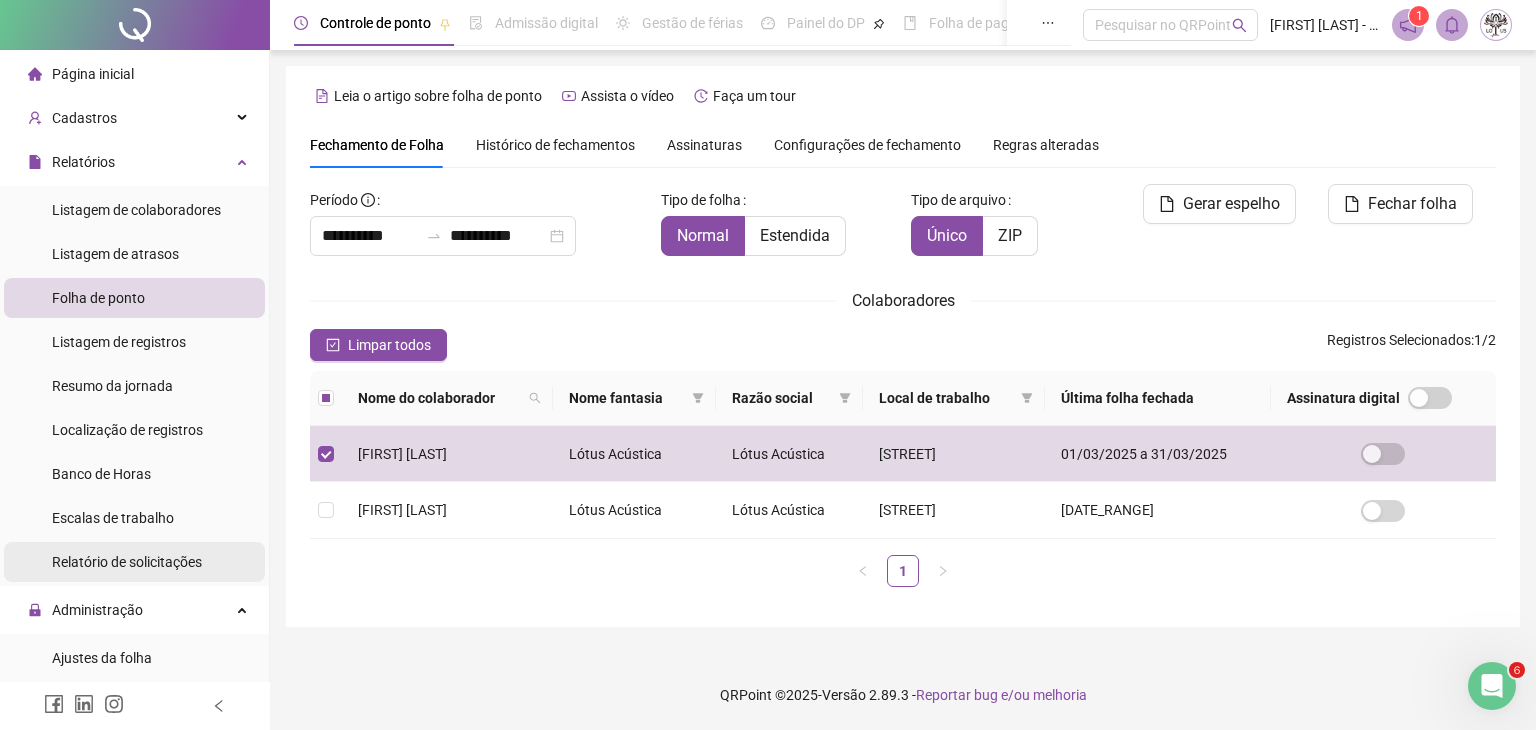 click on "Relatório de solicitações" at bounding box center (127, 562) 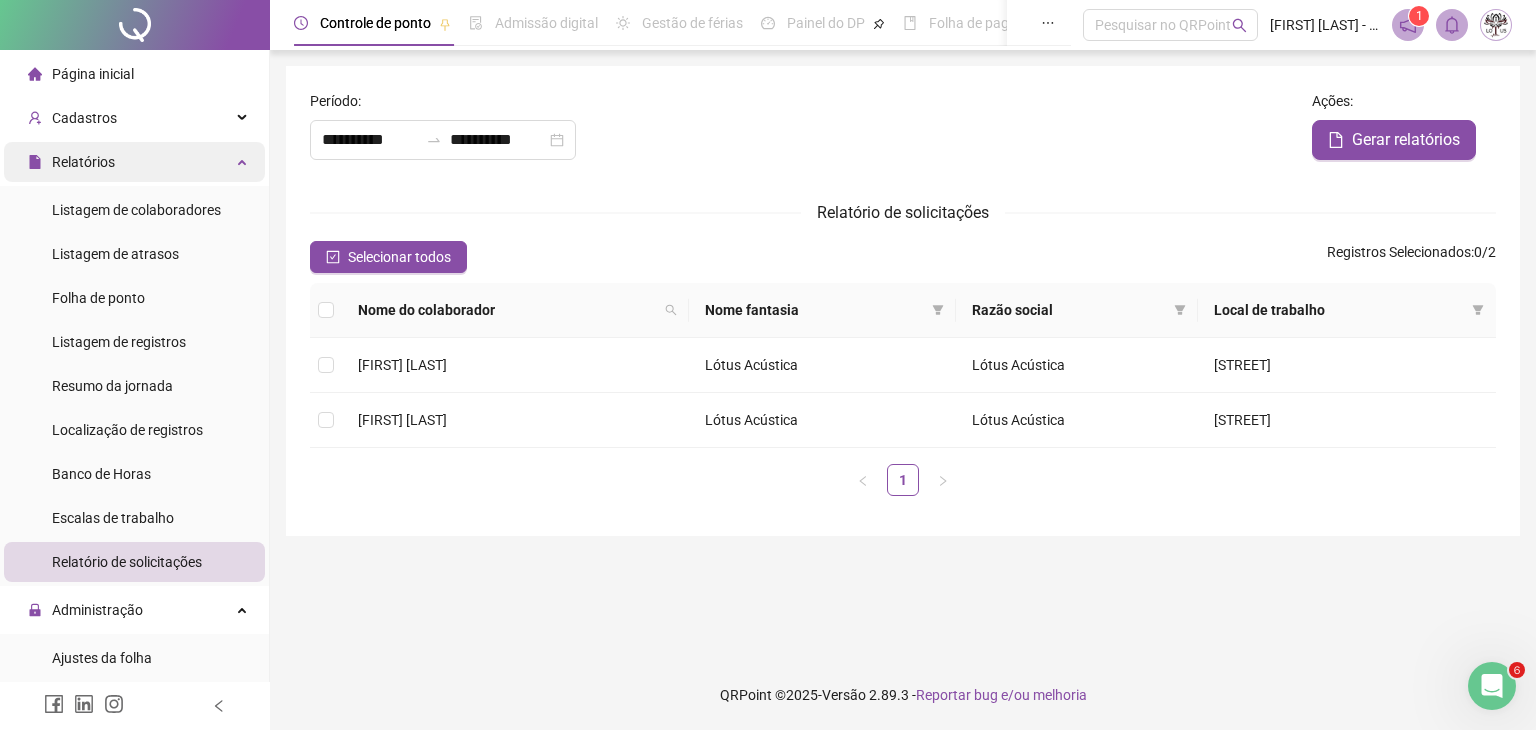 click on "Relatórios" at bounding box center (83, 162) 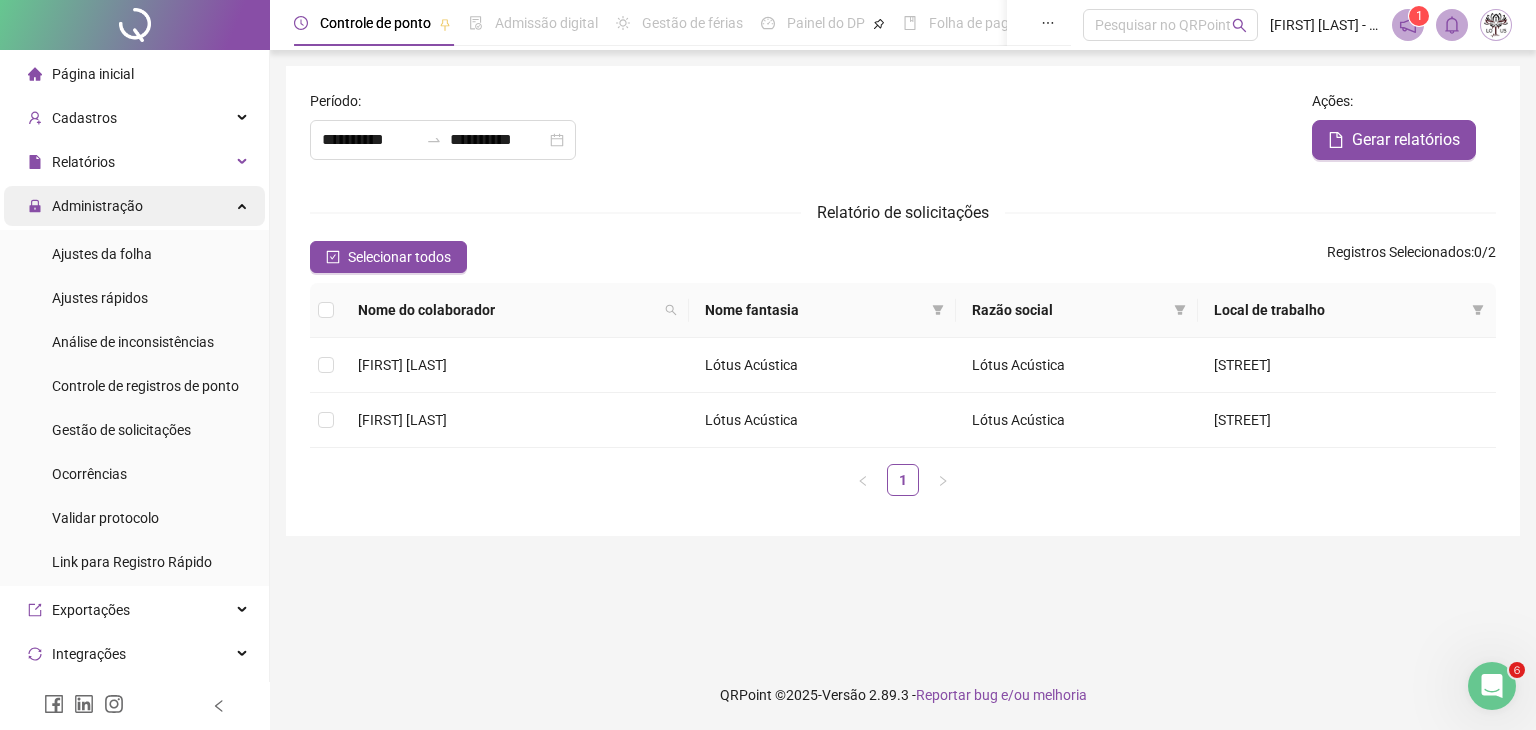 click on "Administração" at bounding box center [134, 206] 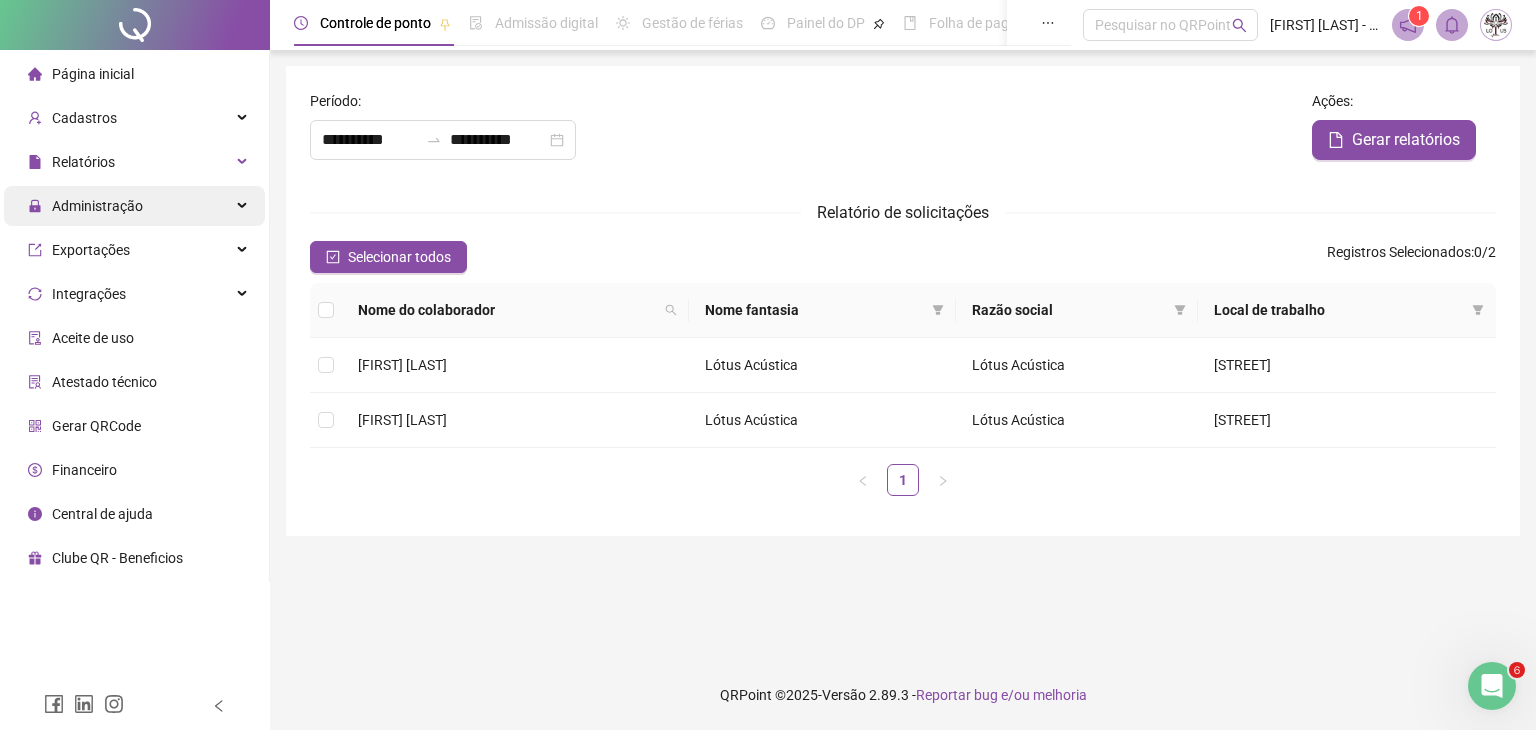click on "Administração" at bounding box center [134, 206] 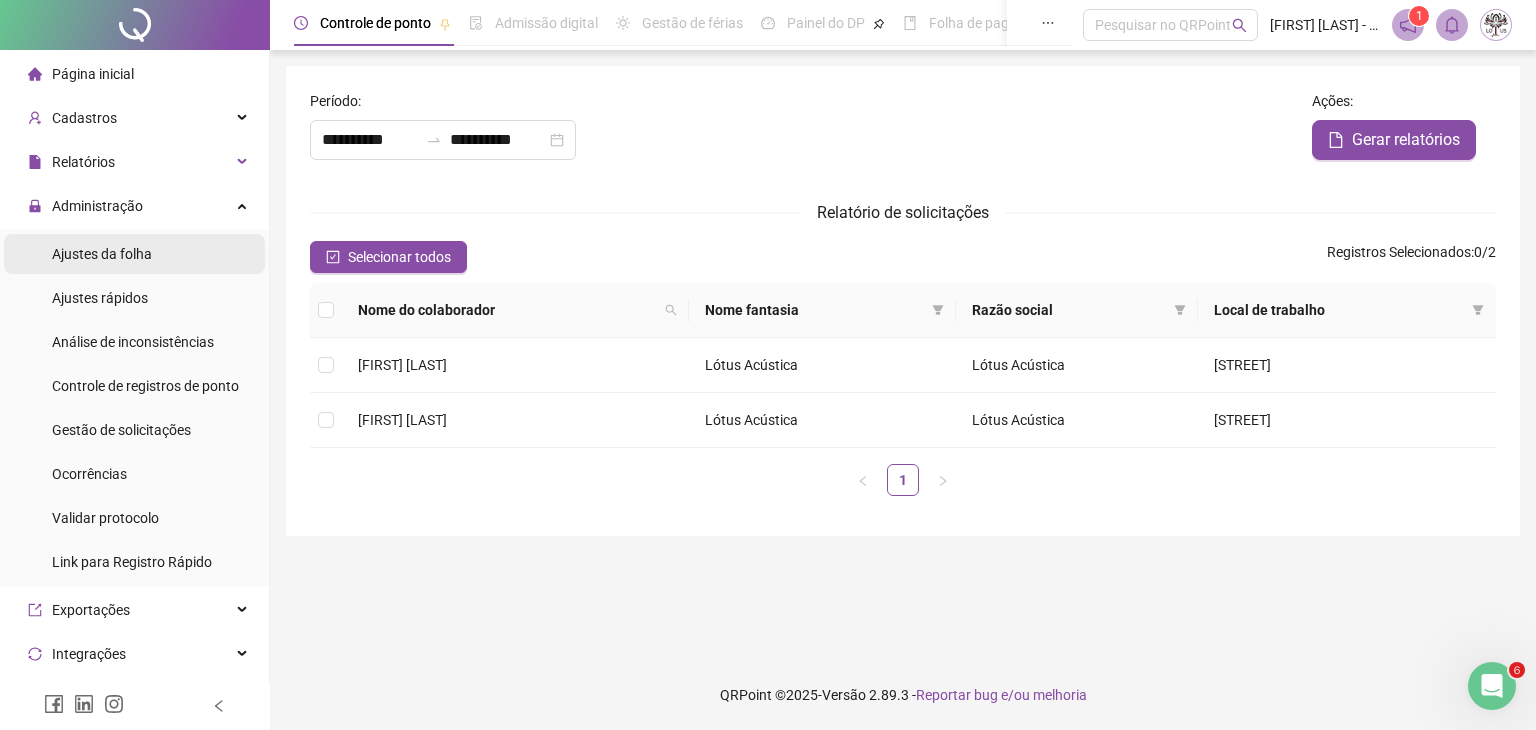 click on "Ajustes da folha" at bounding box center (102, 254) 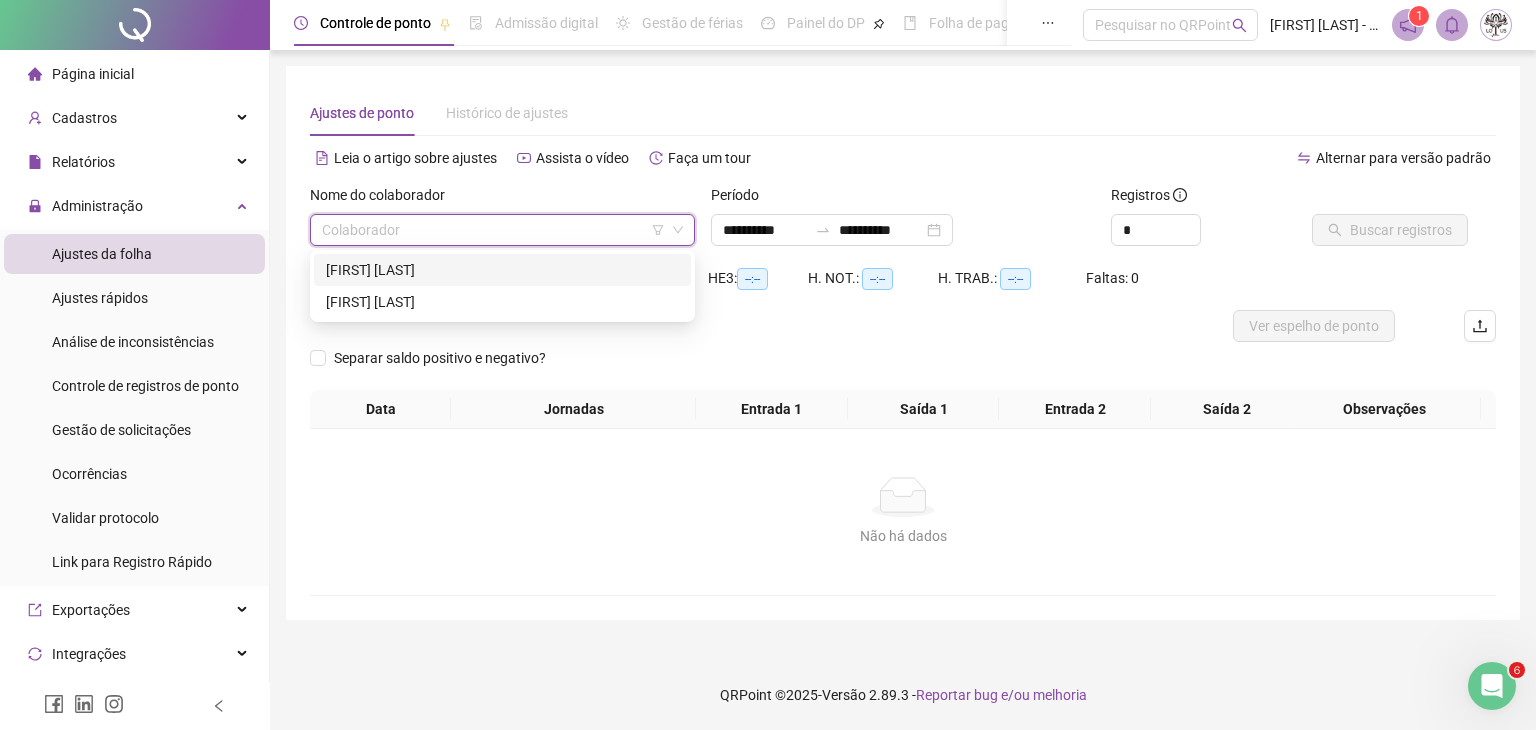 click at bounding box center (493, 230) 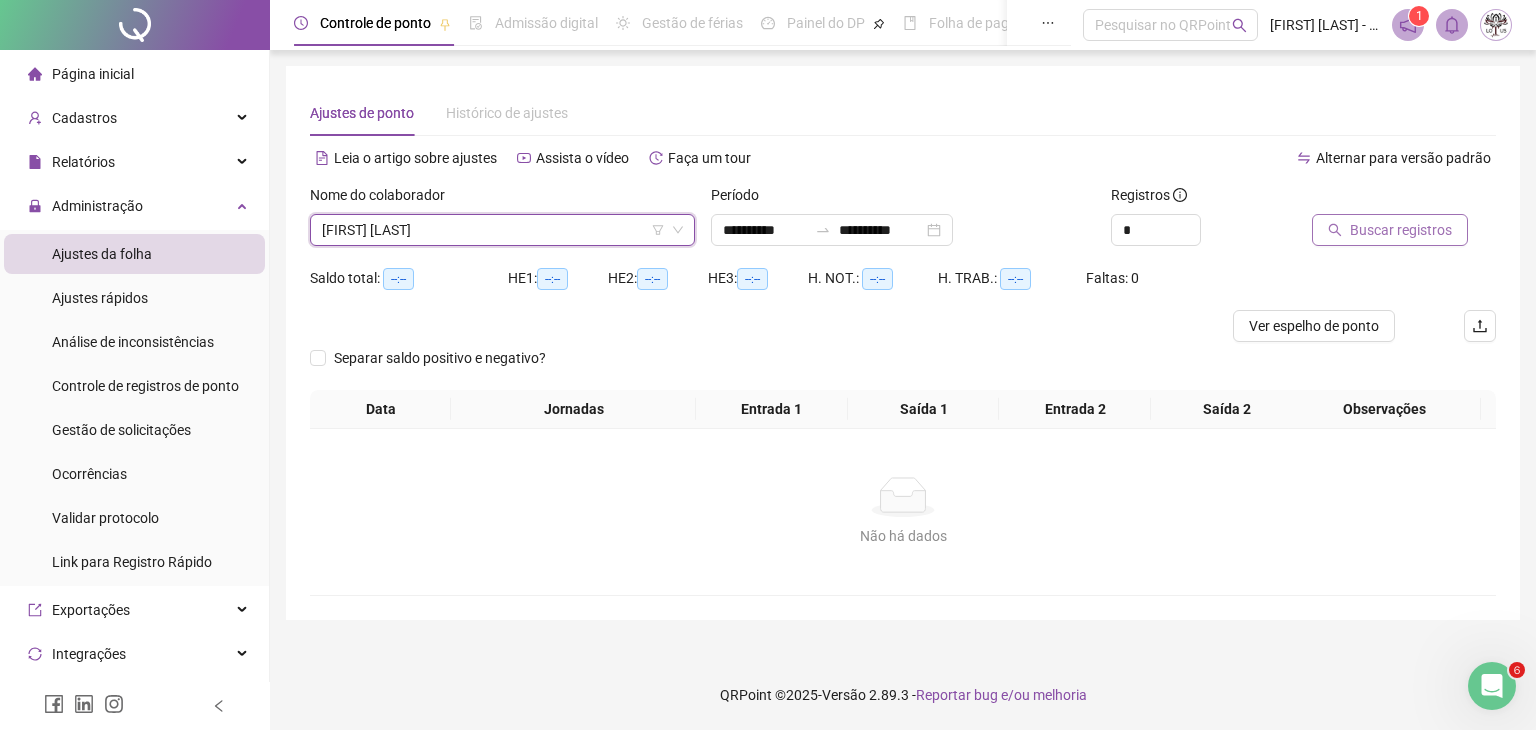 click on "Buscar registros" at bounding box center (1401, 230) 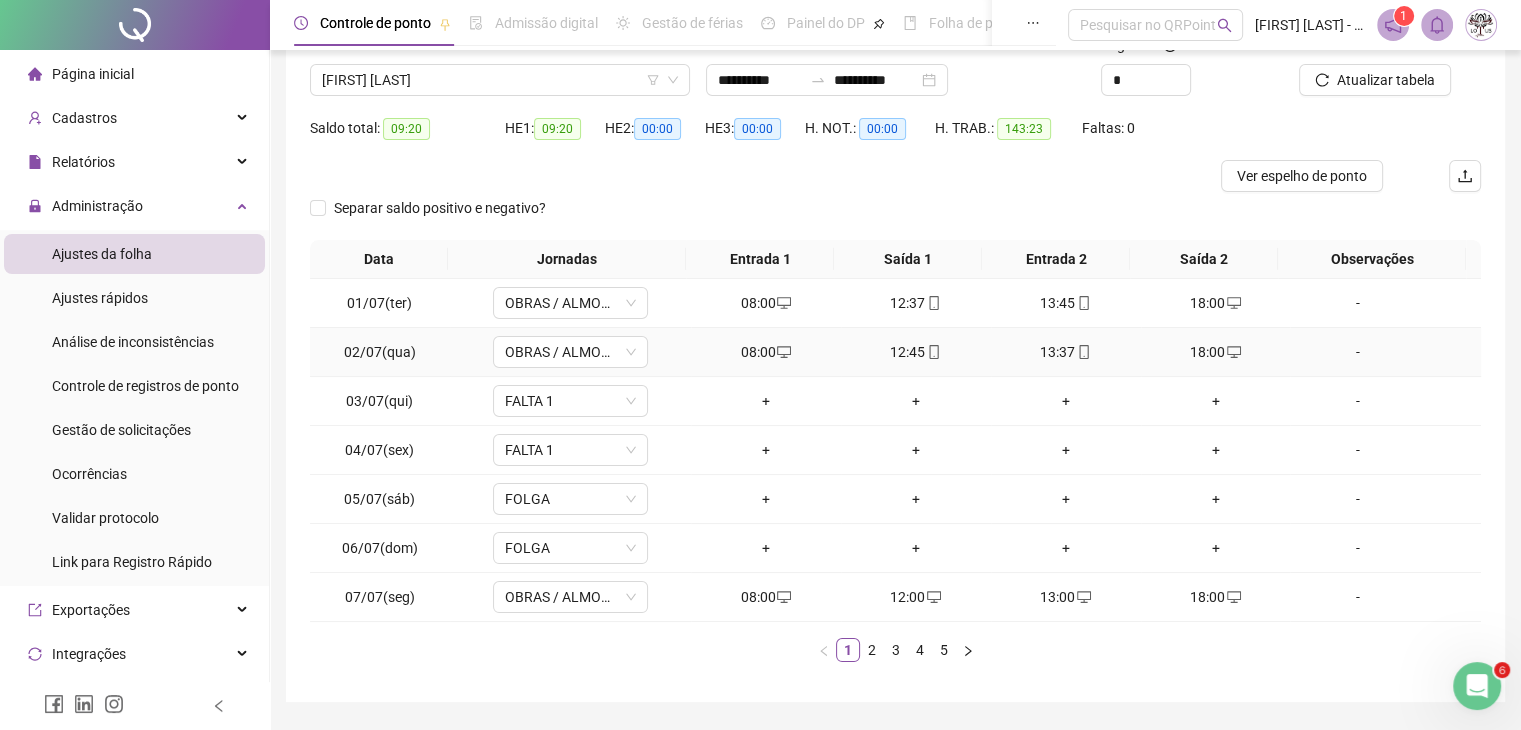 scroll, scrollTop: 200, scrollLeft: 0, axis: vertical 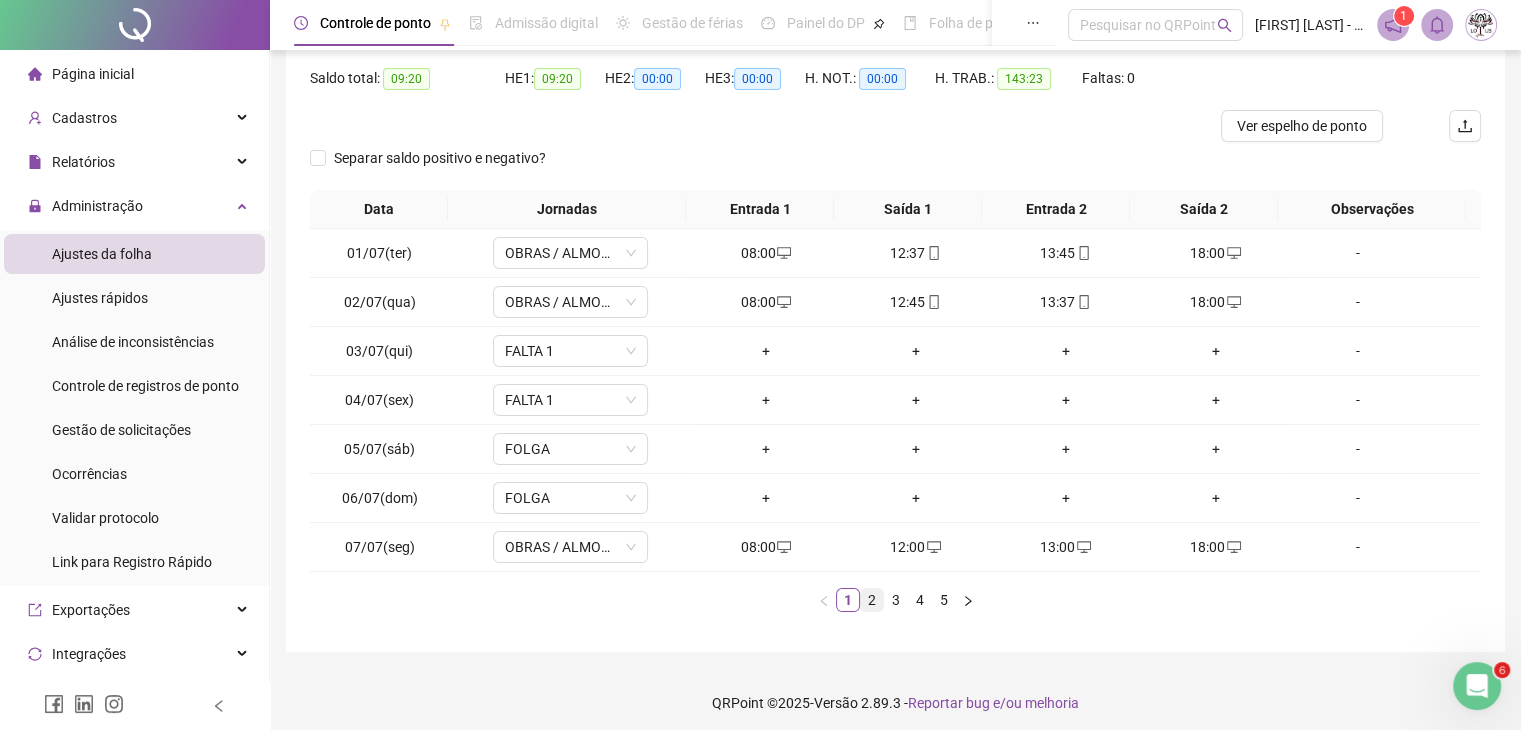 click on "2" at bounding box center (872, 600) 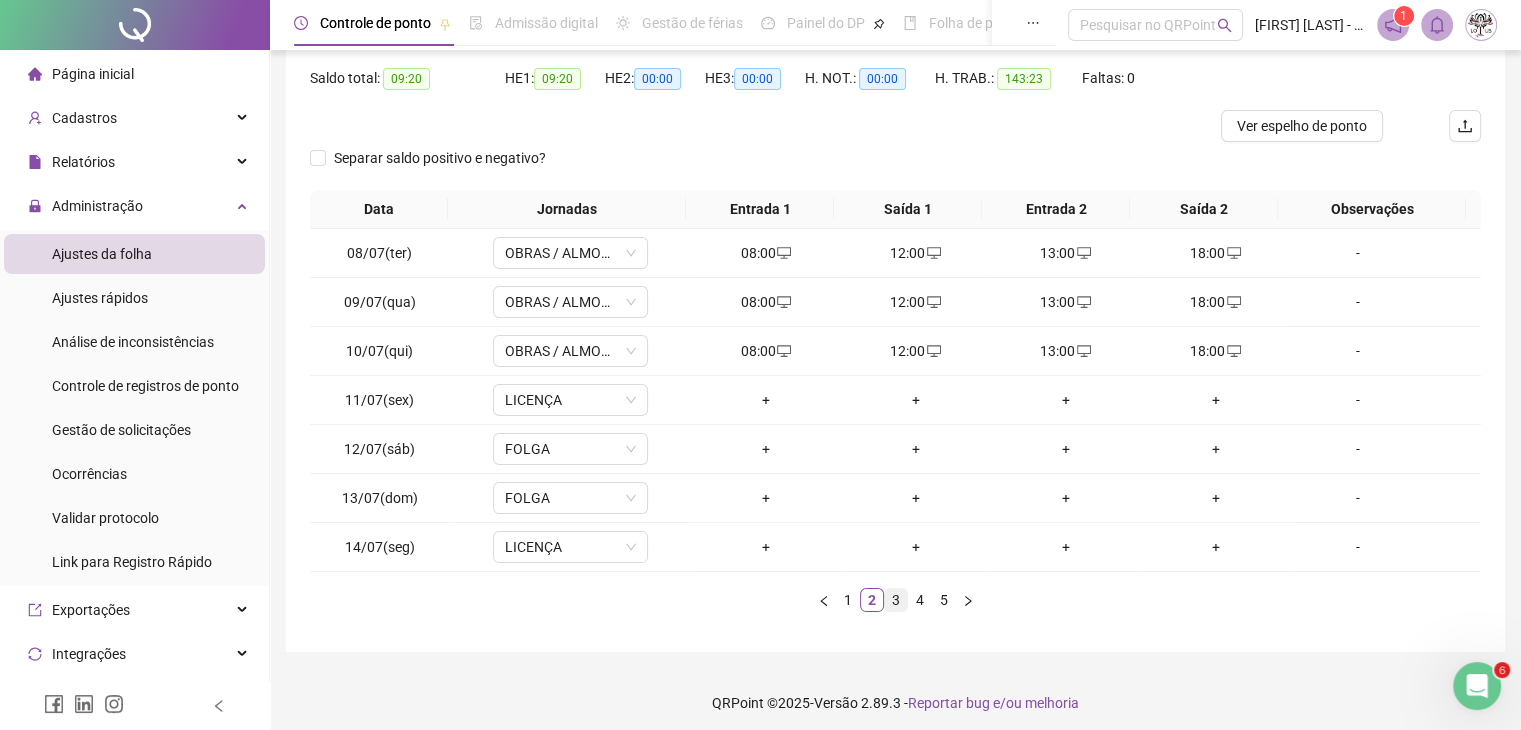 click on "3" at bounding box center (896, 600) 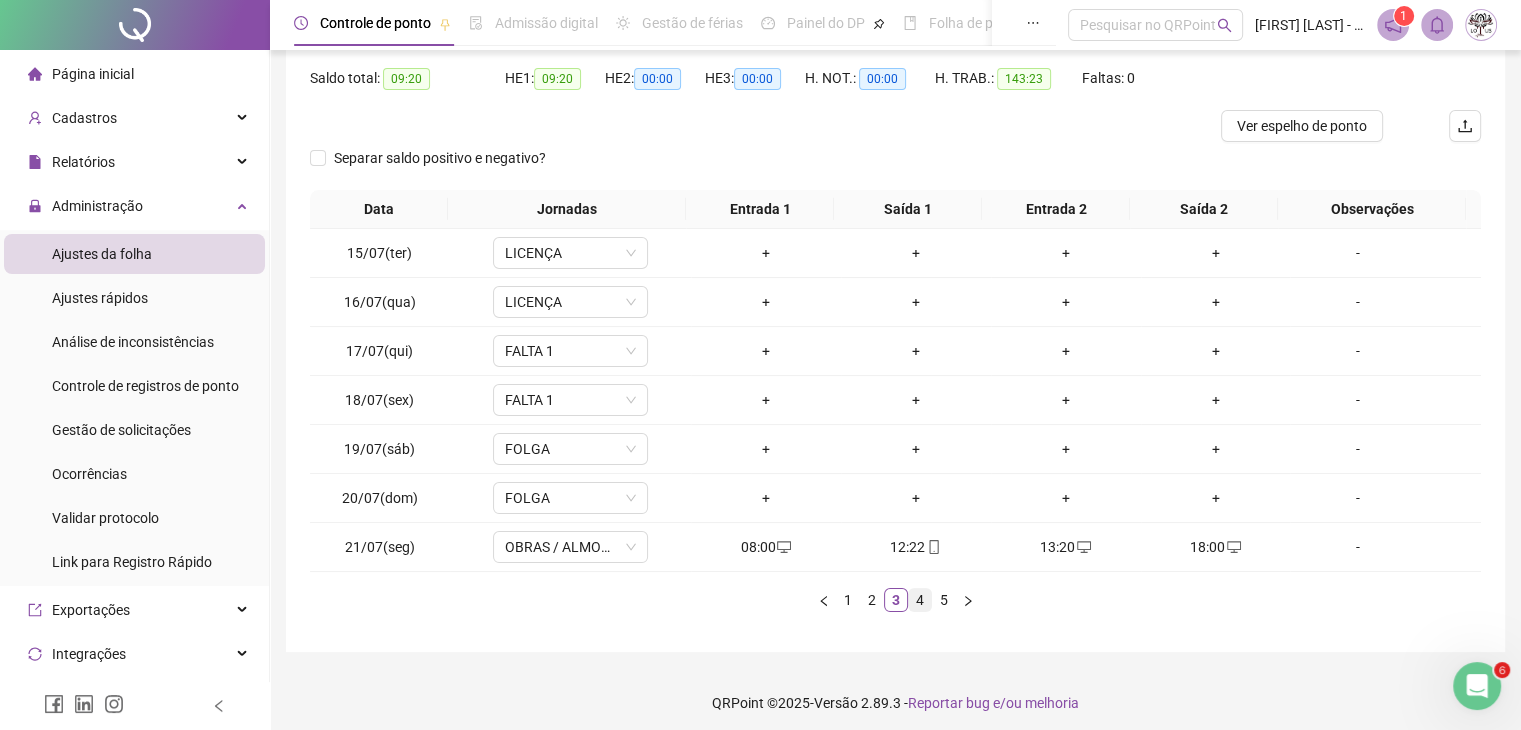 click on "4" at bounding box center [920, 600] 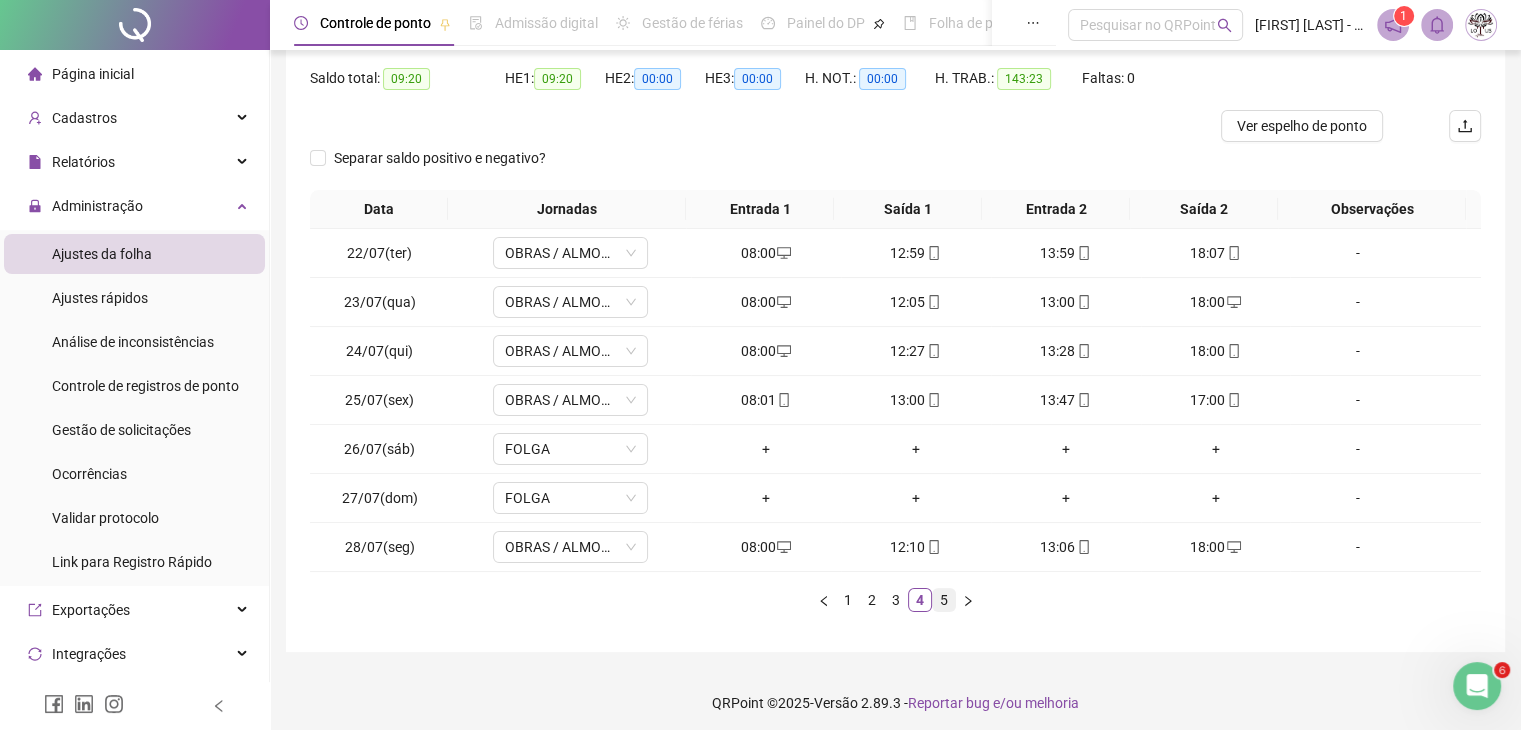 click on "5" at bounding box center (944, 600) 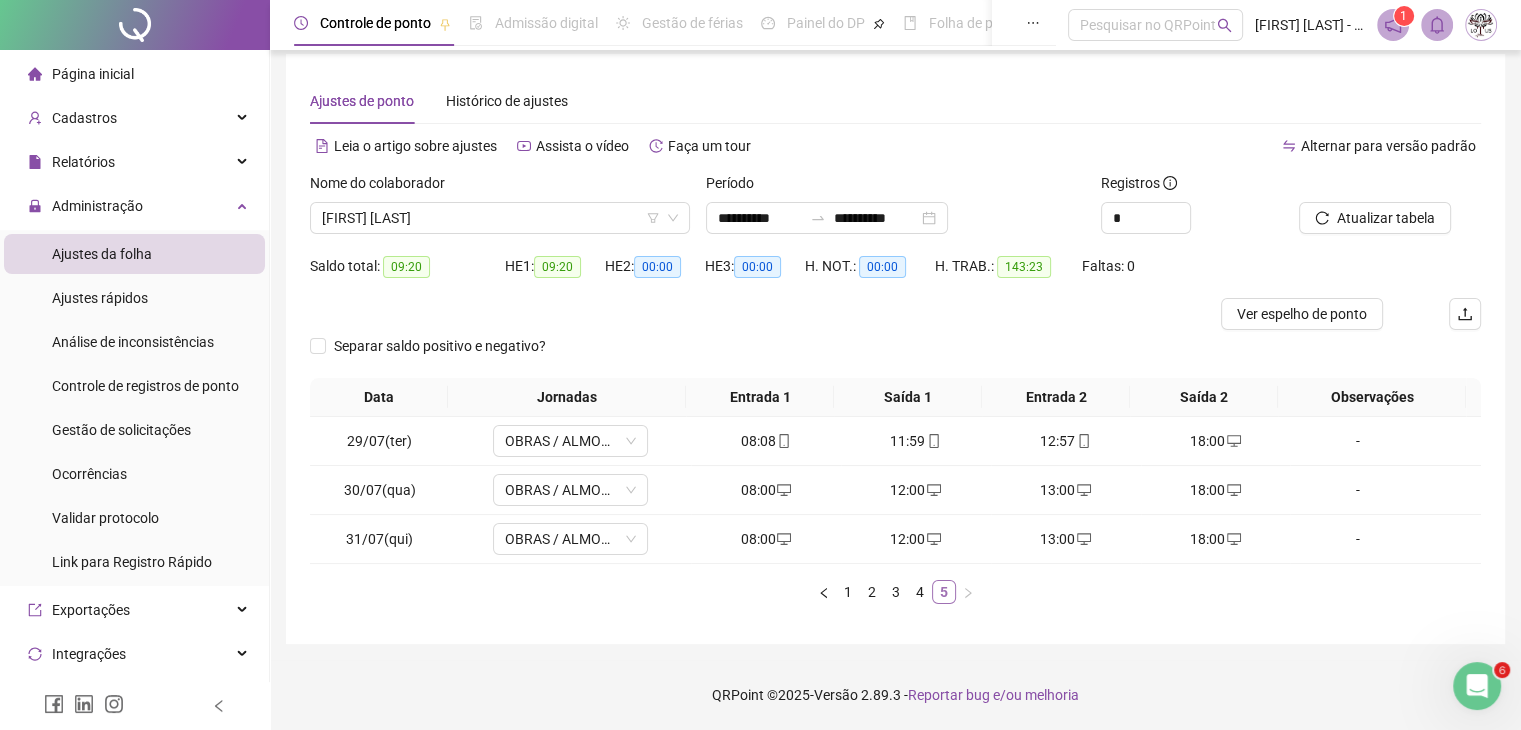 scroll, scrollTop: 12, scrollLeft: 0, axis: vertical 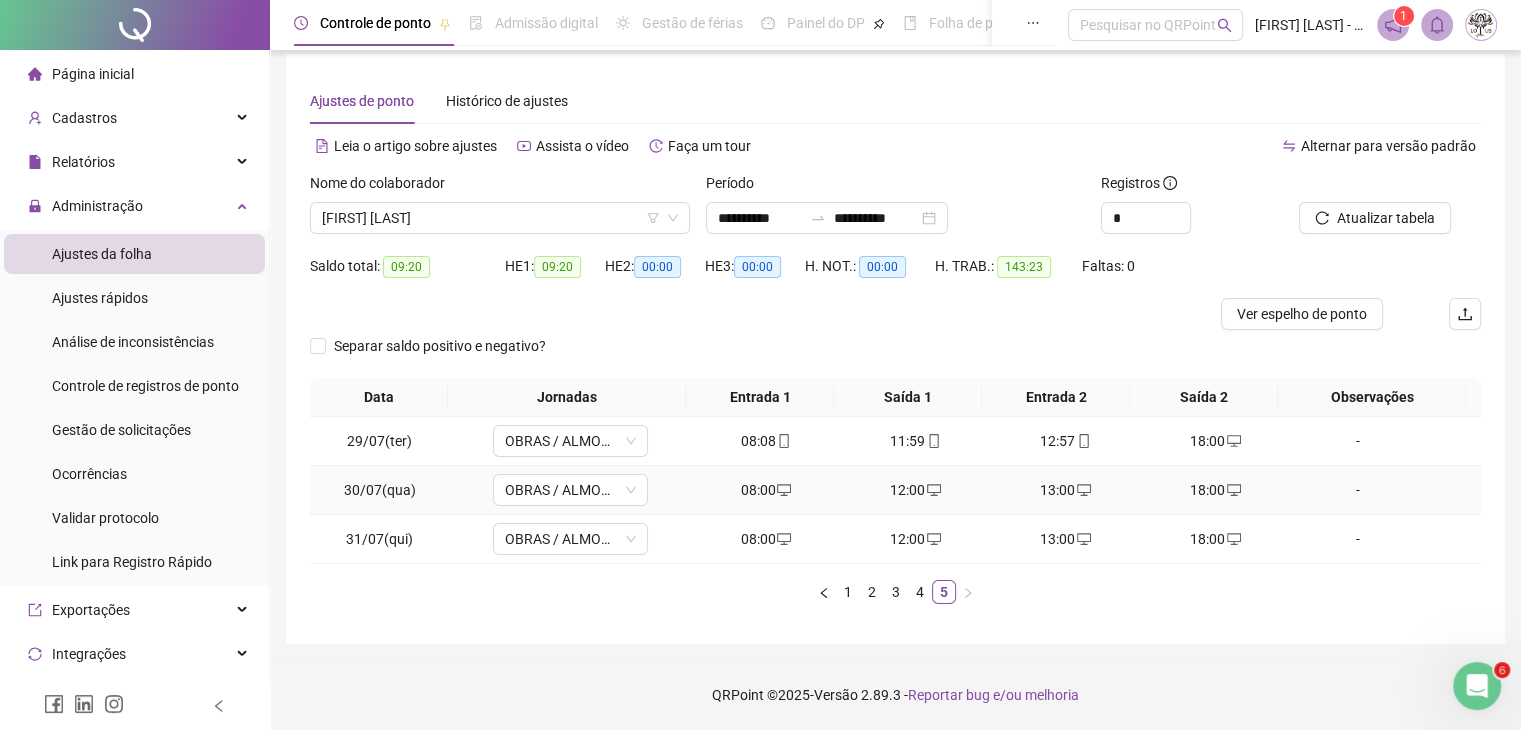 click on "08:00" at bounding box center [766, 490] 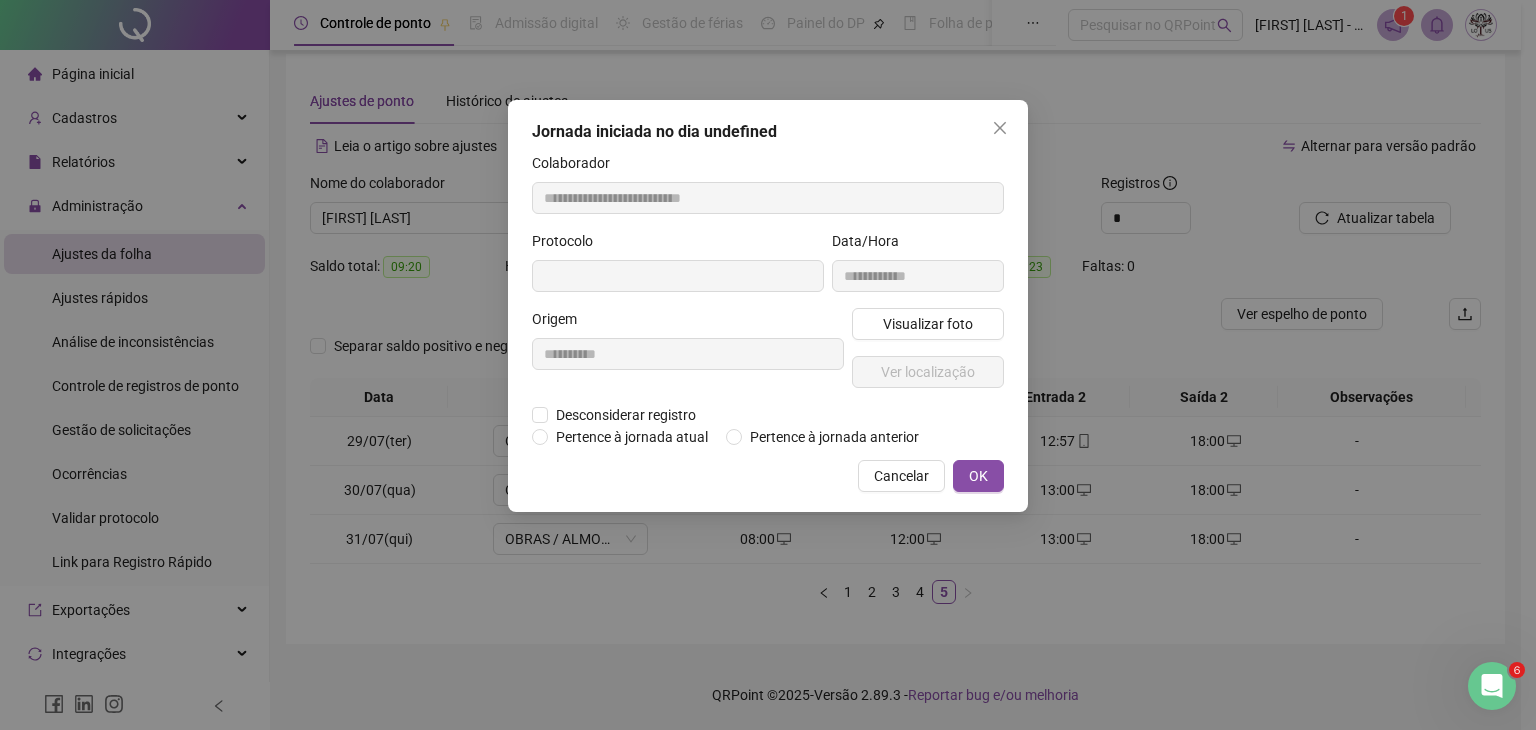 type on "**********" 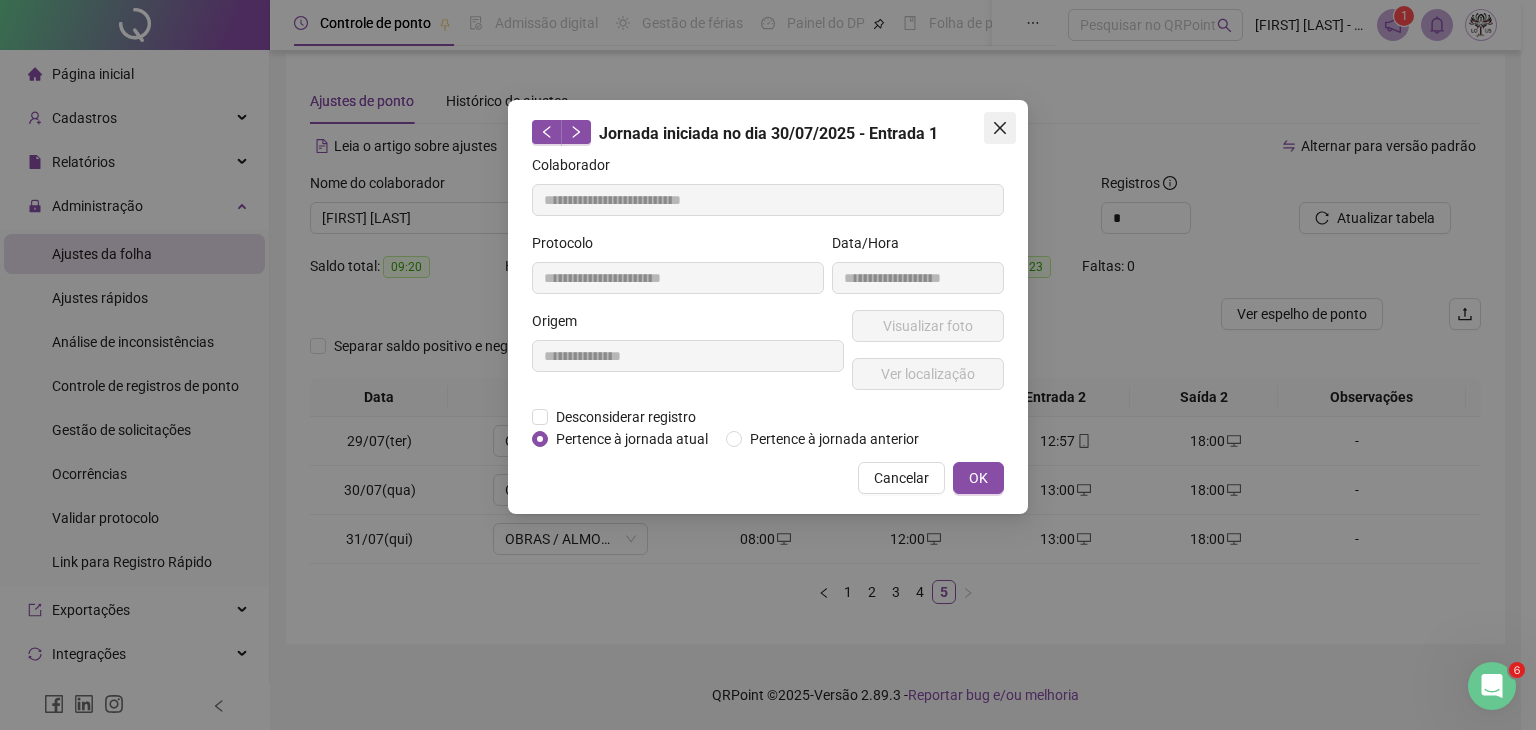 click 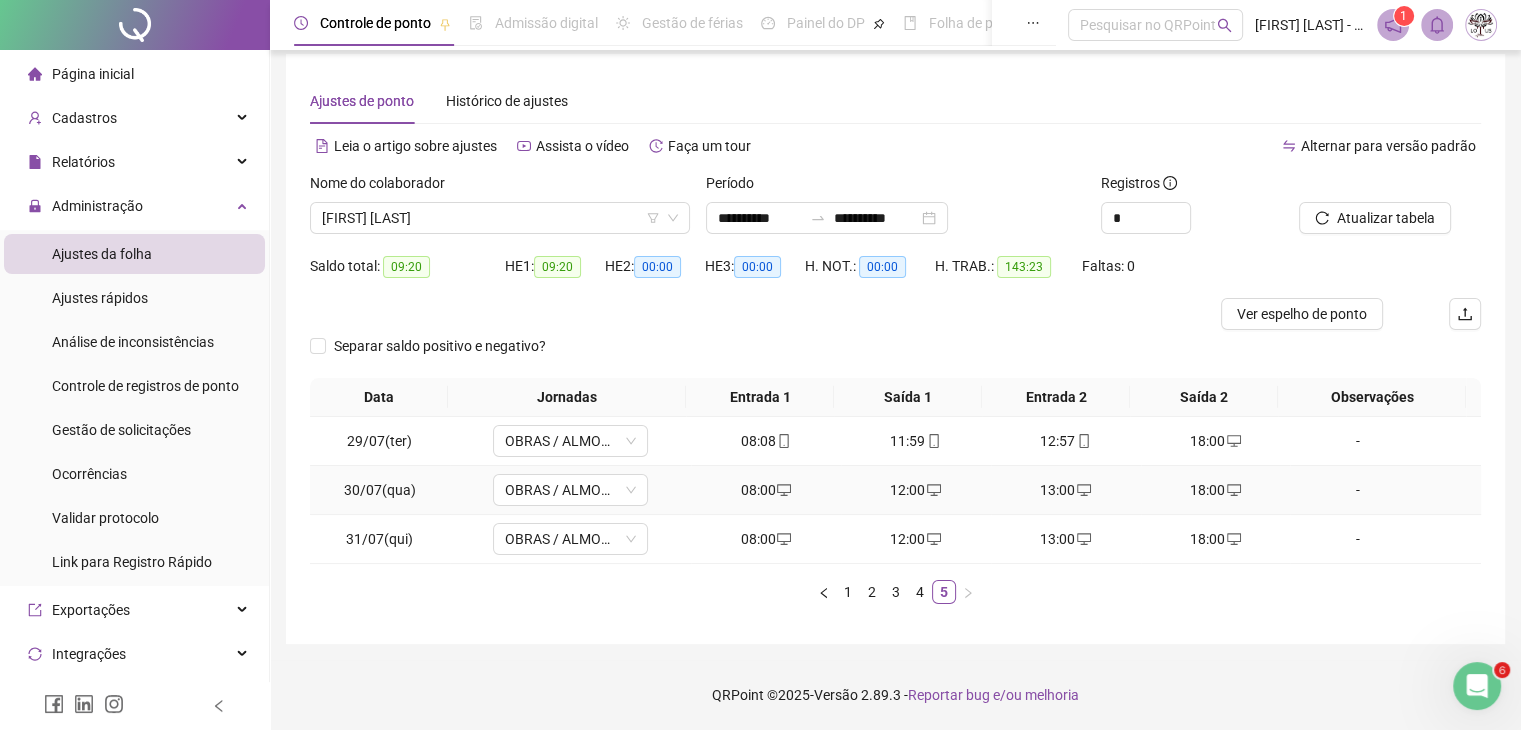 click on "08:00" at bounding box center (766, 490) 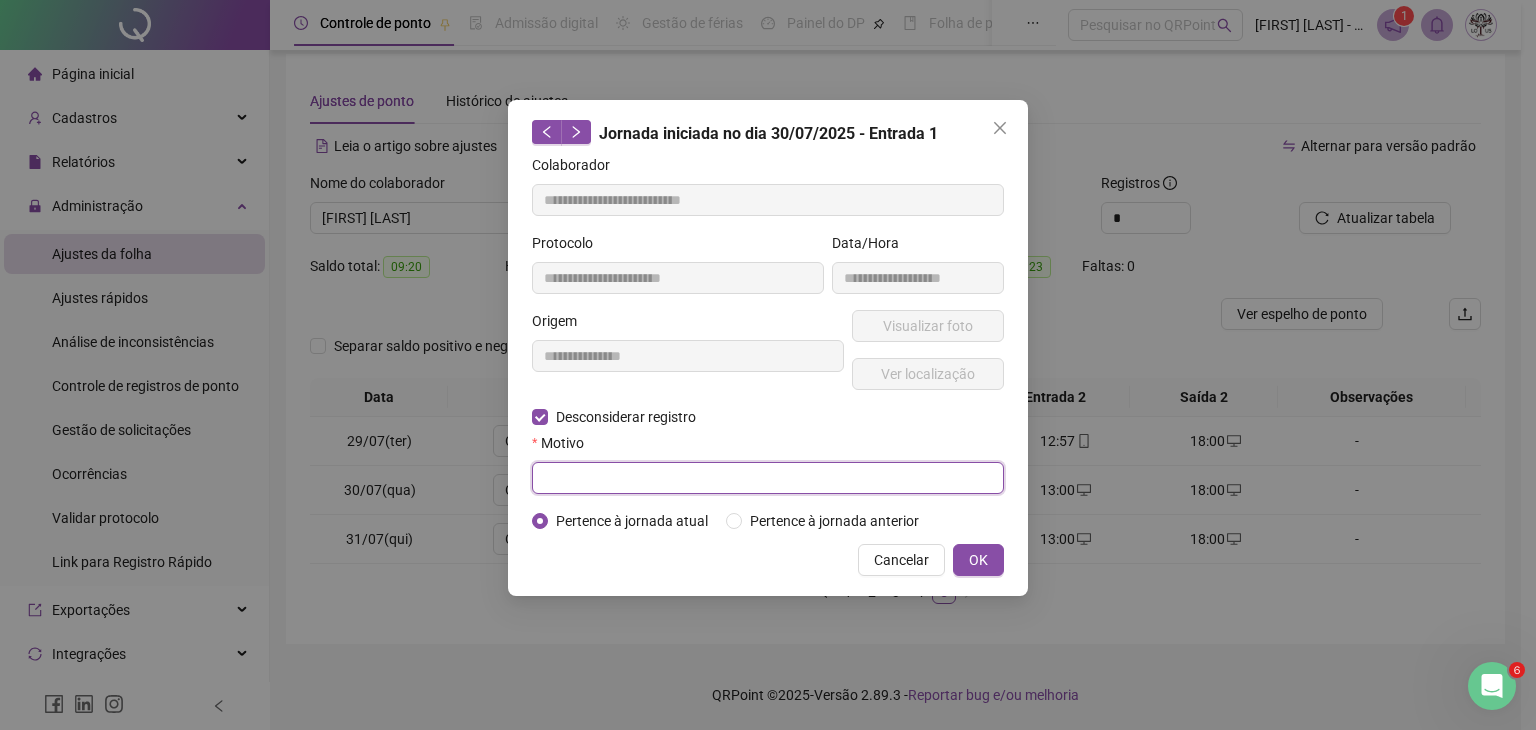 click at bounding box center [768, 478] 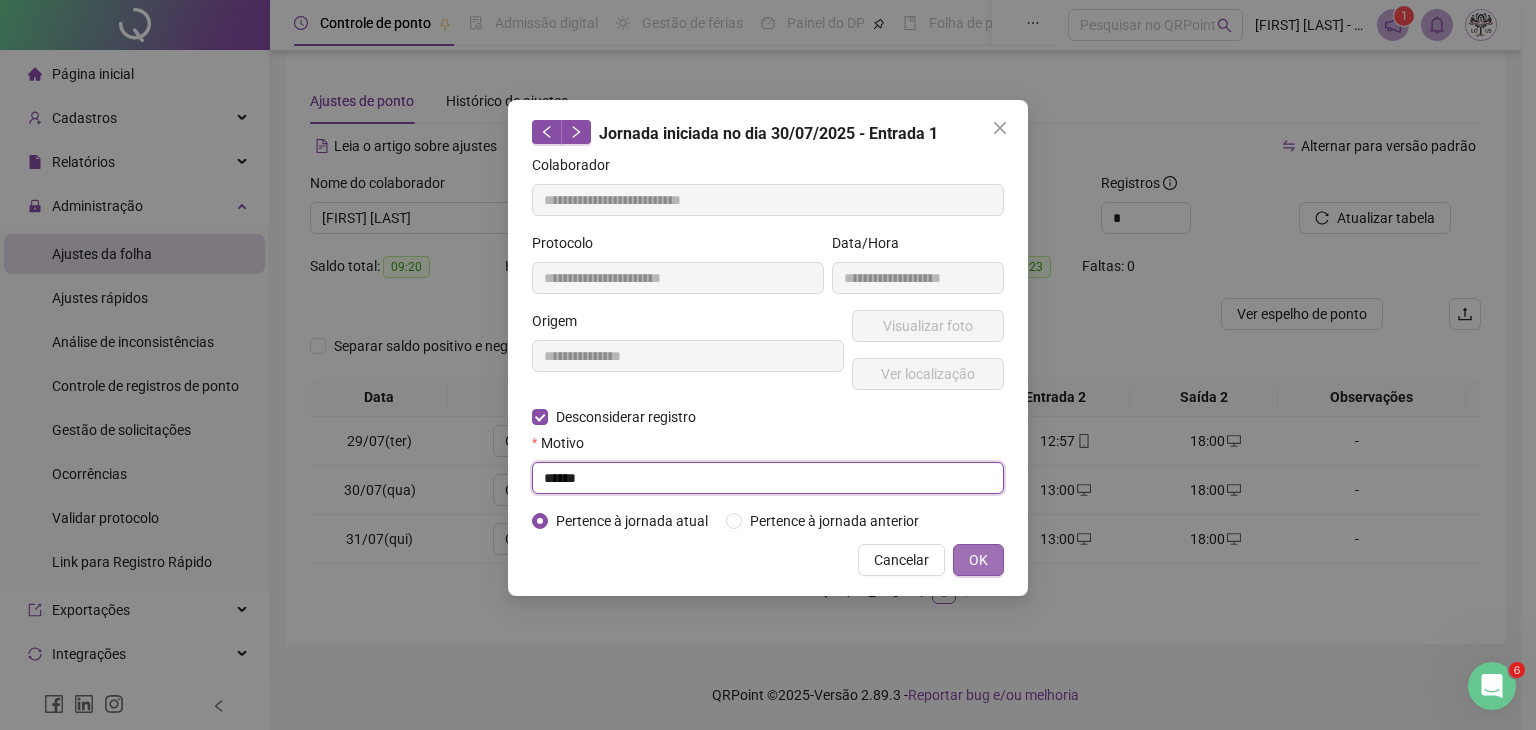 type on "*****" 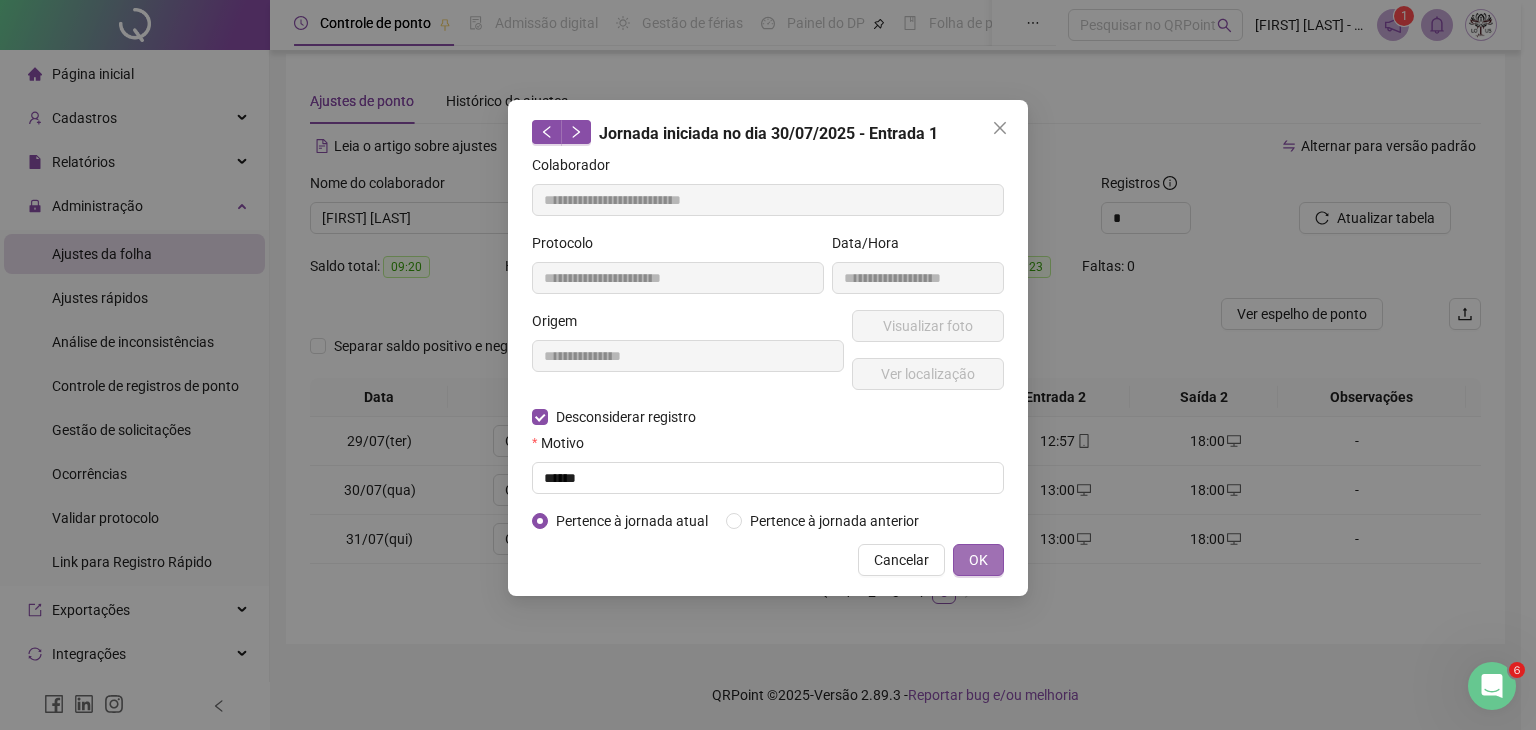 click on "OK" at bounding box center (978, 560) 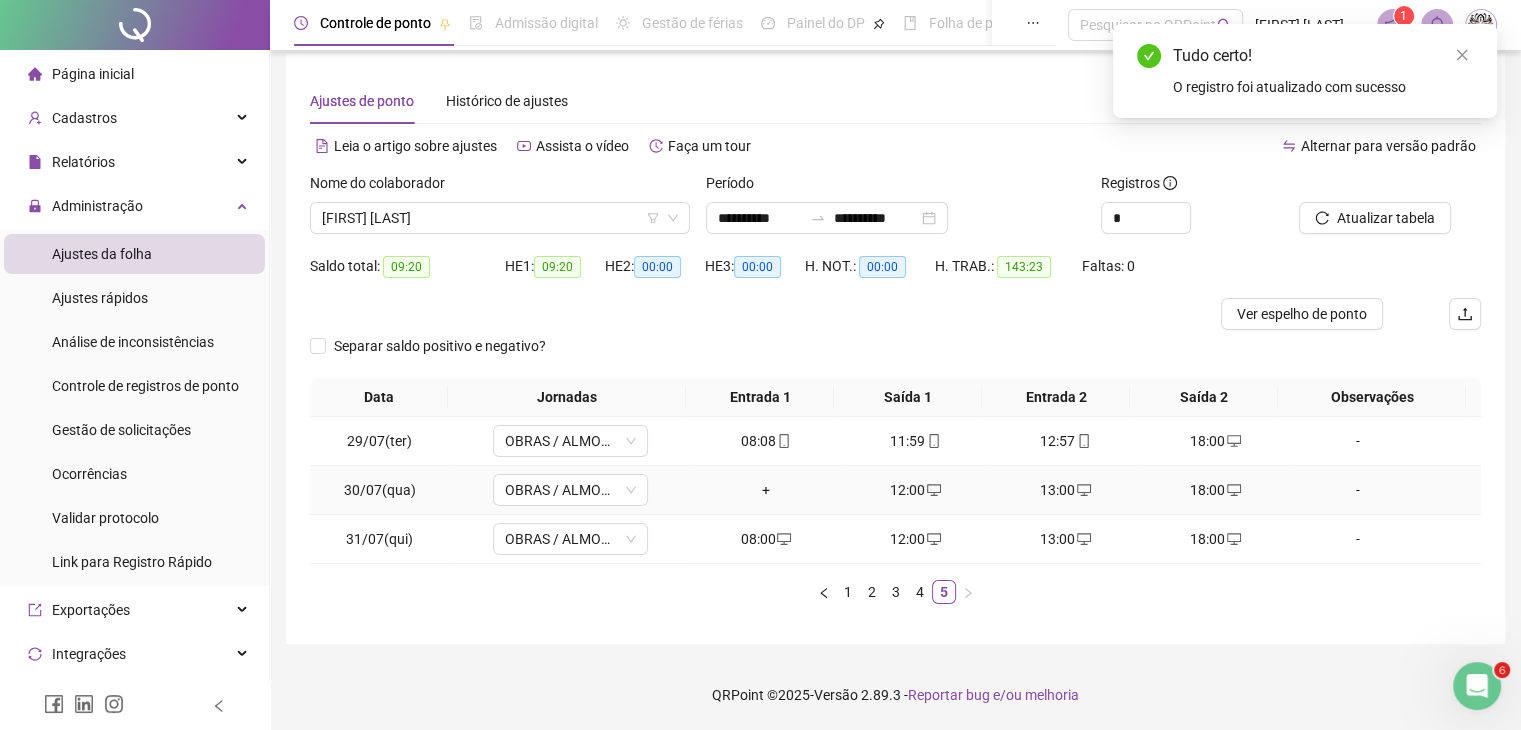 click on "12:00" at bounding box center (916, 490) 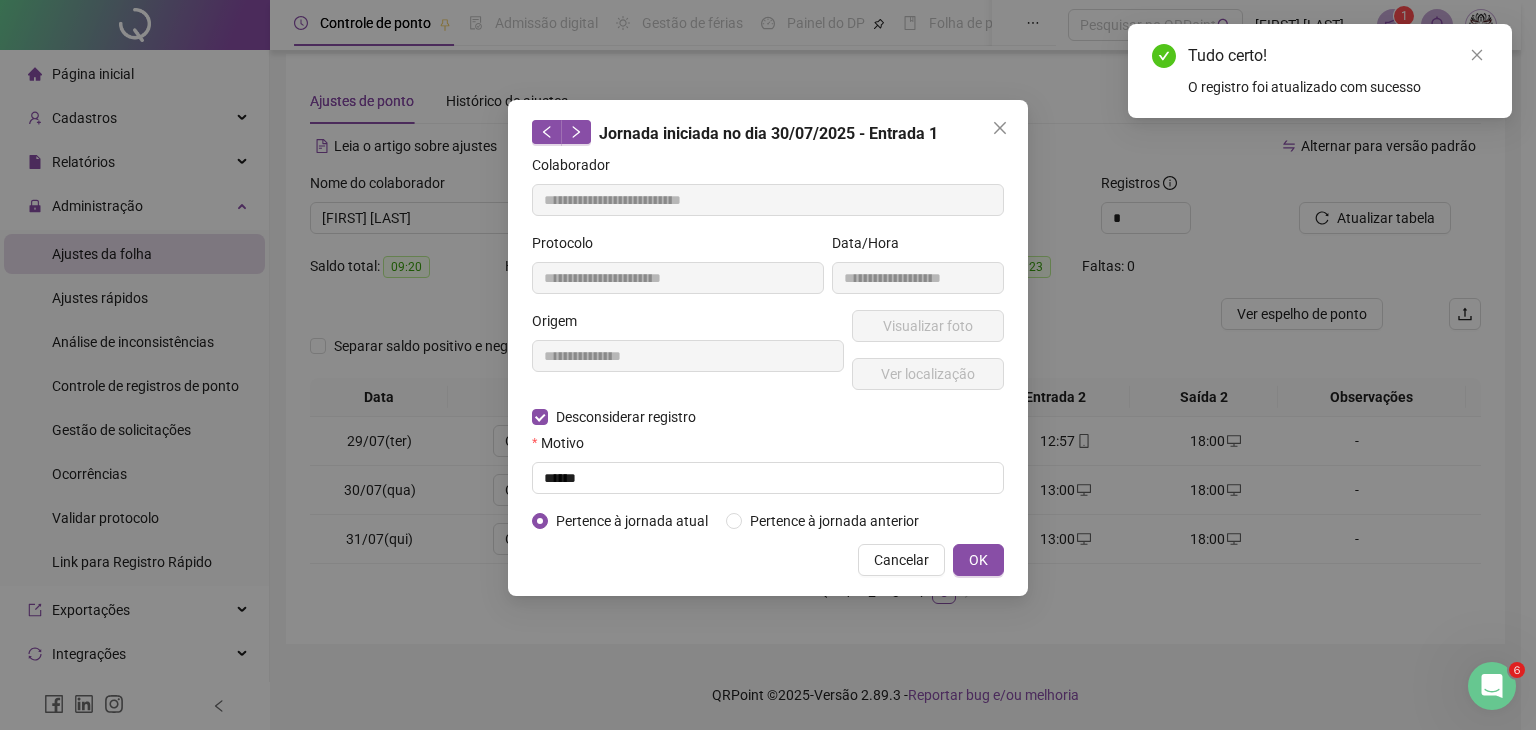 type on "**********" 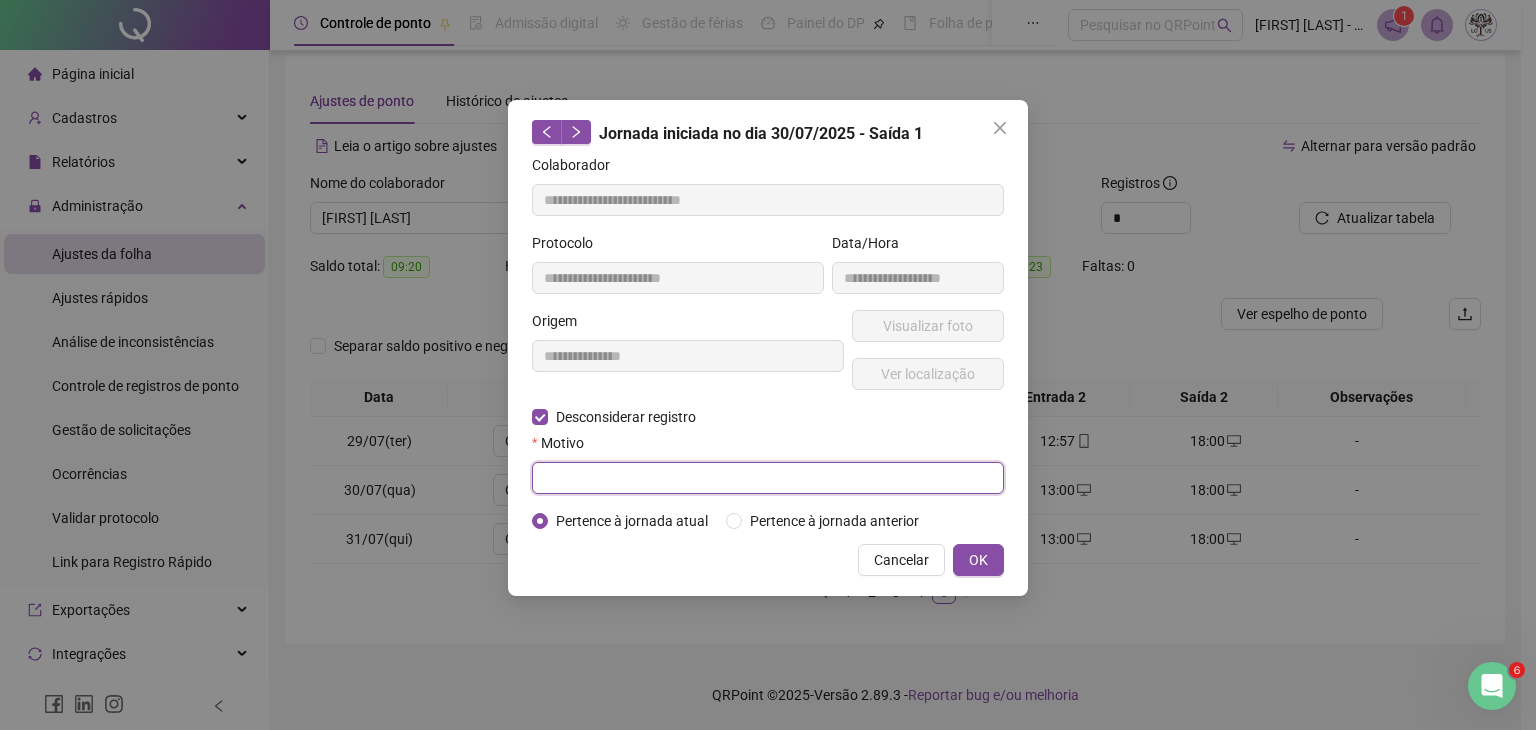 click at bounding box center (768, 478) 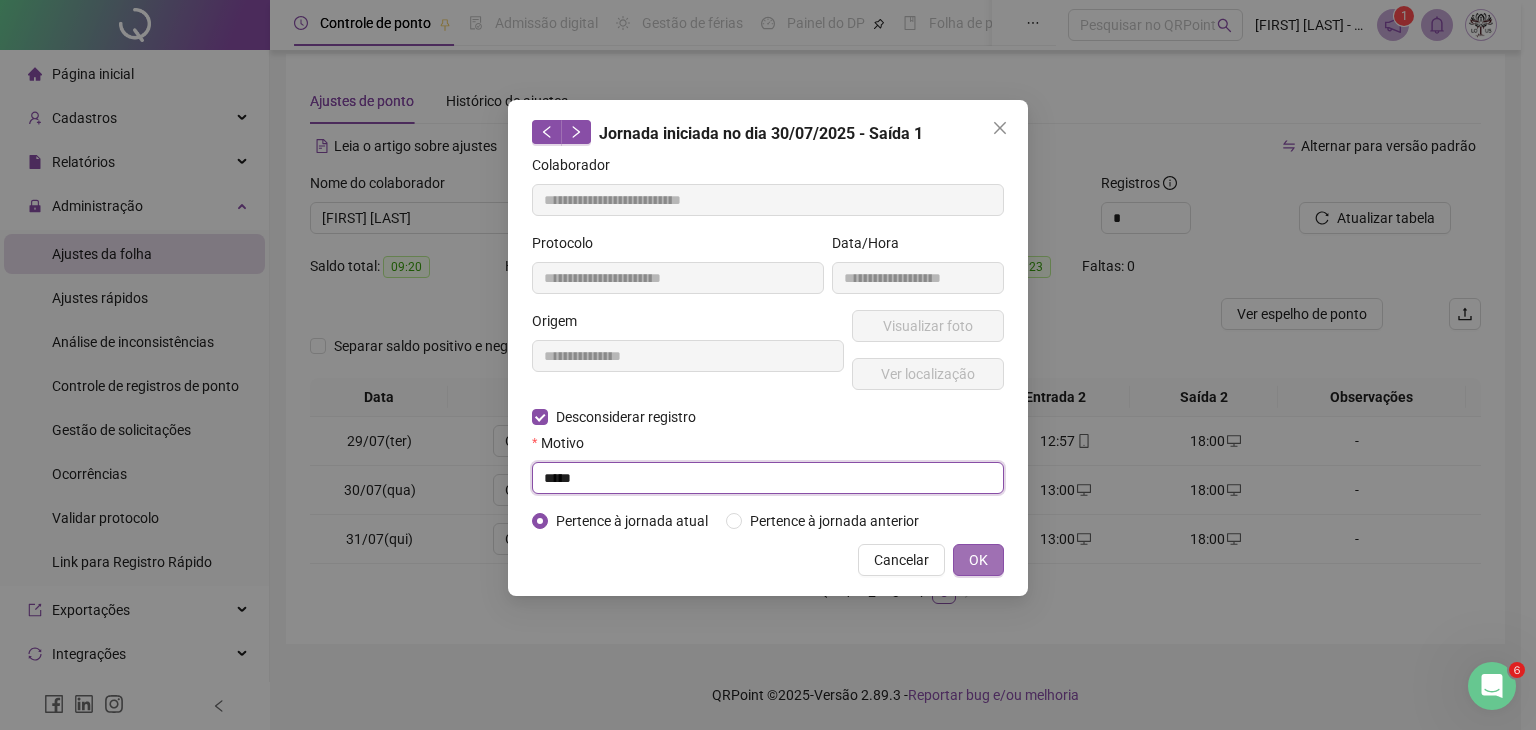 type on "*****" 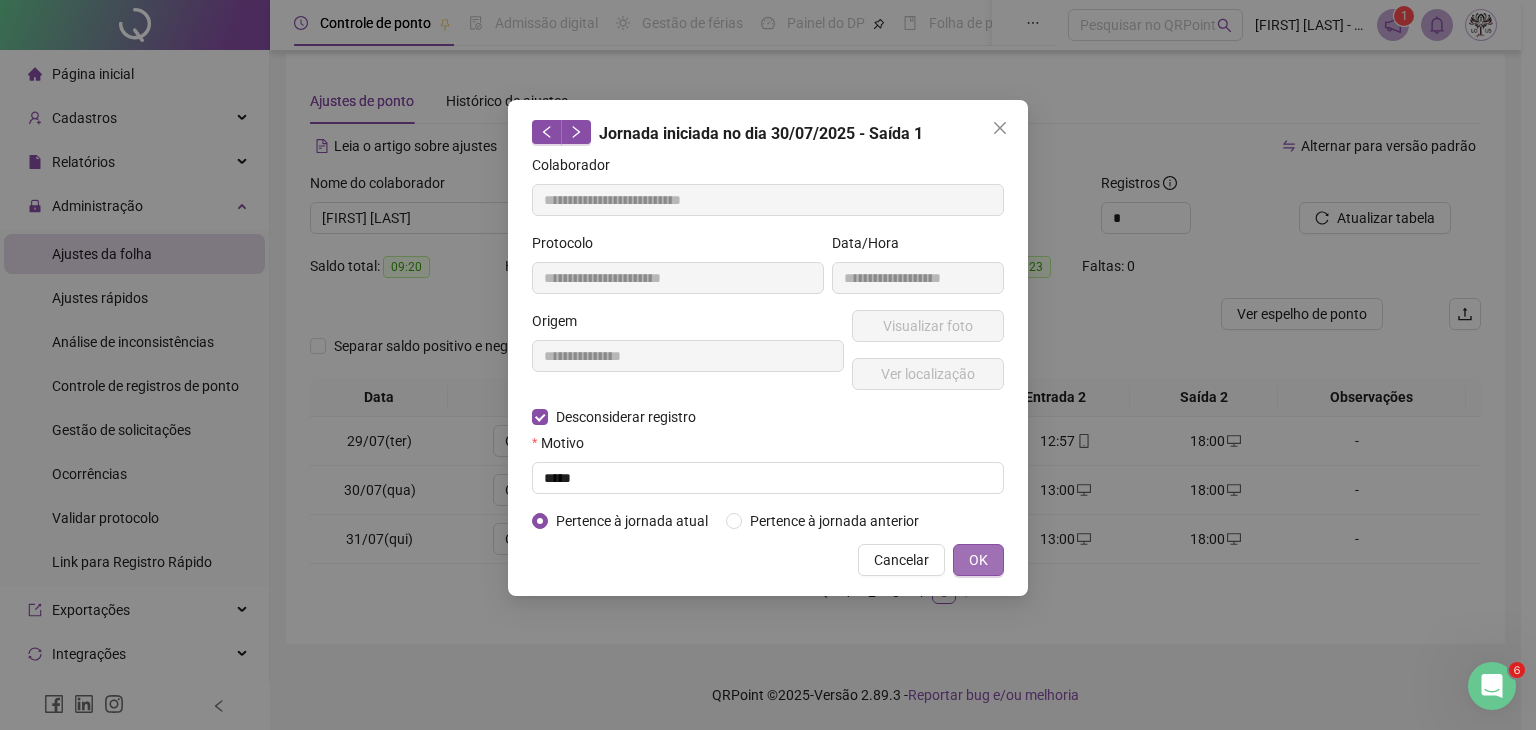 click on "OK" at bounding box center [978, 560] 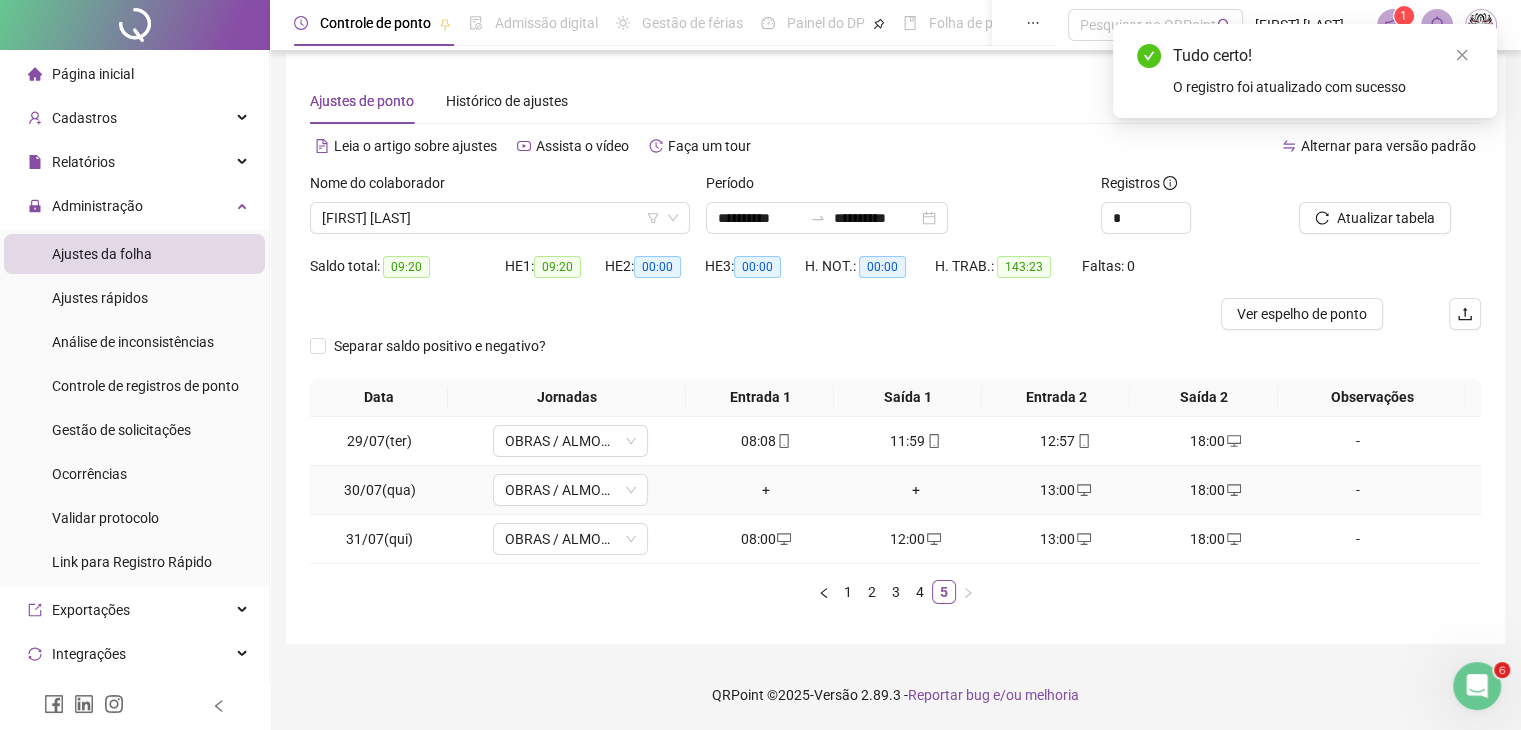 click on "13:00" at bounding box center [1066, 490] 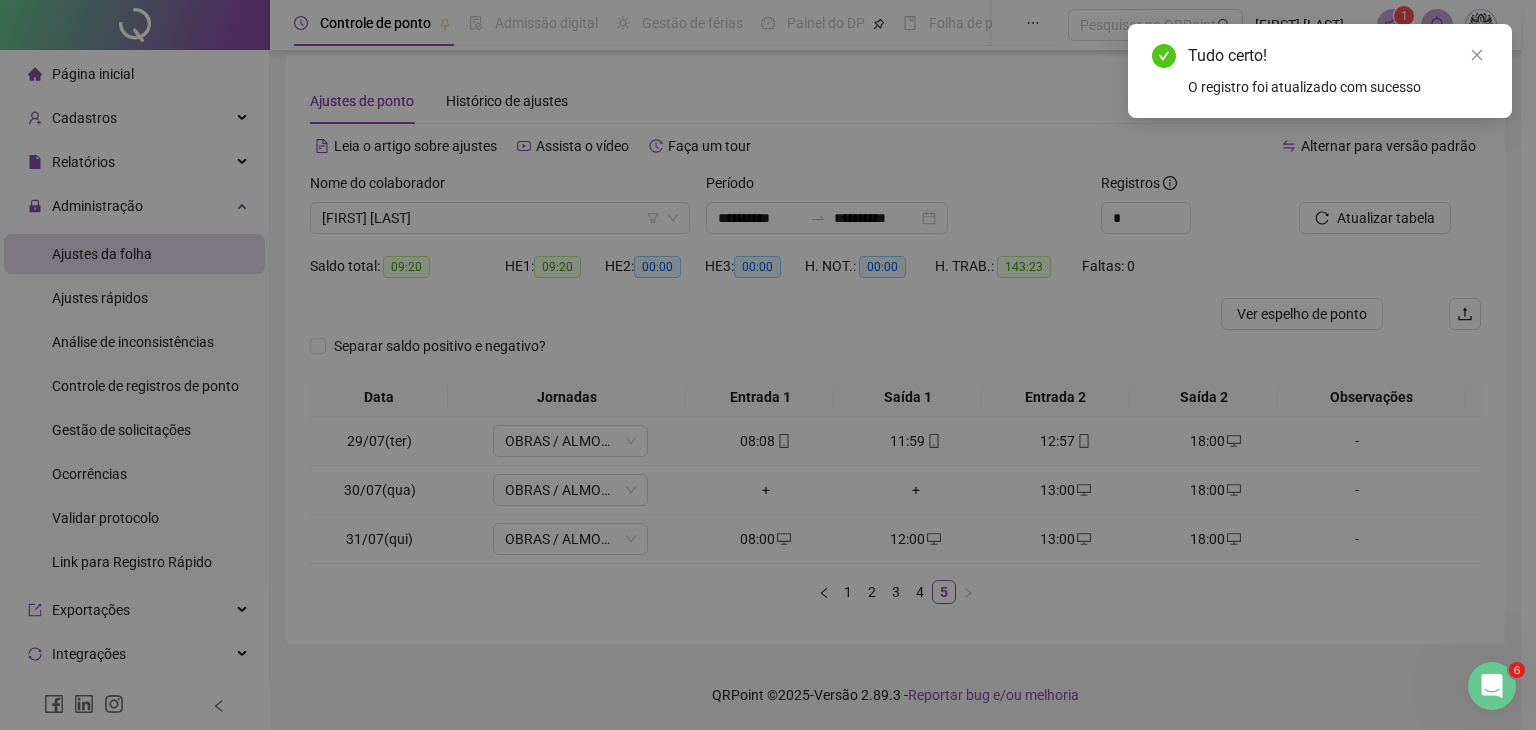 type on "**********" 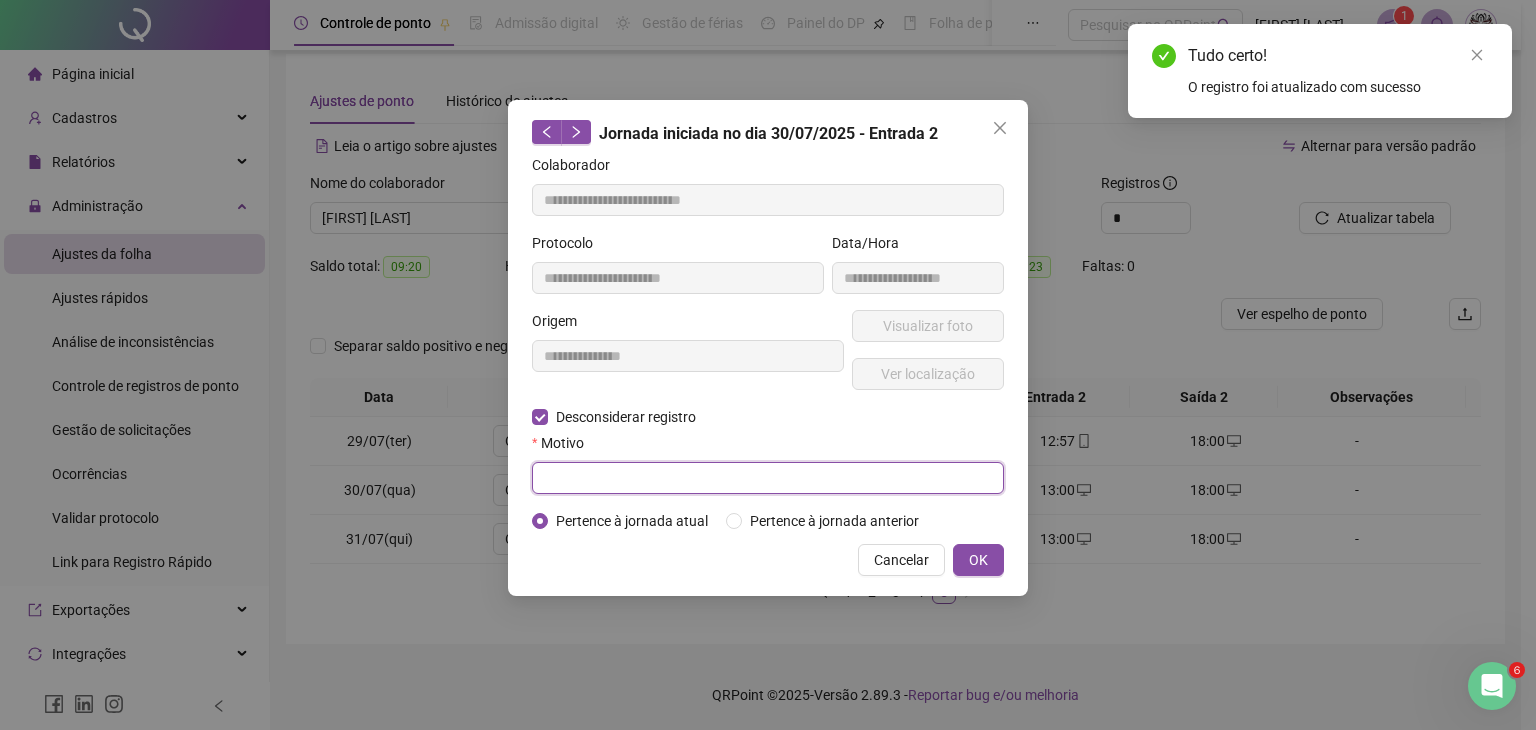 click at bounding box center [768, 478] 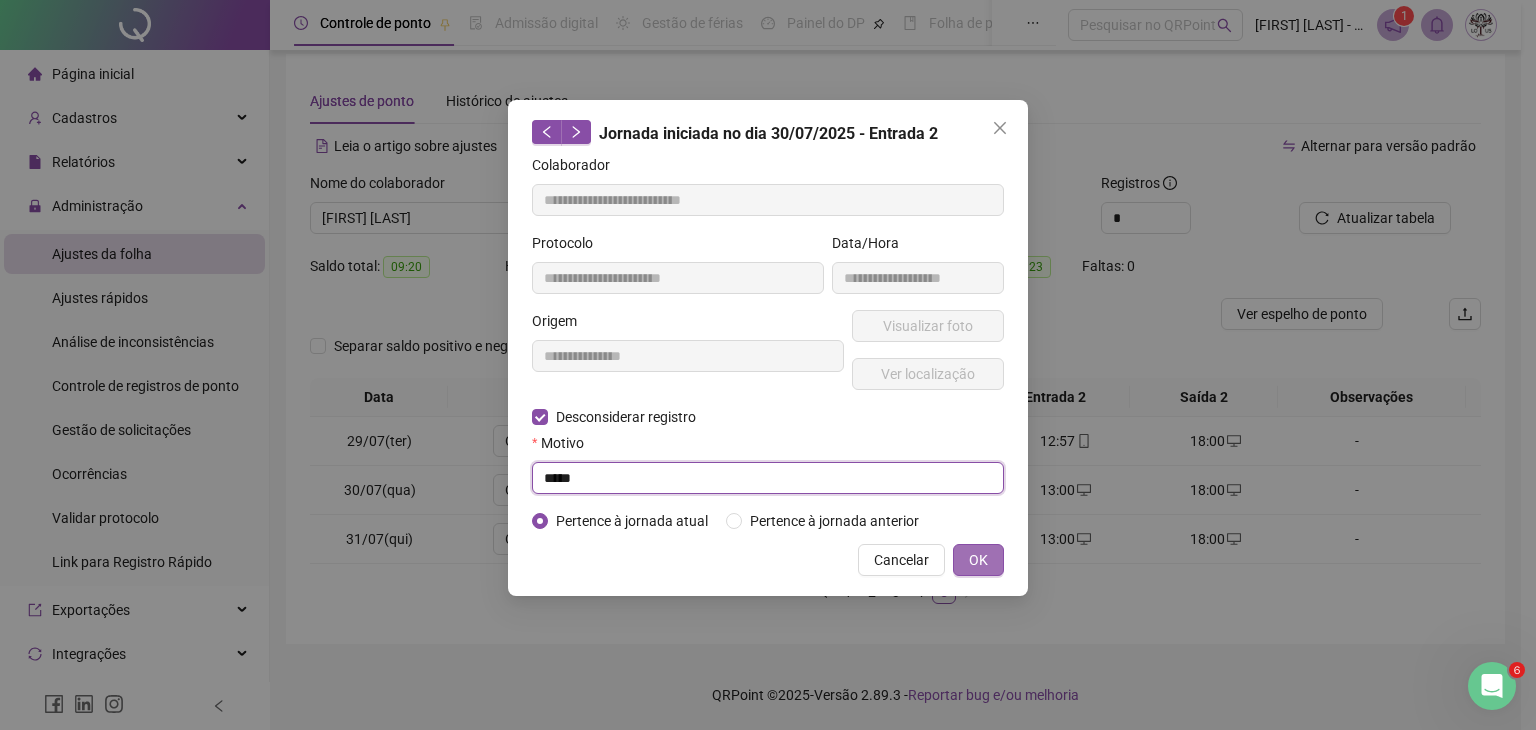 type on "*****" 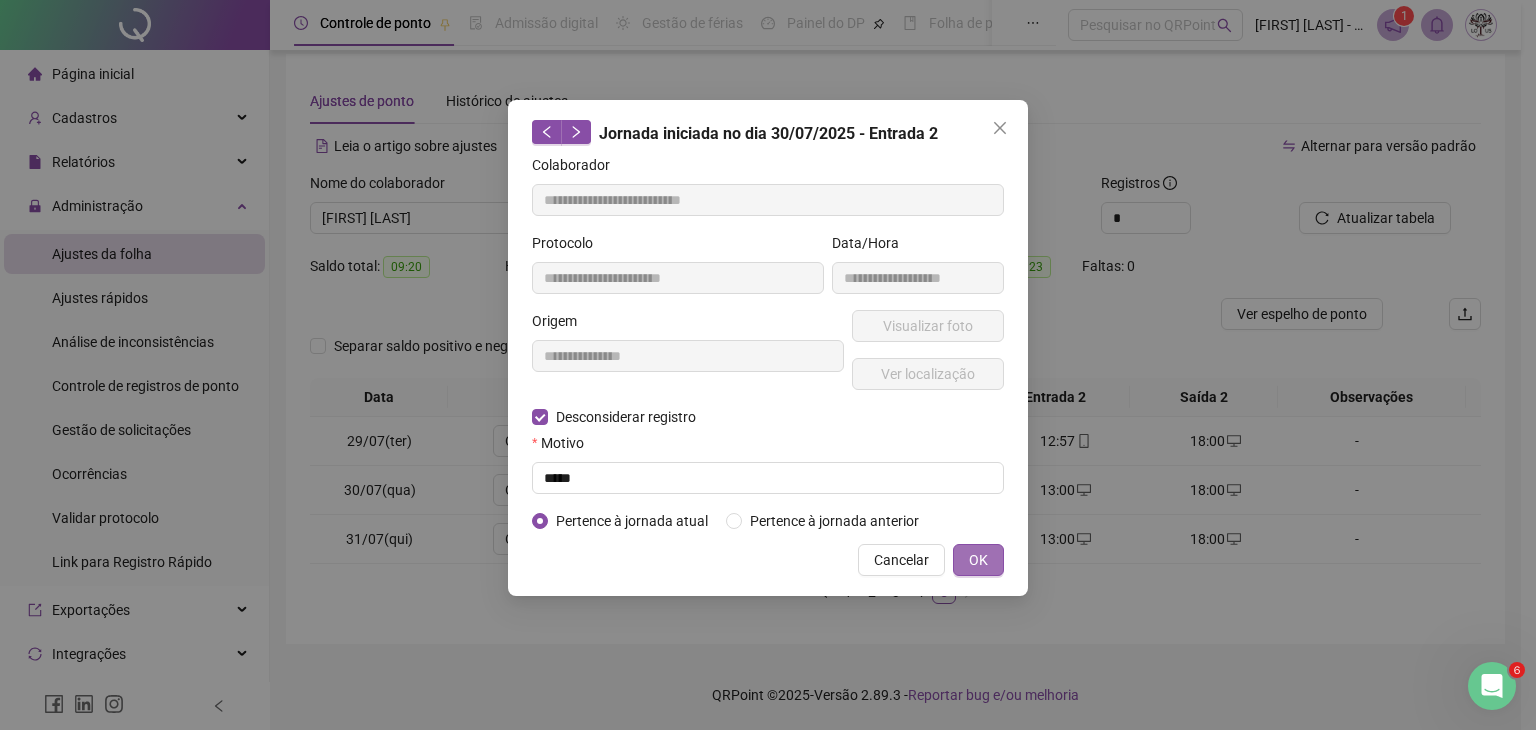 click on "OK" at bounding box center [978, 560] 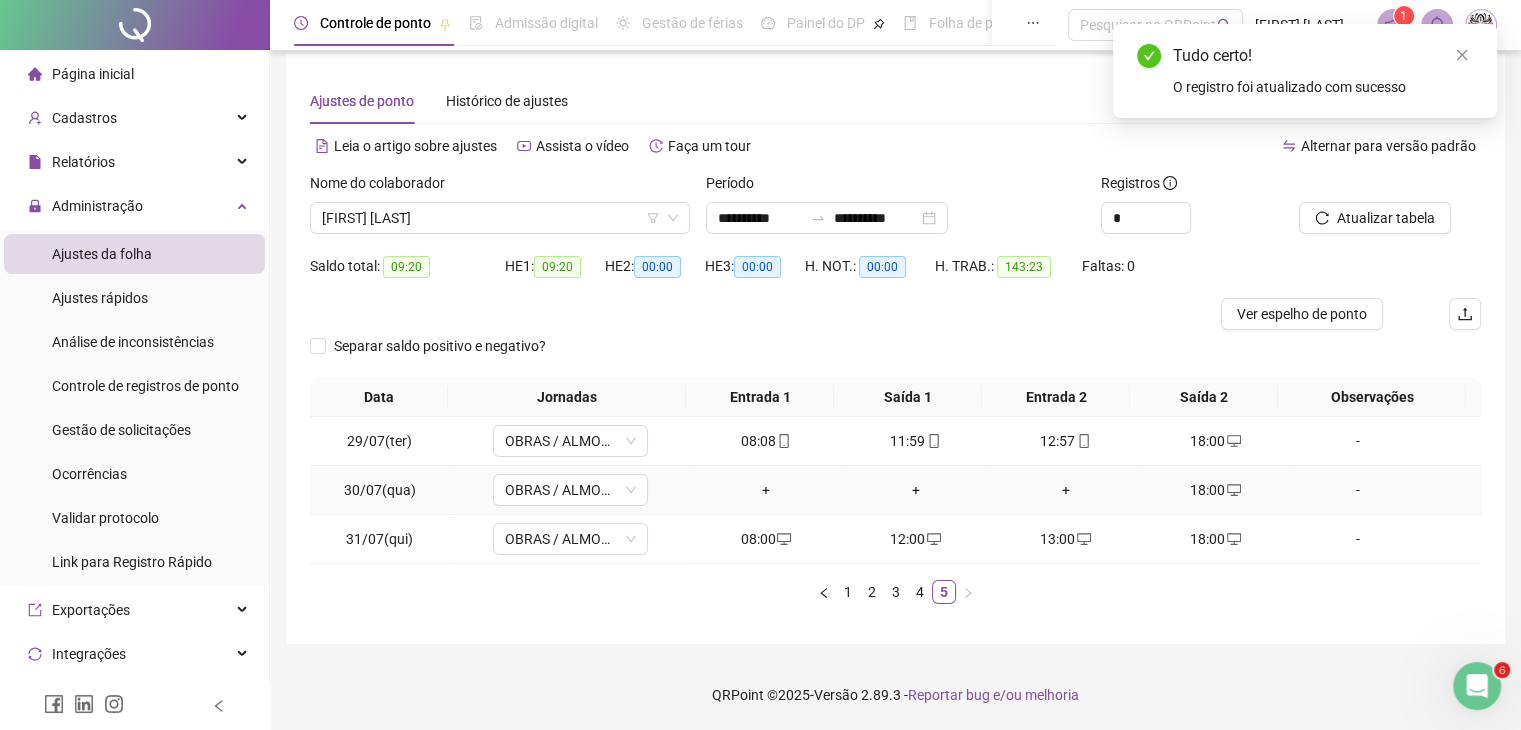 click on "18:00" at bounding box center [1216, 490] 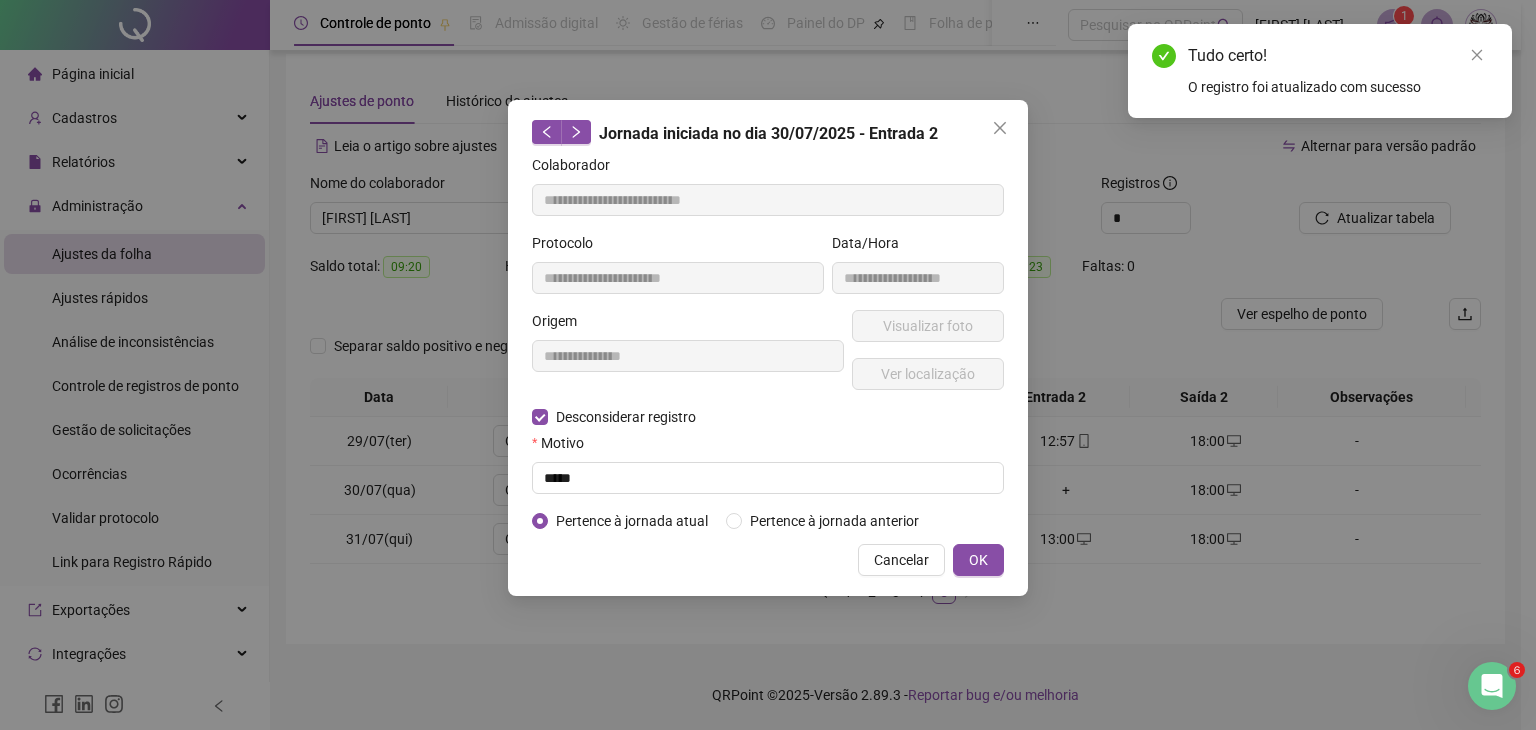 type on "**********" 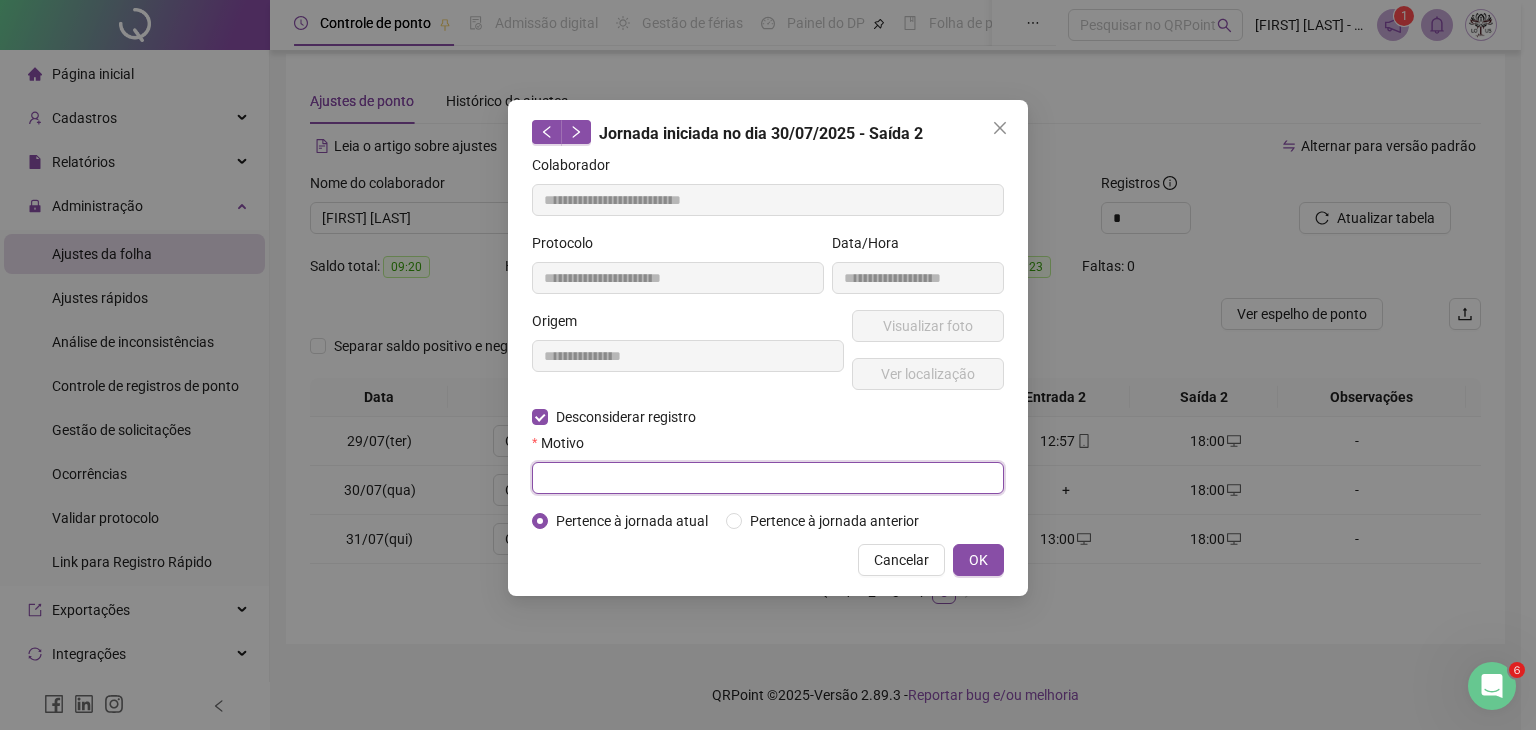 click at bounding box center [768, 478] 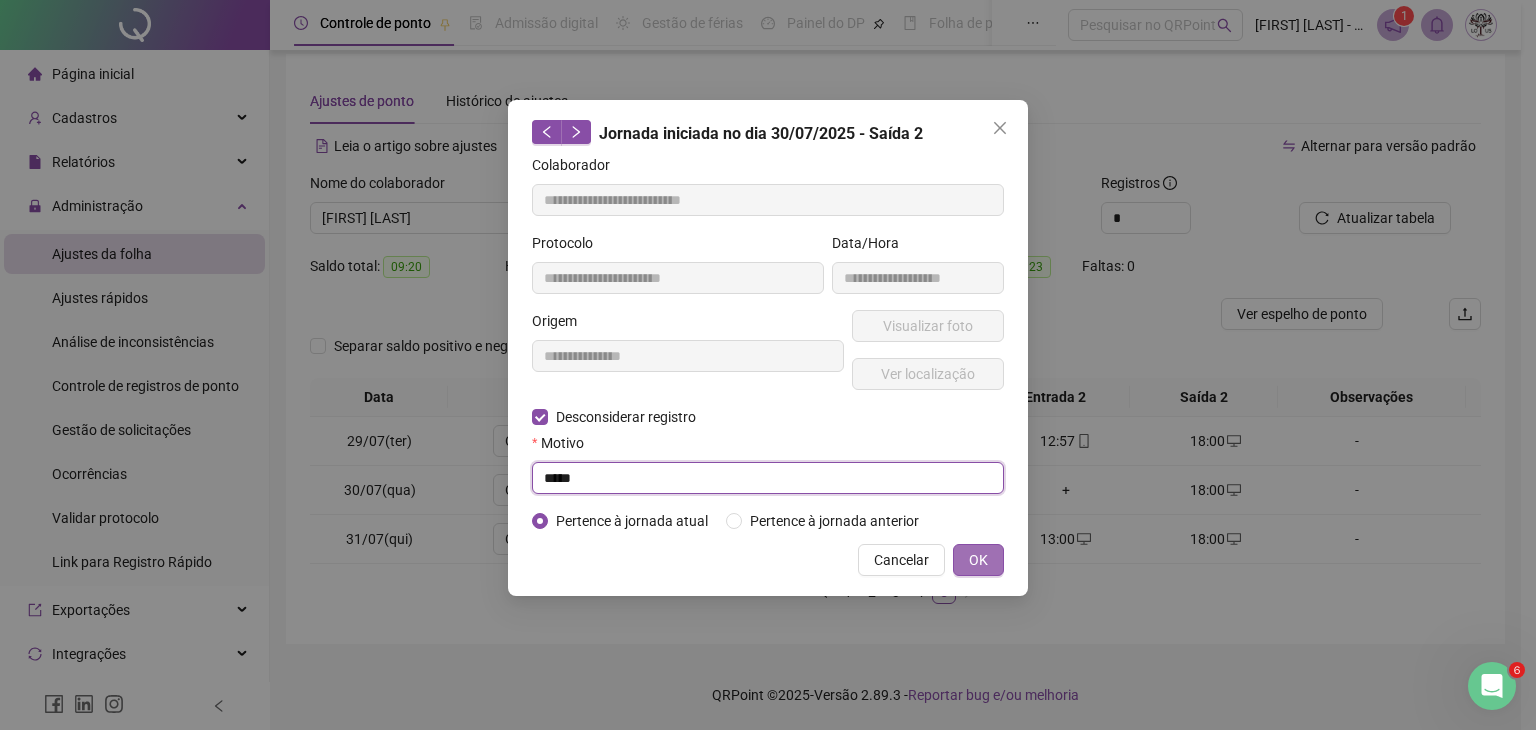 type on "*****" 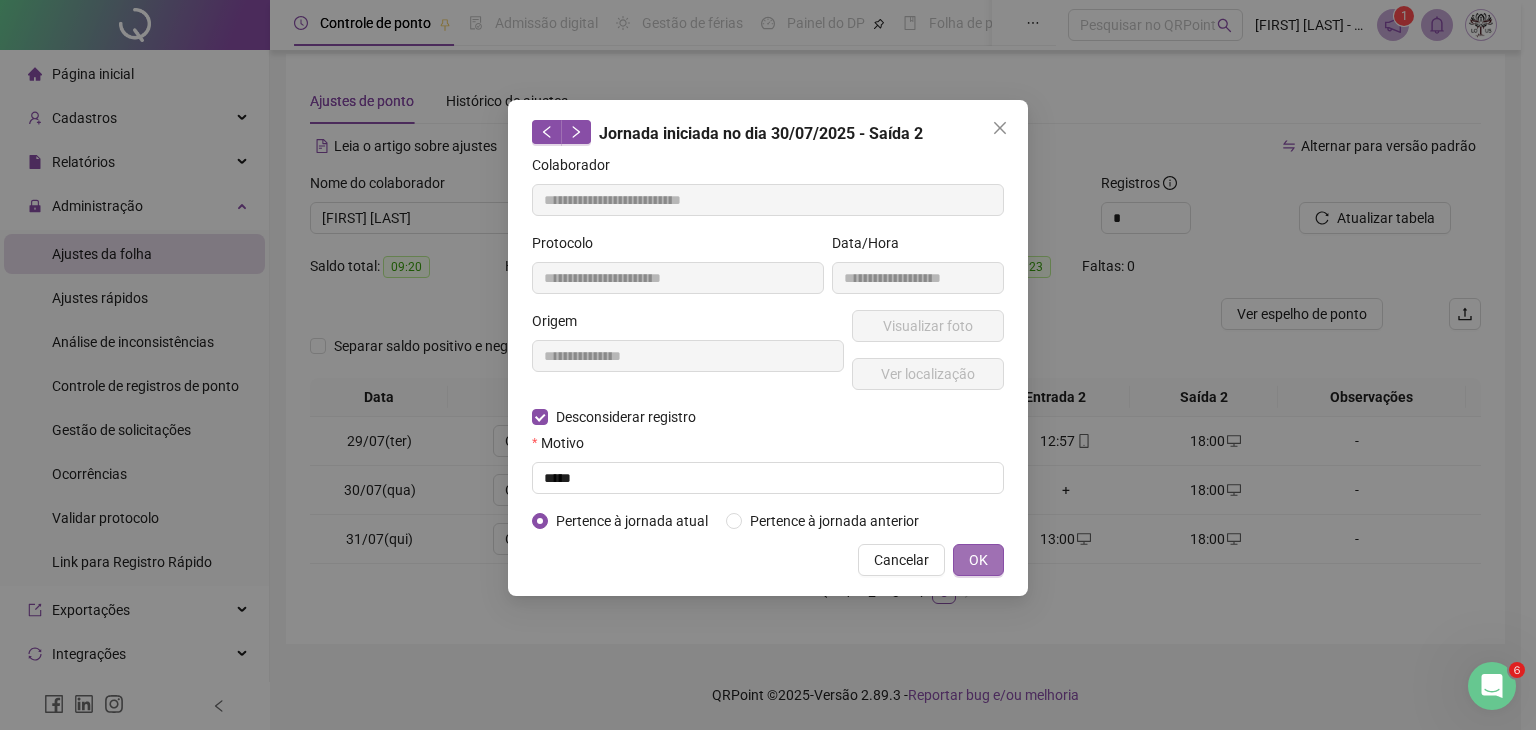 click on "OK" at bounding box center [978, 560] 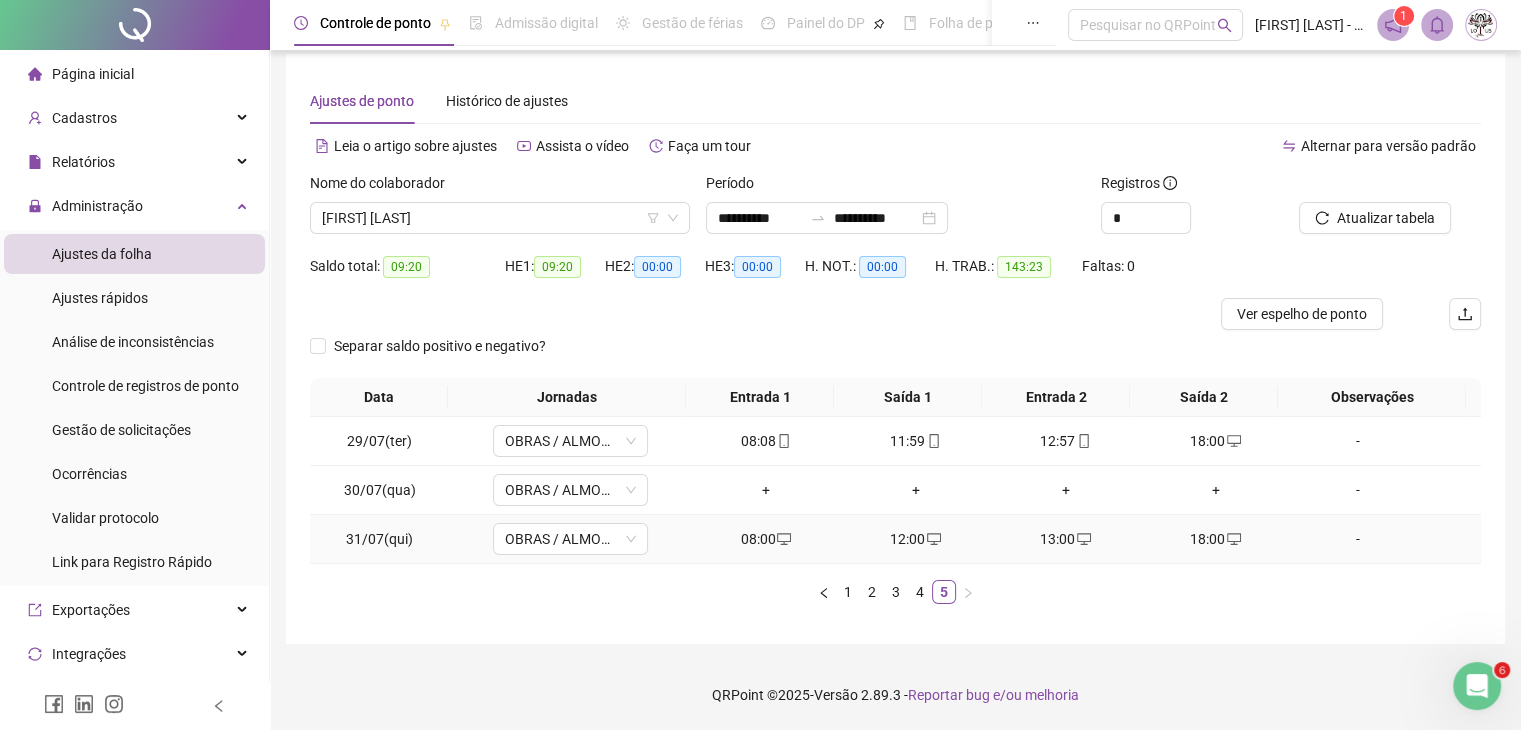 click on "08:00" at bounding box center [766, 539] 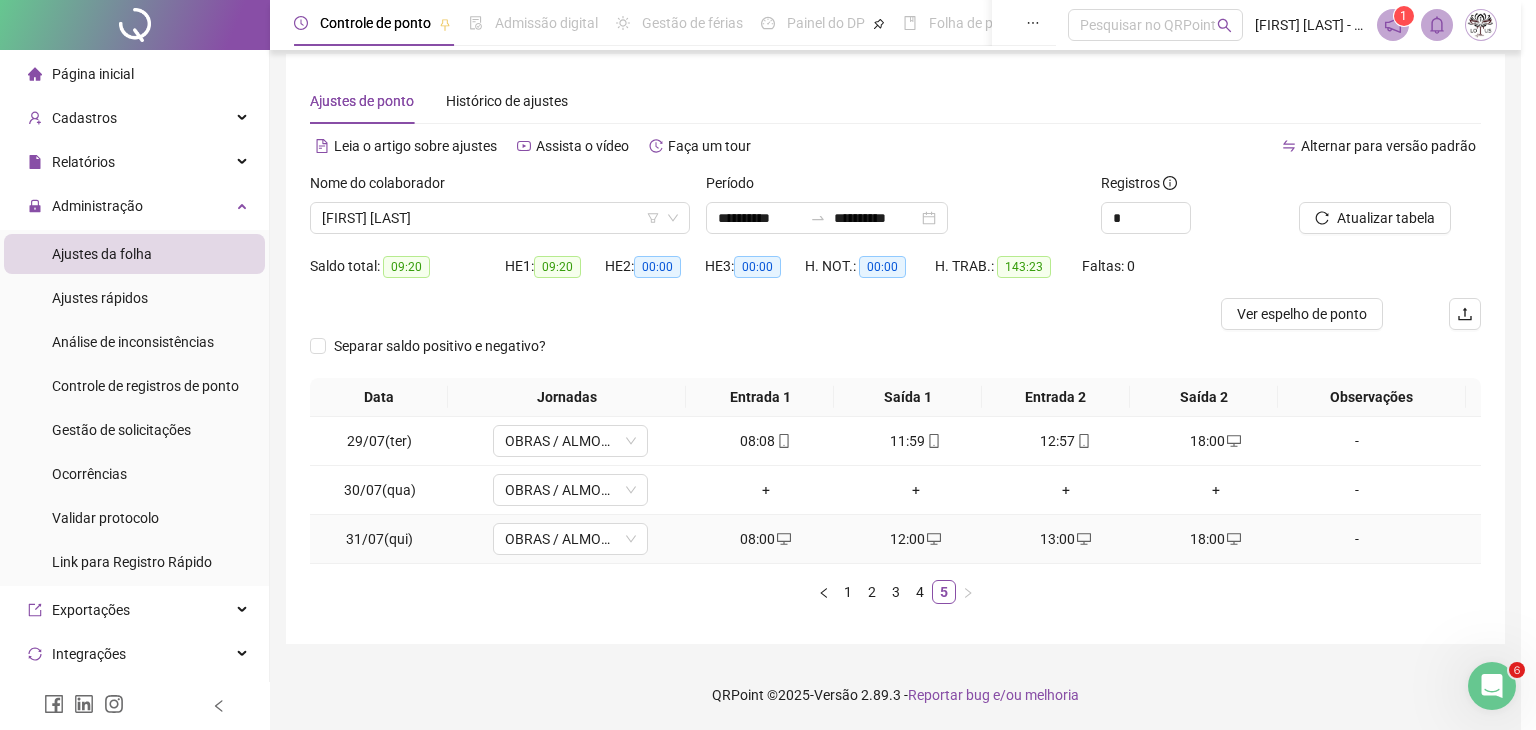 type on "**********" 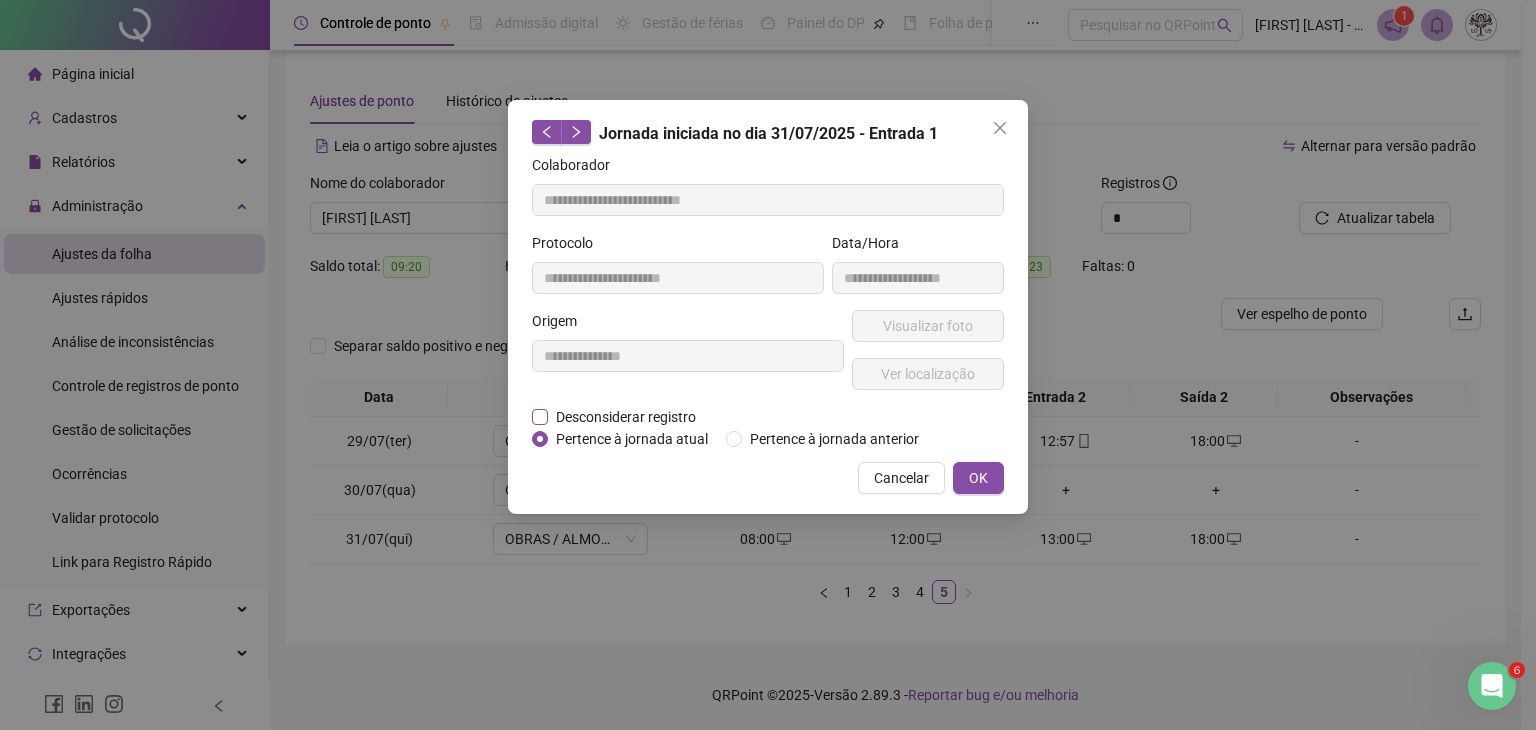 click on "Desconsiderar registro" at bounding box center [625, 417] 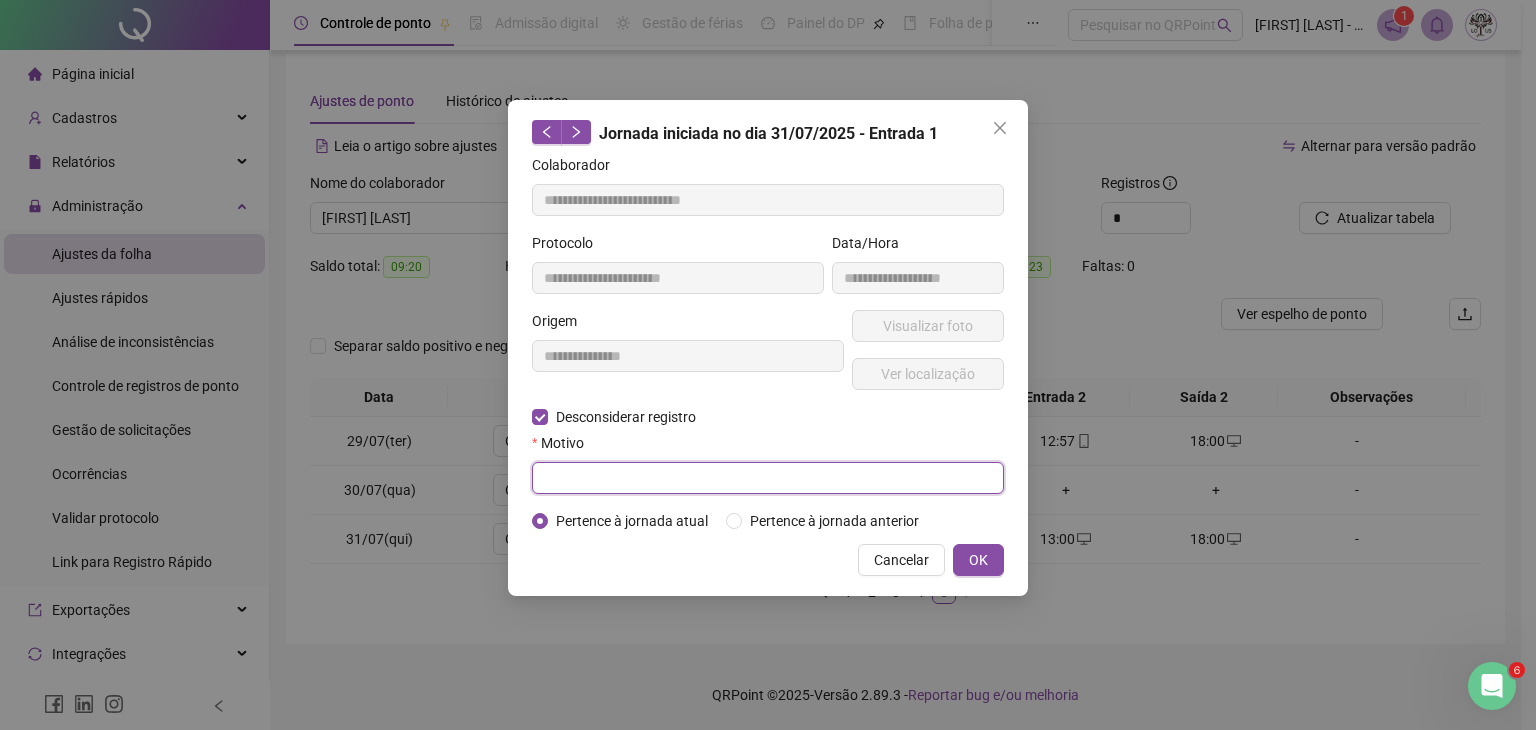 click at bounding box center (768, 478) 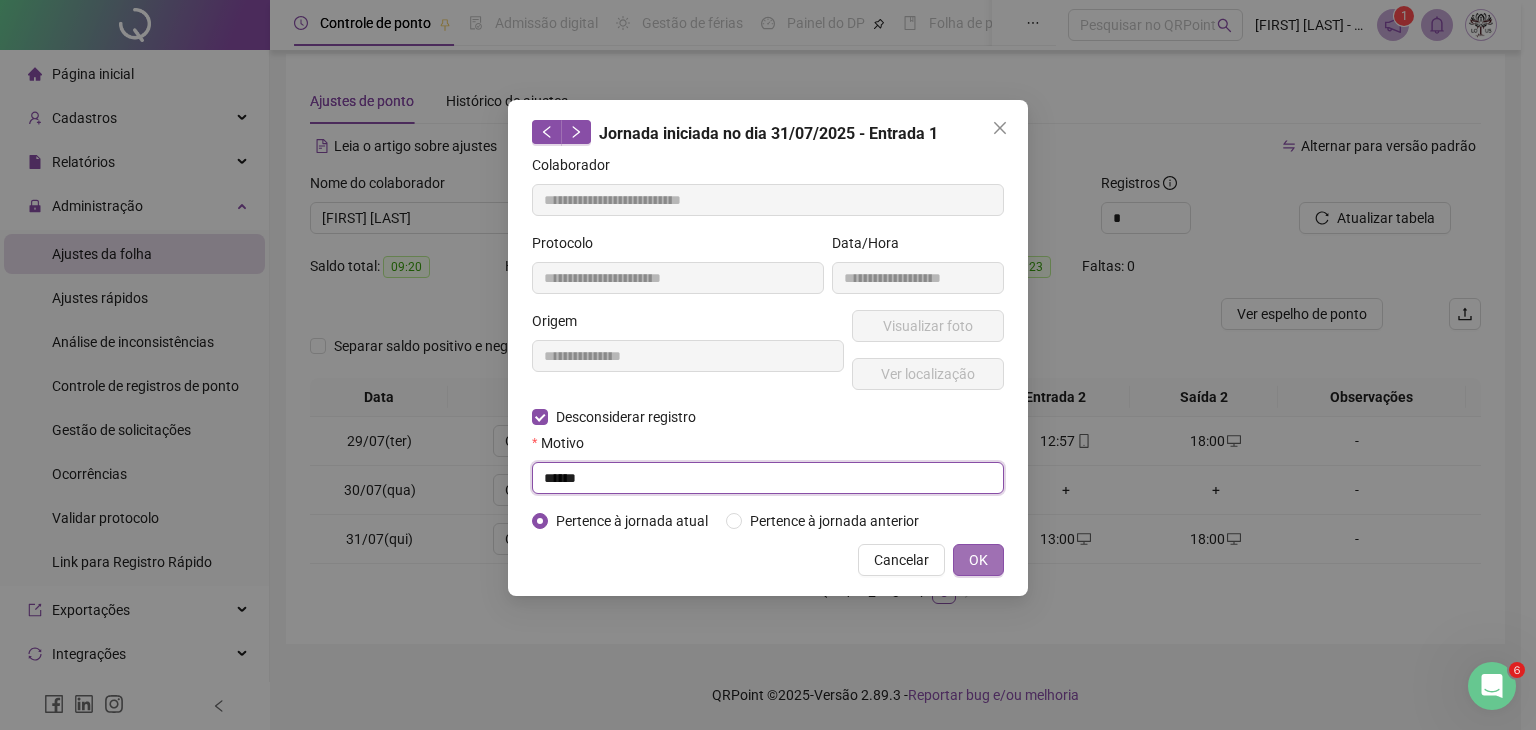 type on "*****" 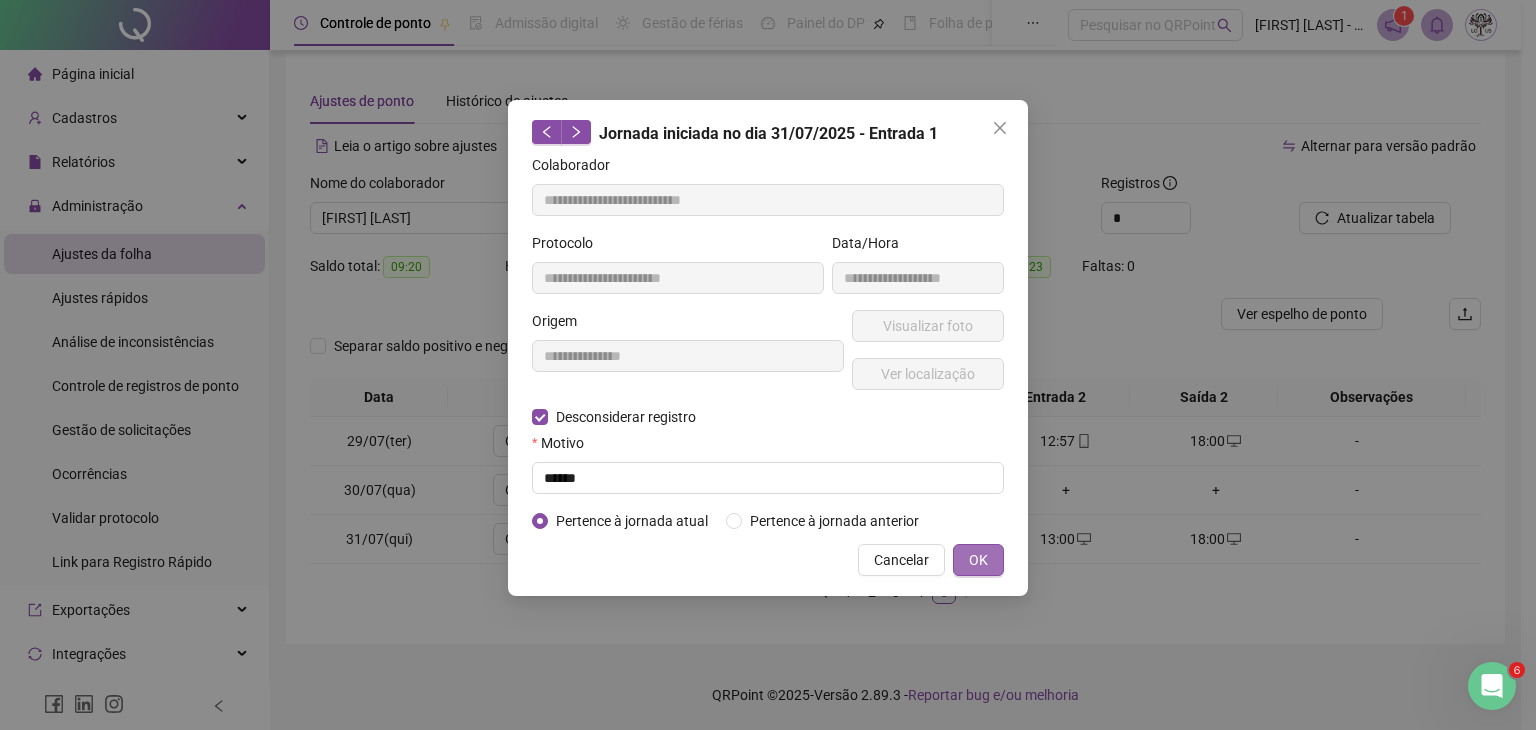 click on "OK" at bounding box center (978, 560) 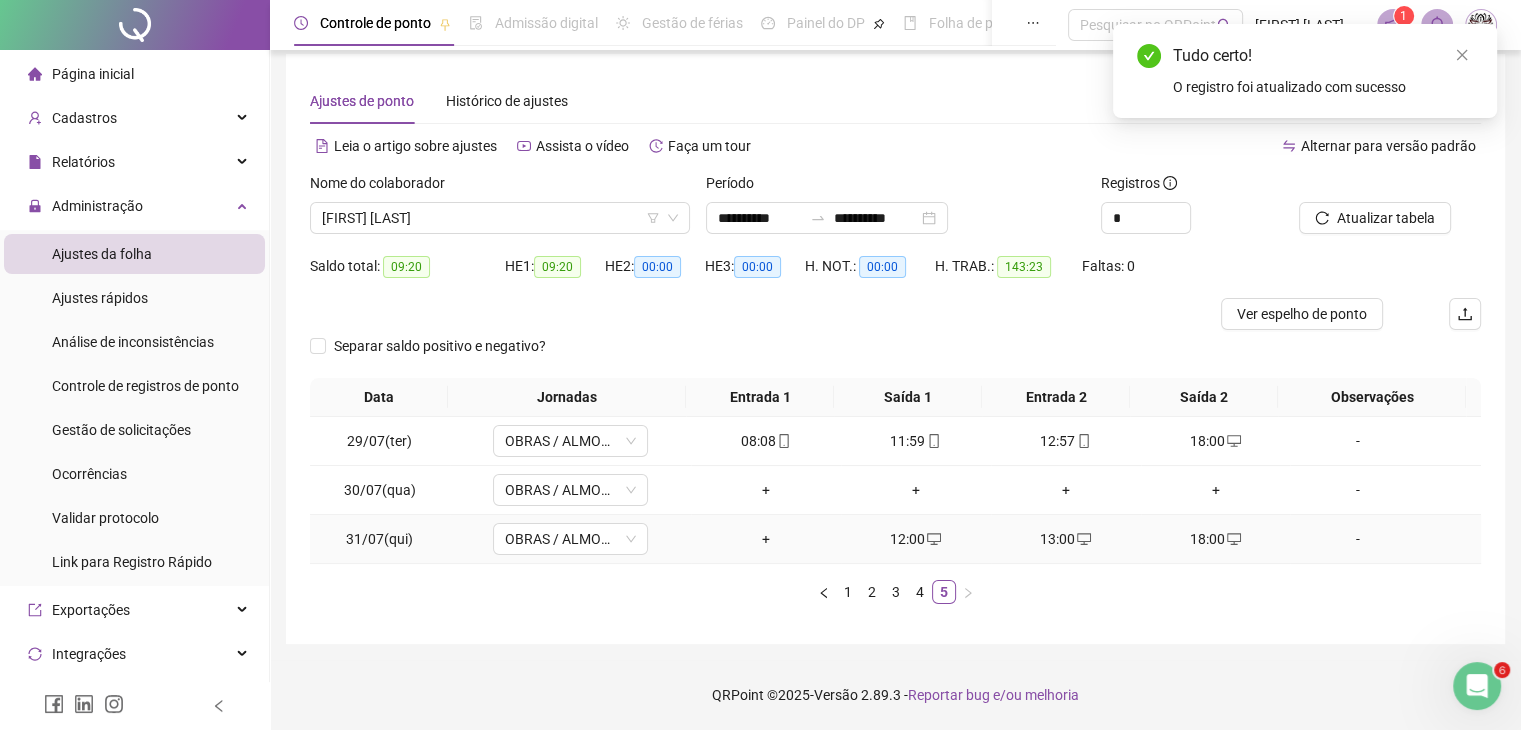 click on "12:00" at bounding box center [916, 539] 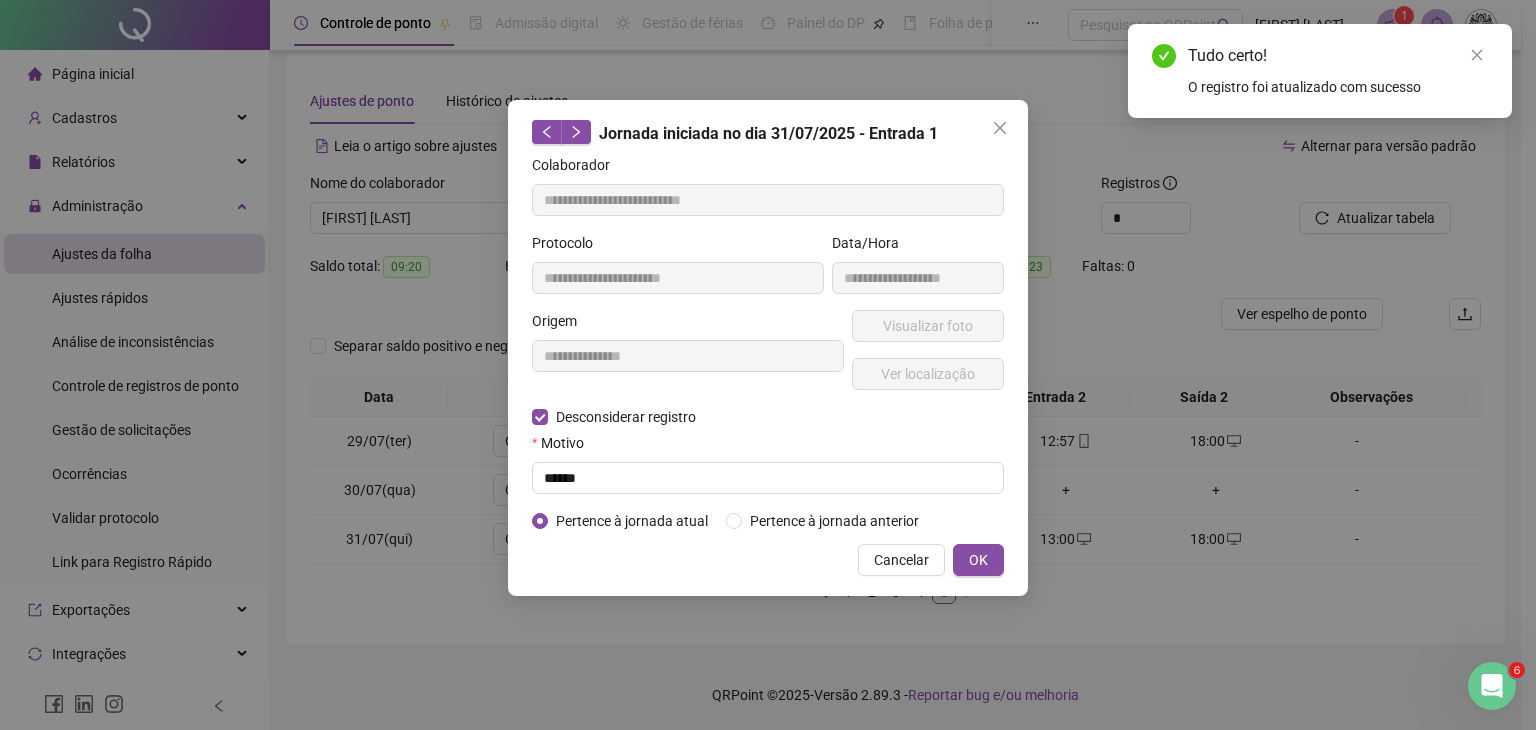 type on "**********" 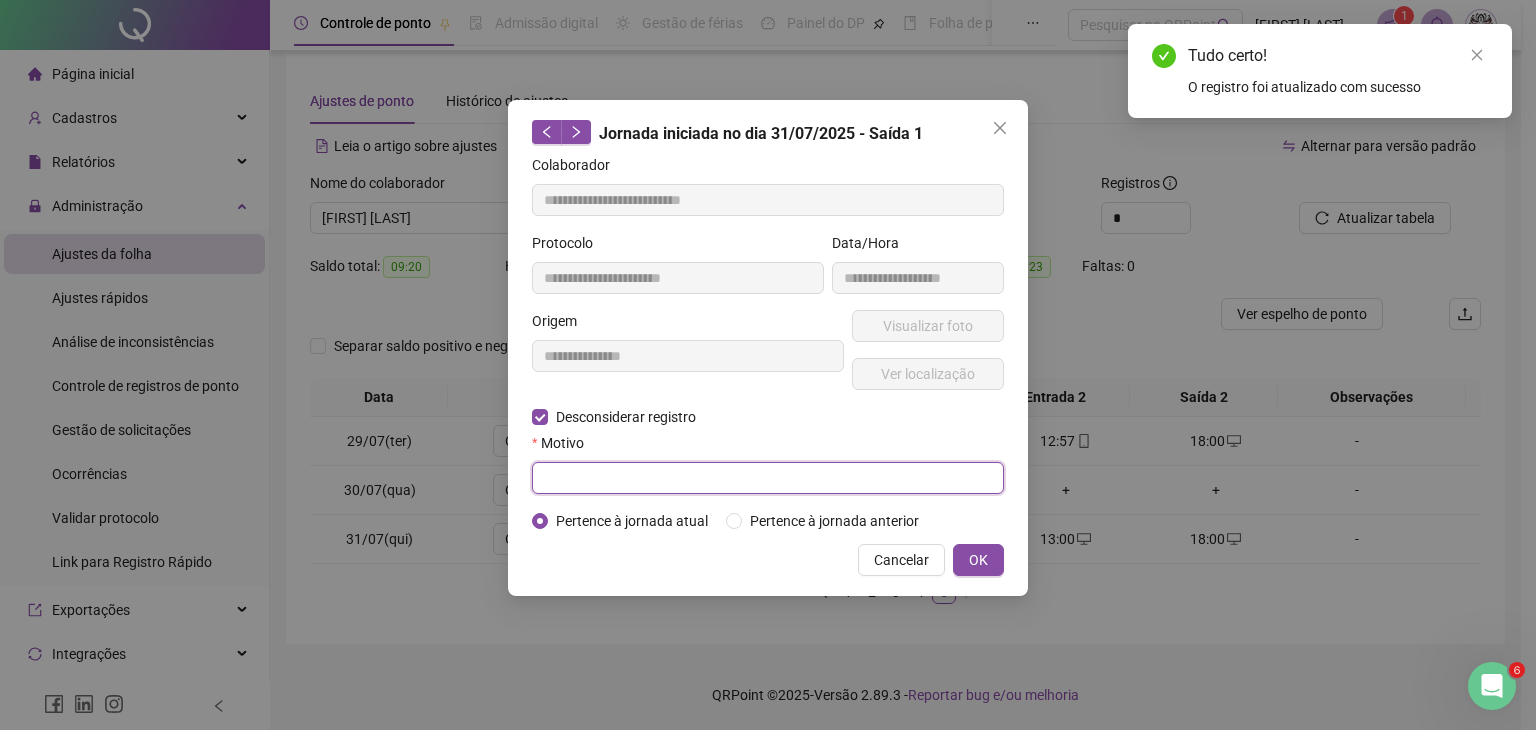 click at bounding box center (768, 478) 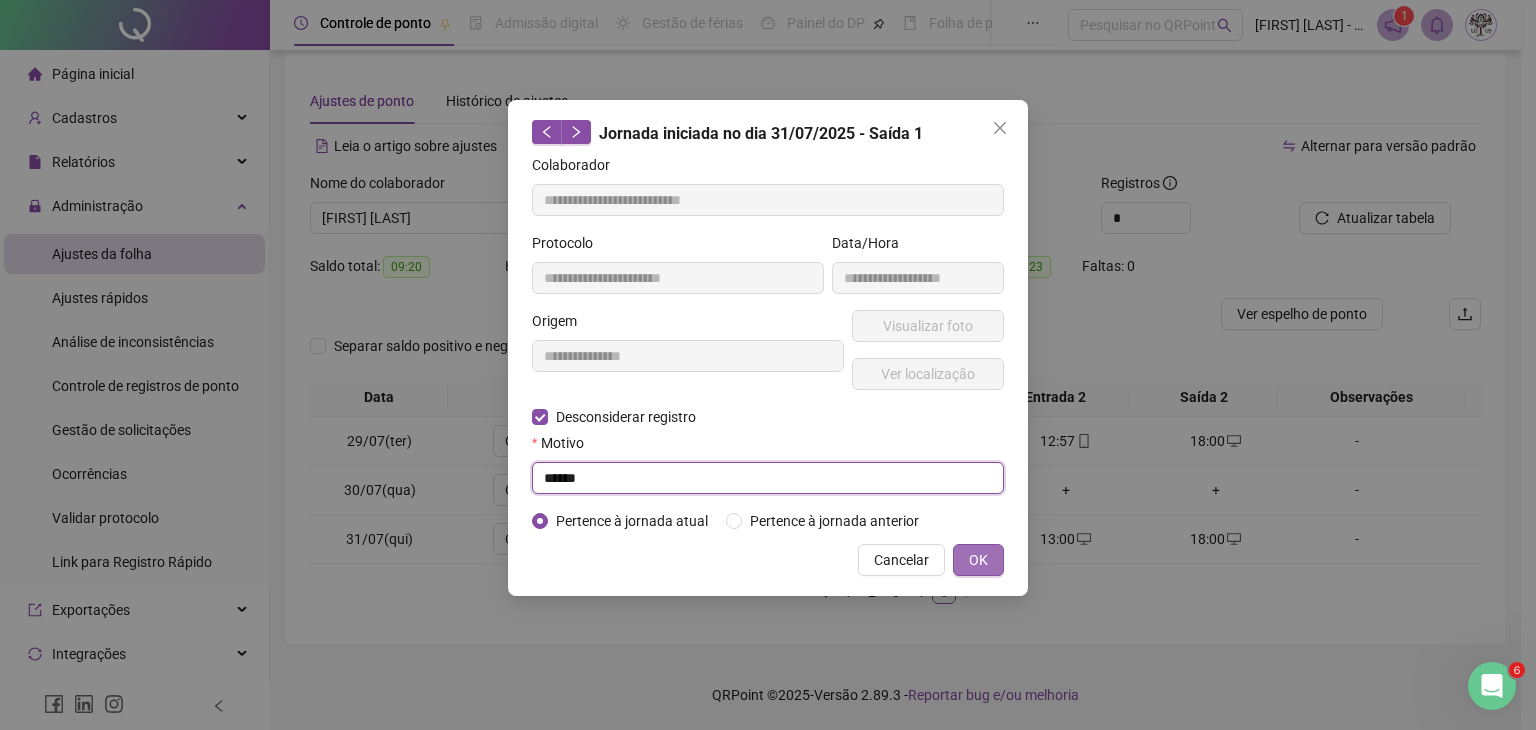 type on "*****" 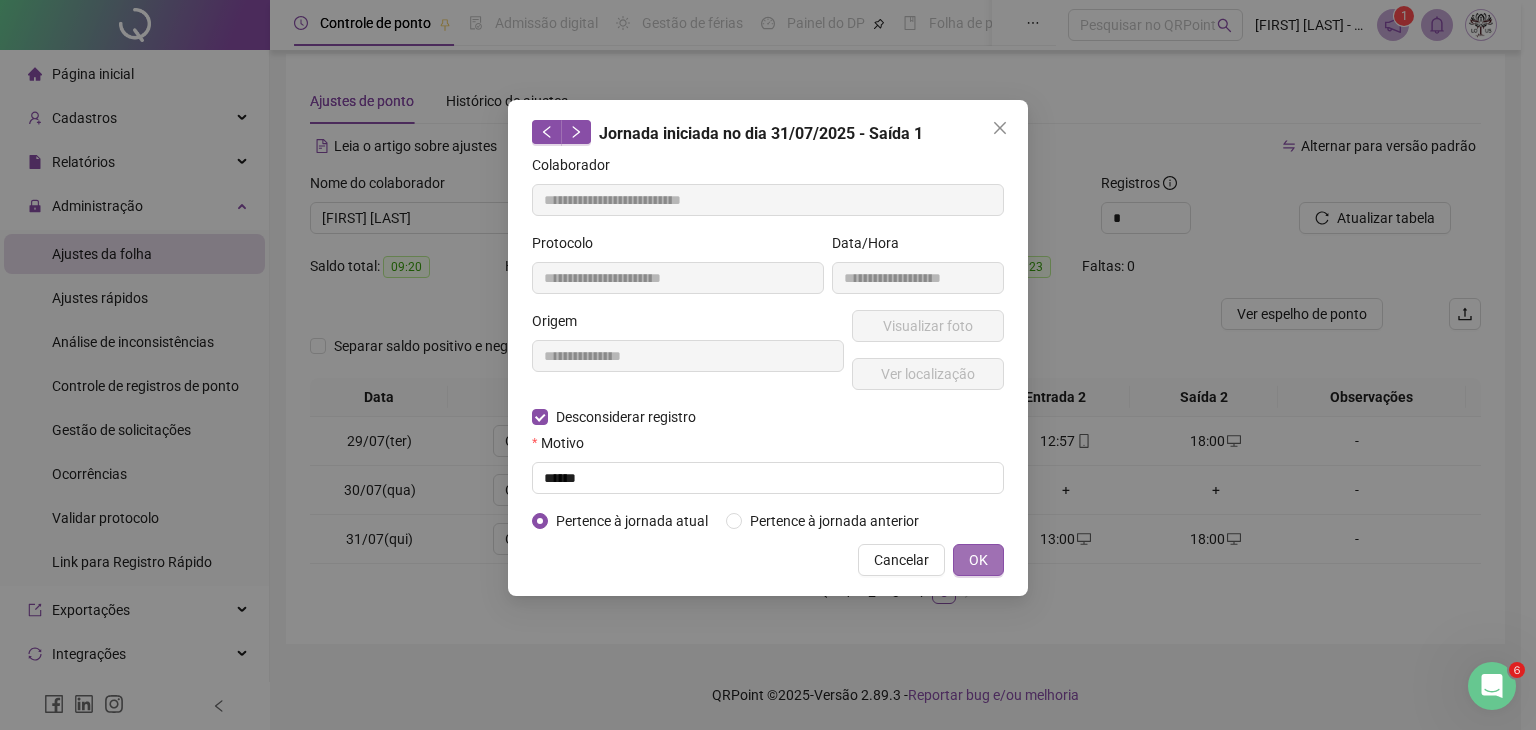click on "OK" at bounding box center (978, 560) 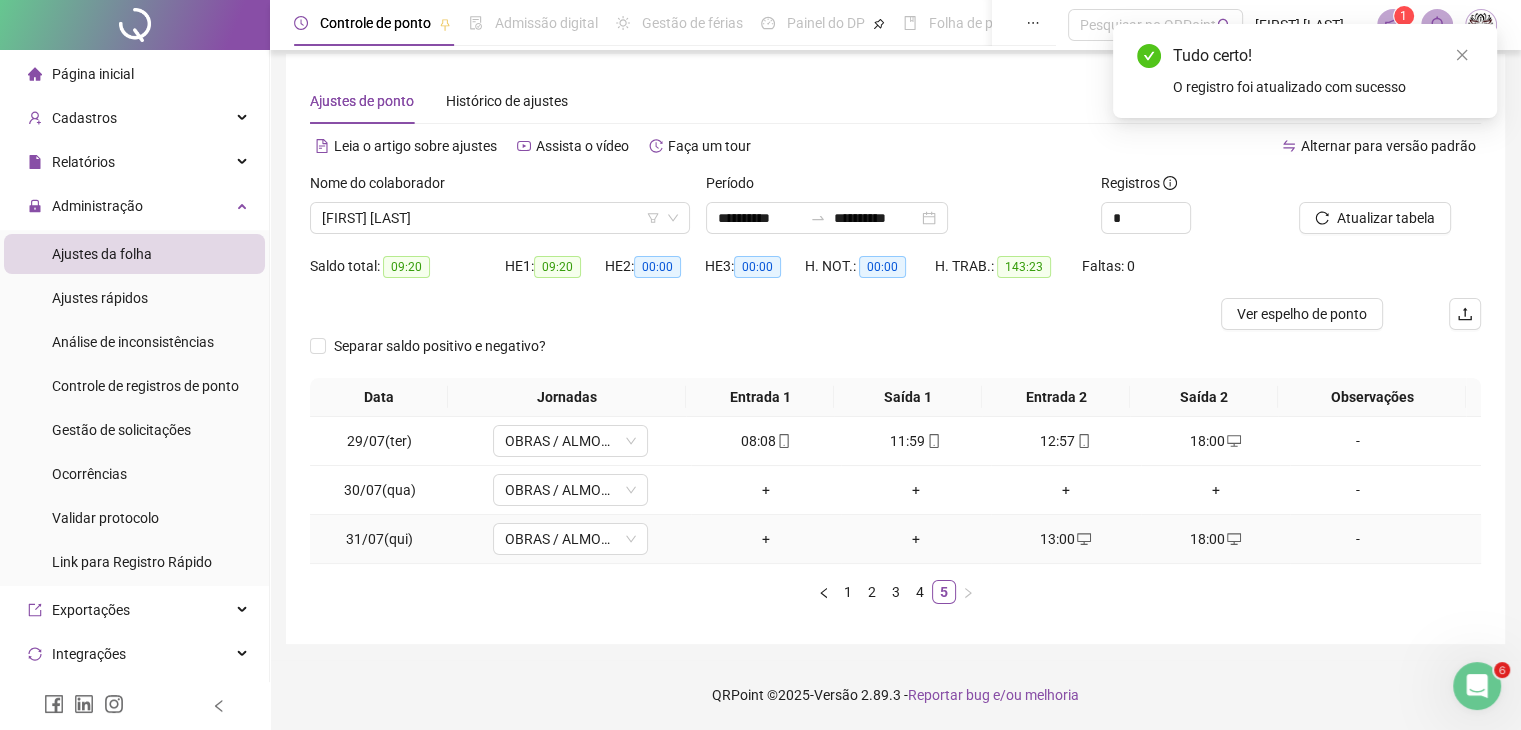 click on "13:00" at bounding box center (1066, 539) 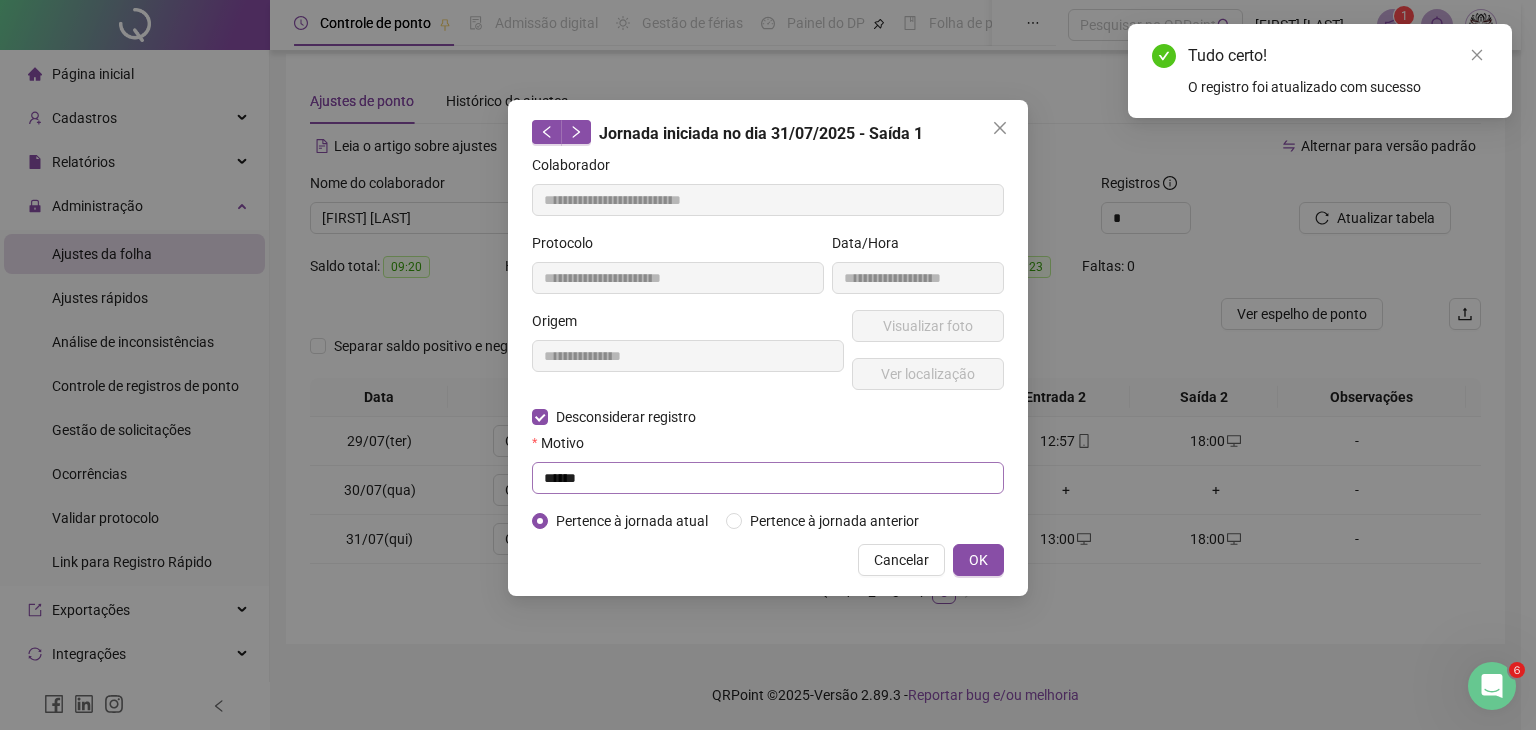 type on "**********" 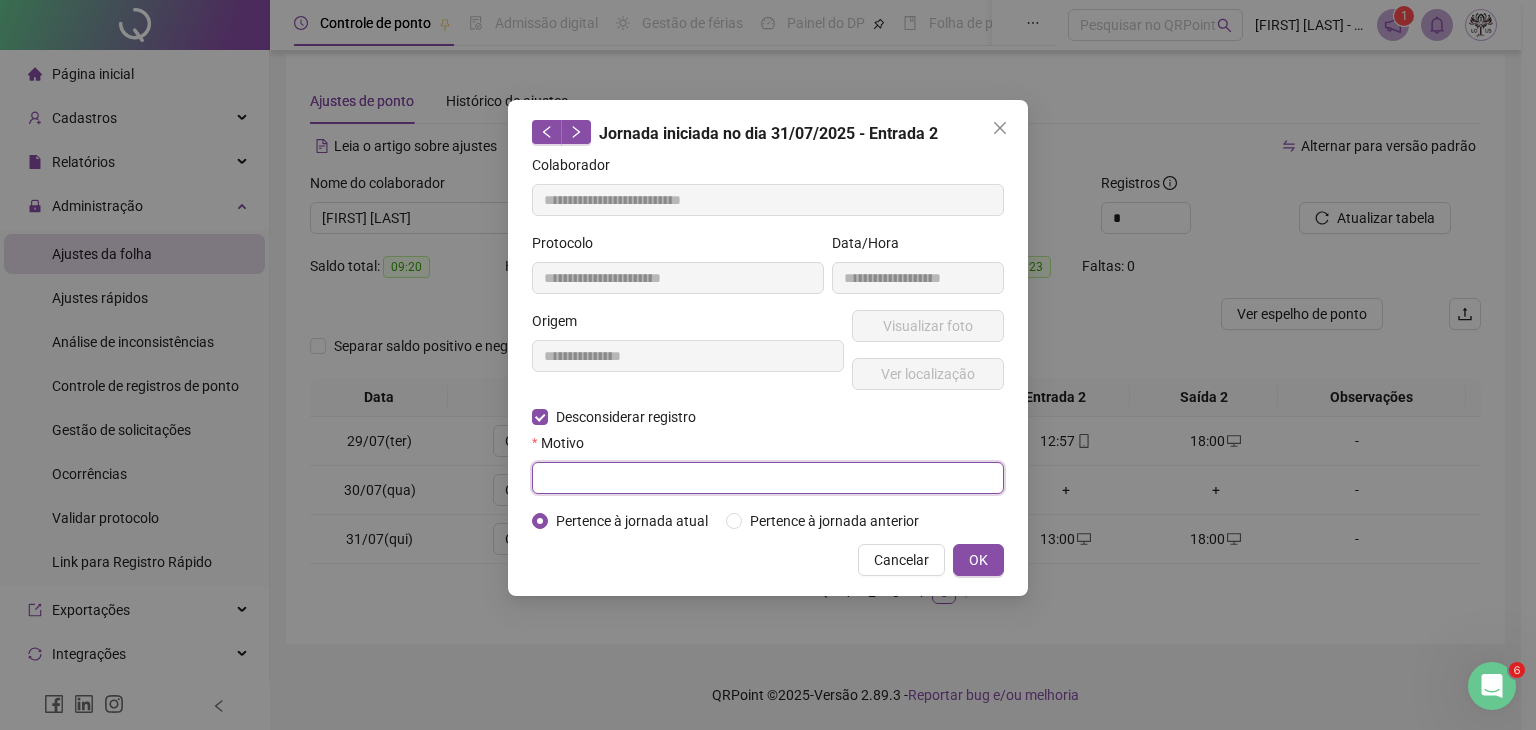 click at bounding box center (768, 478) 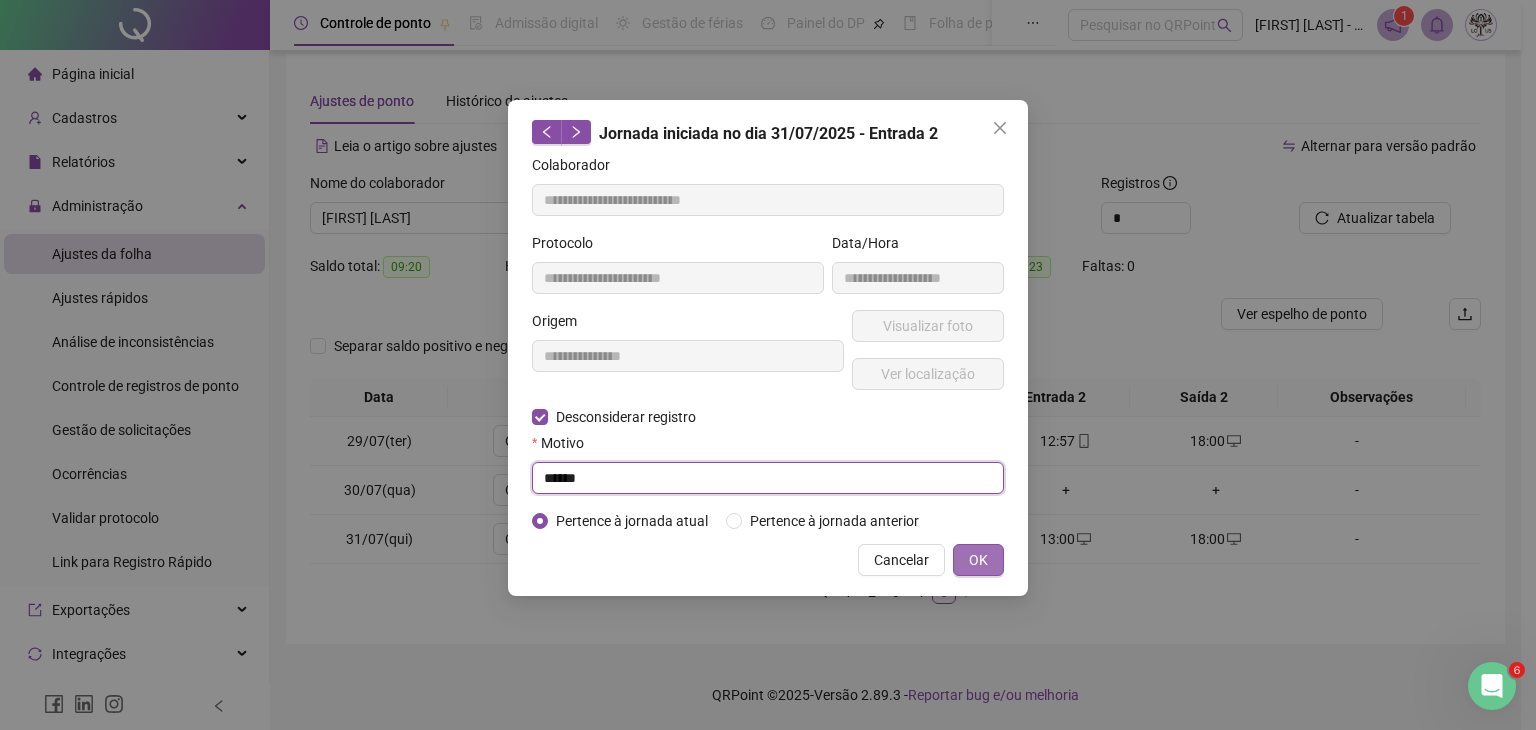 type on "*****" 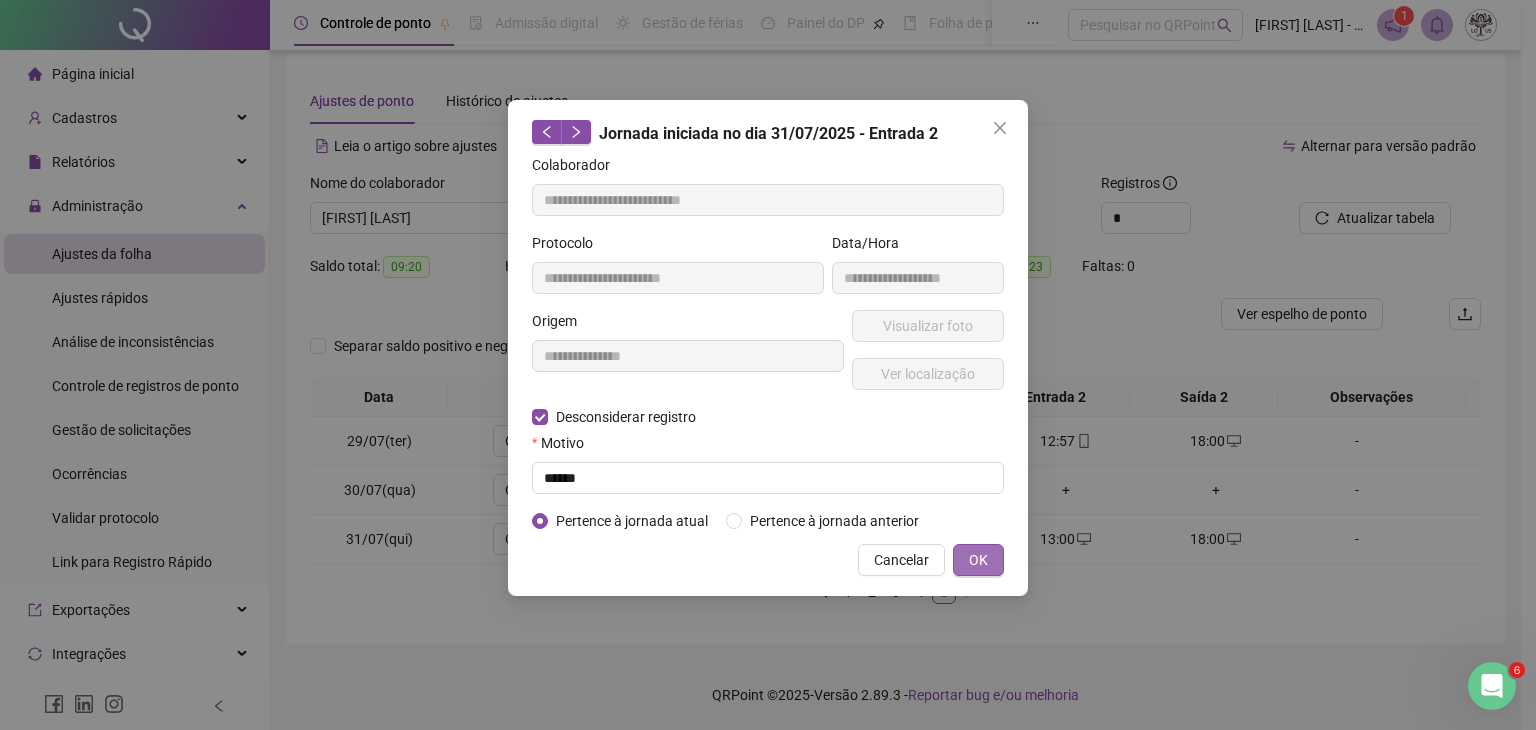 click on "OK" at bounding box center (978, 560) 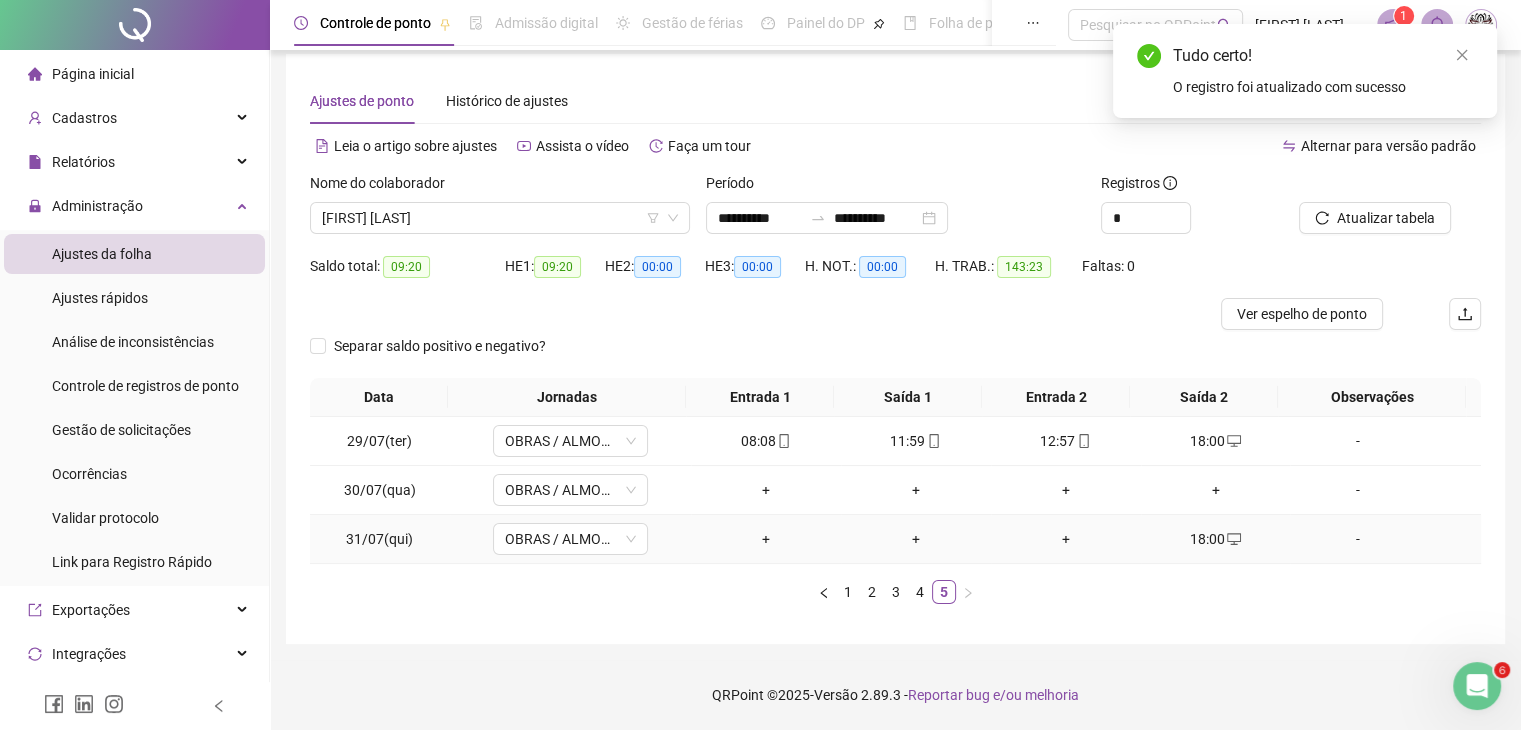 click on "18:00" at bounding box center [1216, 539] 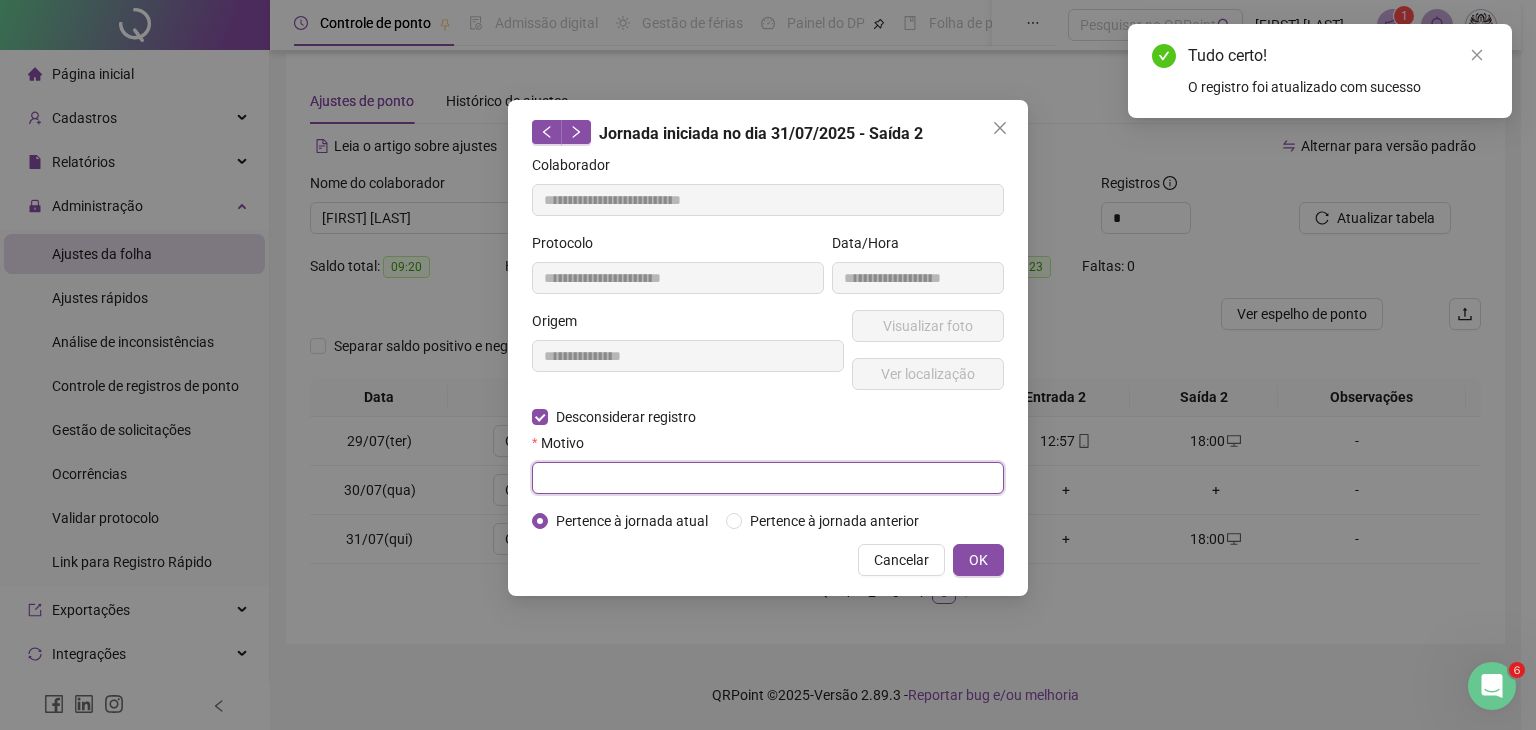 click at bounding box center (768, 478) 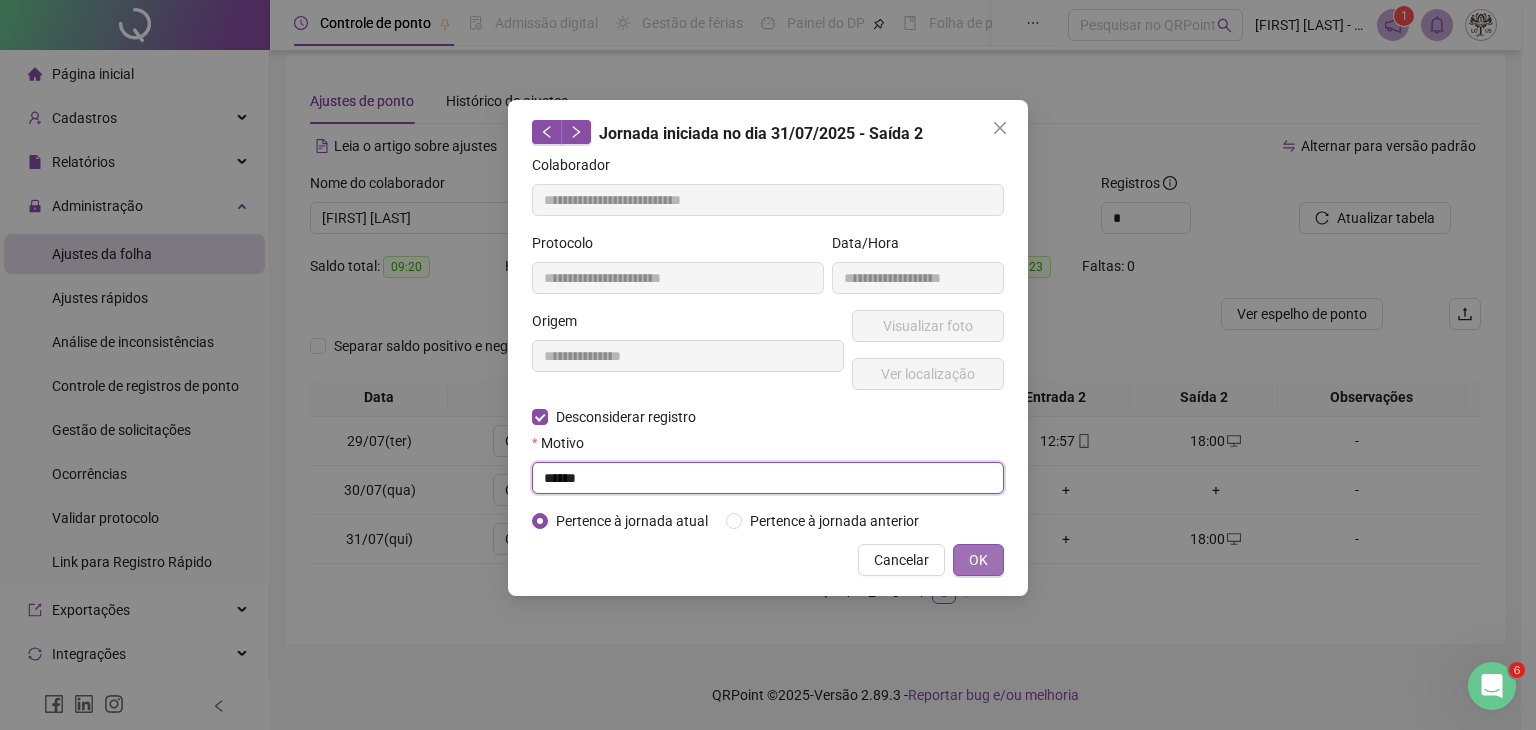type on "*****" 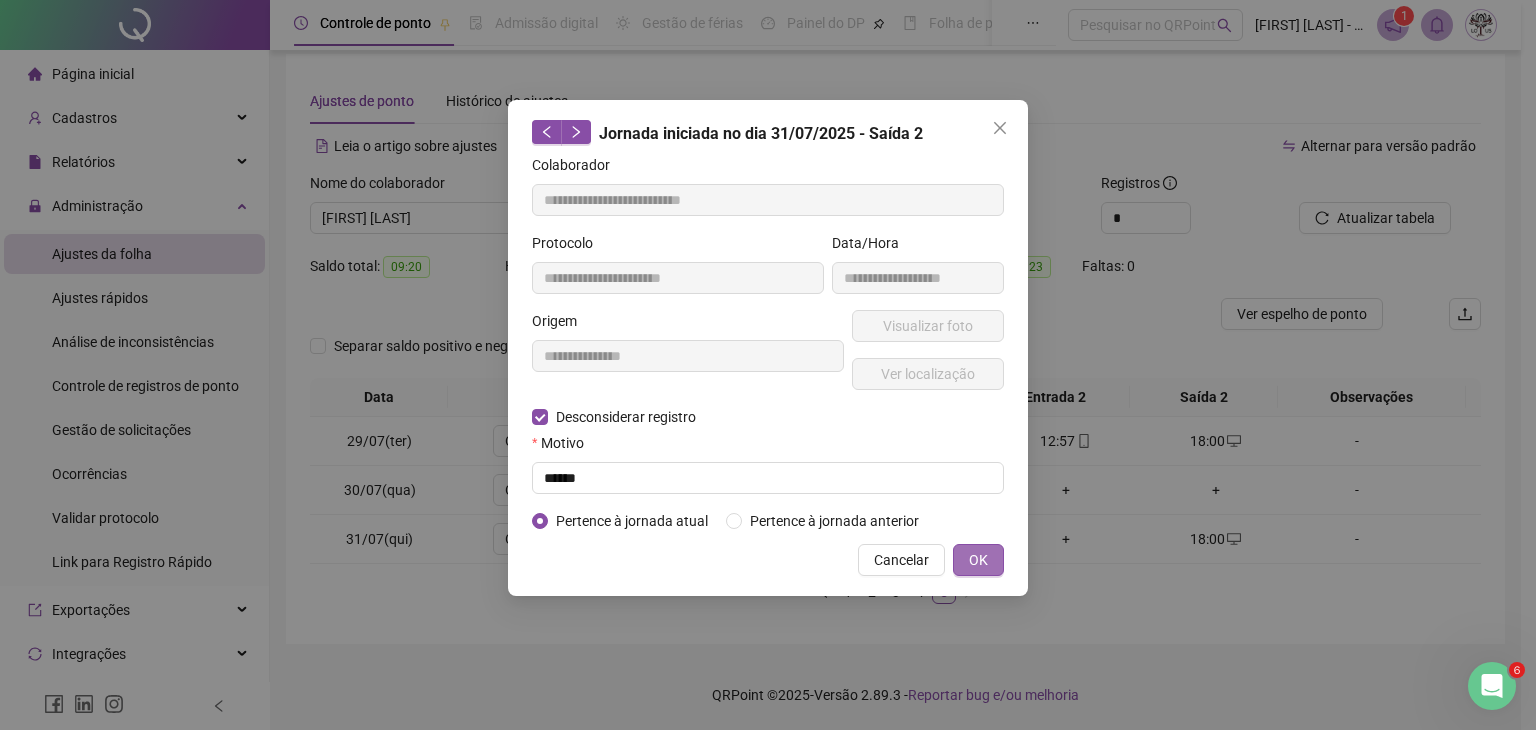 click on "OK" at bounding box center (978, 560) 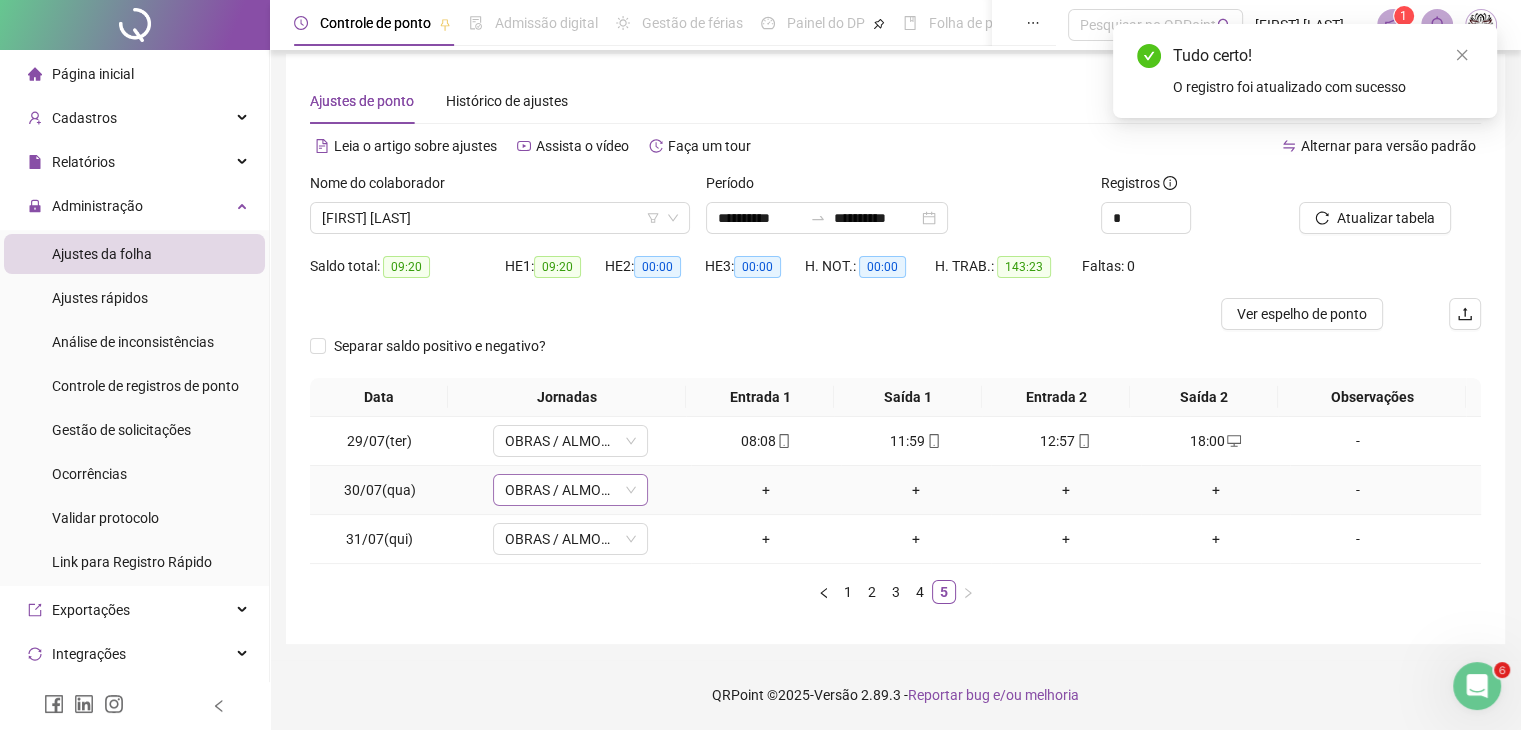 click 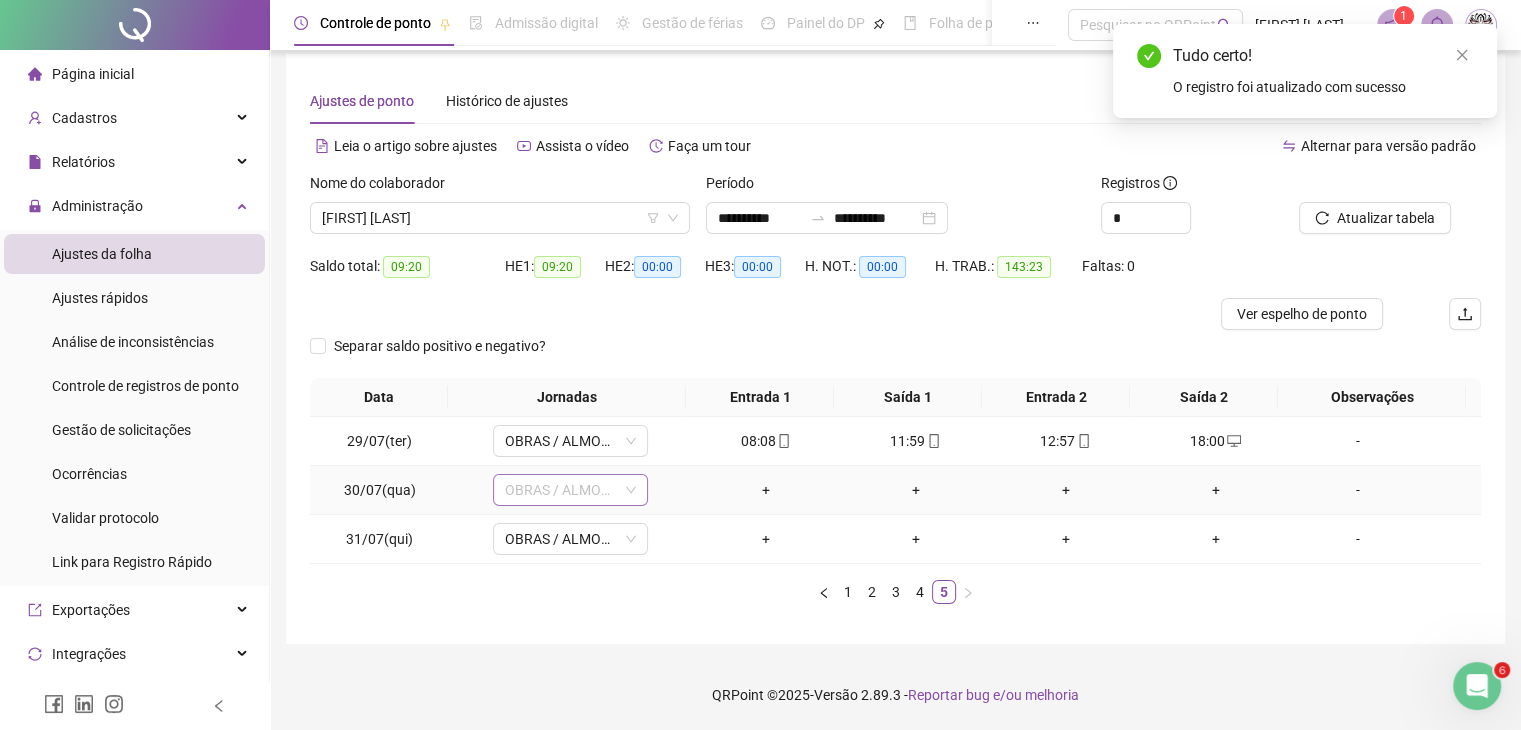 click on "OBRAS / ALMOÇO / SEG - QUI" at bounding box center [570, 490] 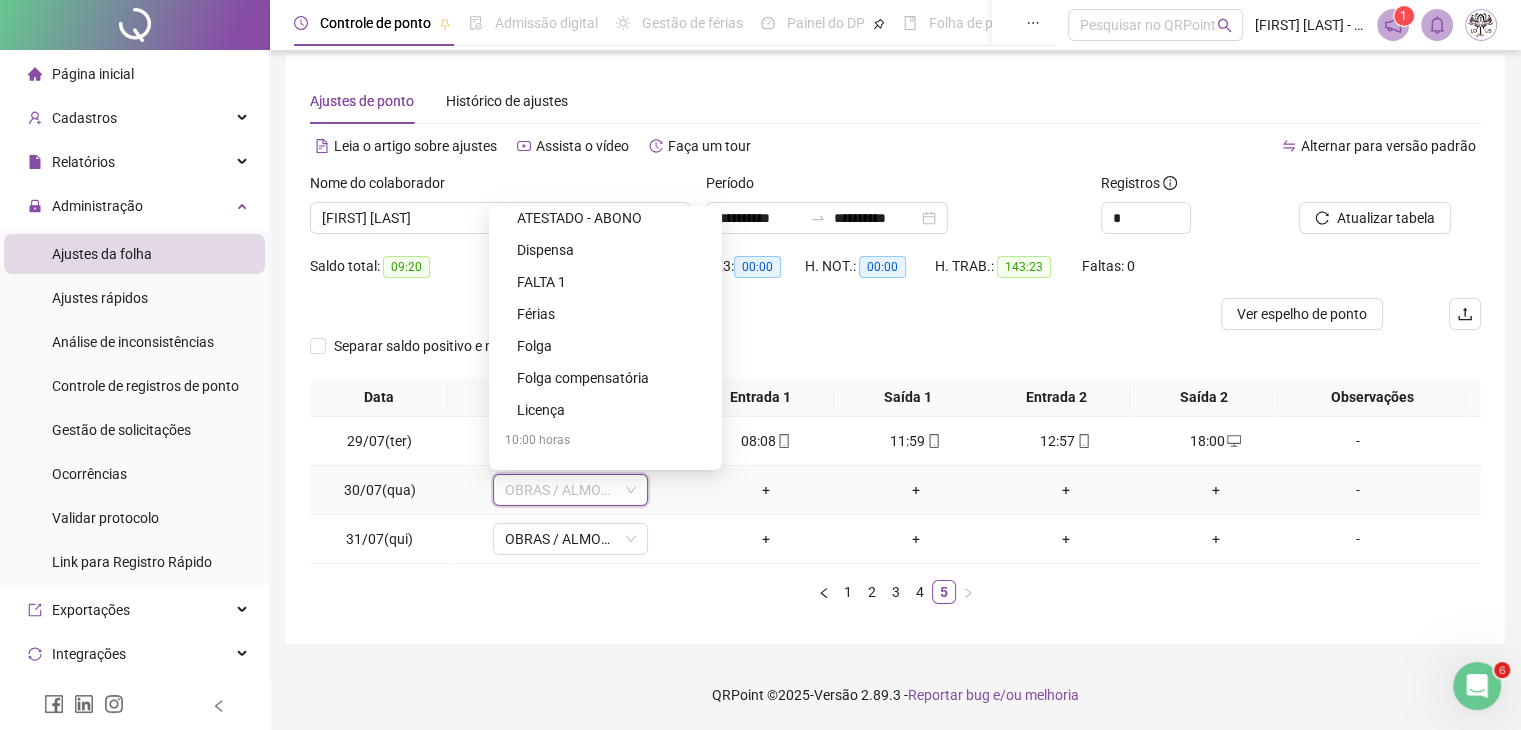 scroll, scrollTop: 494, scrollLeft: 0, axis: vertical 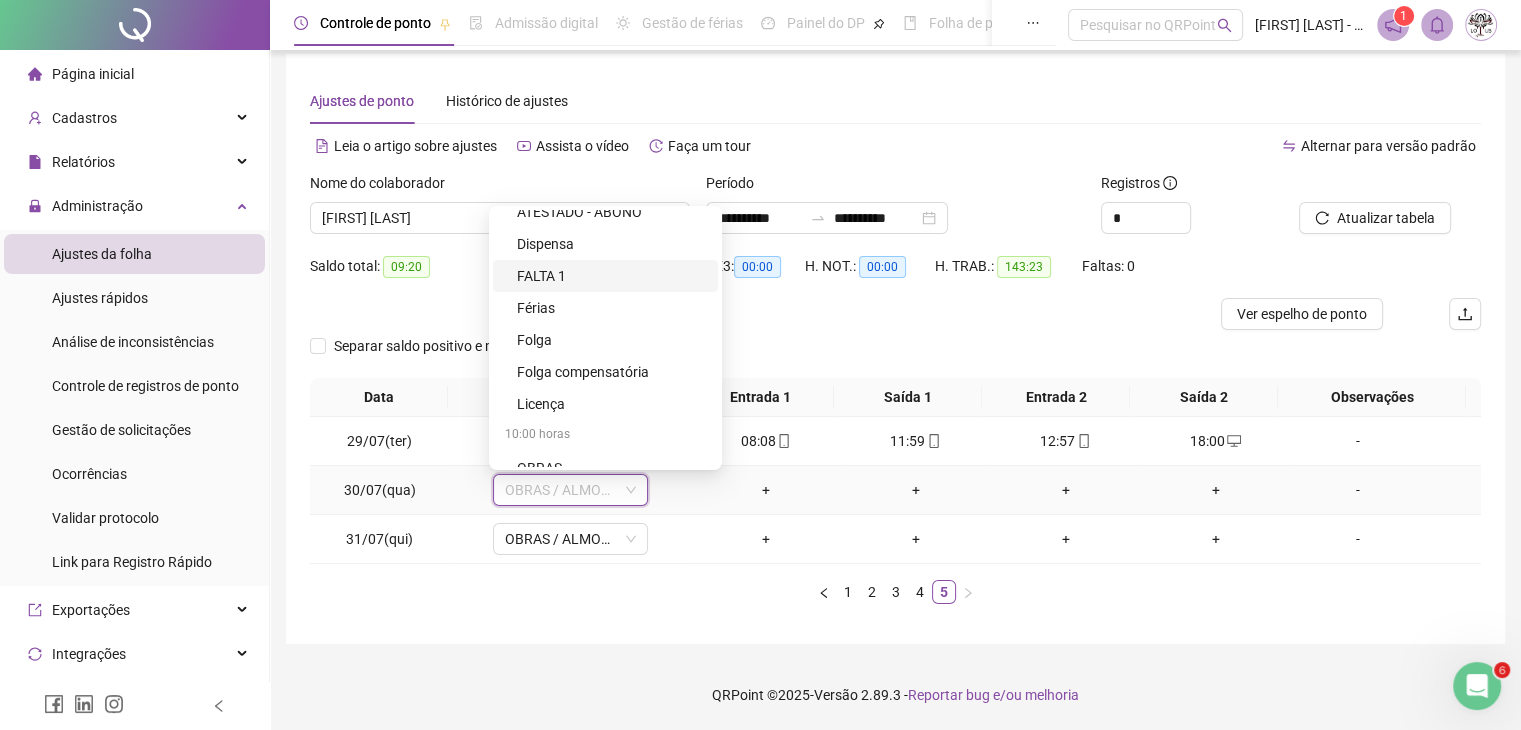 click on "FALTA 1" at bounding box center [611, 276] 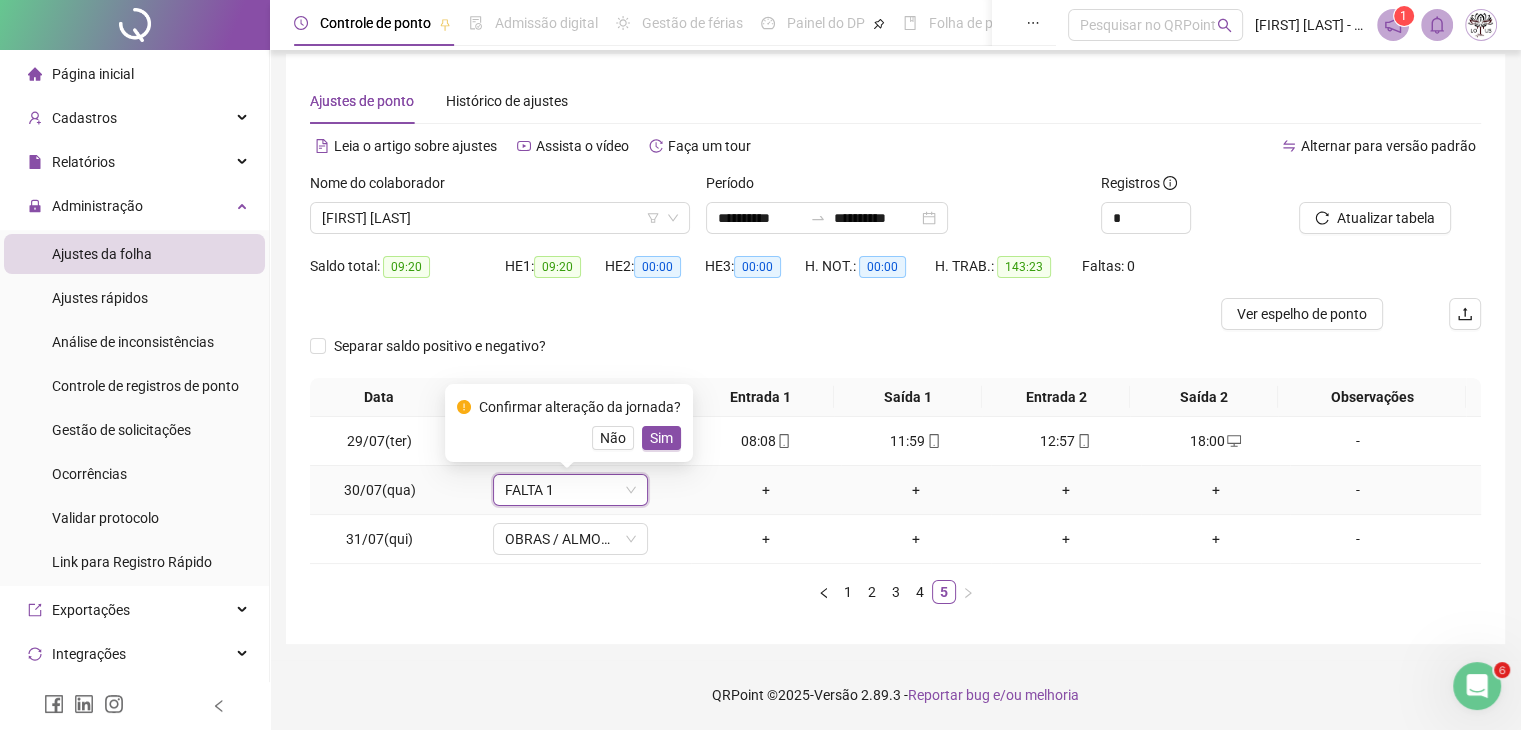 click on "Sim" at bounding box center [661, 438] 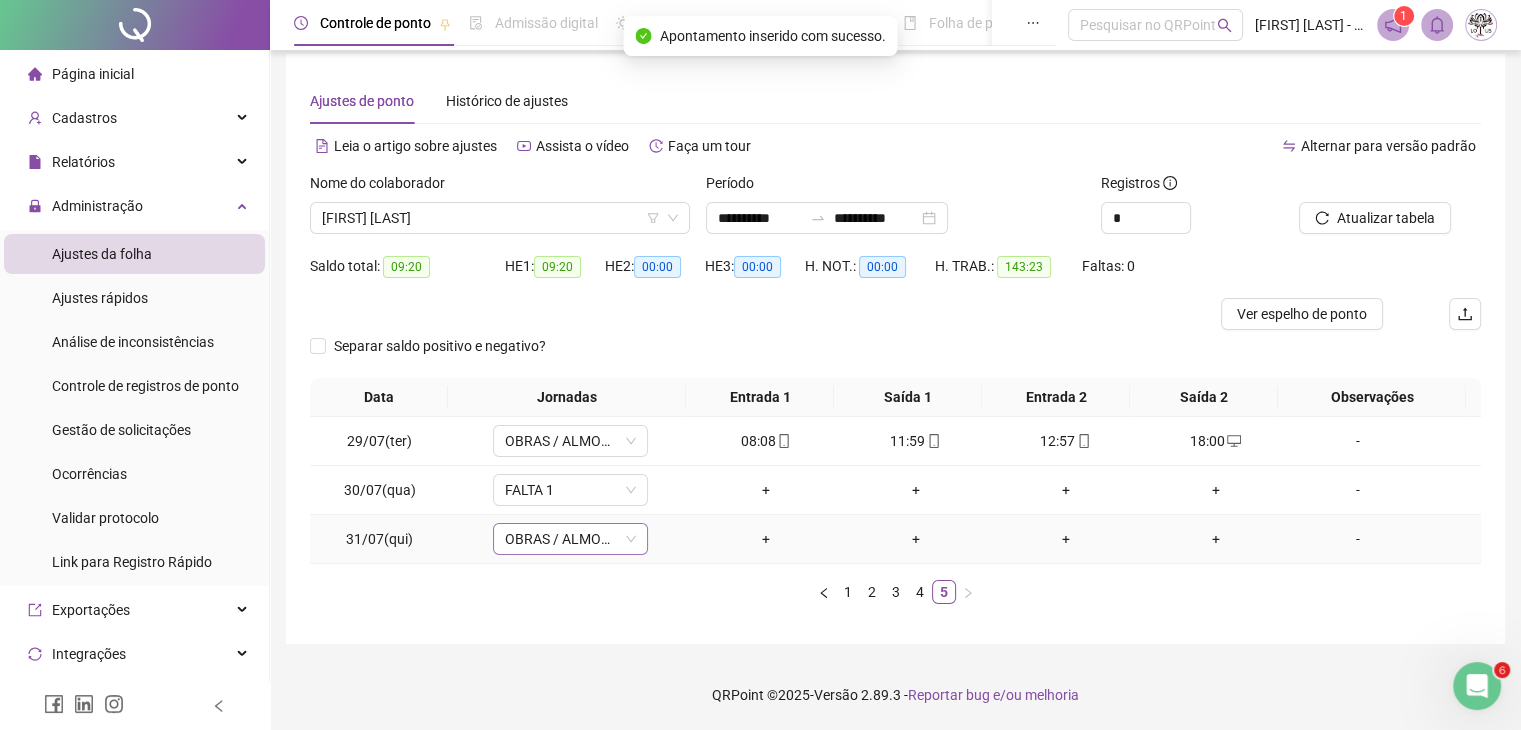 click 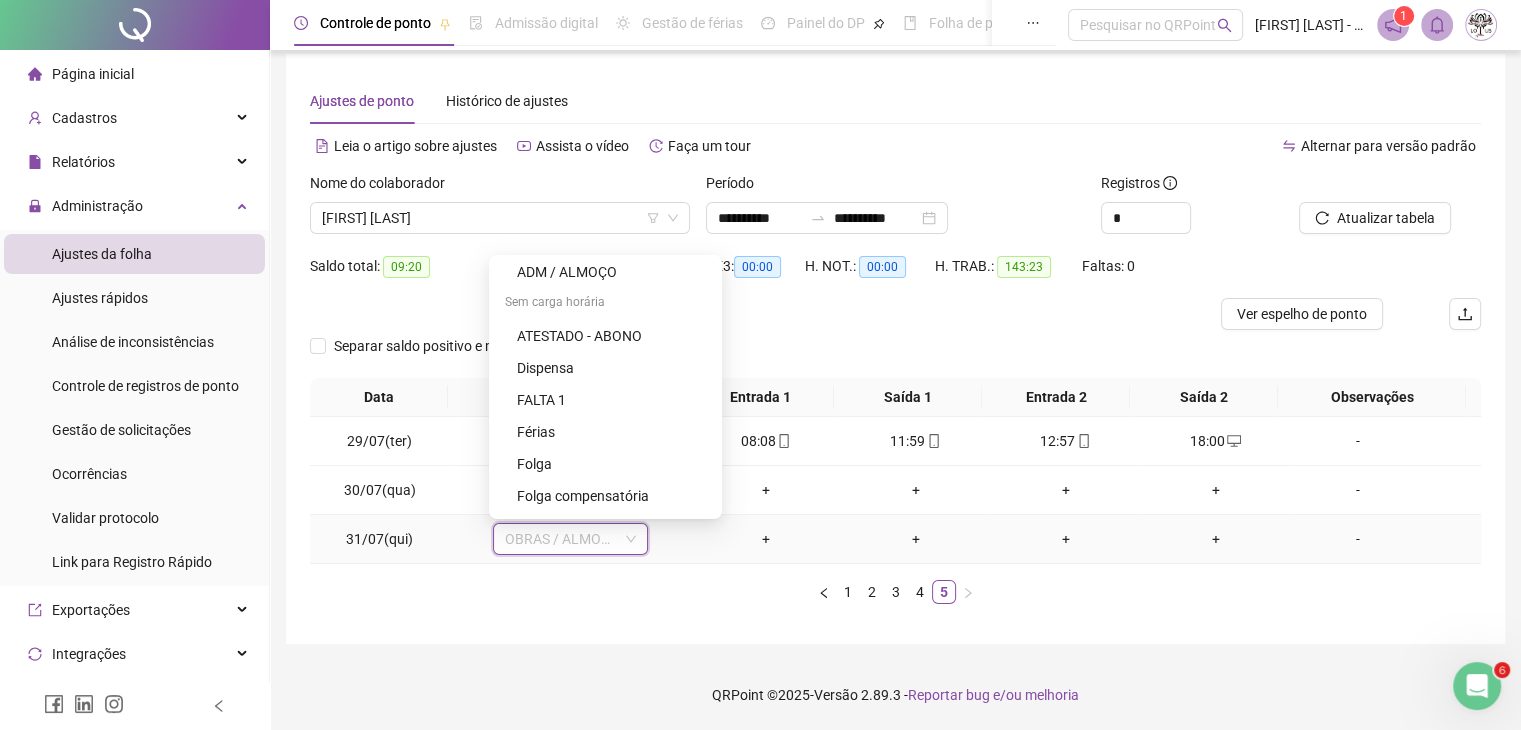 scroll, scrollTop: 427, scrollLeft: 0, axis: vertical 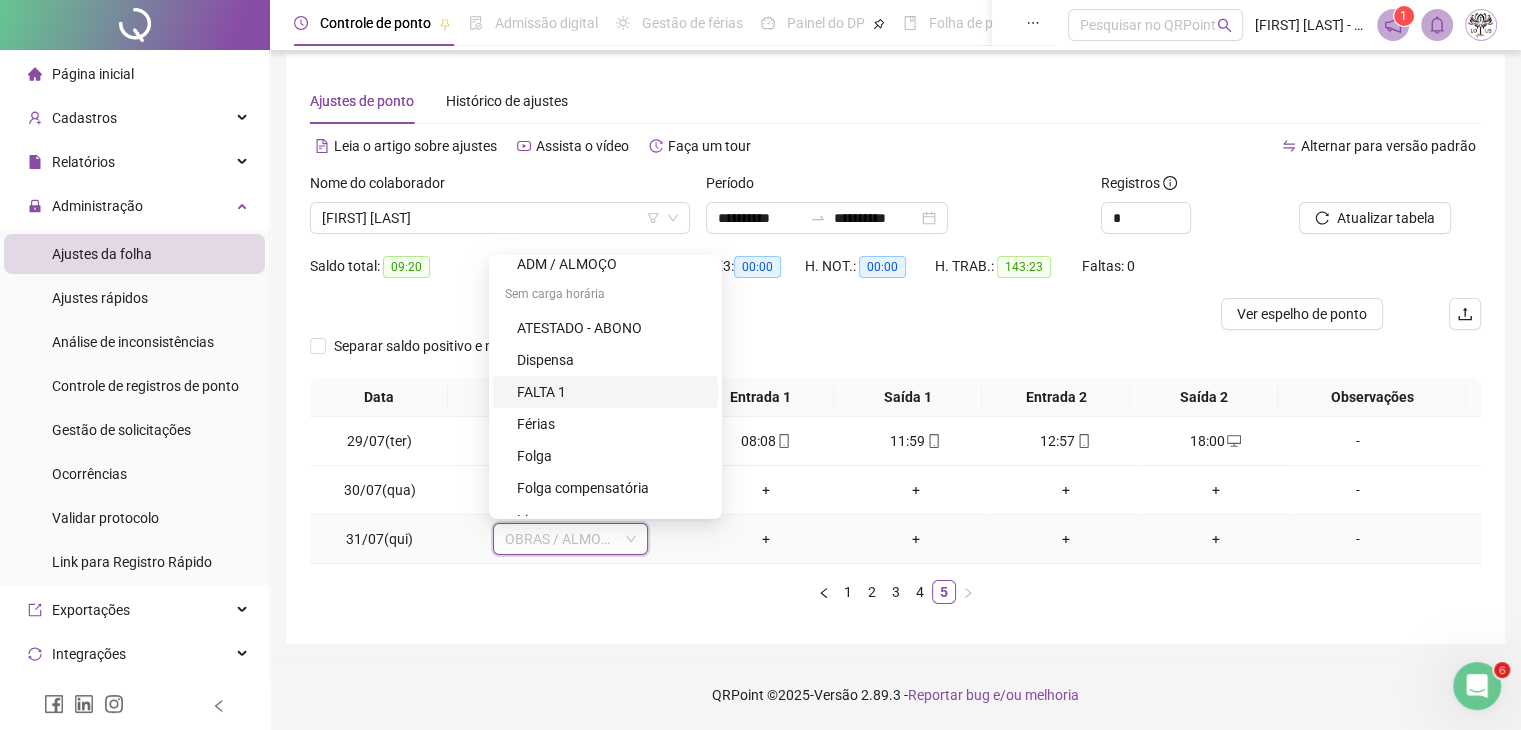 click on "FALTA 1" at bounding box center [611, 392] 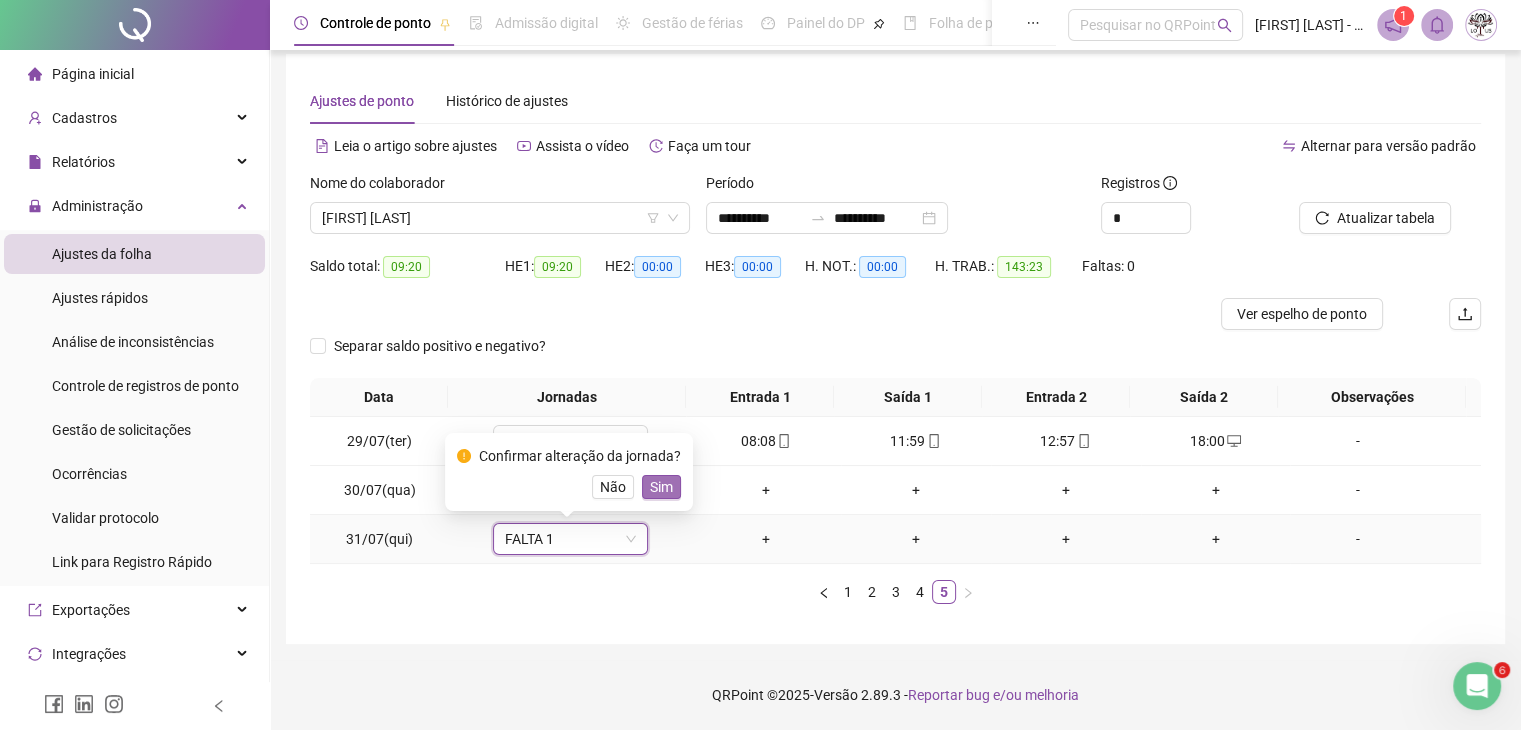 click on "Sim" at bounding box center (661, 487) 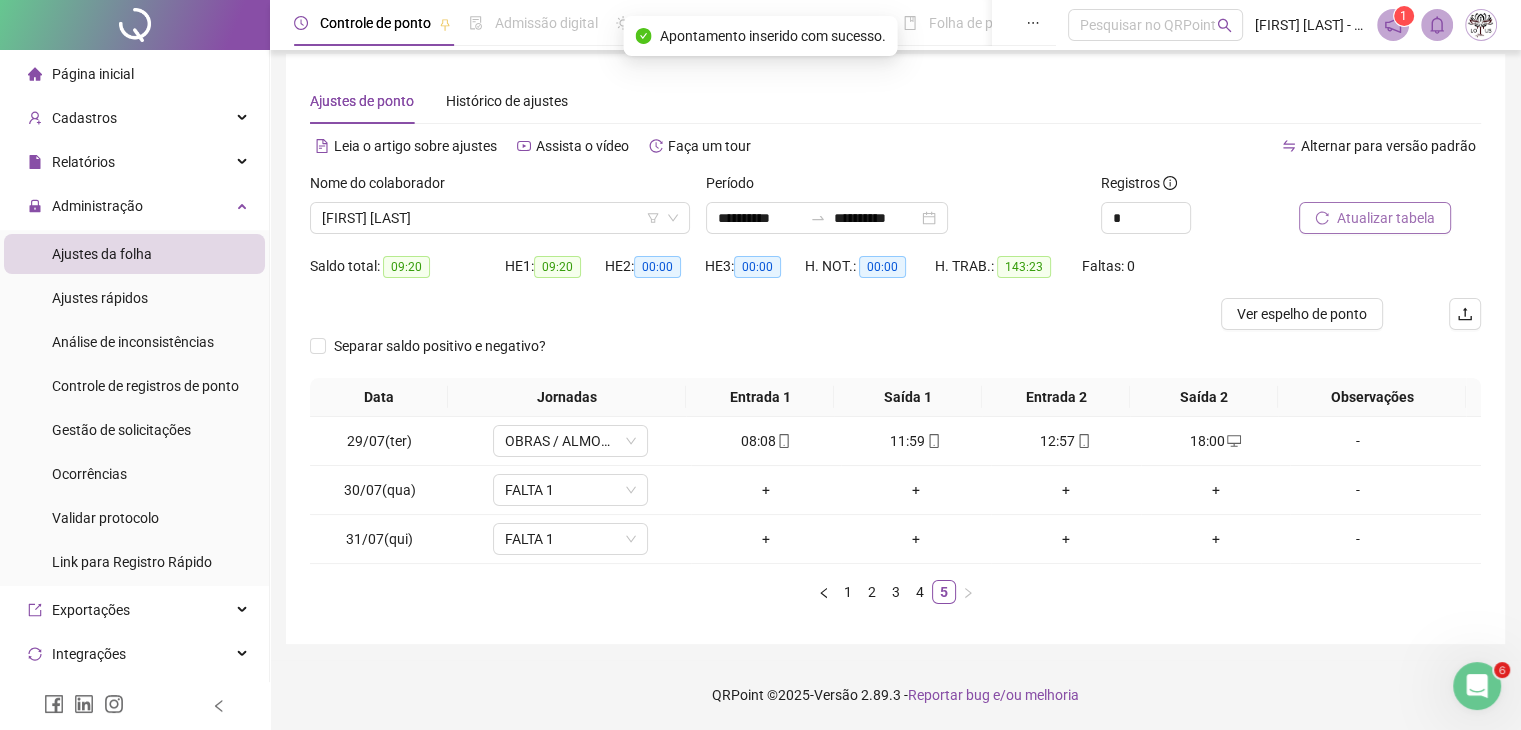 click on "Atualizar tabela" at bounding box center (1386, 218) 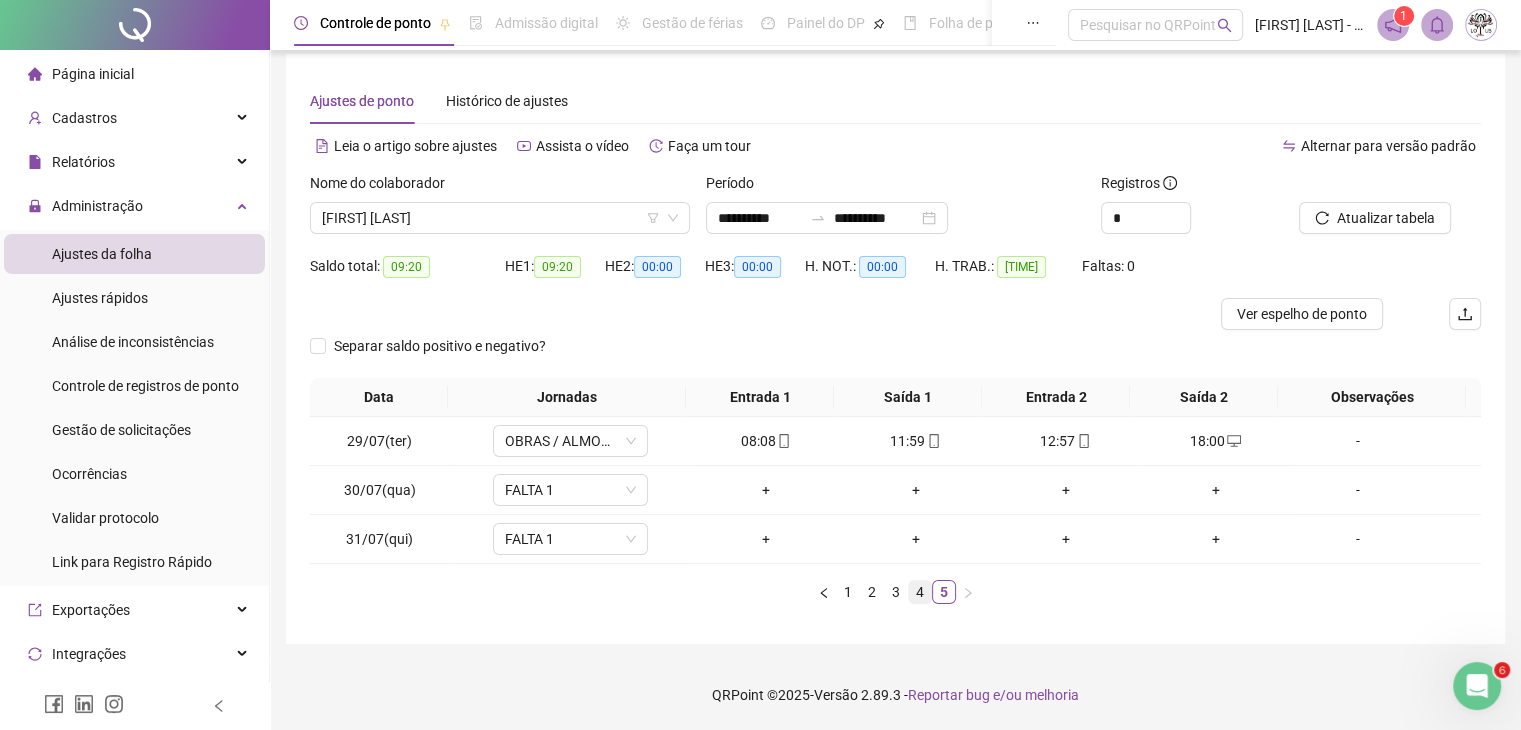 click on "4" at bounding box center (920, 592) 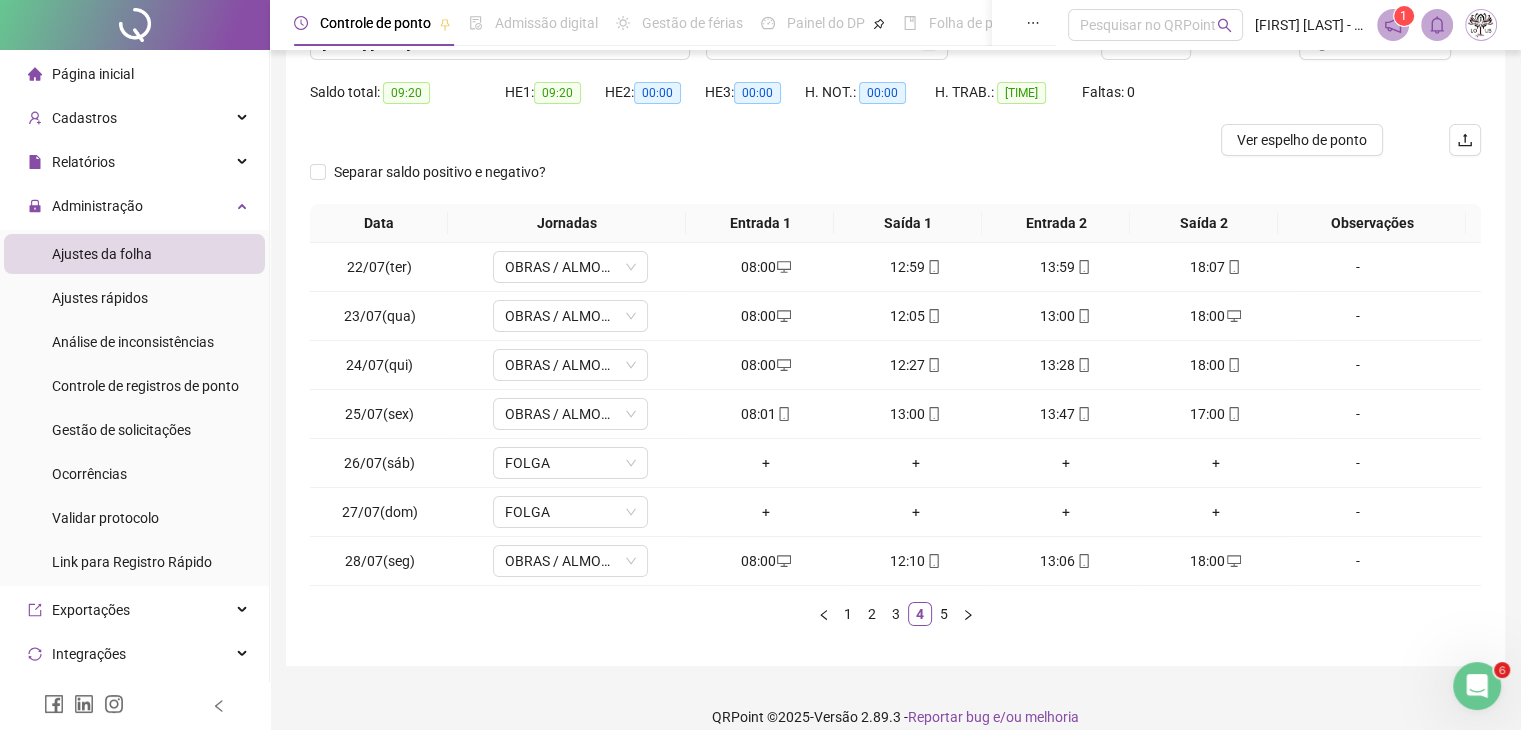 scroll, scrollTop: 201, scrollLeft: 0, axis: vertical 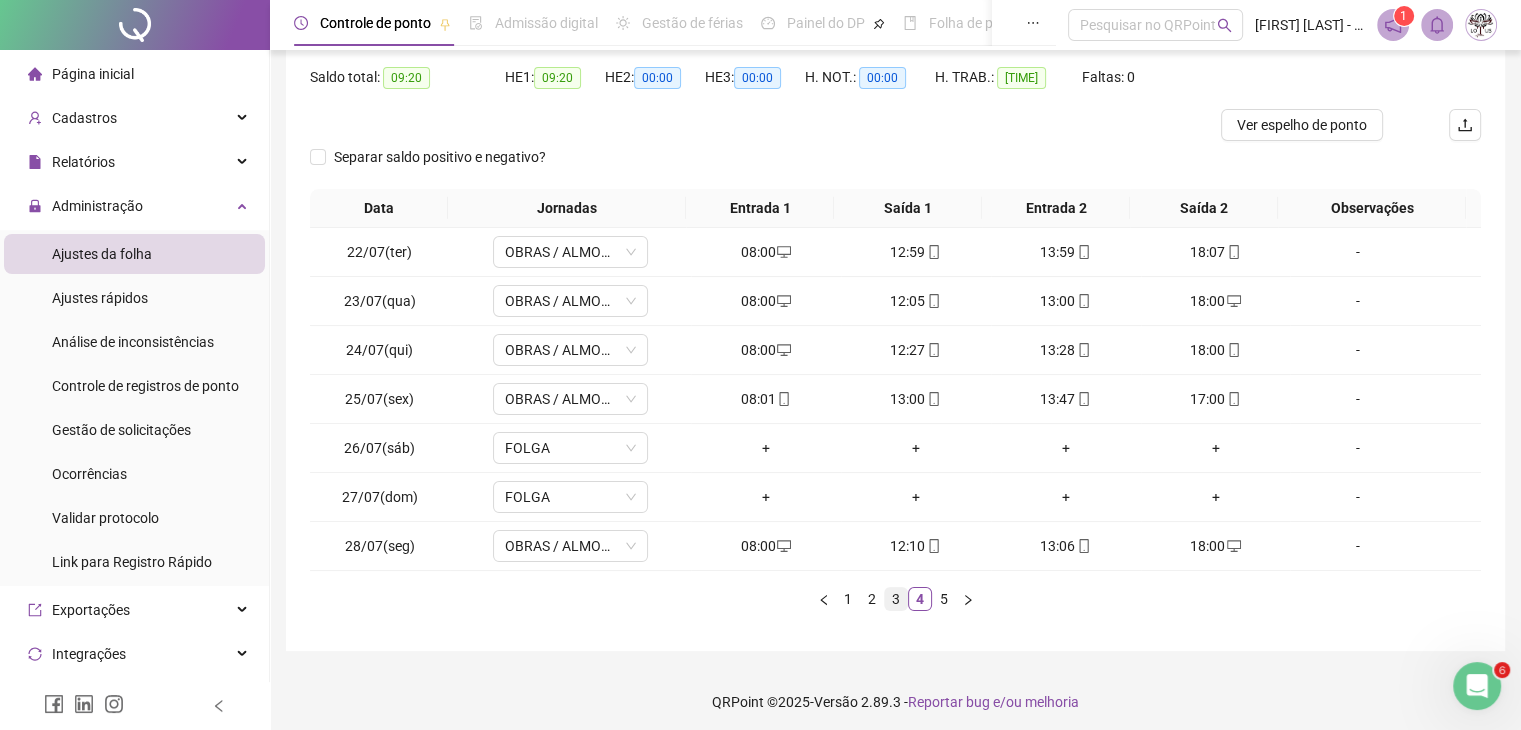 click on "3" at bounding box center [896, 599] 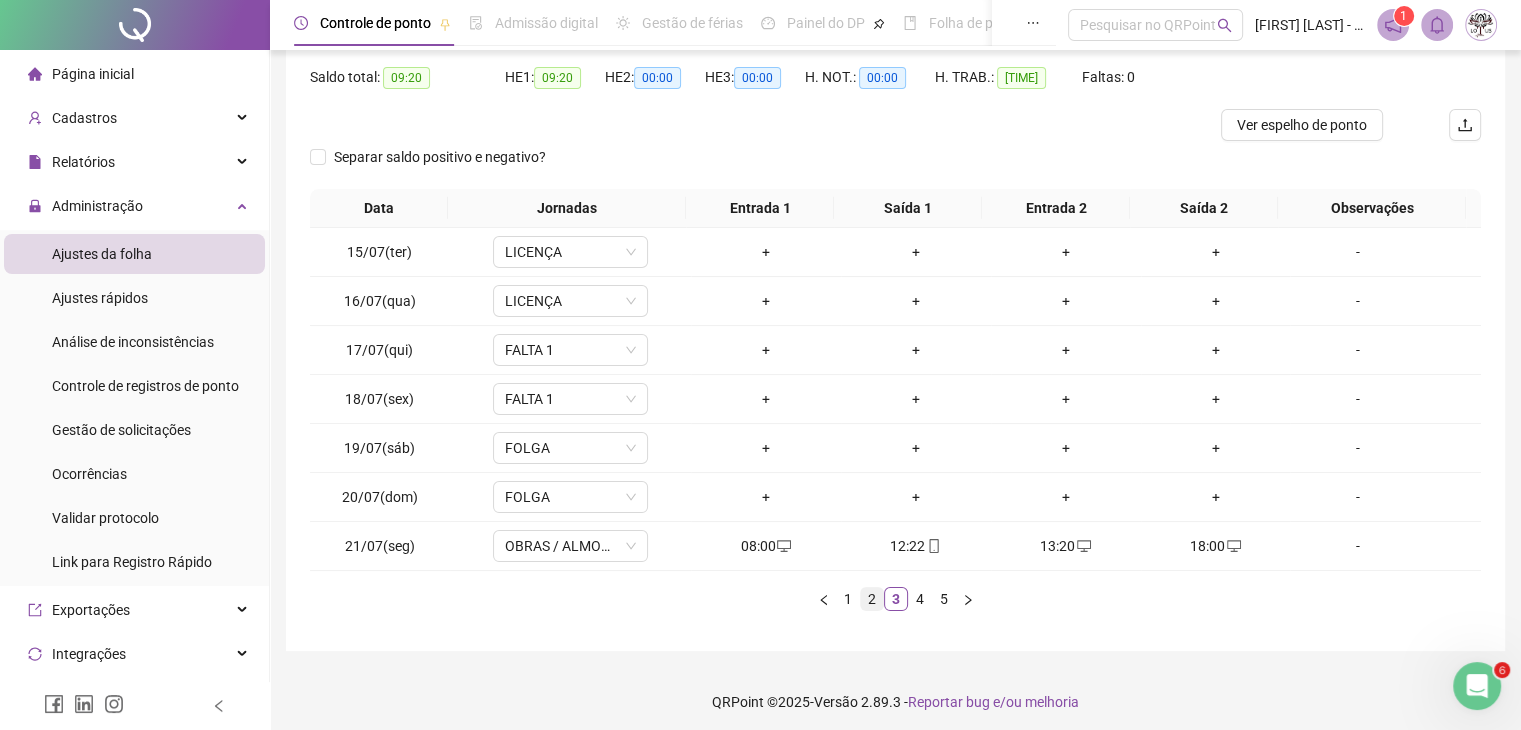 click on "2" at bounding box center [872, 599] 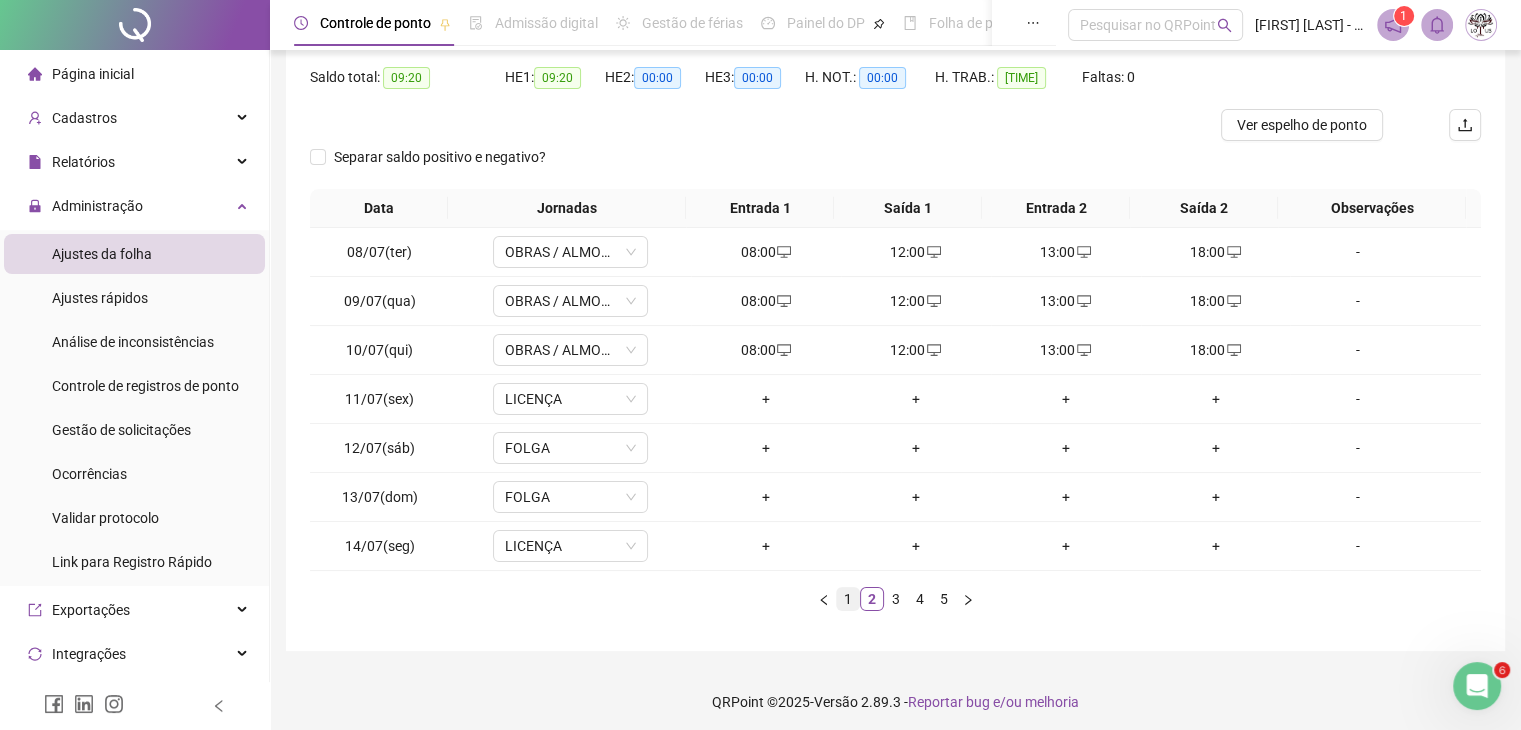 click on "1" at bounding box center (848, 599) 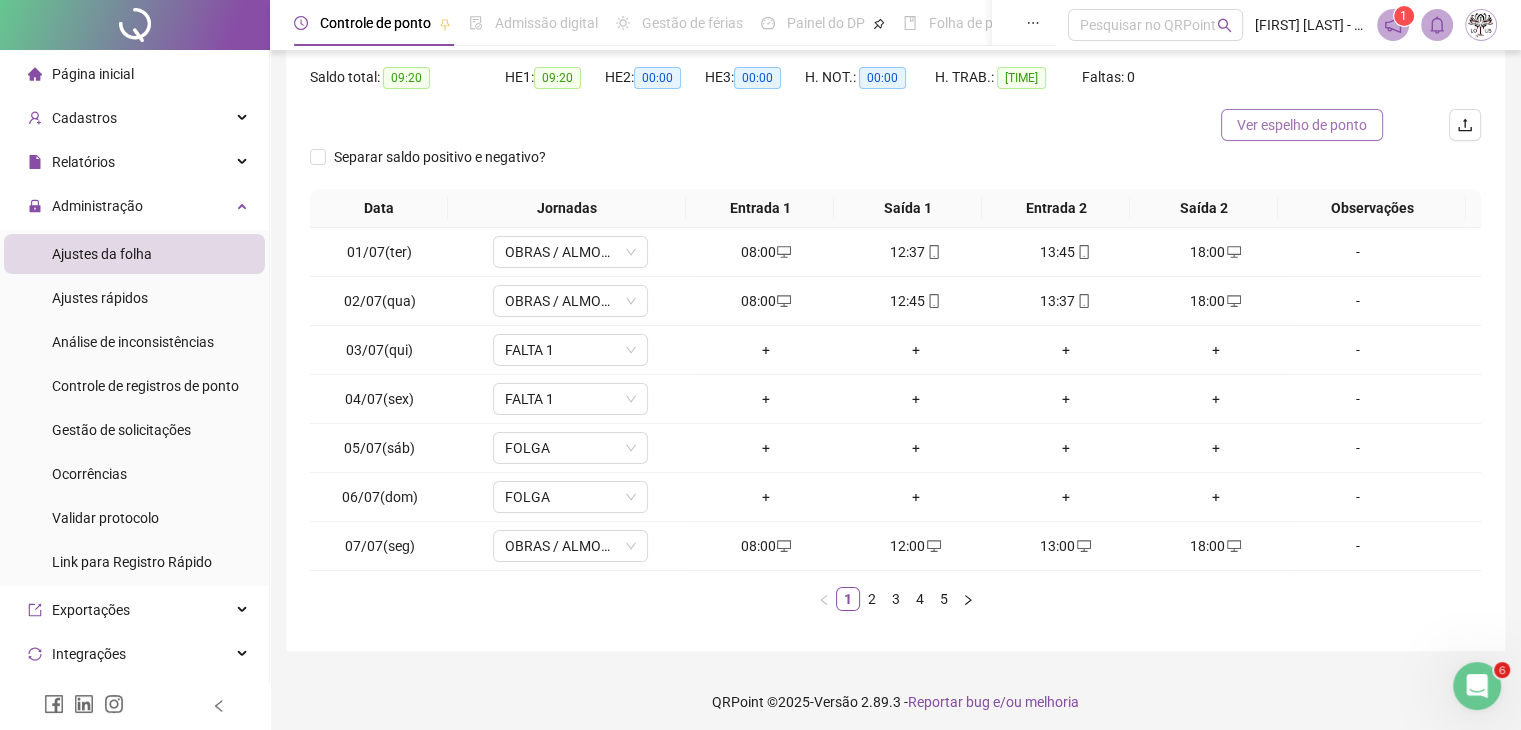 click on "Ver espelho de ponto" at bounding box center (1302, 125) 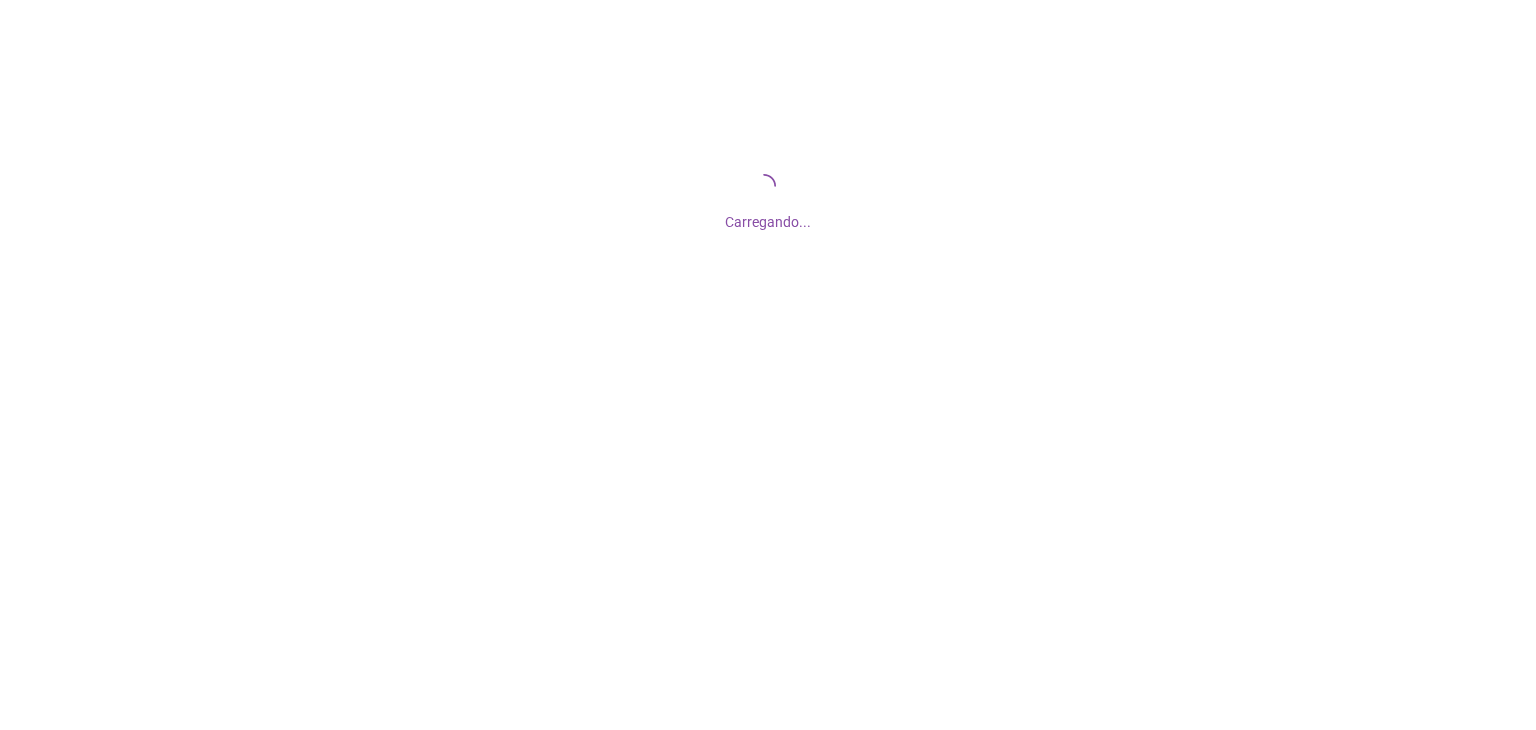 scroll, scrollTop: 0, scrollLeft: 0, axis: both 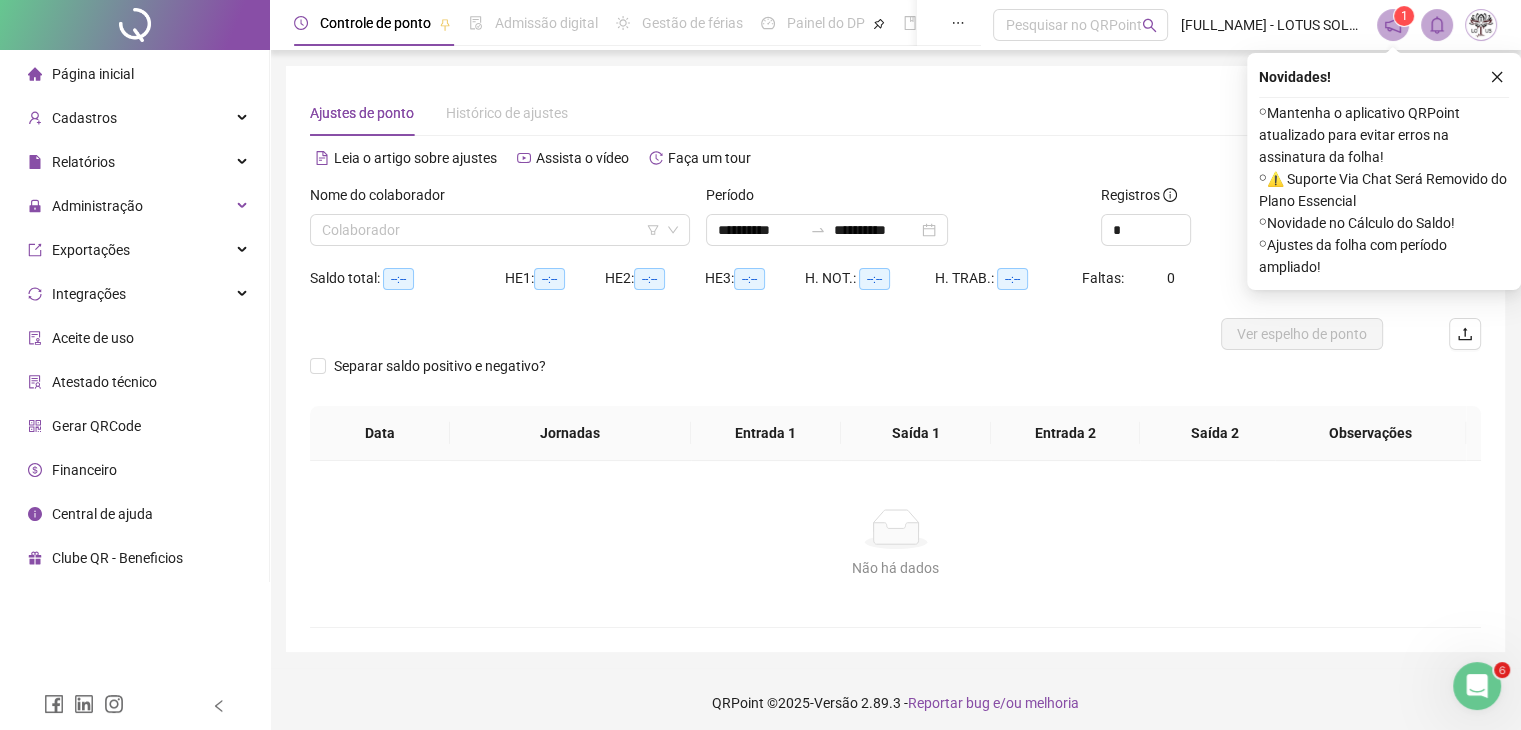 click on "Não há dados Não há dados" at bounding box center [895, 544] 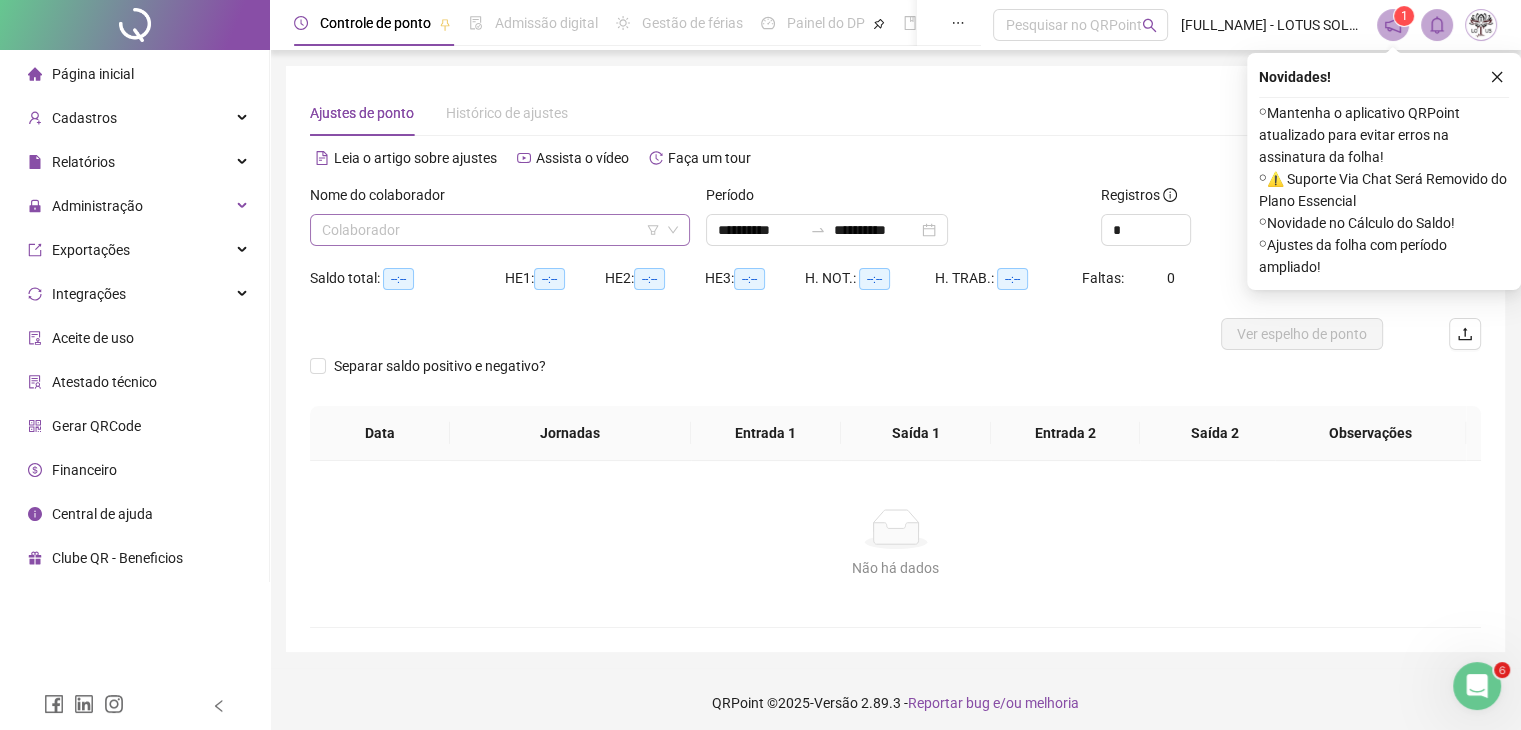 click at bounding box center [491, 230] 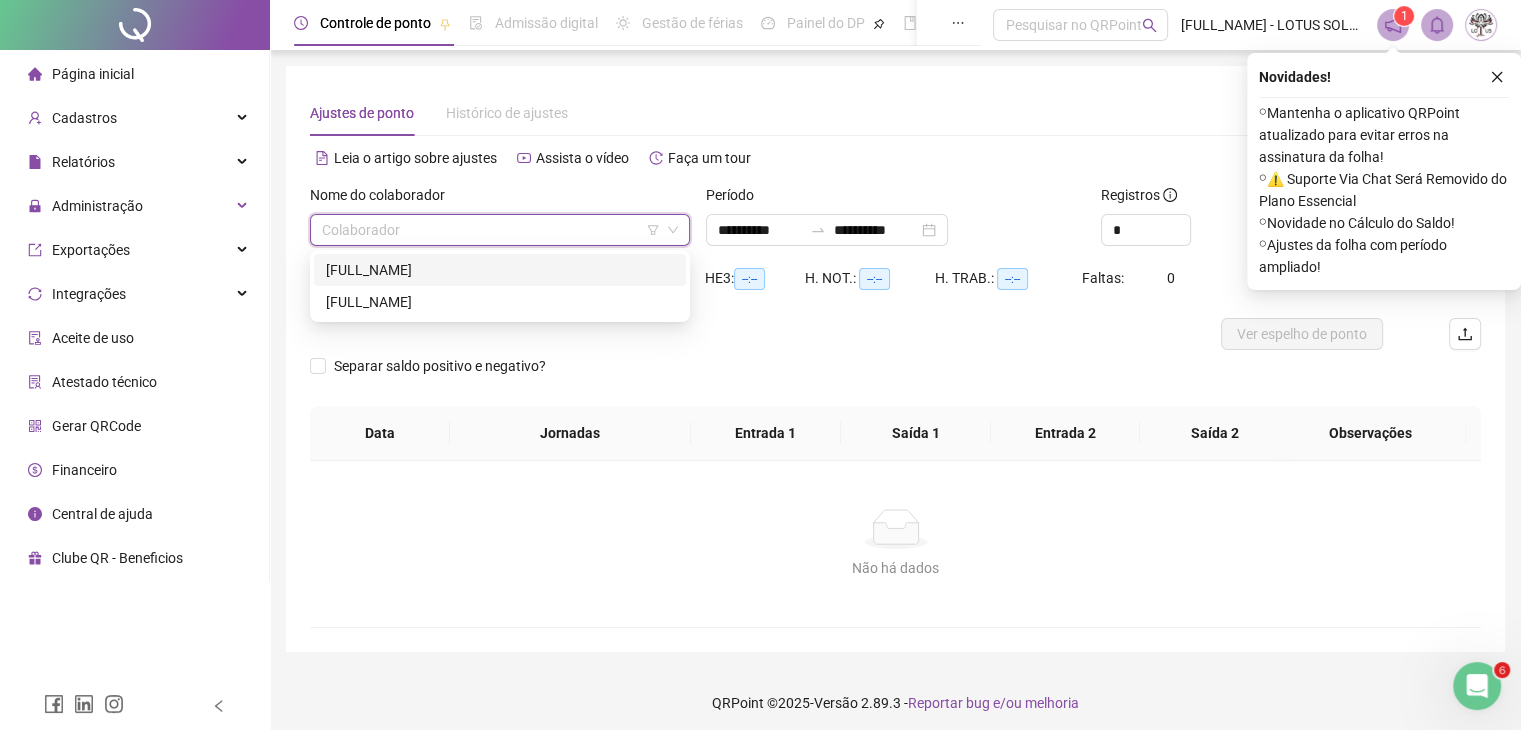 click on "[FULL_NAME]" at bounding box center (500, 270) 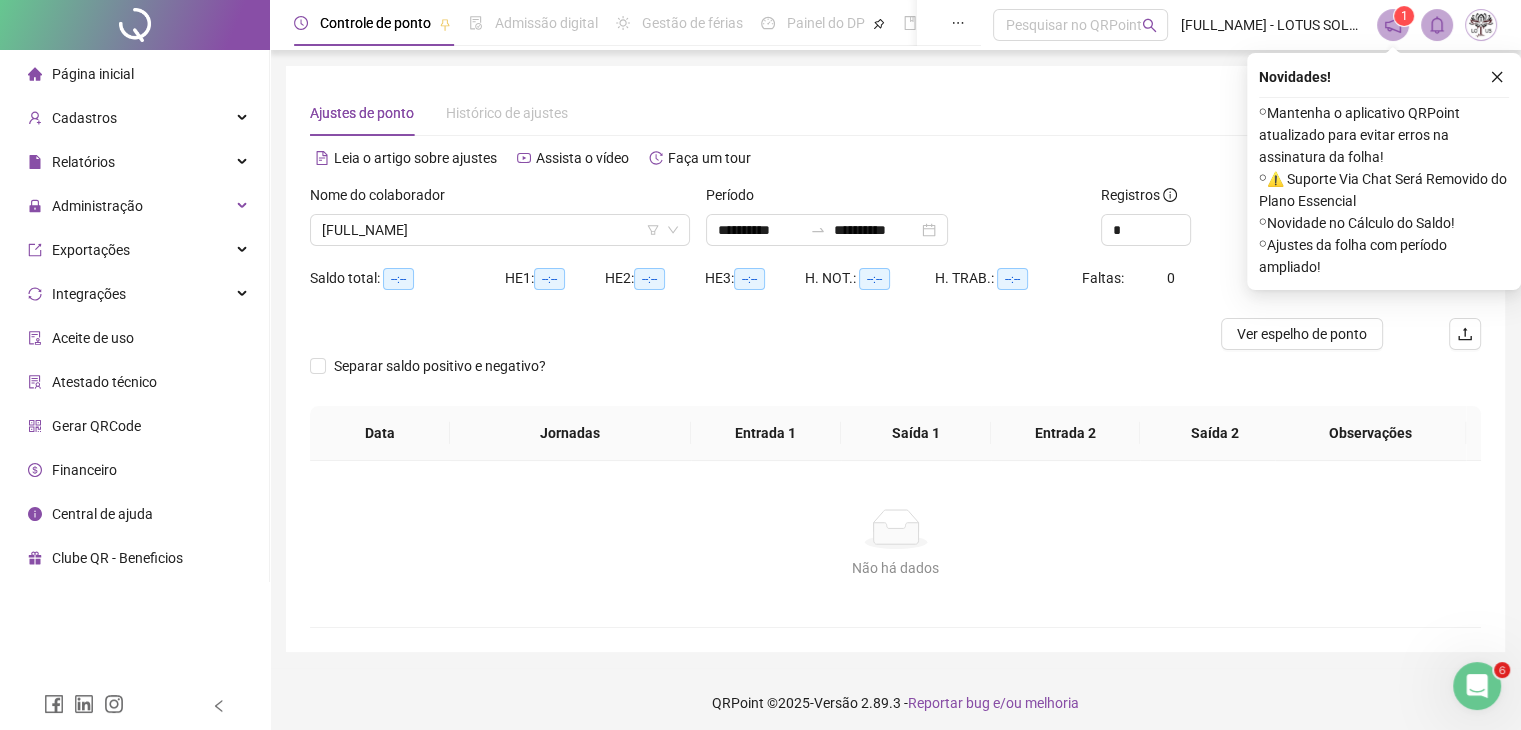click on "Não há dados" at bounding box center [895, 568] 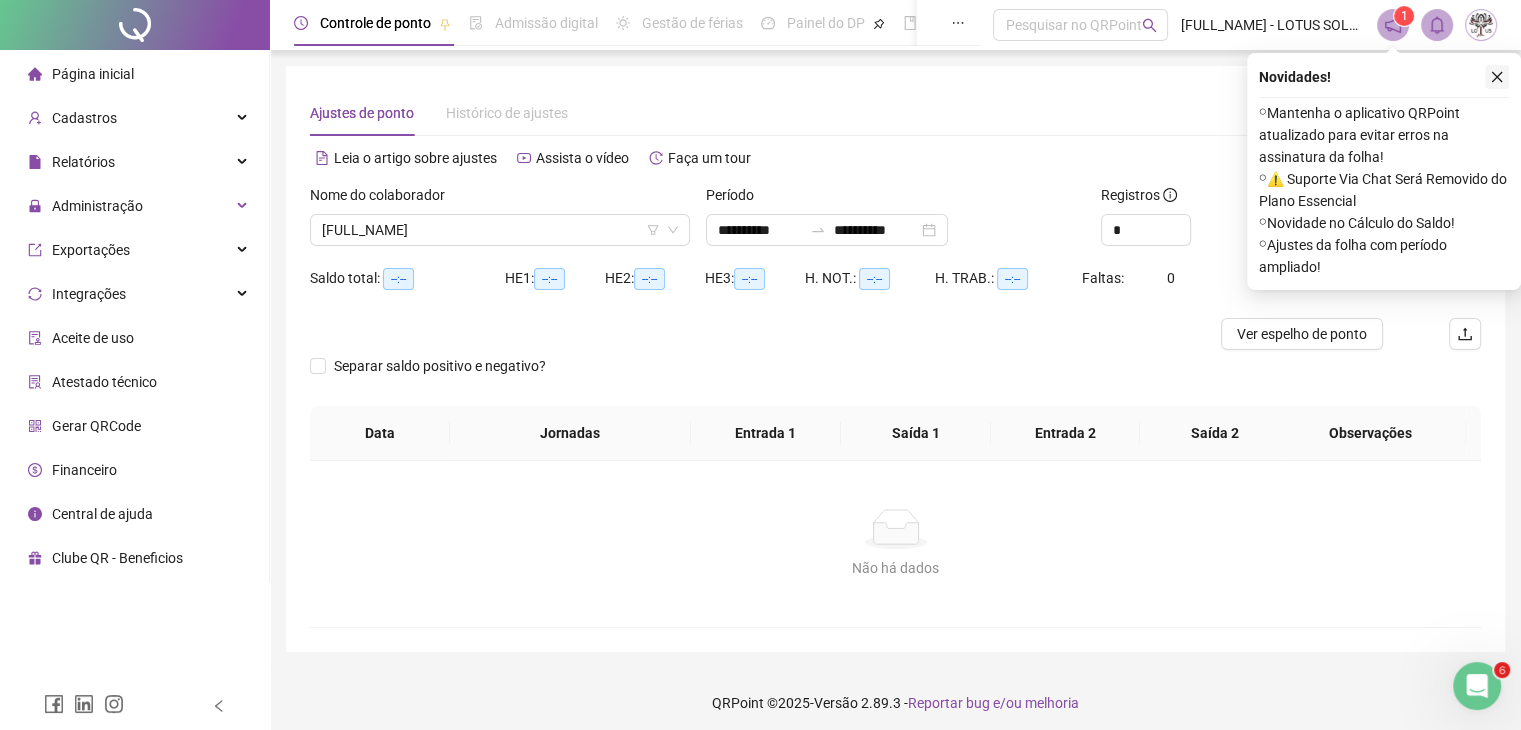 click 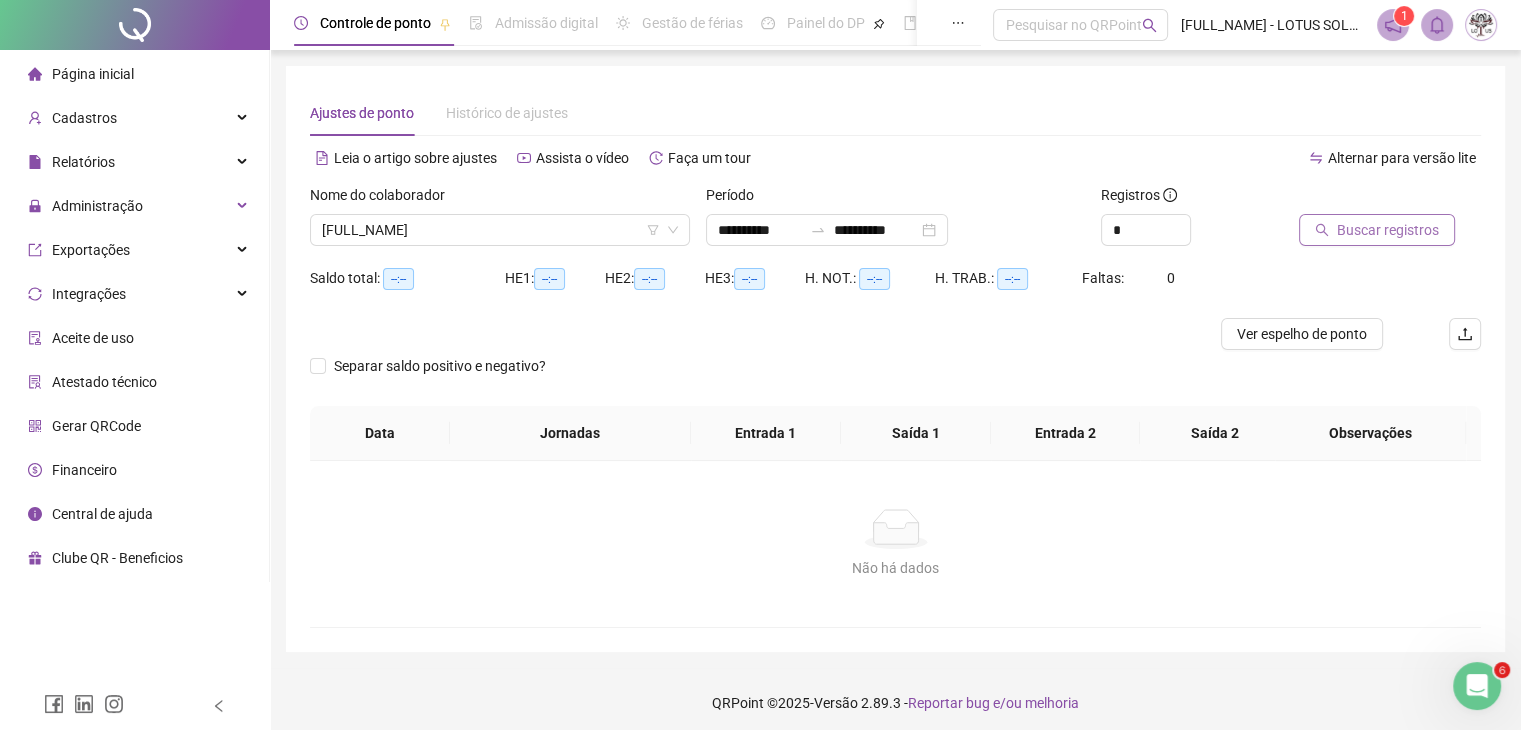 click on "Buscar registros" at bounding box center [1388, 230] 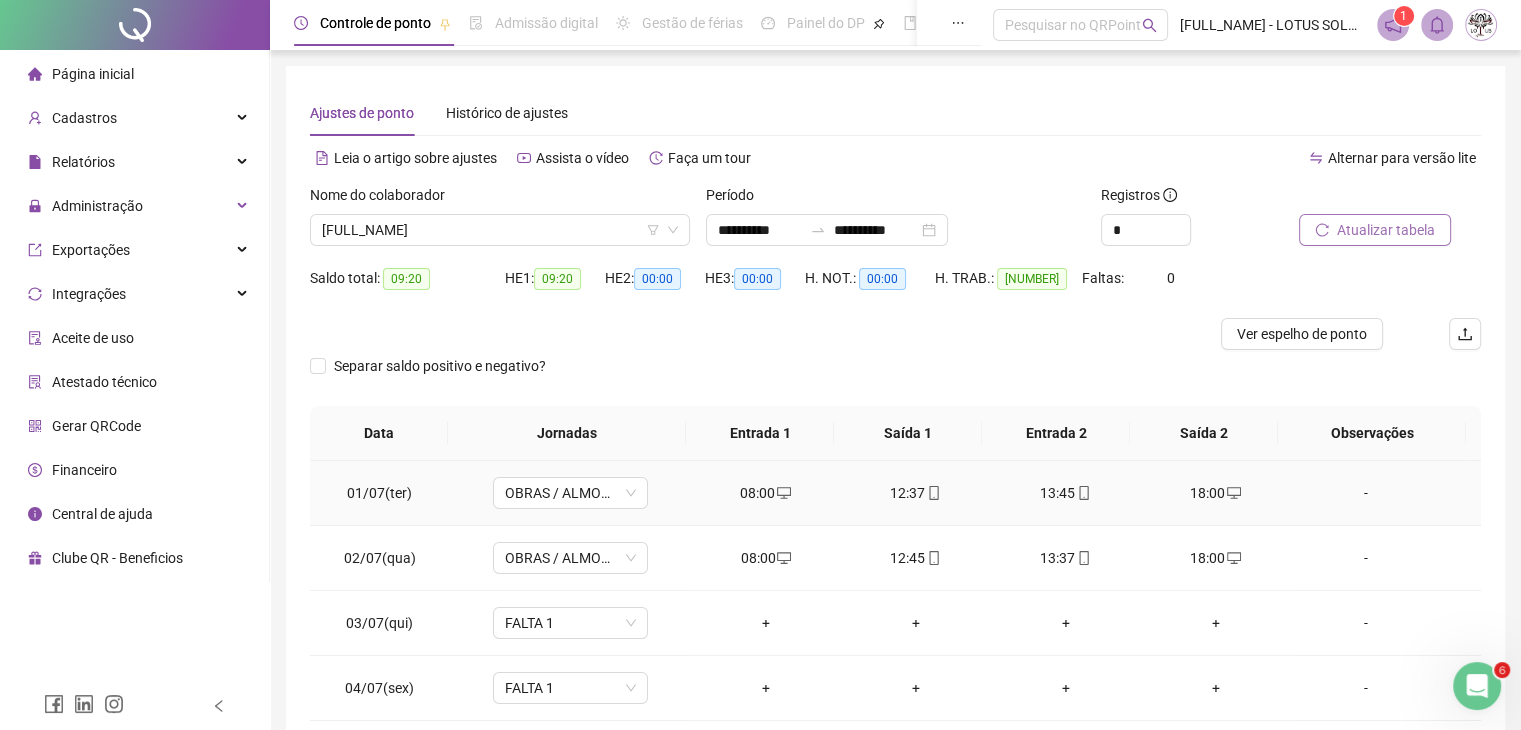 scroll, scrollTop: 200, scrollLeft: 0, axis: vertical 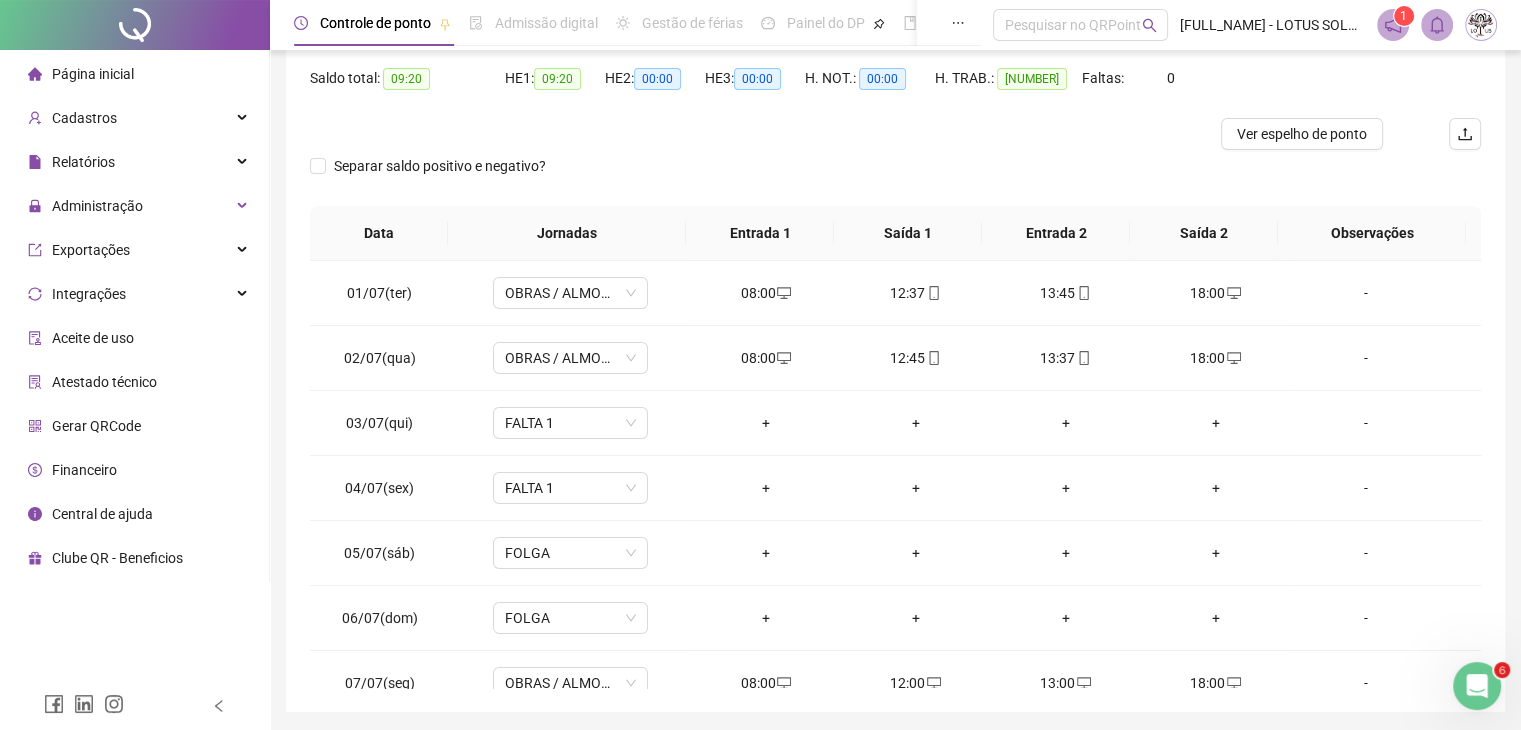 click 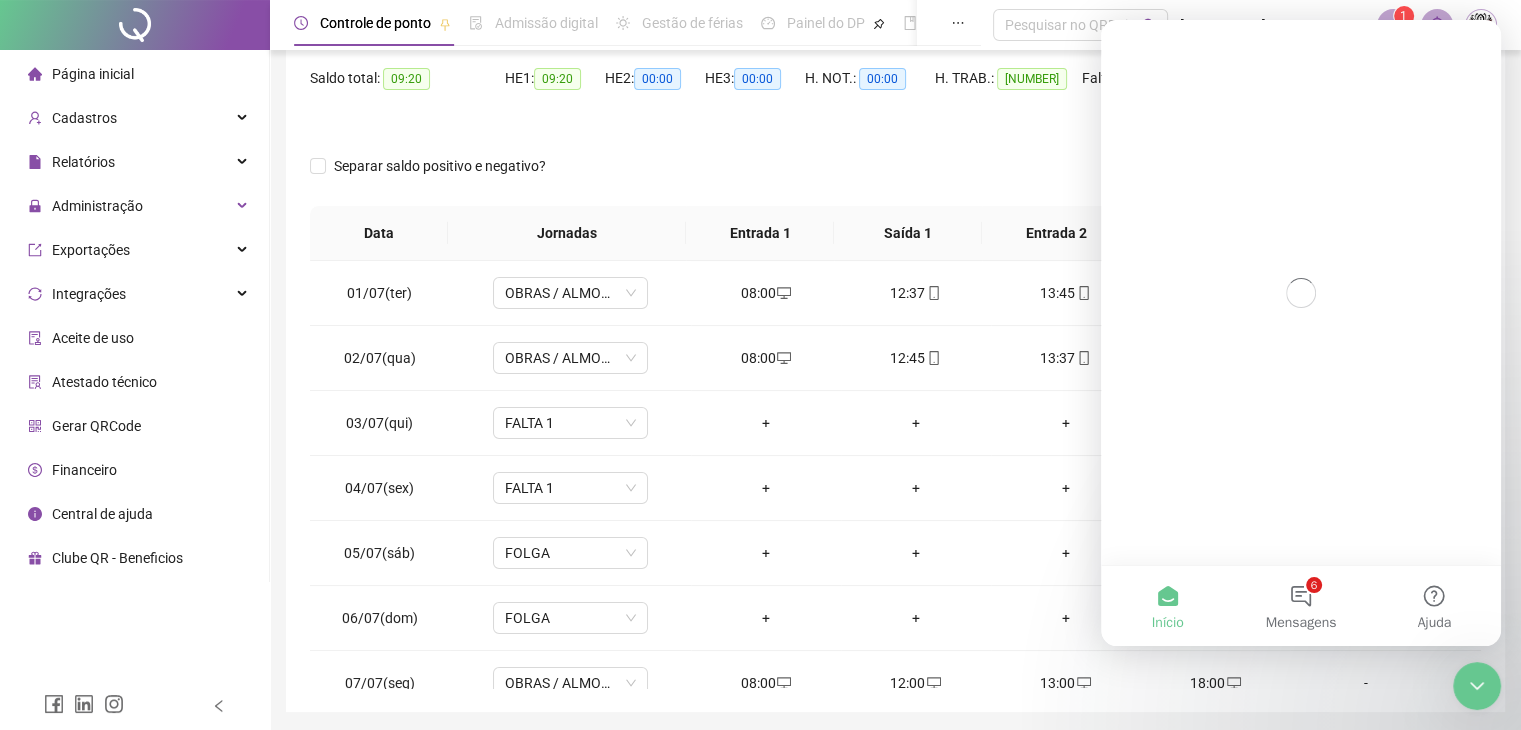 scroll, scrollTop: 0, scrollLeft: 0, axis: both 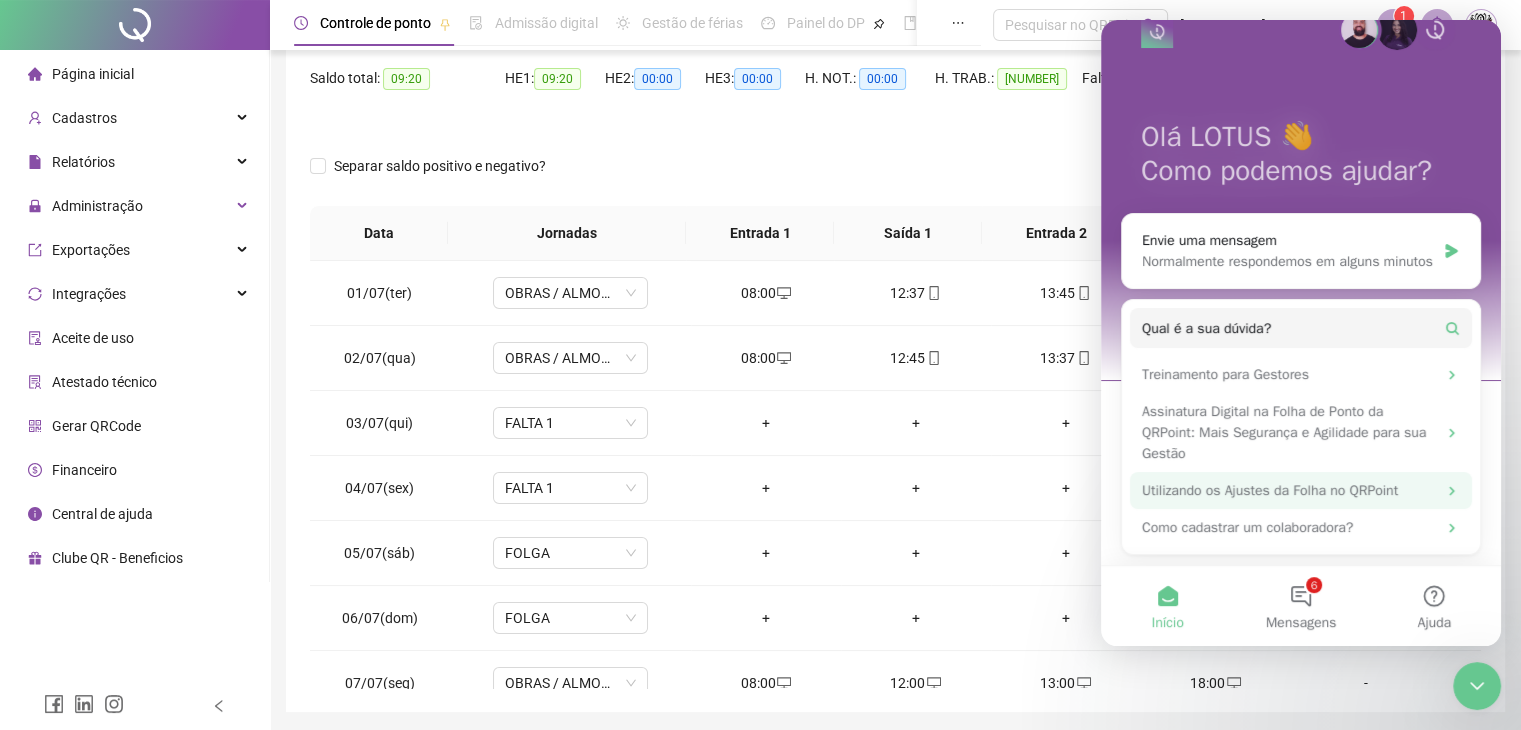 click on "Utilizando os Ajustes da Folha no QRPoint" at bounding box center [1289, 490] 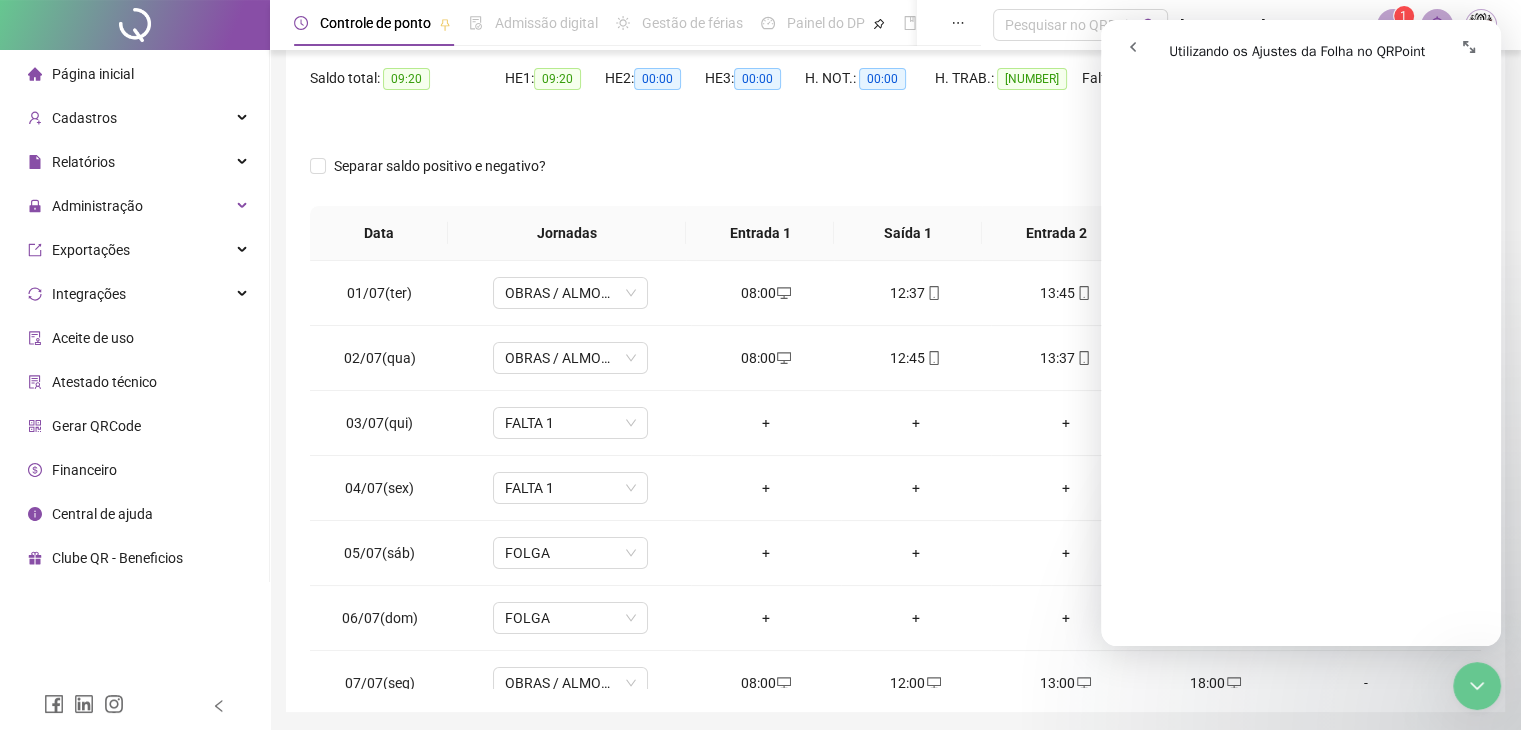 scroll, scrollTop: 1200, scrollLeft: 0, axis: vertical 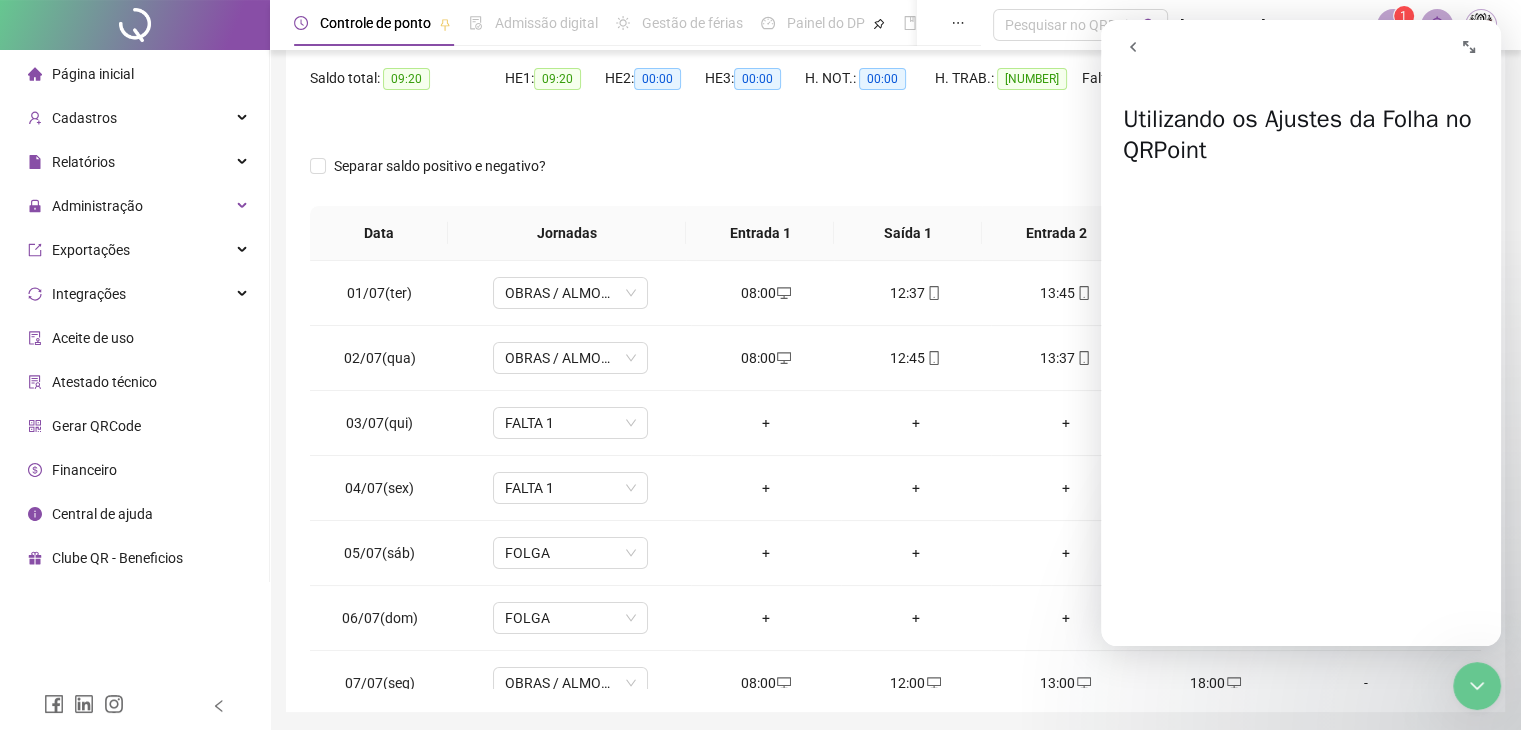 click 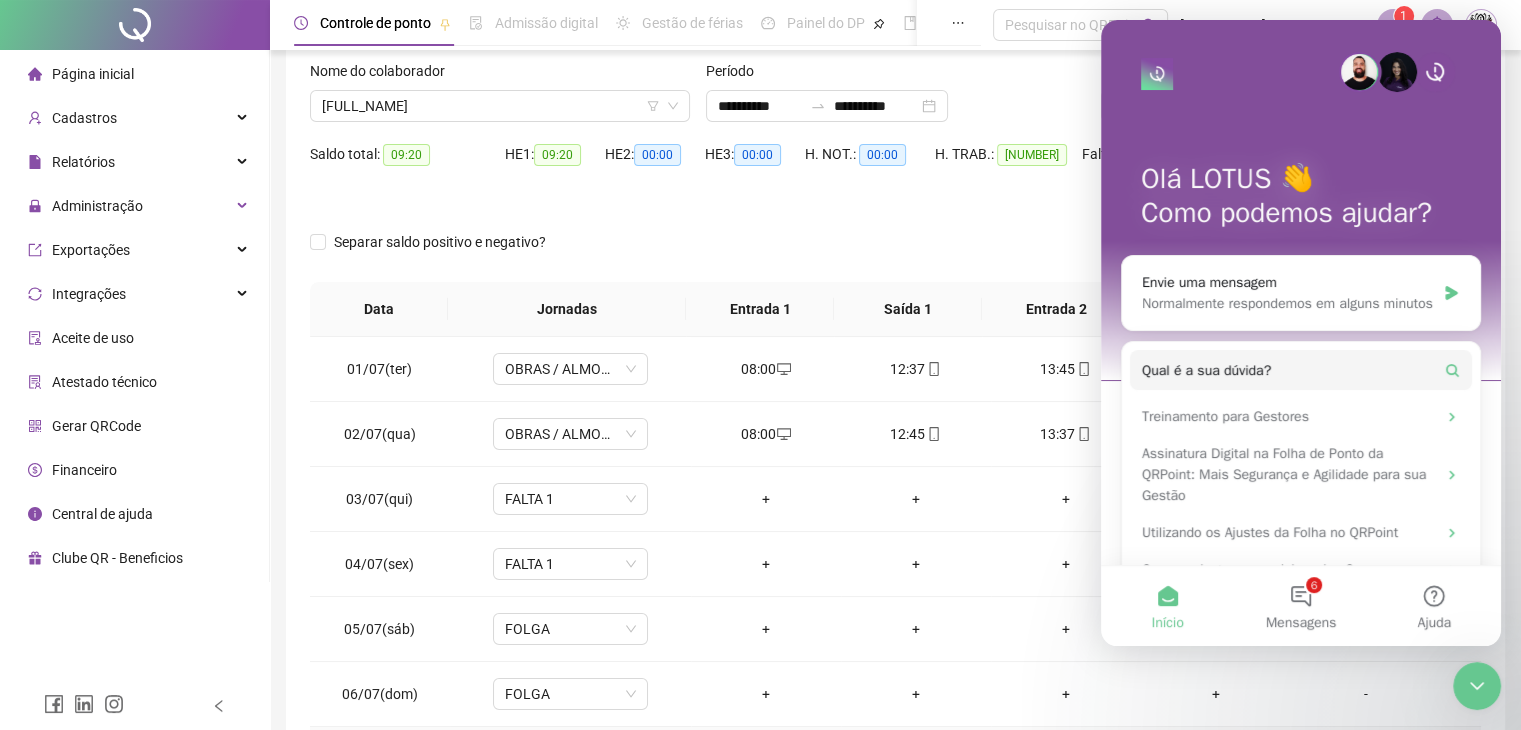 scroll, scrollTop: 200, scrollLeft: 0, axis: vertical 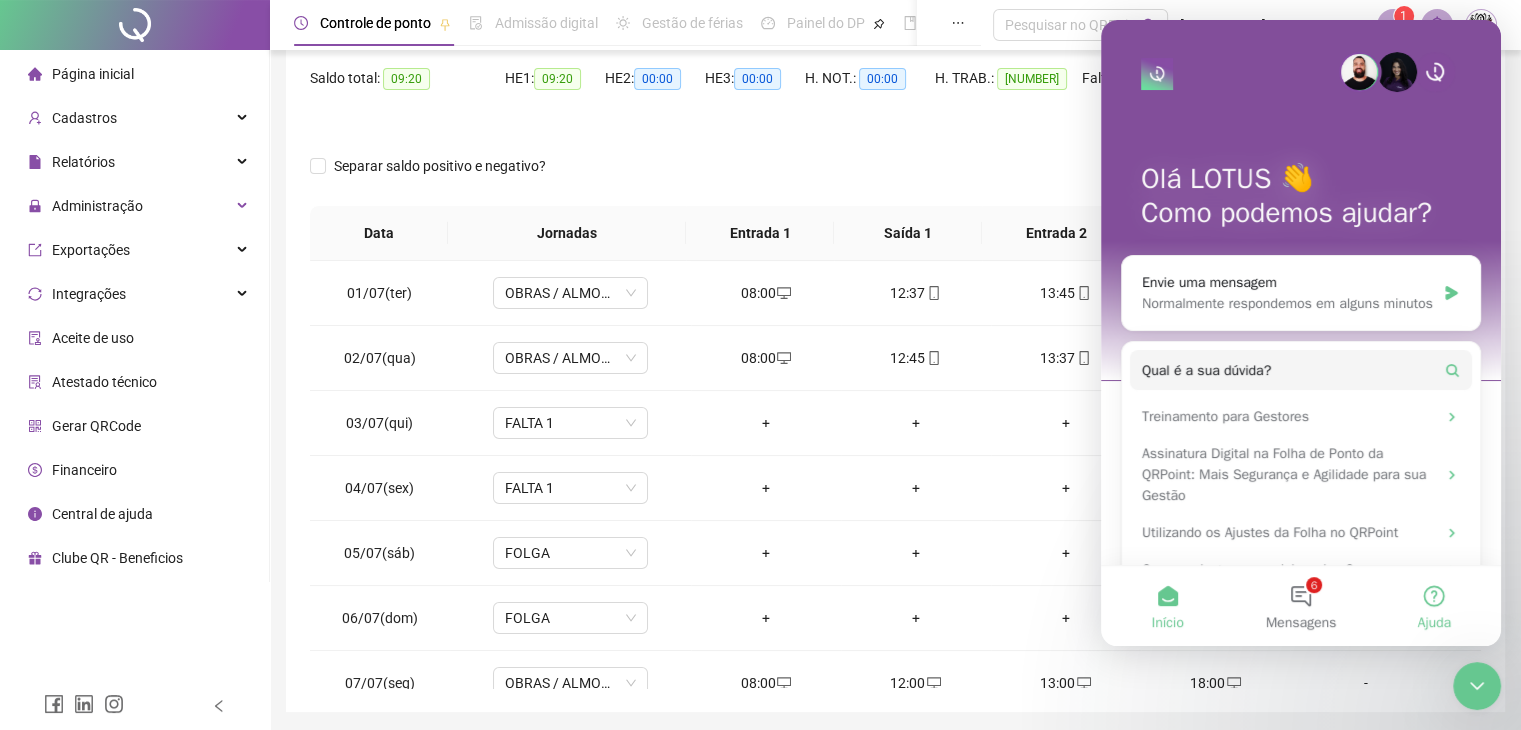 click on "Ajuda" at bounding box center [1434, 606] 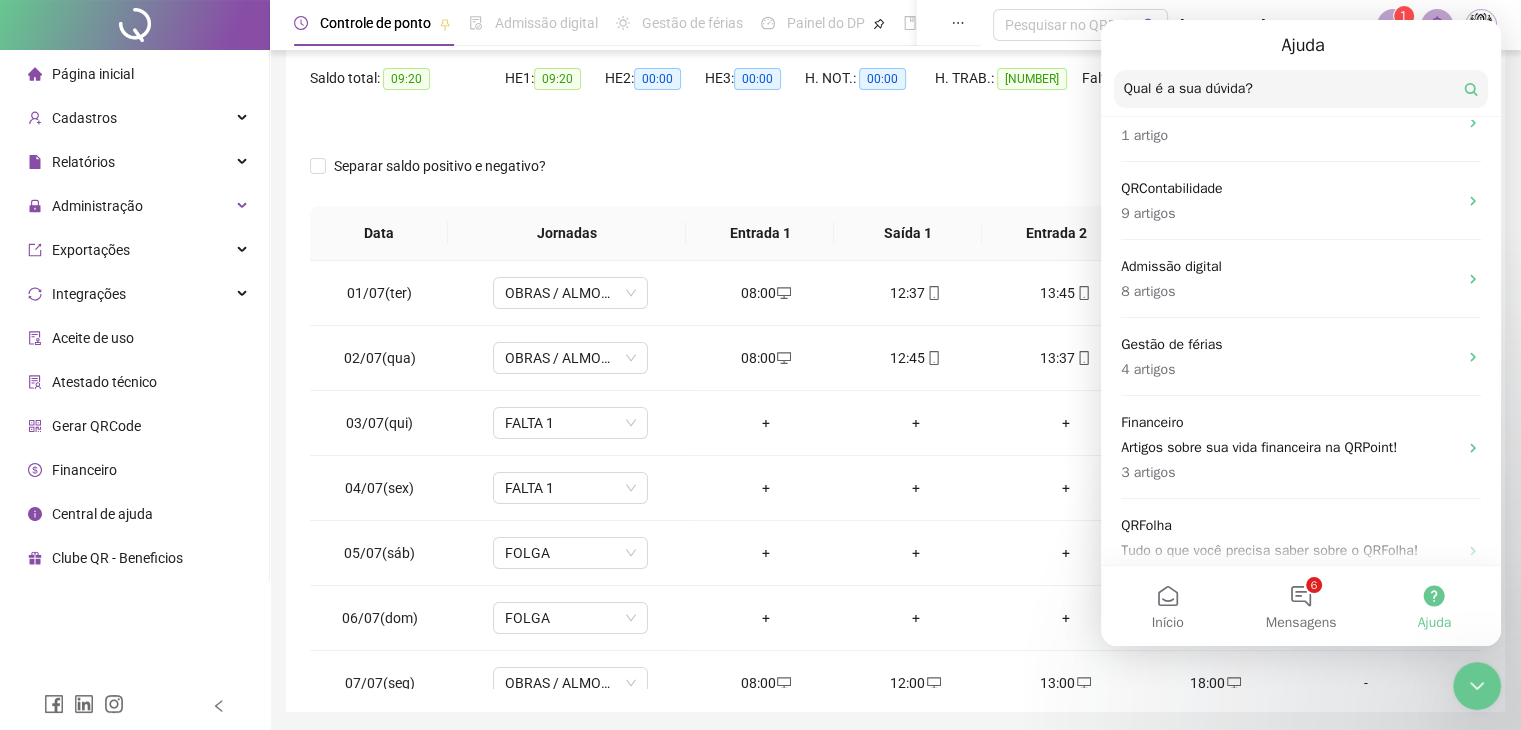 scroll, scrollTop: 676, scrollLeft: 0, axis: vertical 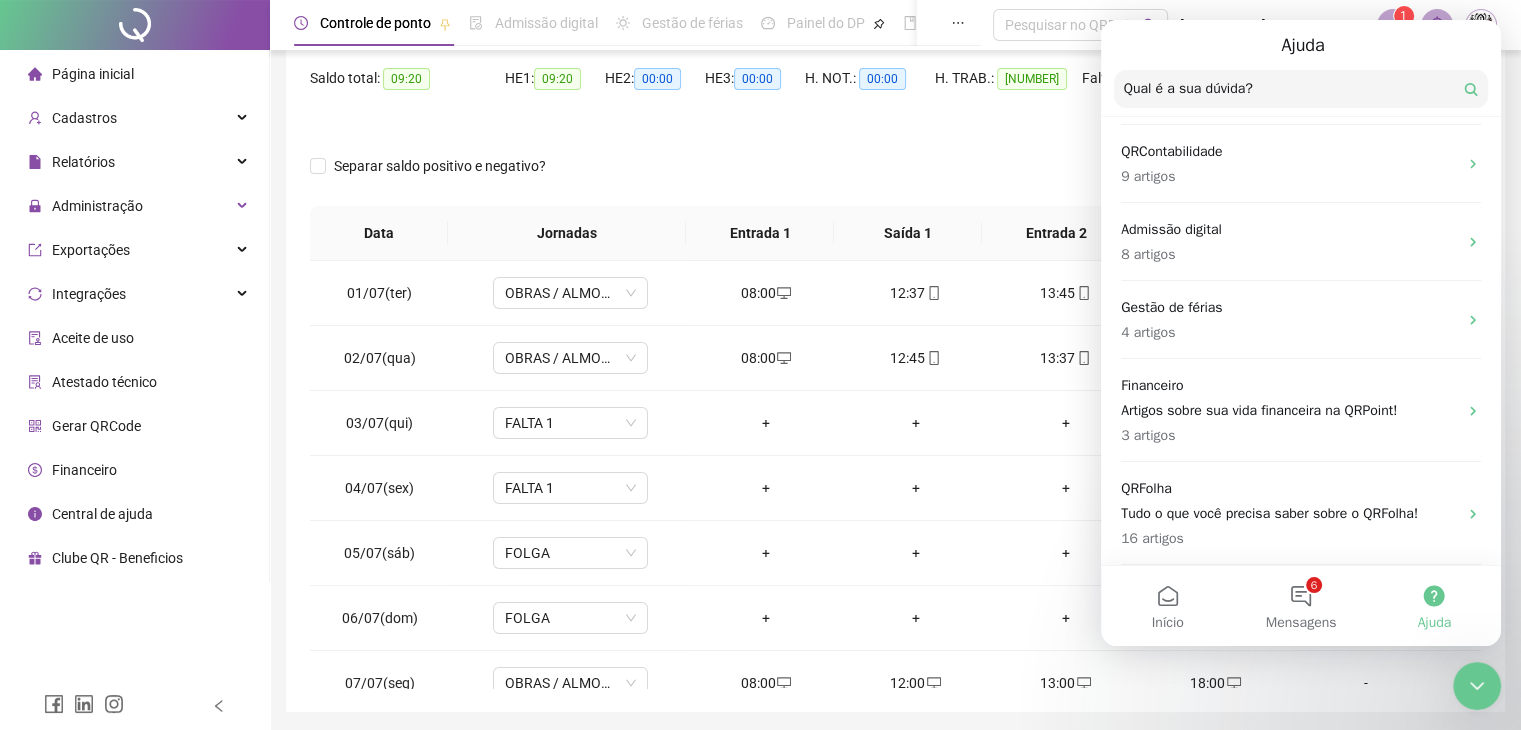 click on "Ajuda" at bounding box center [1434, 606] 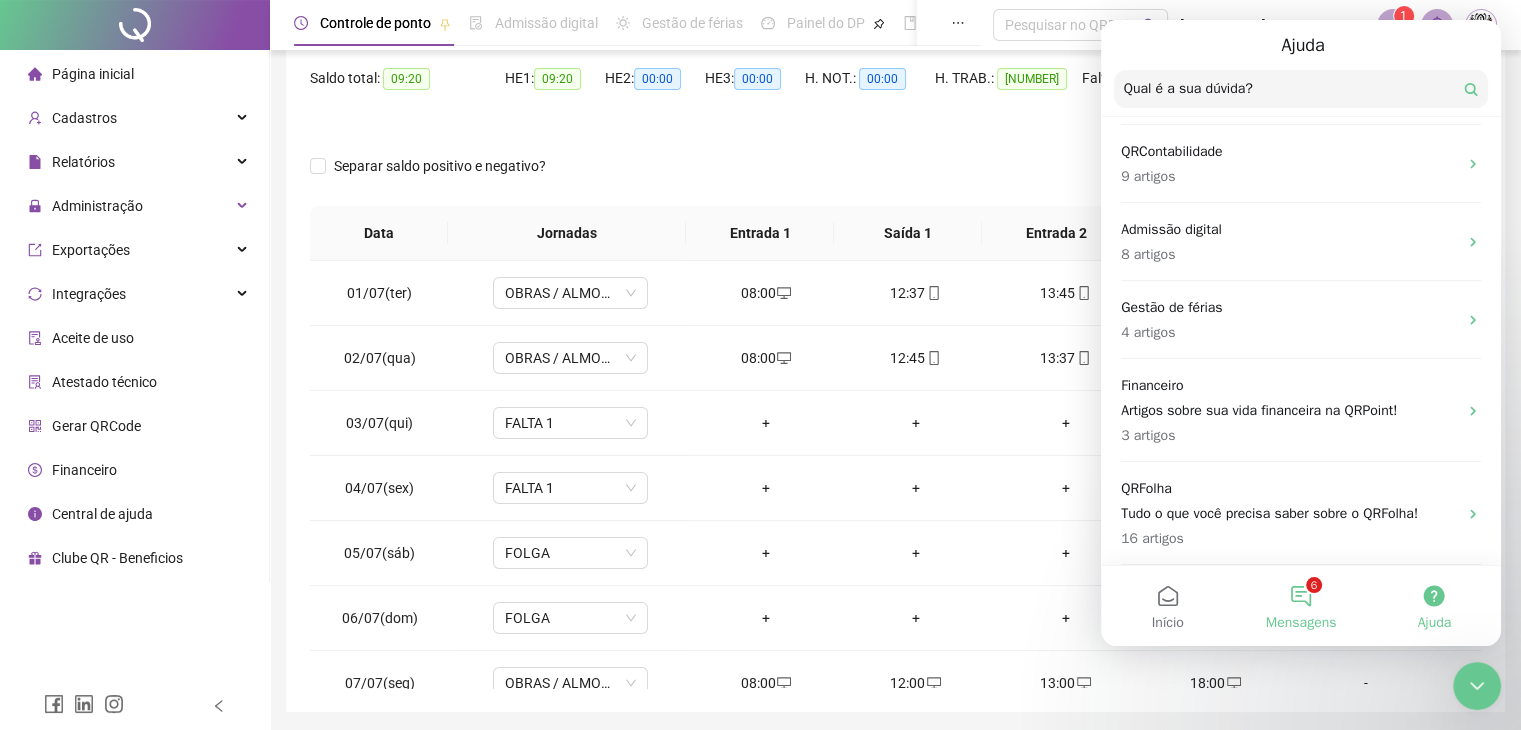 click on "6 Mensagens" at bounding box center [1300, 606] 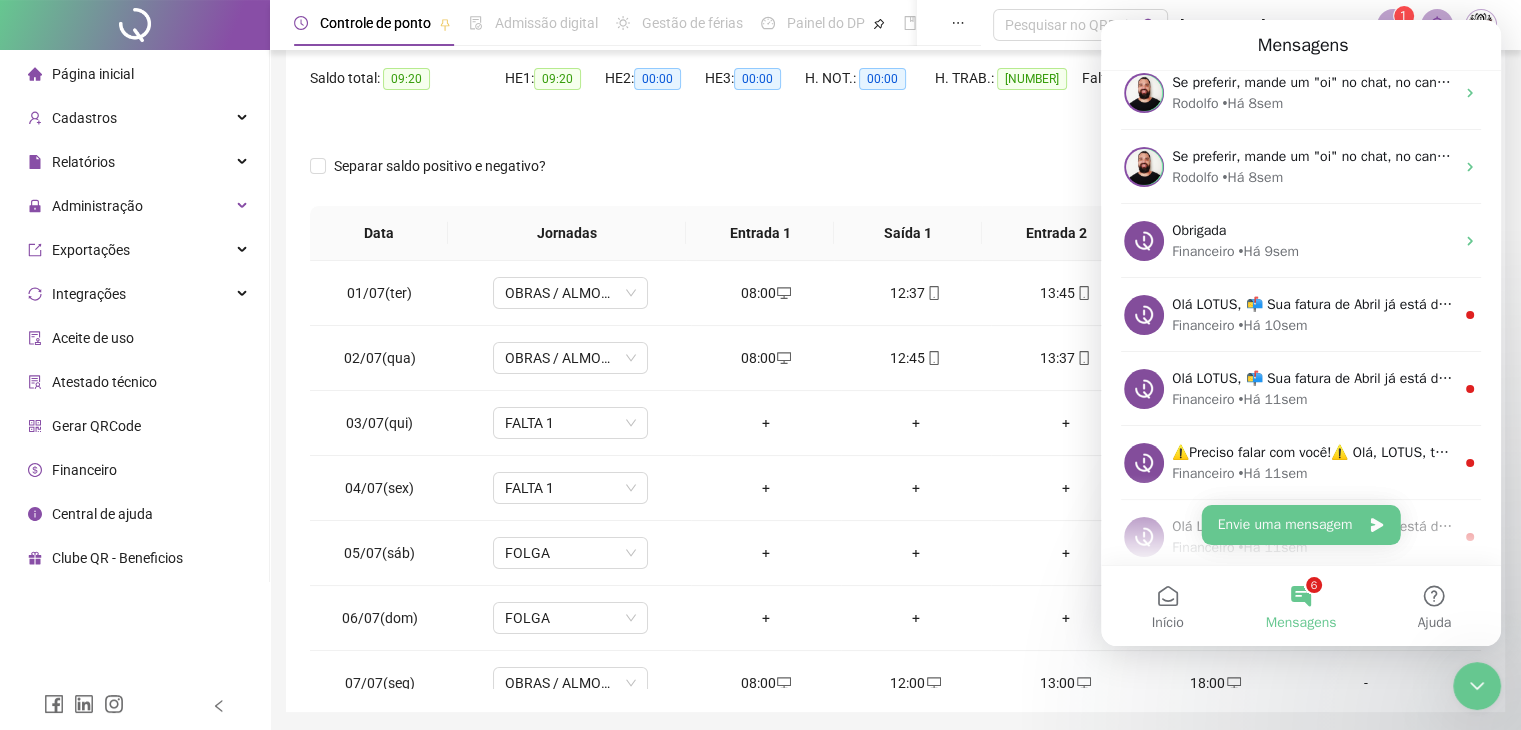 scroll, scrollTop: 325, scrollLeft: 0, axis: vertical 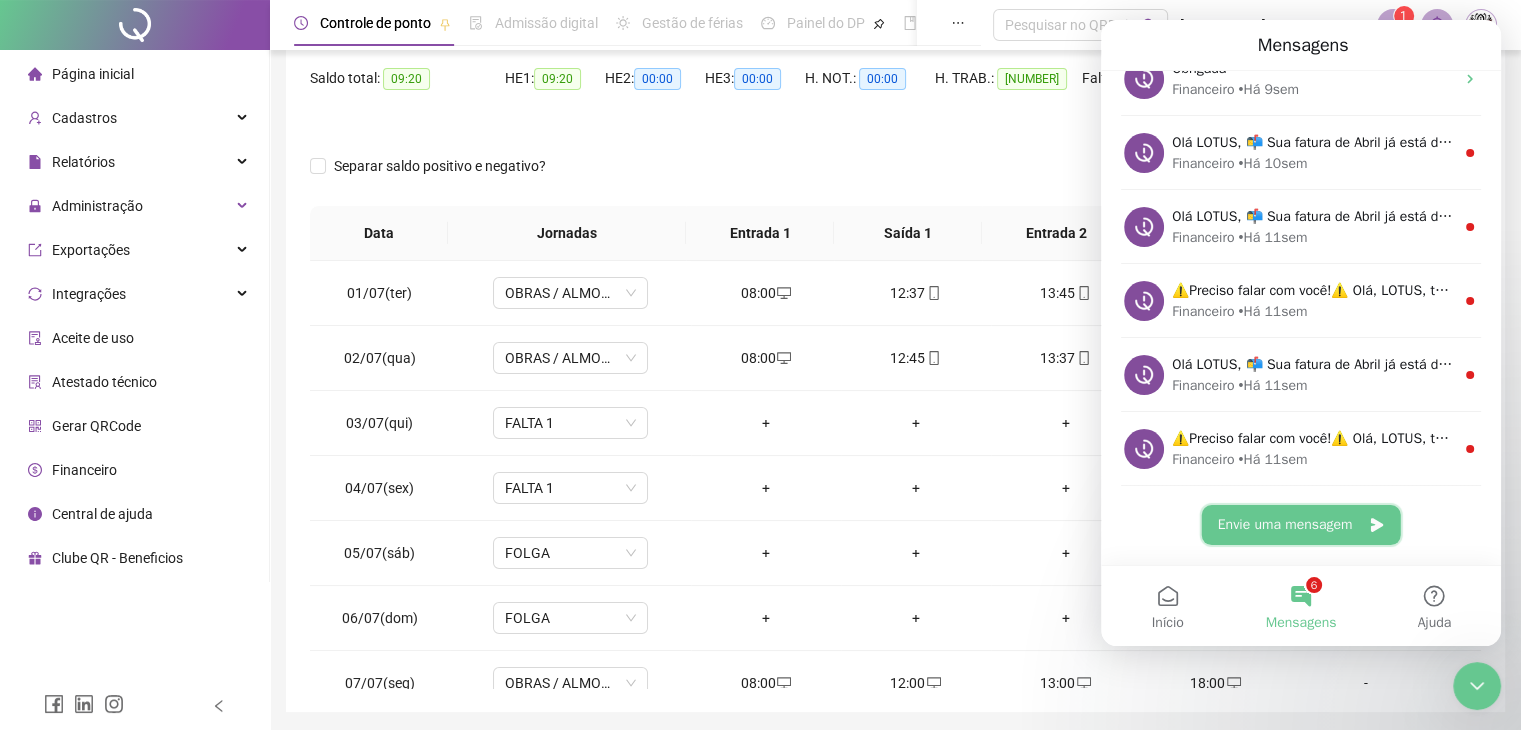 click on "Envie uma mensagem" at bounding box center (1301, 525) 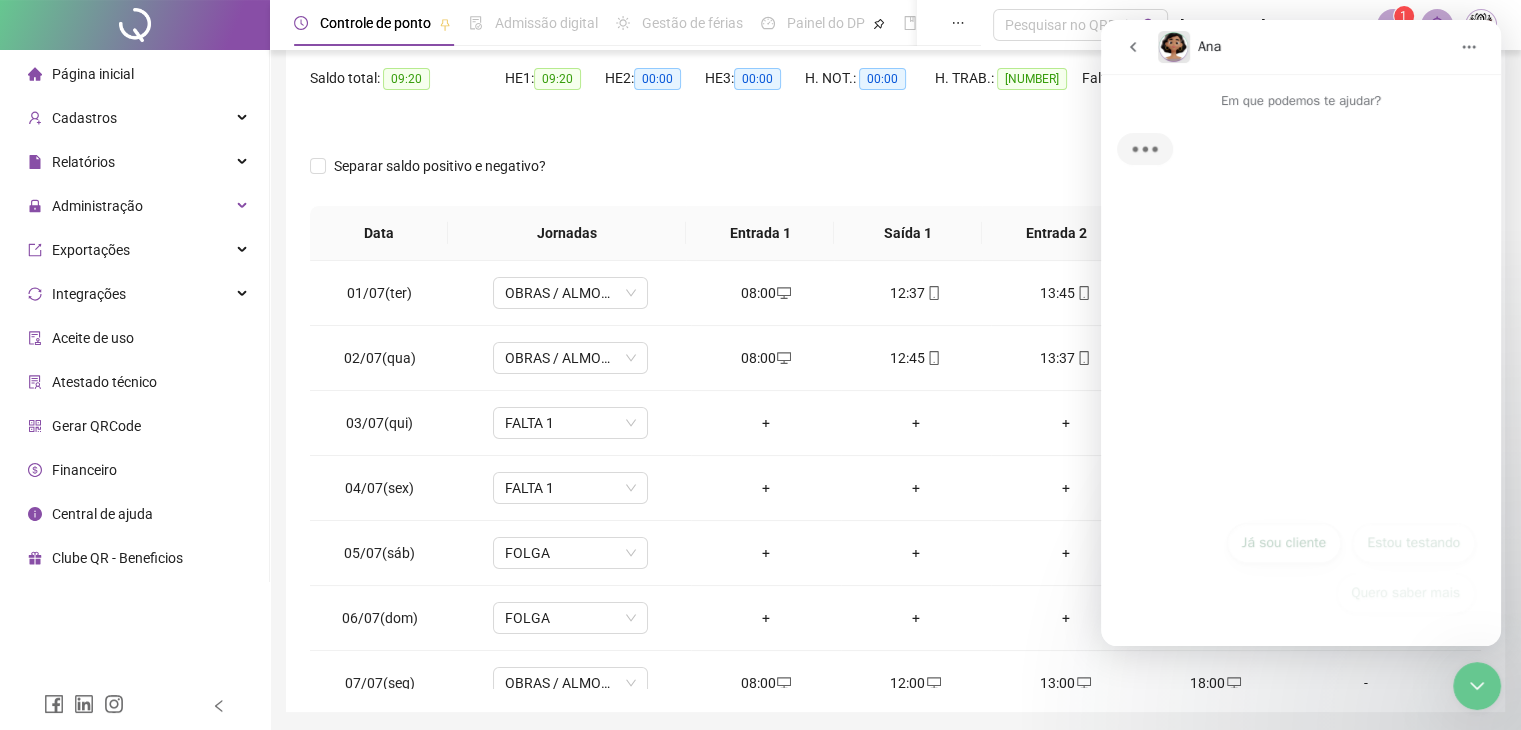 scroll, scrollTop: 244, scrollLeft: 0, axis: vertical 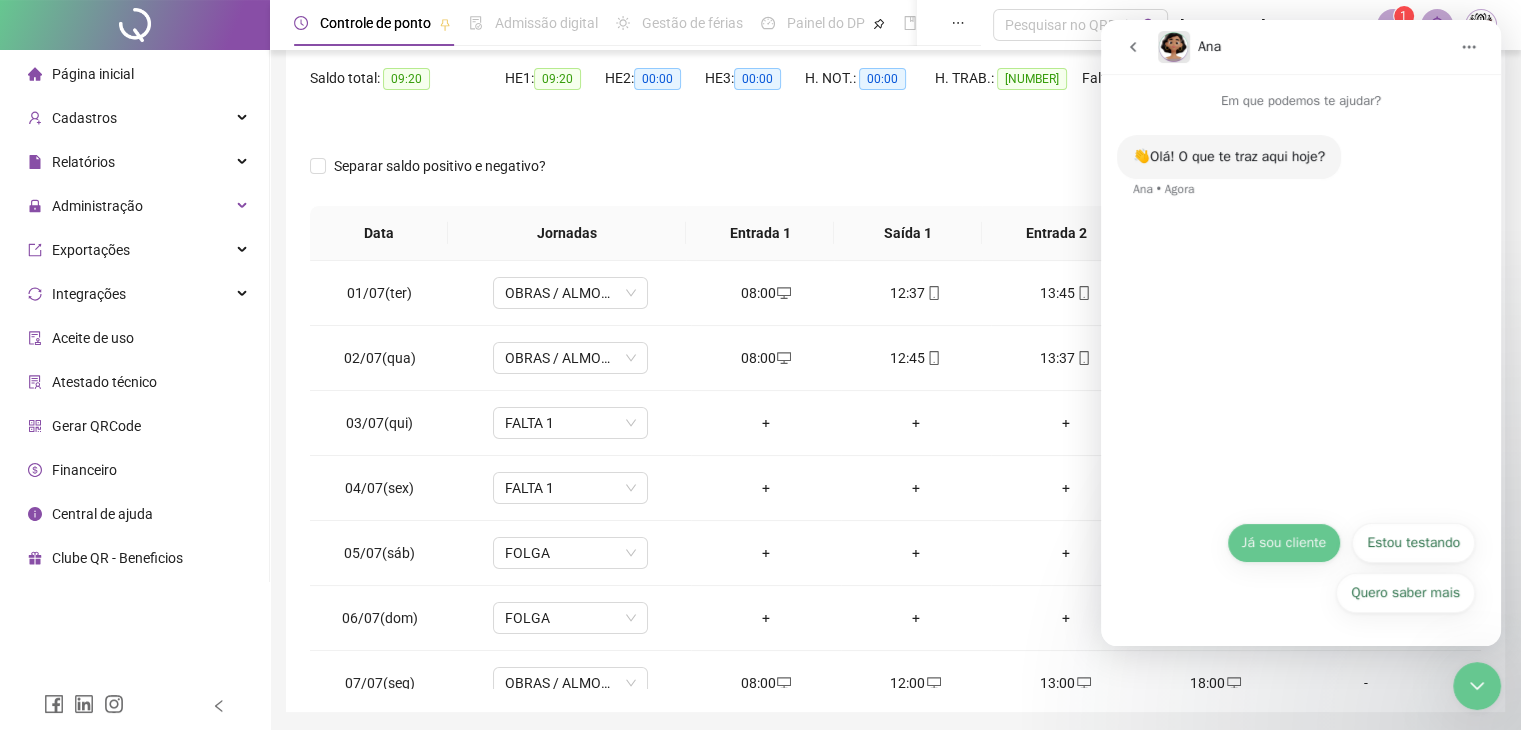 click on "Já sou cliente" at bounding box center [1284, 543] 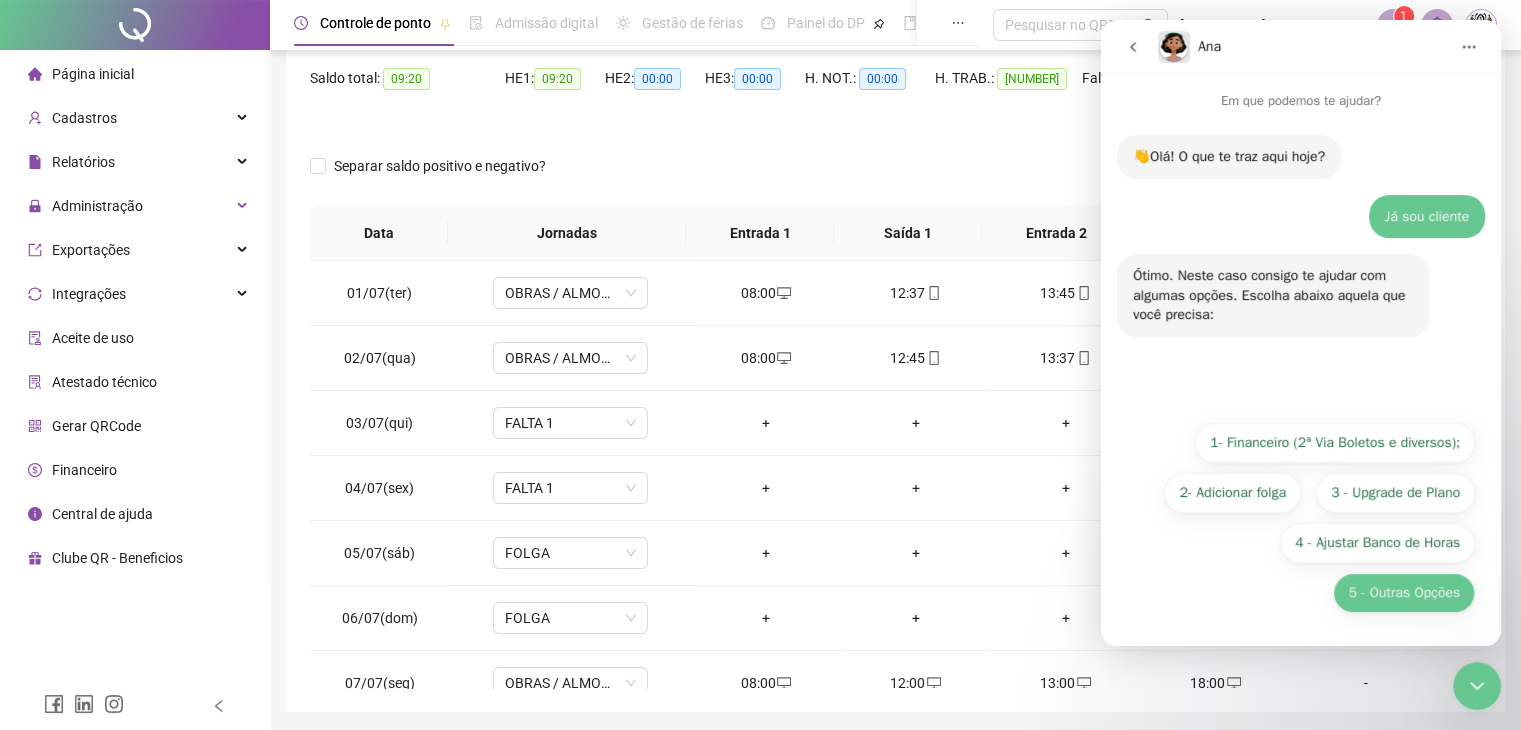 click on "5 - Outras Opções" at bounding box center [1404, 593] 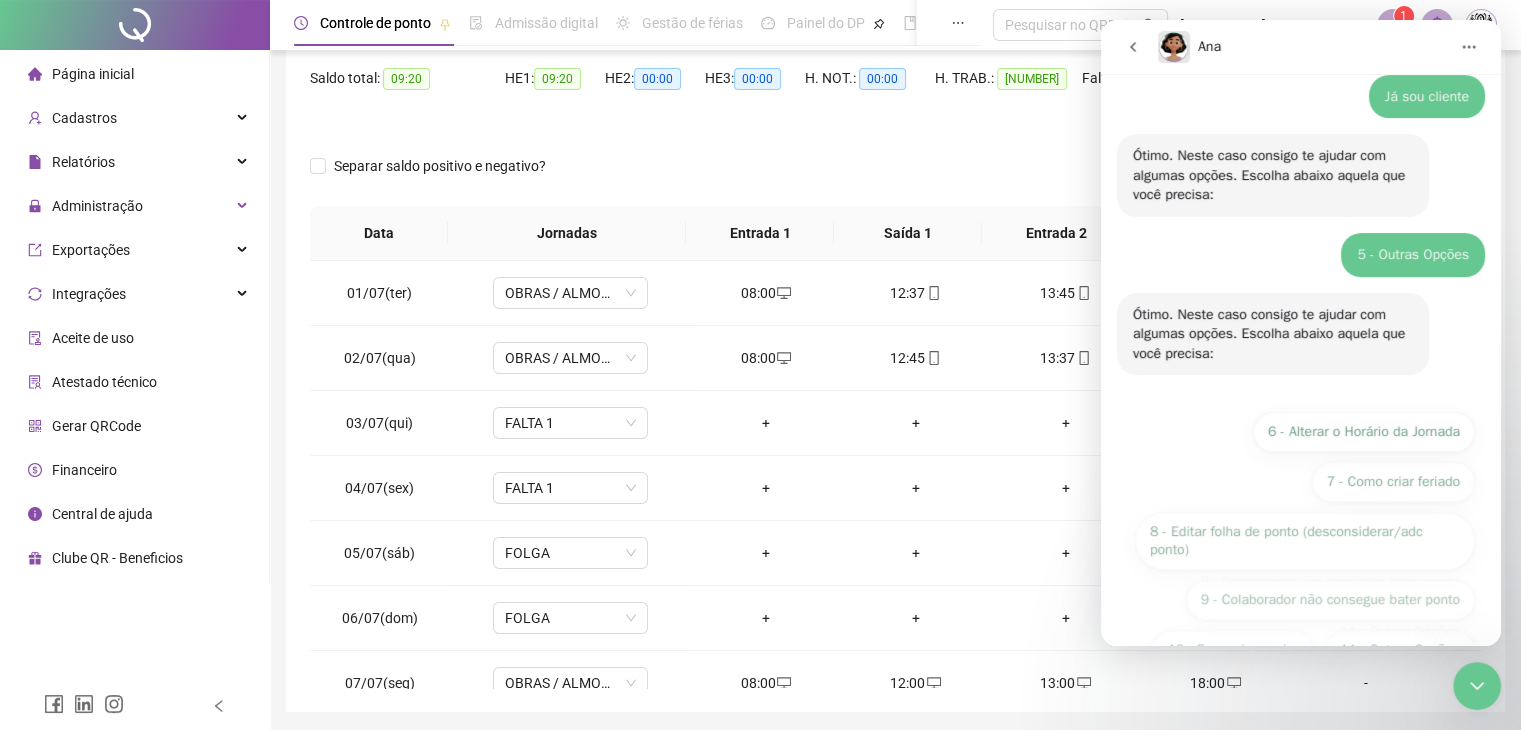 scroll, scrollTop: 177, scrollLeft: 0, axis: vertical 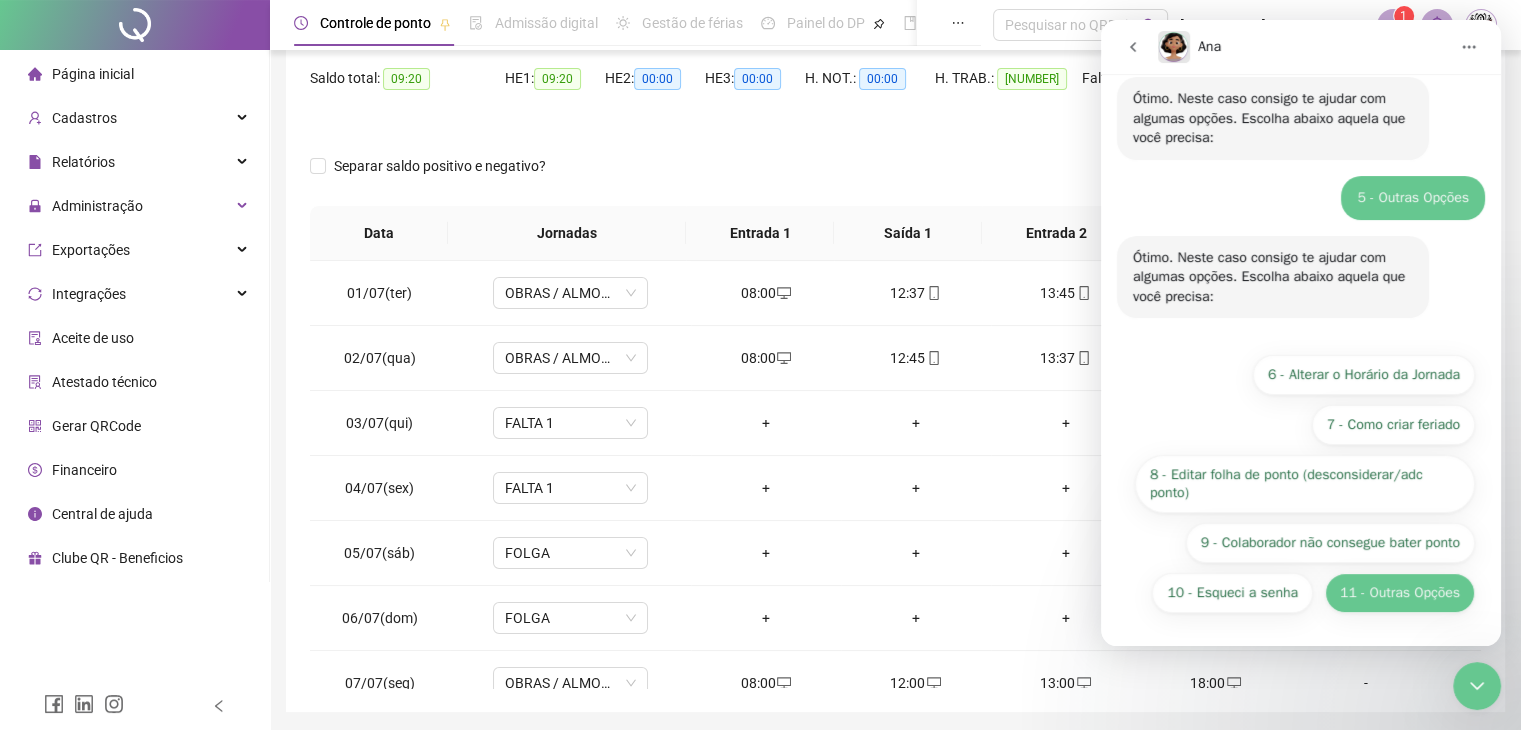 click on "11 - Outras Opções" at bounding box center (1400, 593) 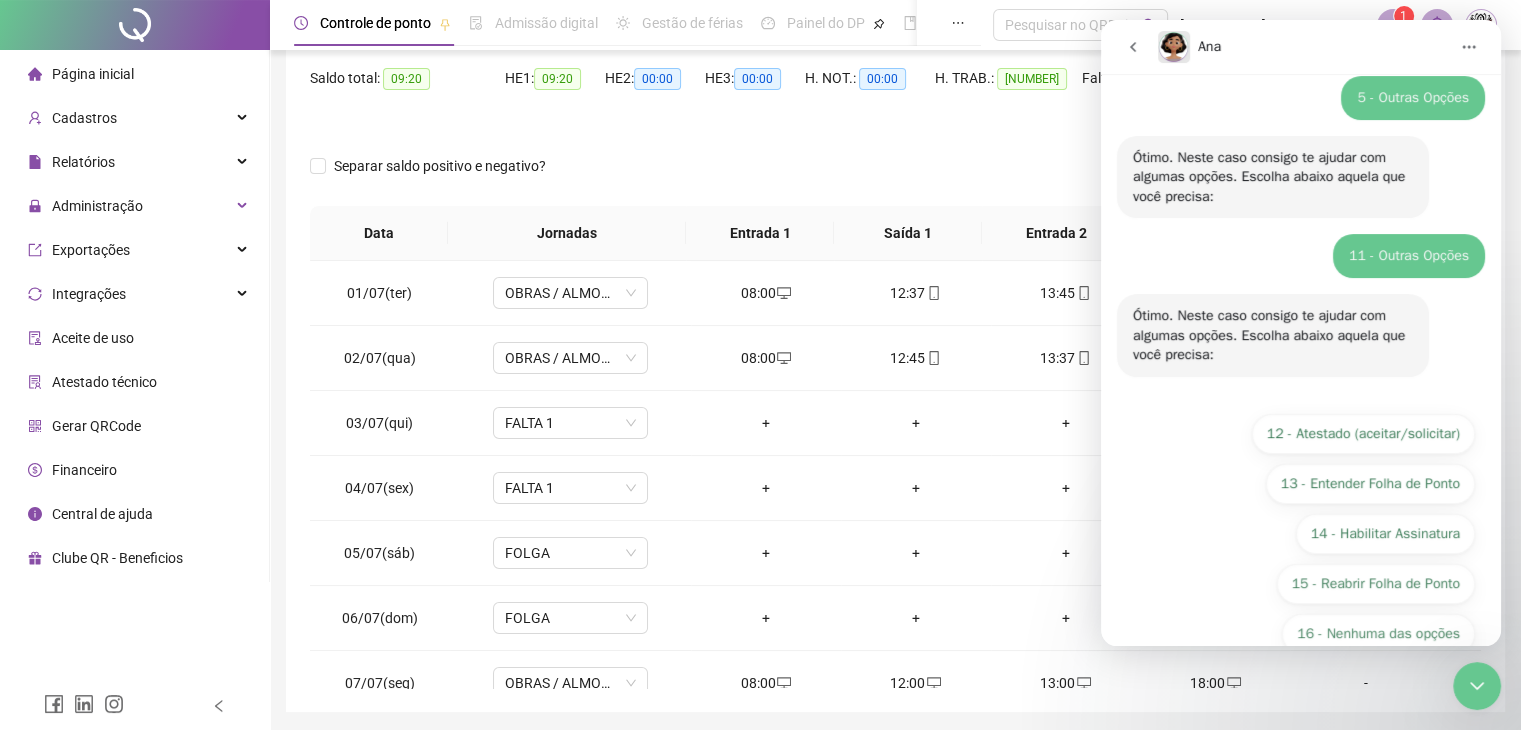 scroll, scrollTop: 317, scrollLeft: 0, axis: vertical 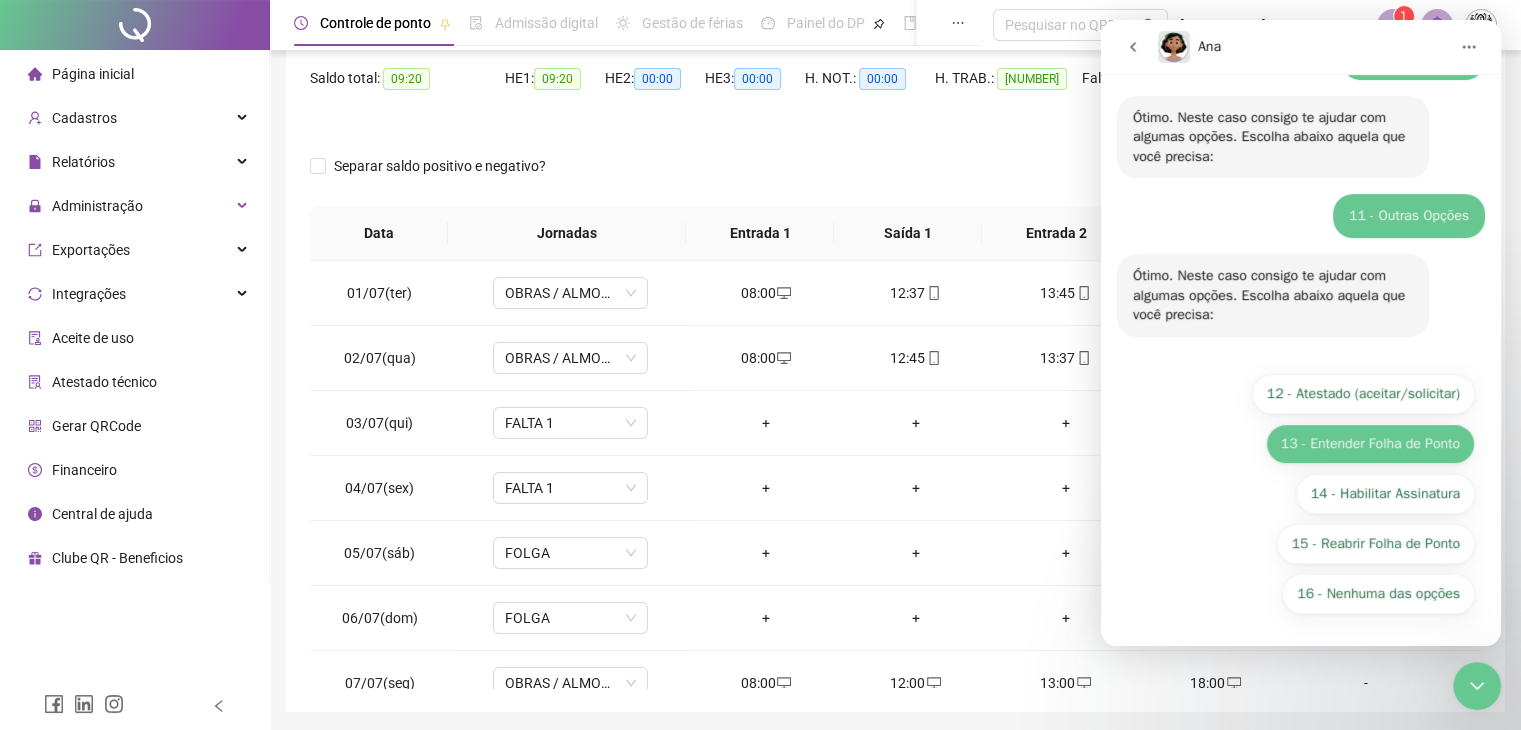 click on "13 - Entender Folha de Ponto" at bounding box center (1370, 444) 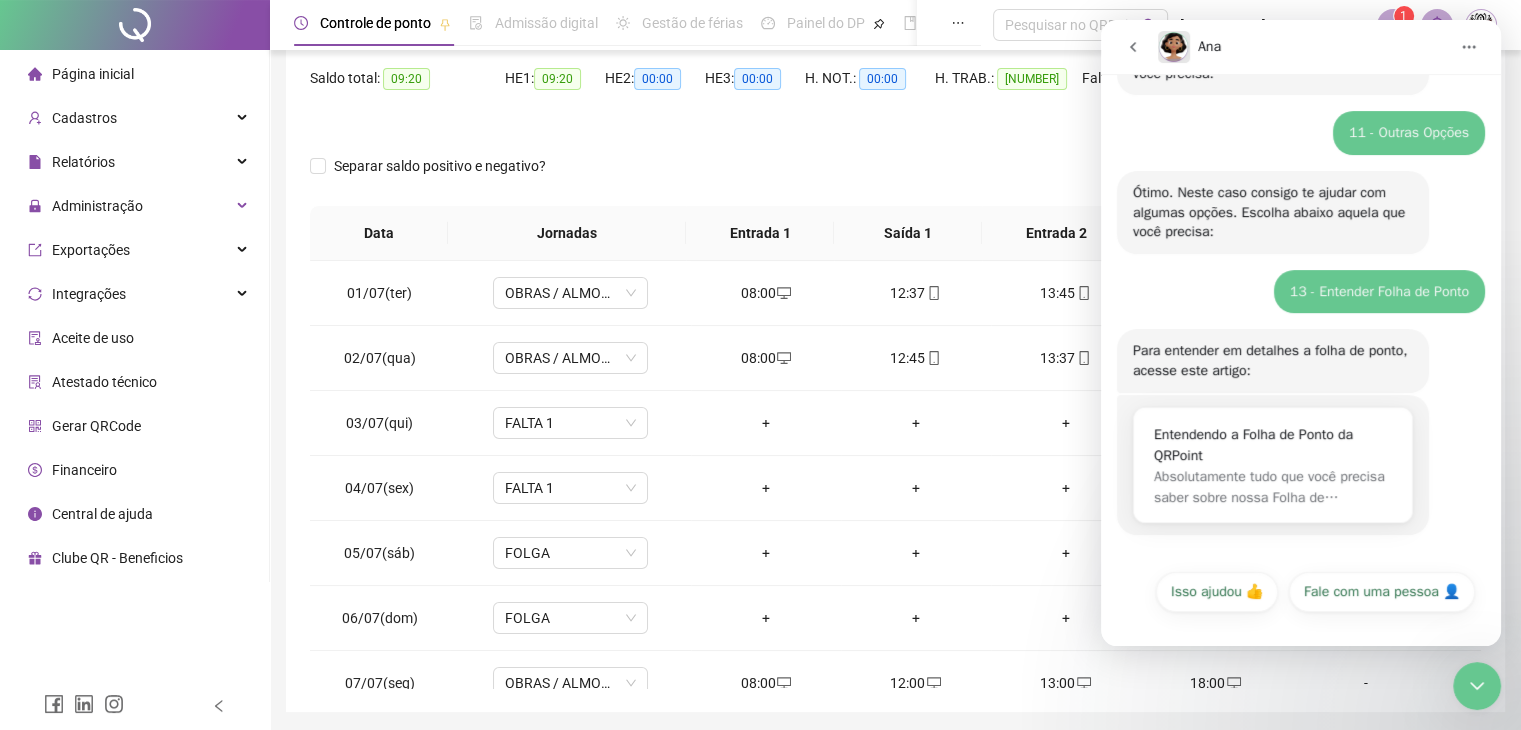 scroll, scrollTop: 400, scrollLeft: 0, axis: vertical 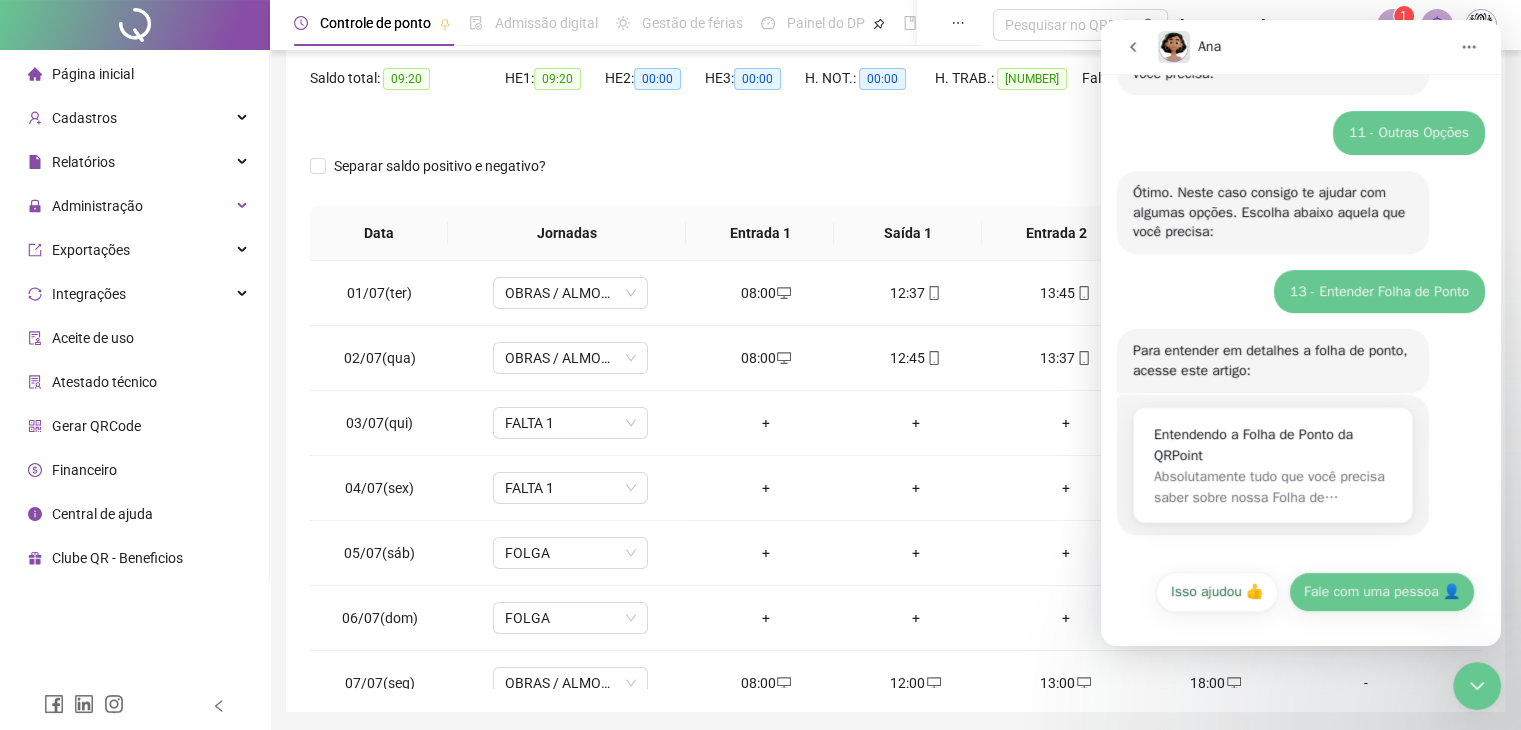 click on "Fale com uma pessoa 👤" at bounding box center [1382, 592] 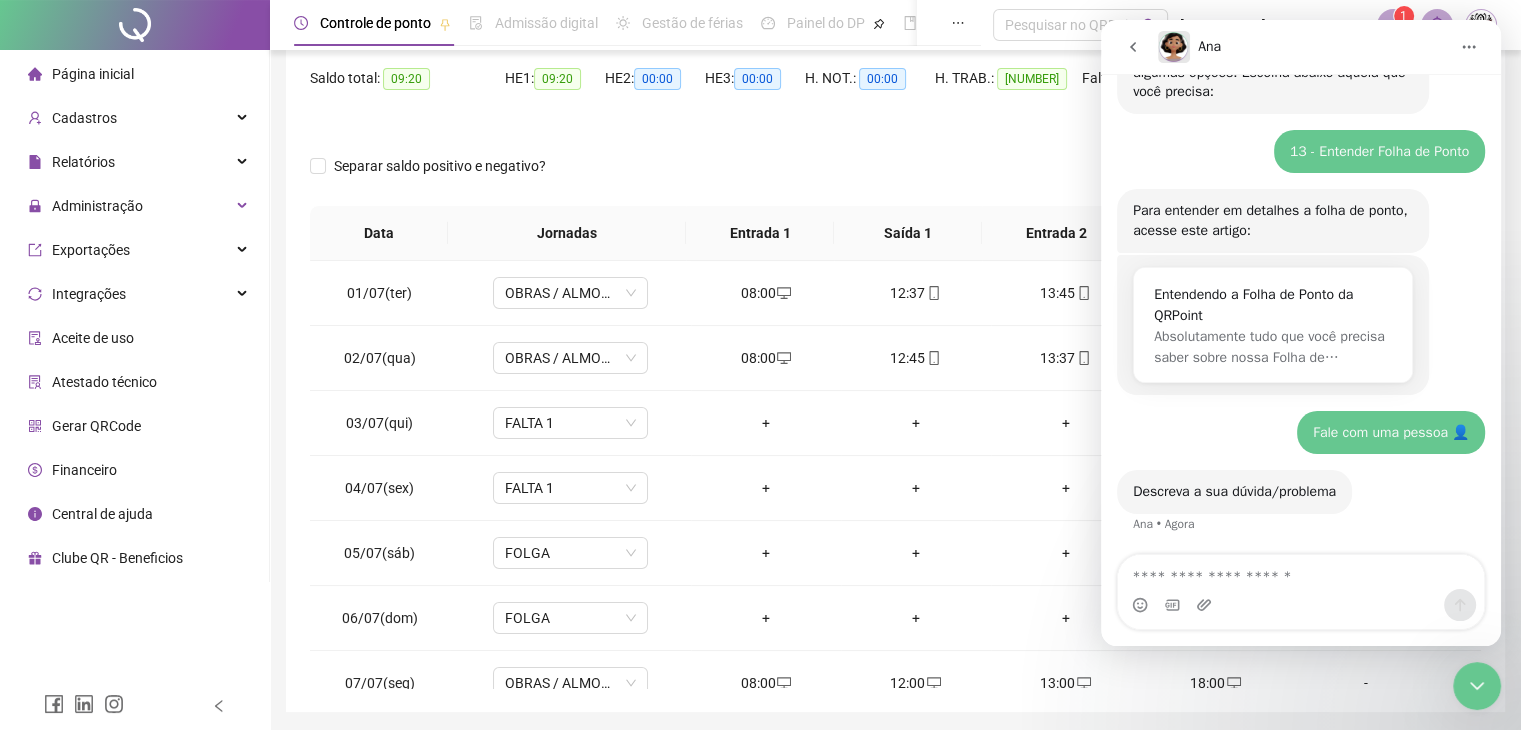 scroll, scrollTop: 631, scrollLeft: 0, axis: vertical 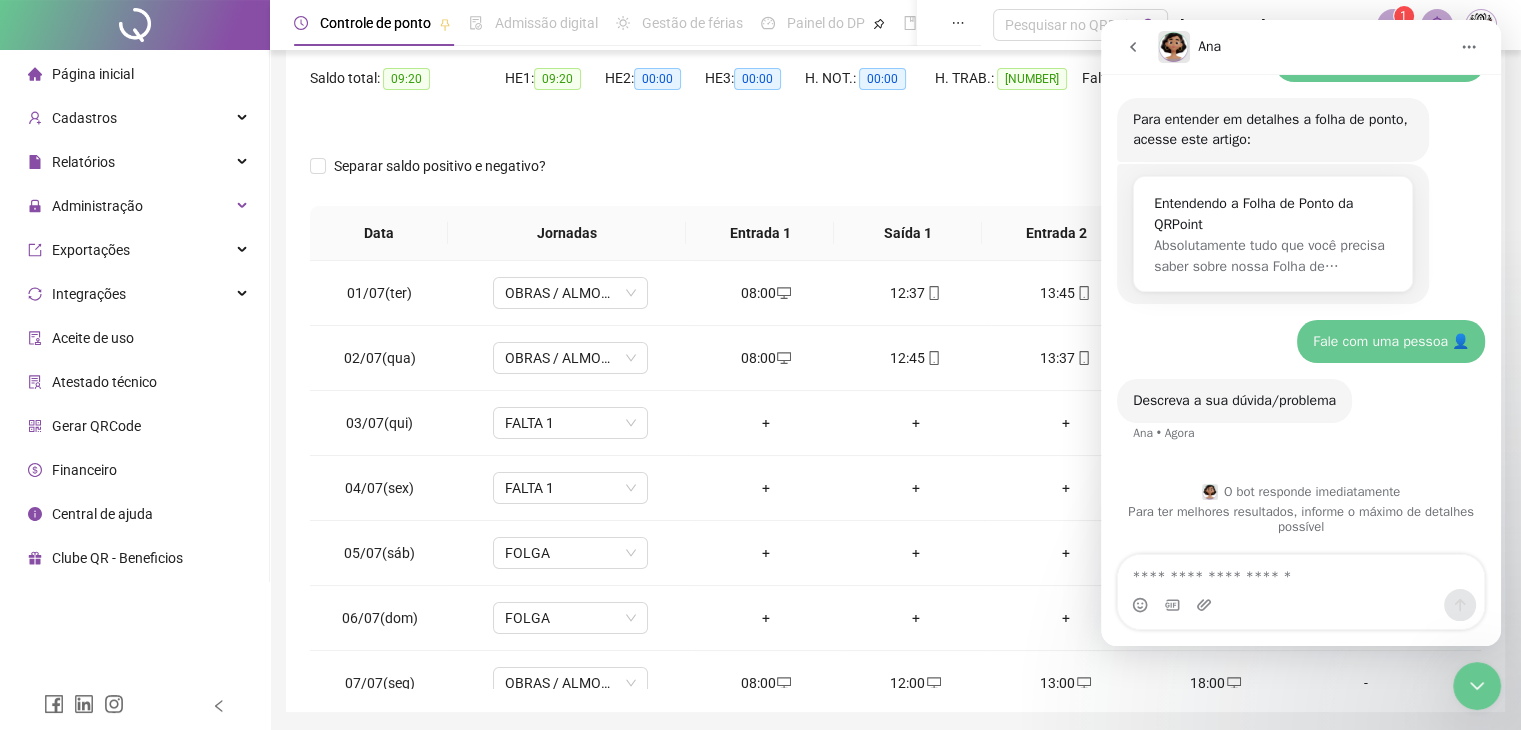 click at bounding box center [1301, 572] 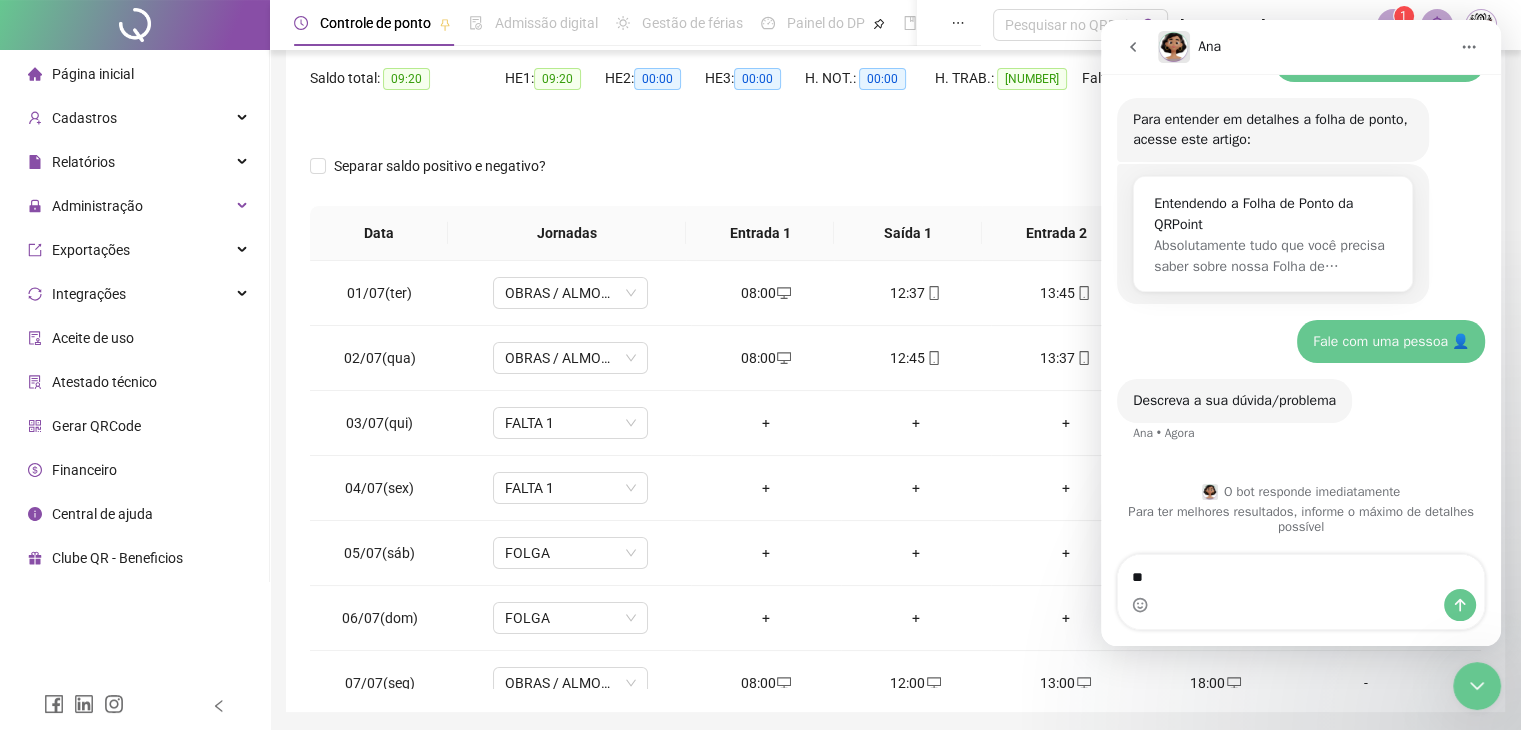 type on "*" 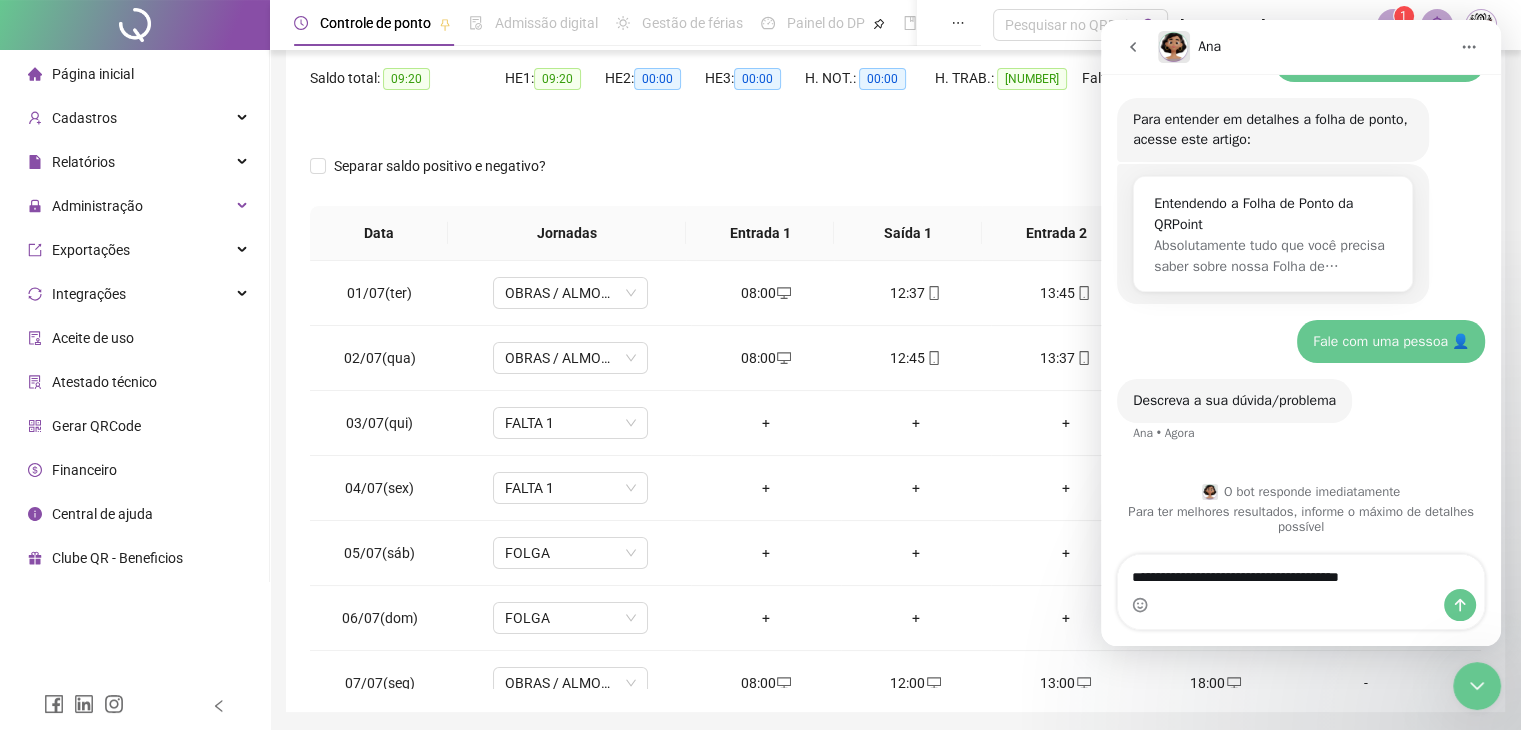 type on "**********" 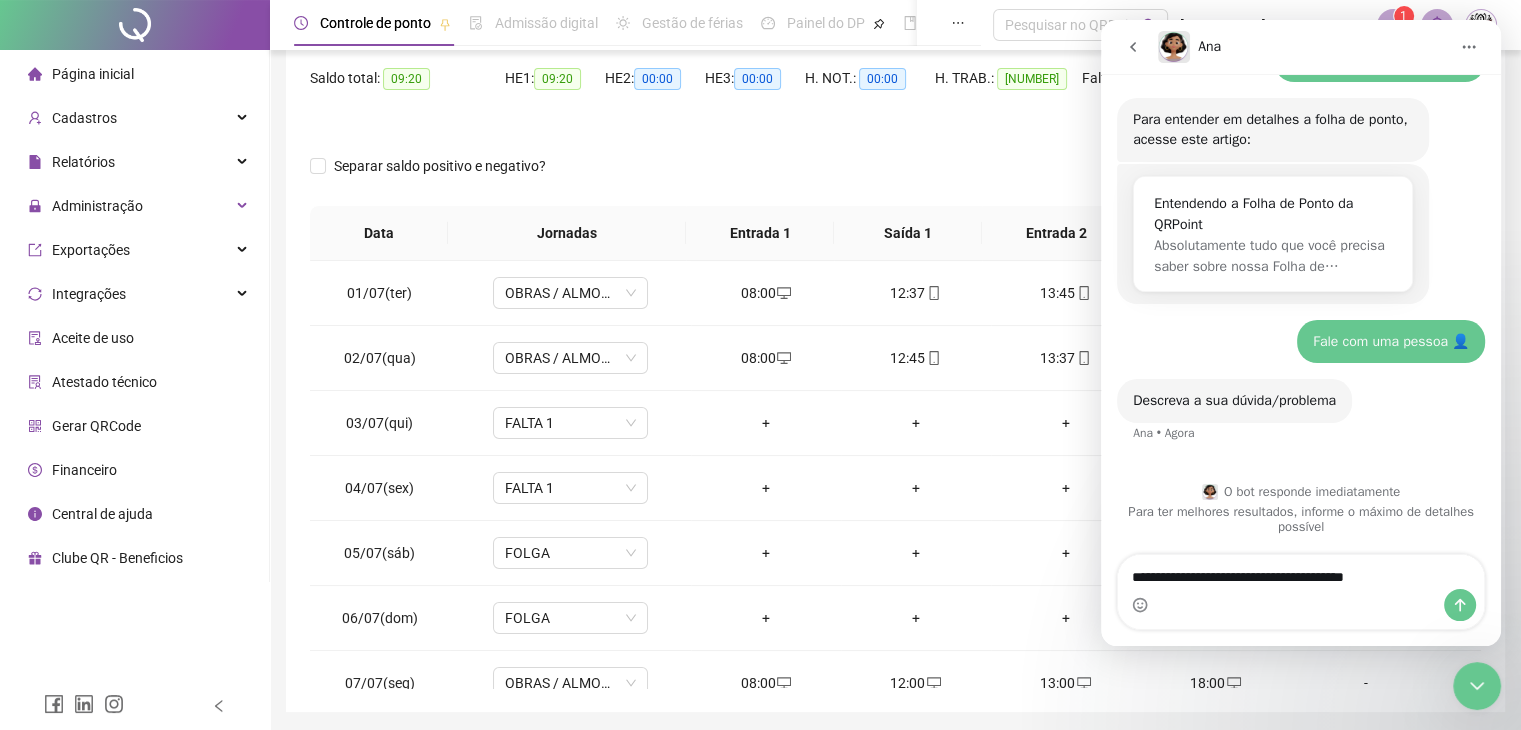type 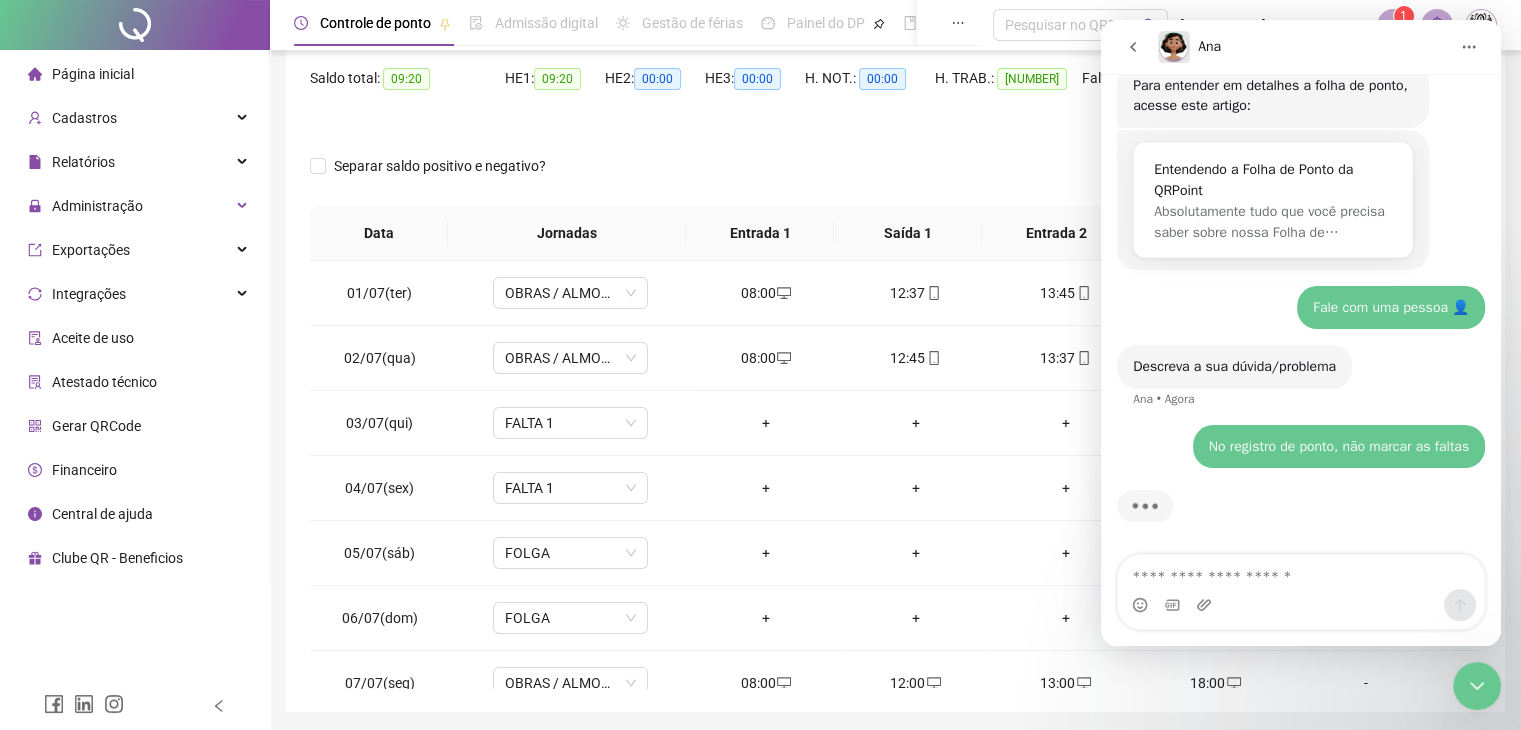scroll, scrollTop: 690, scrollLeft: 0, axis: vertical 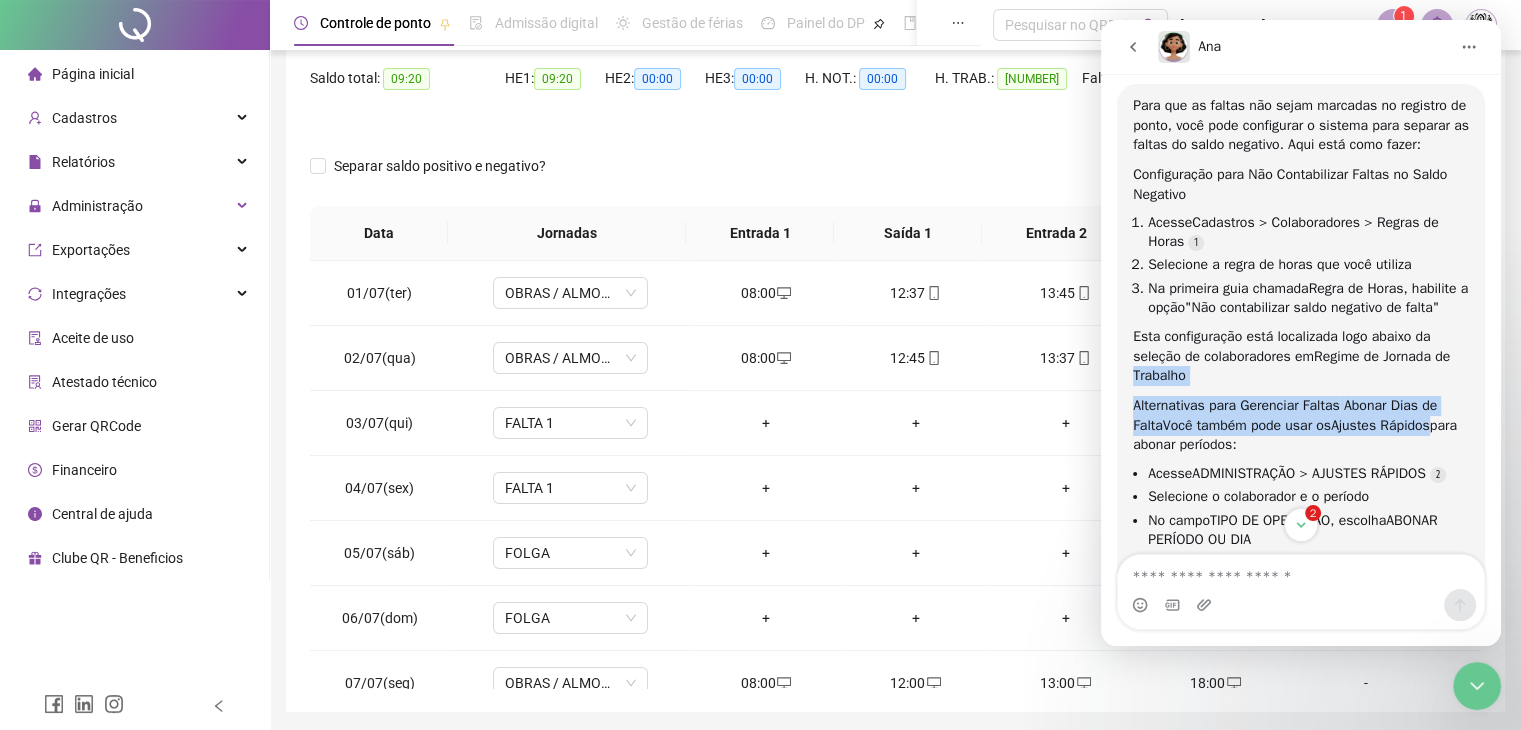 drag, startPoint x: 1485, startPoint y: 402, endPoint x: 1497, endPoint y: 429, distance: 29.546574 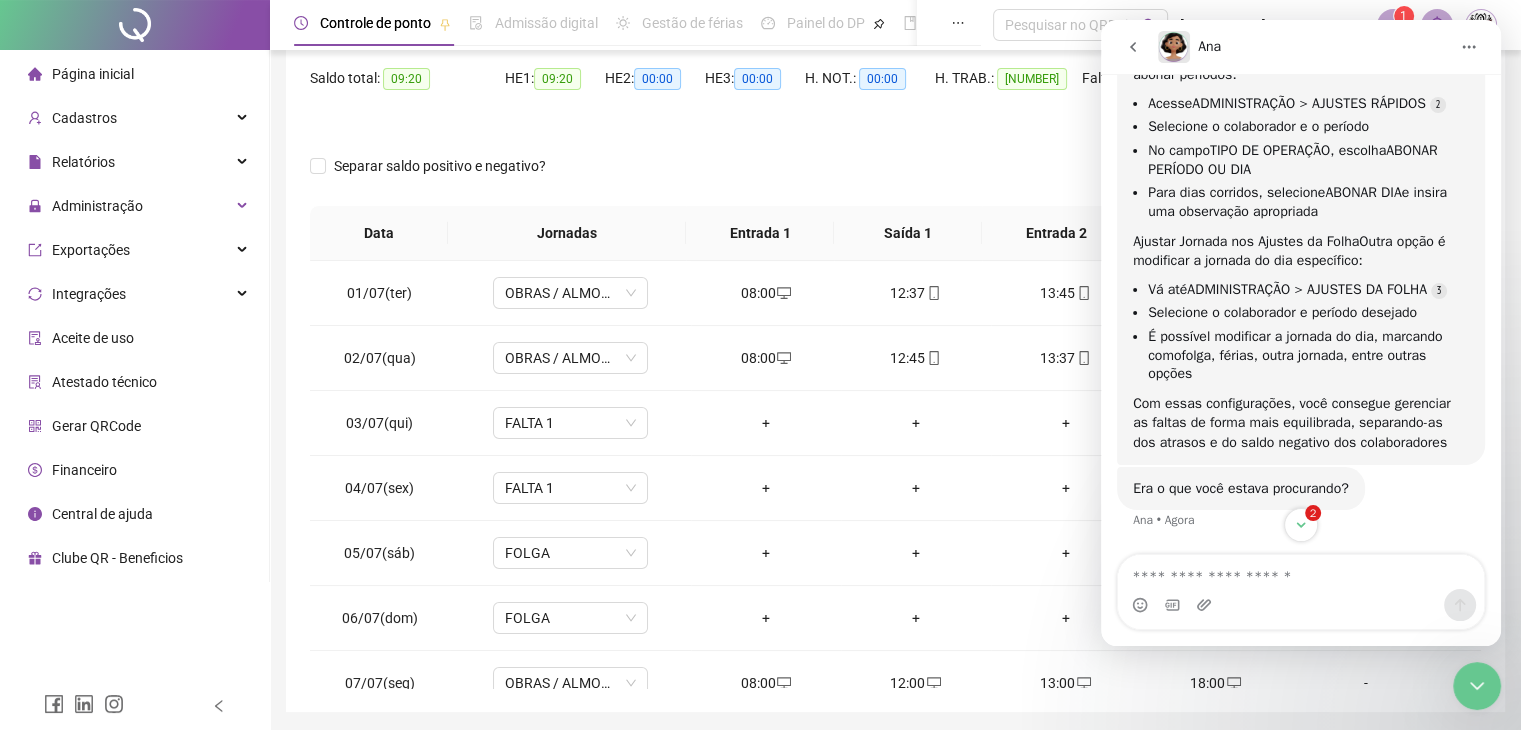 scroll, scrollTop: 1520, scrollLeft: 0, axis: vertical 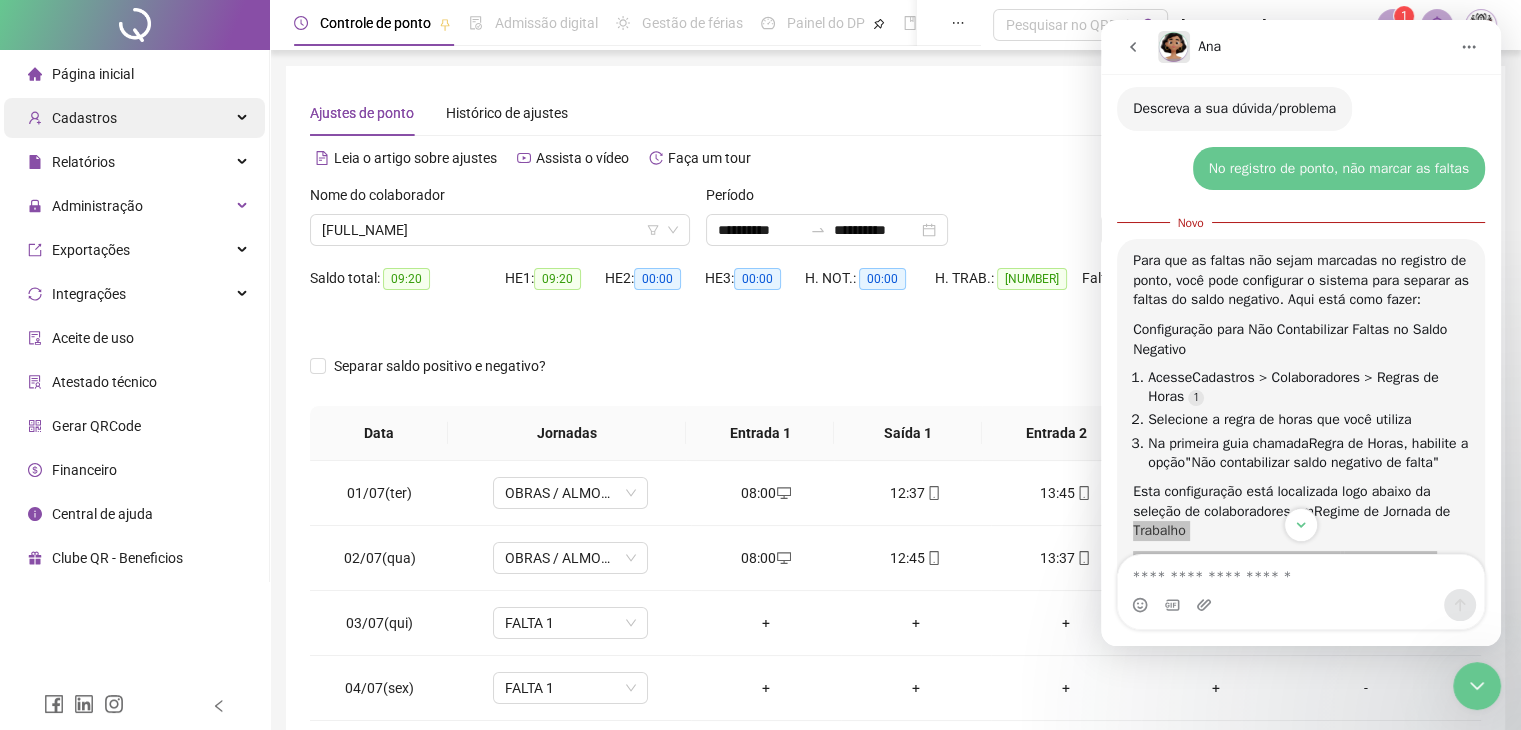 click on "Cadastros" at bounding box center (84, 118) 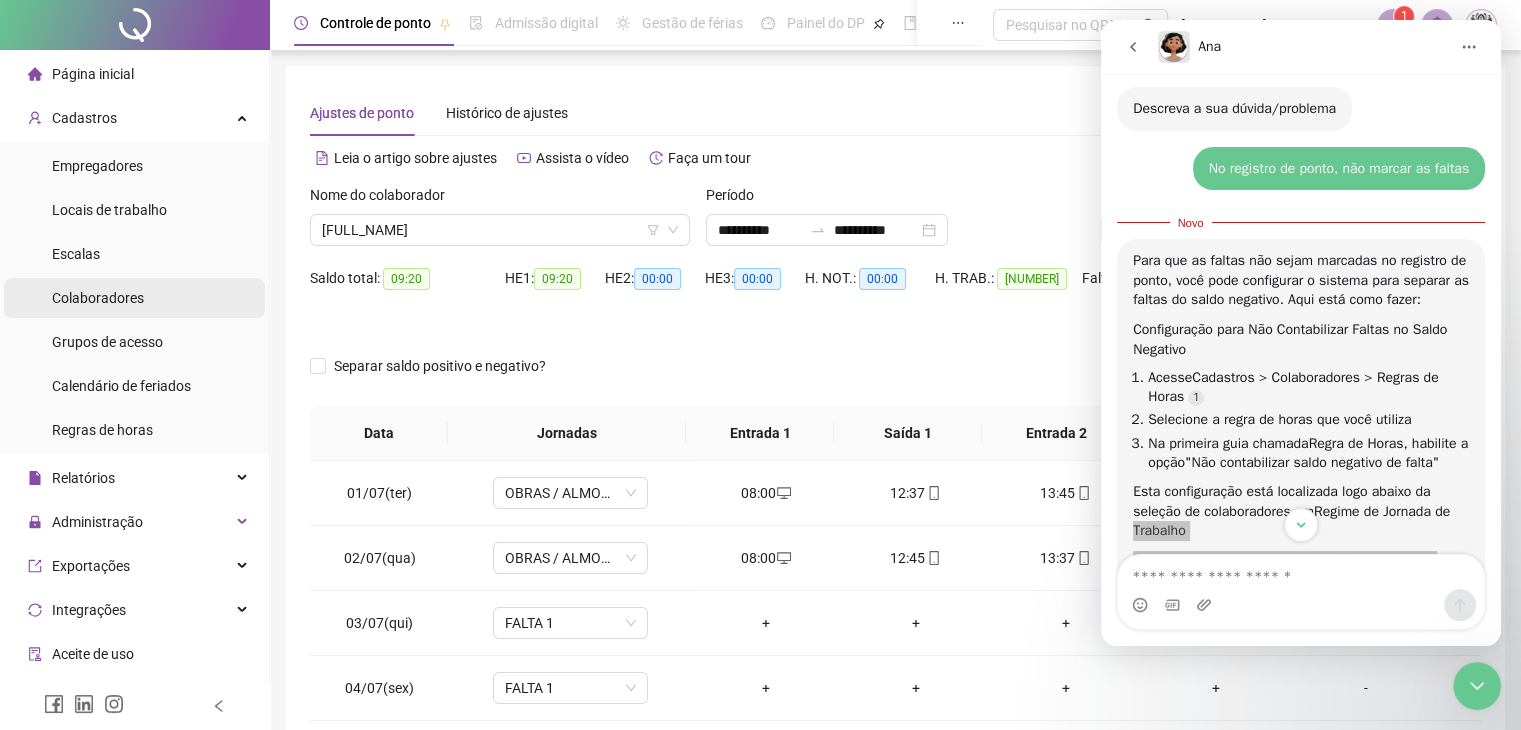 click on "Colaboradores" at bounding box center (98, 298) 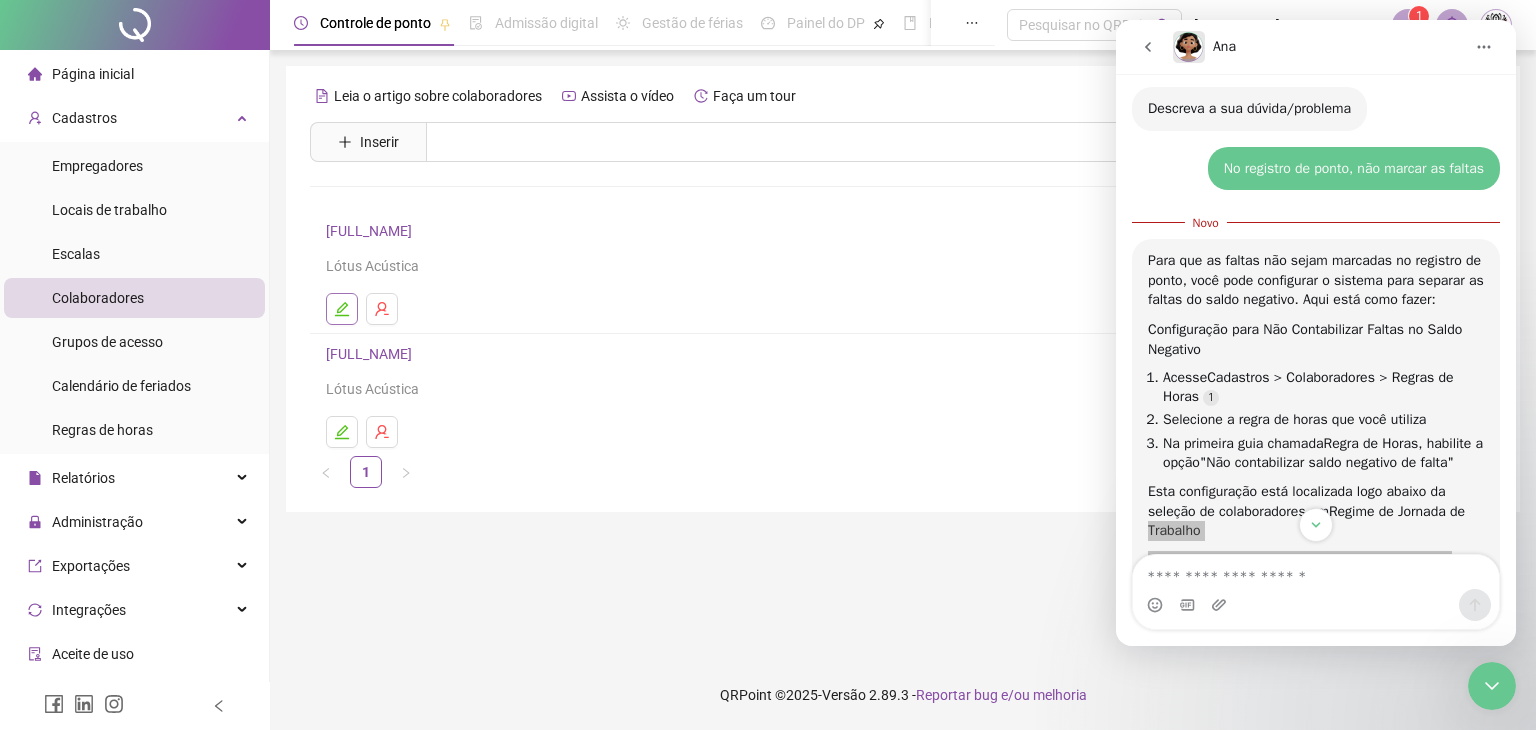 click 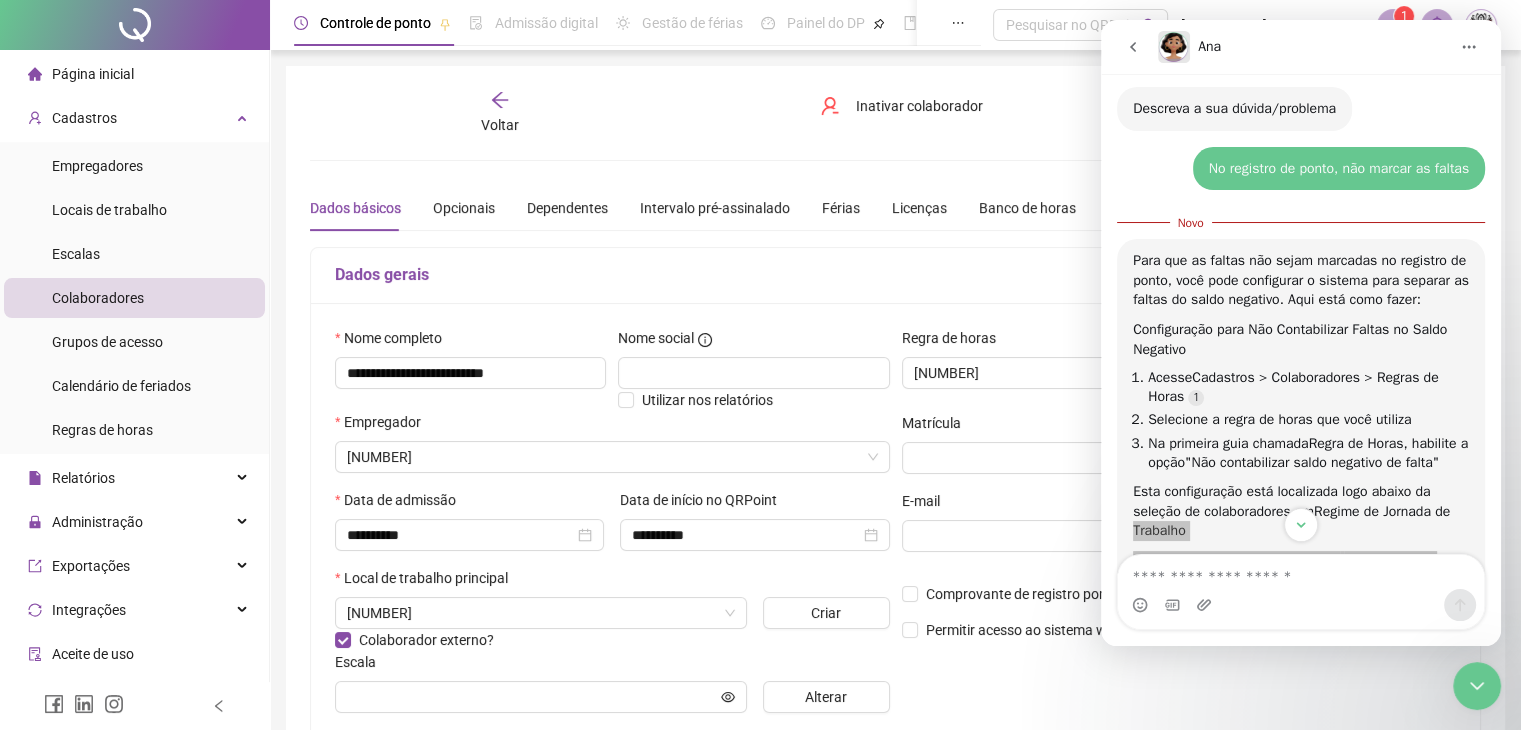 type on "**********" 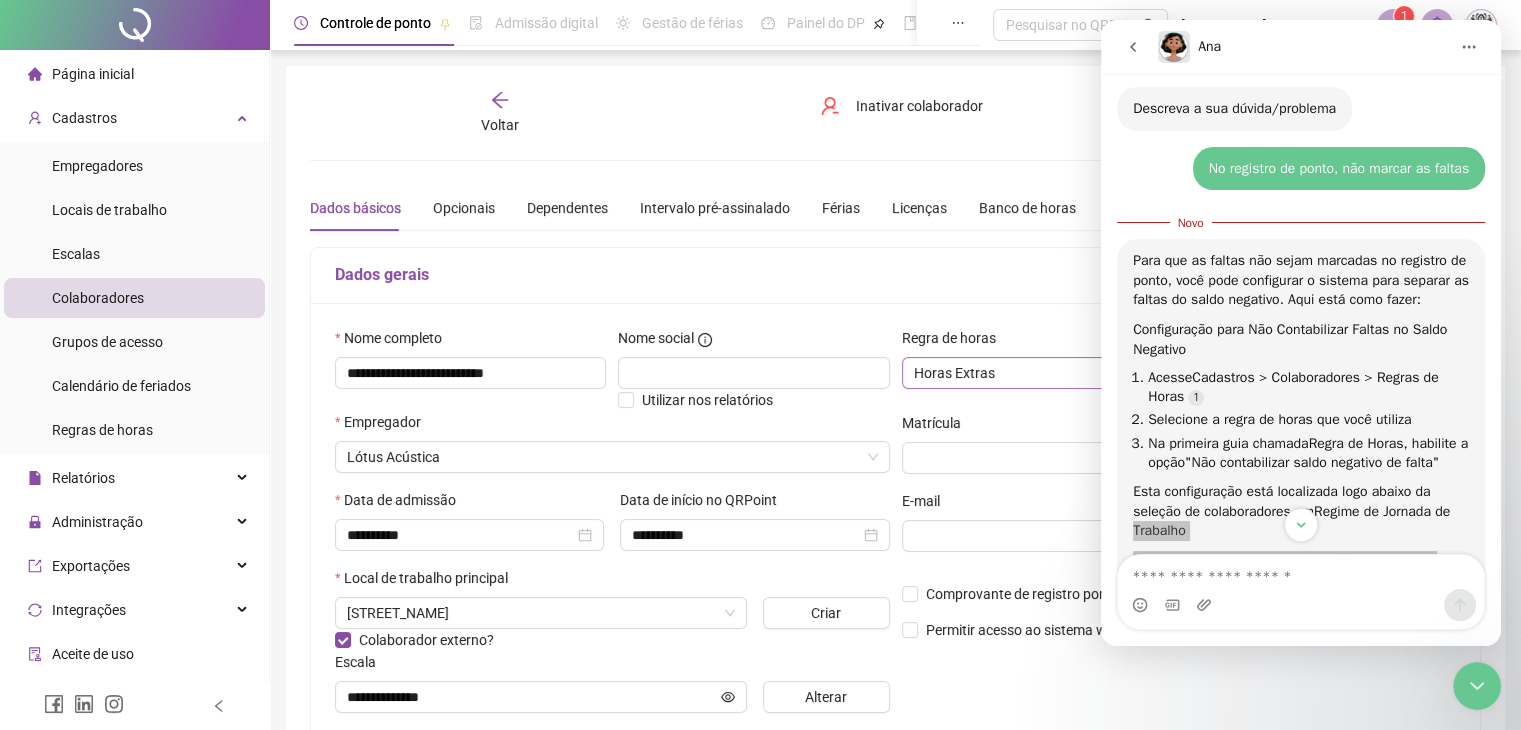 click on "Horas Extras" at bounding box center (1131, 373) 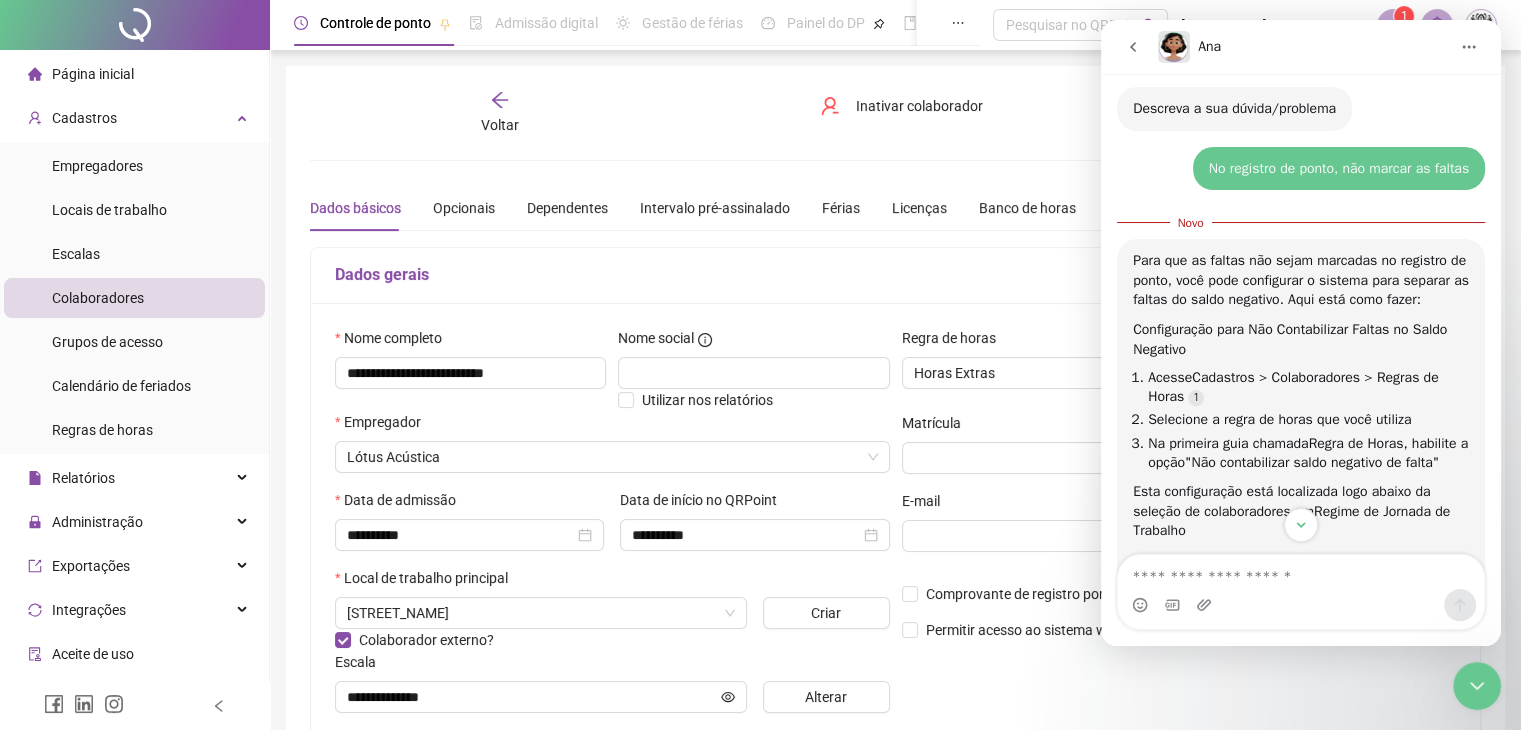click on "Ana" at bounding box center [1303, 47] 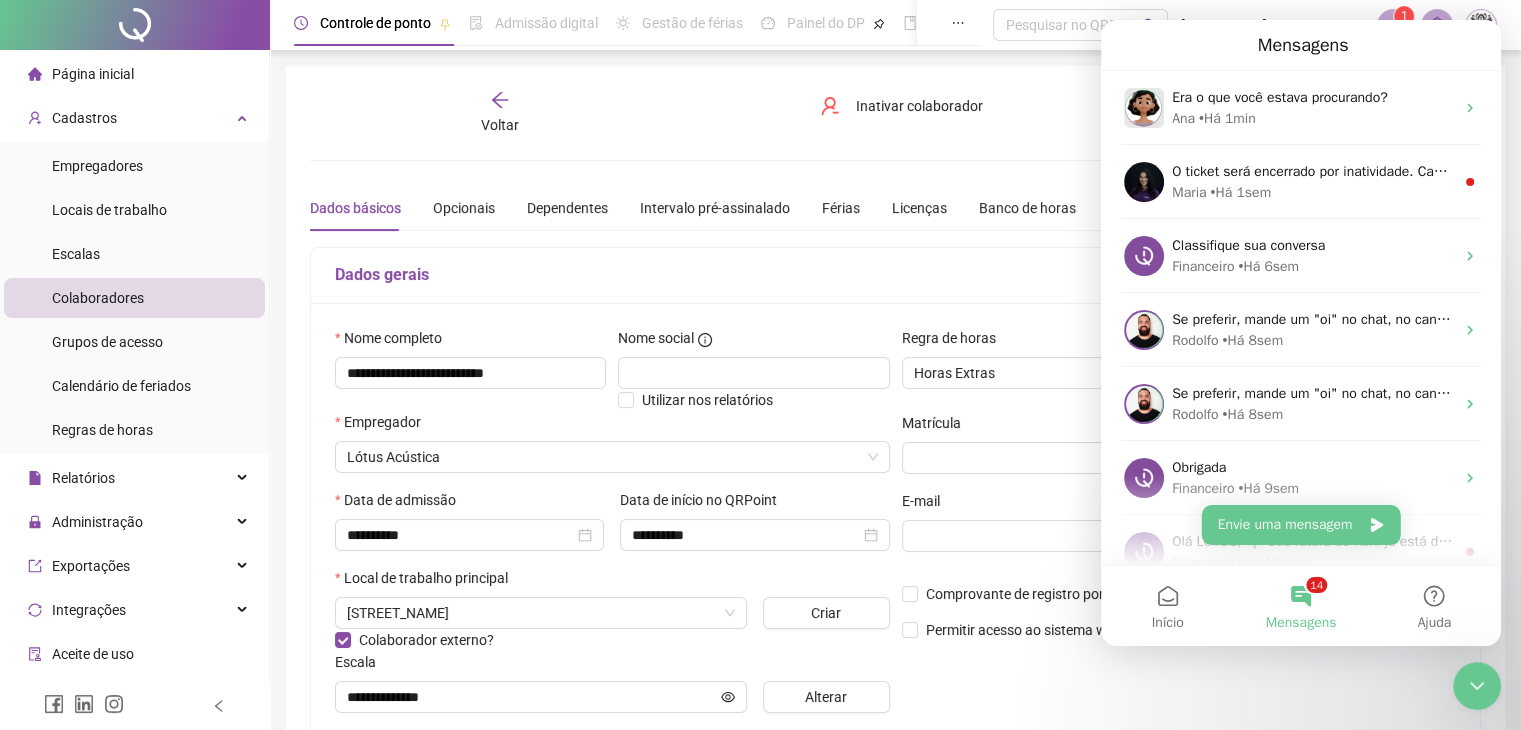 click 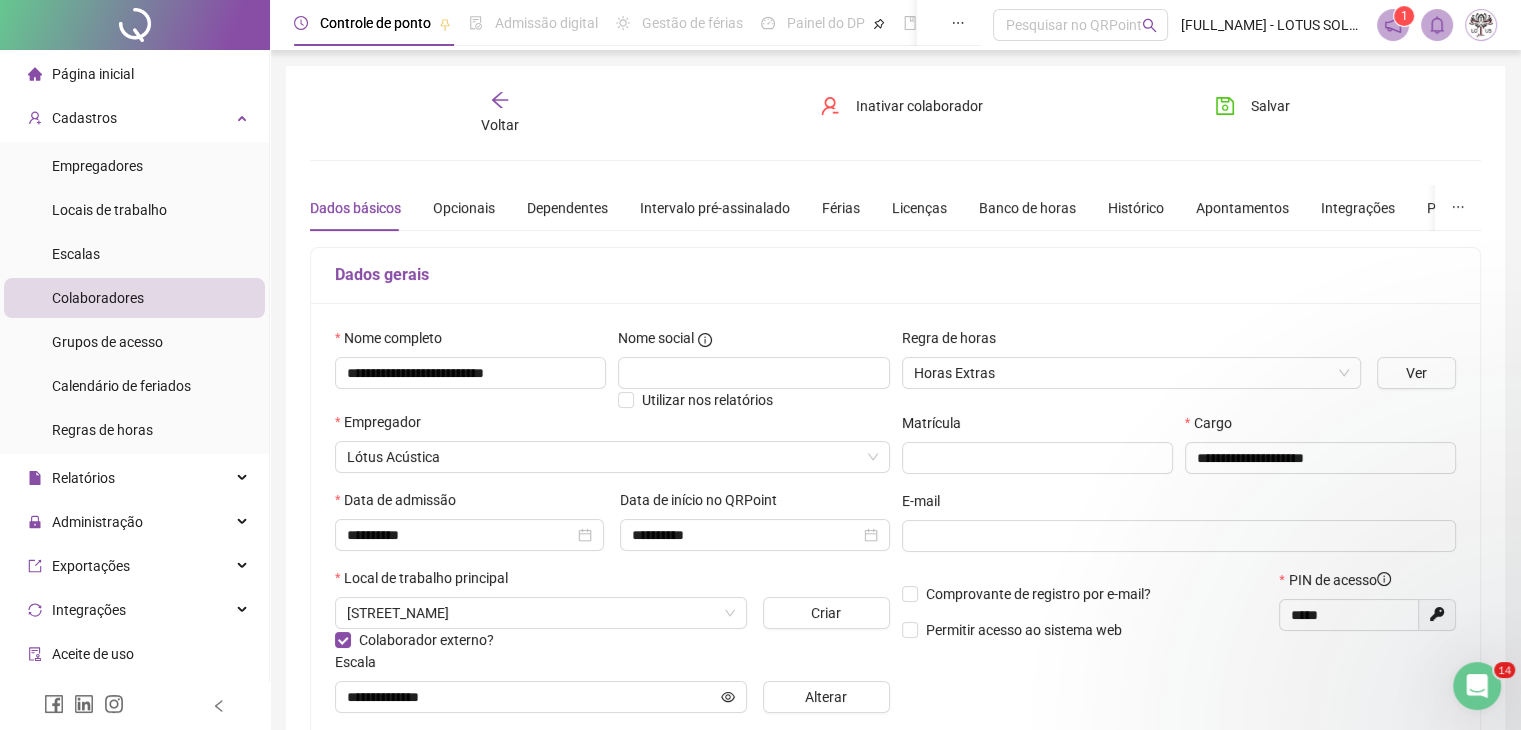 scroll, scrollTop: 0, scrollLeft: 0, axis: both 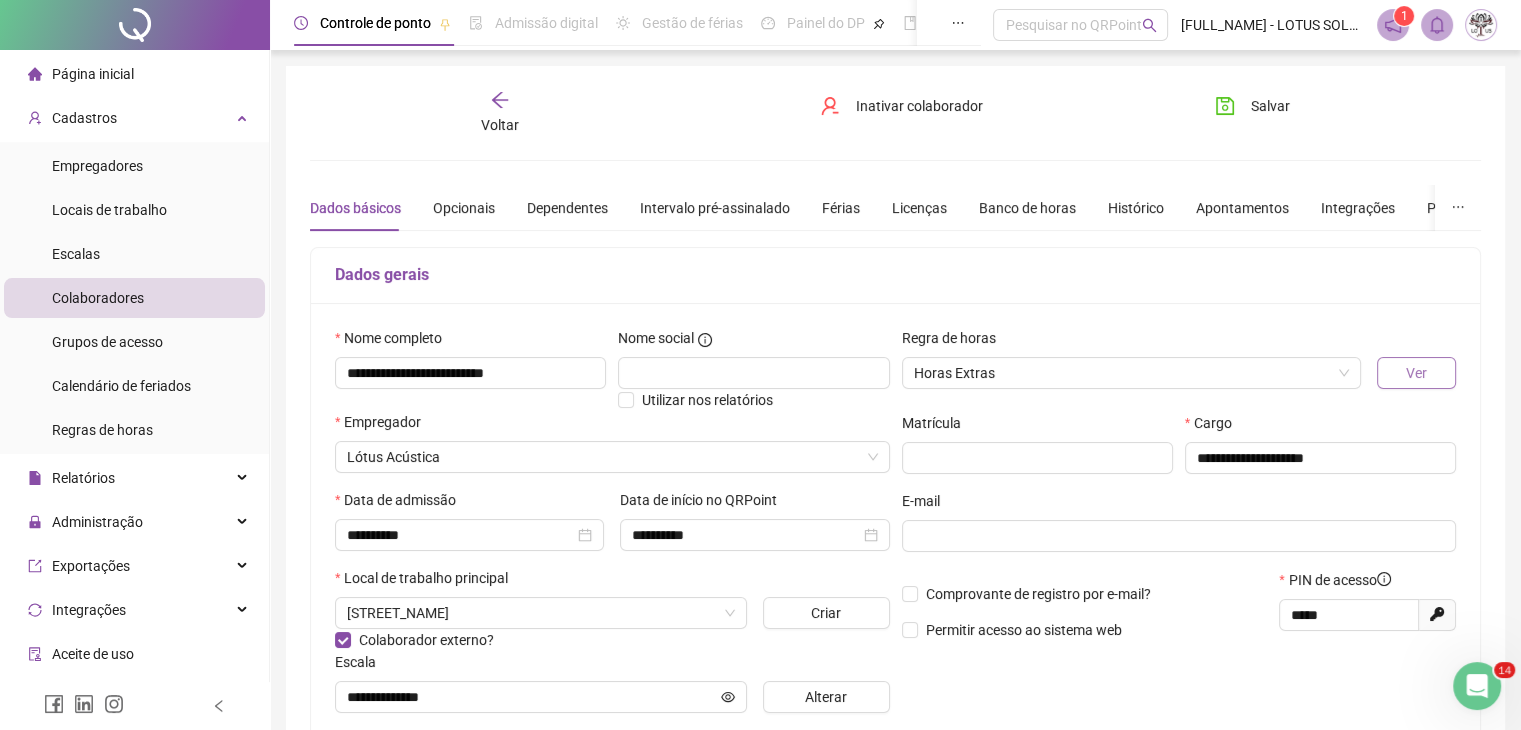 click on "Ver" at bounding box center [1416, 373] 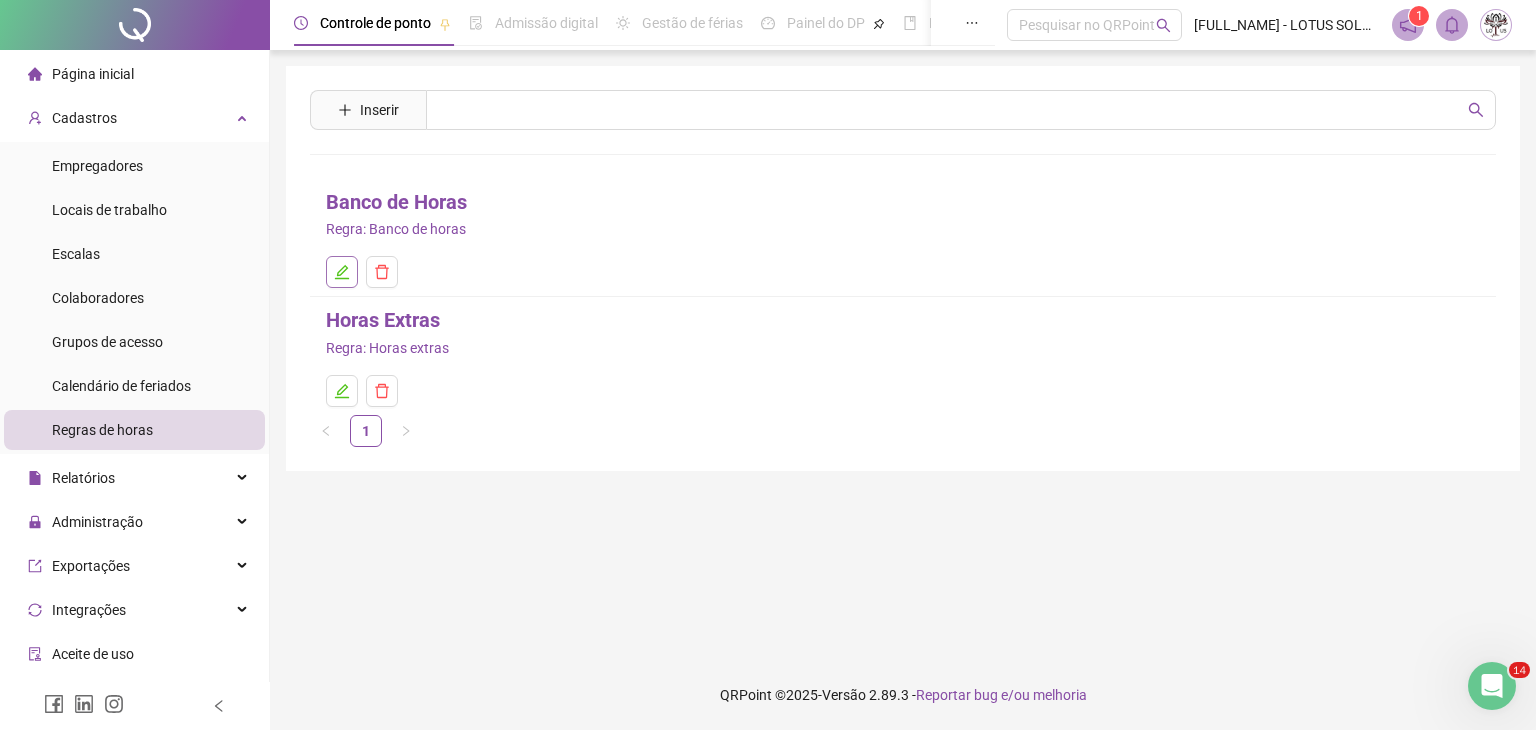 click 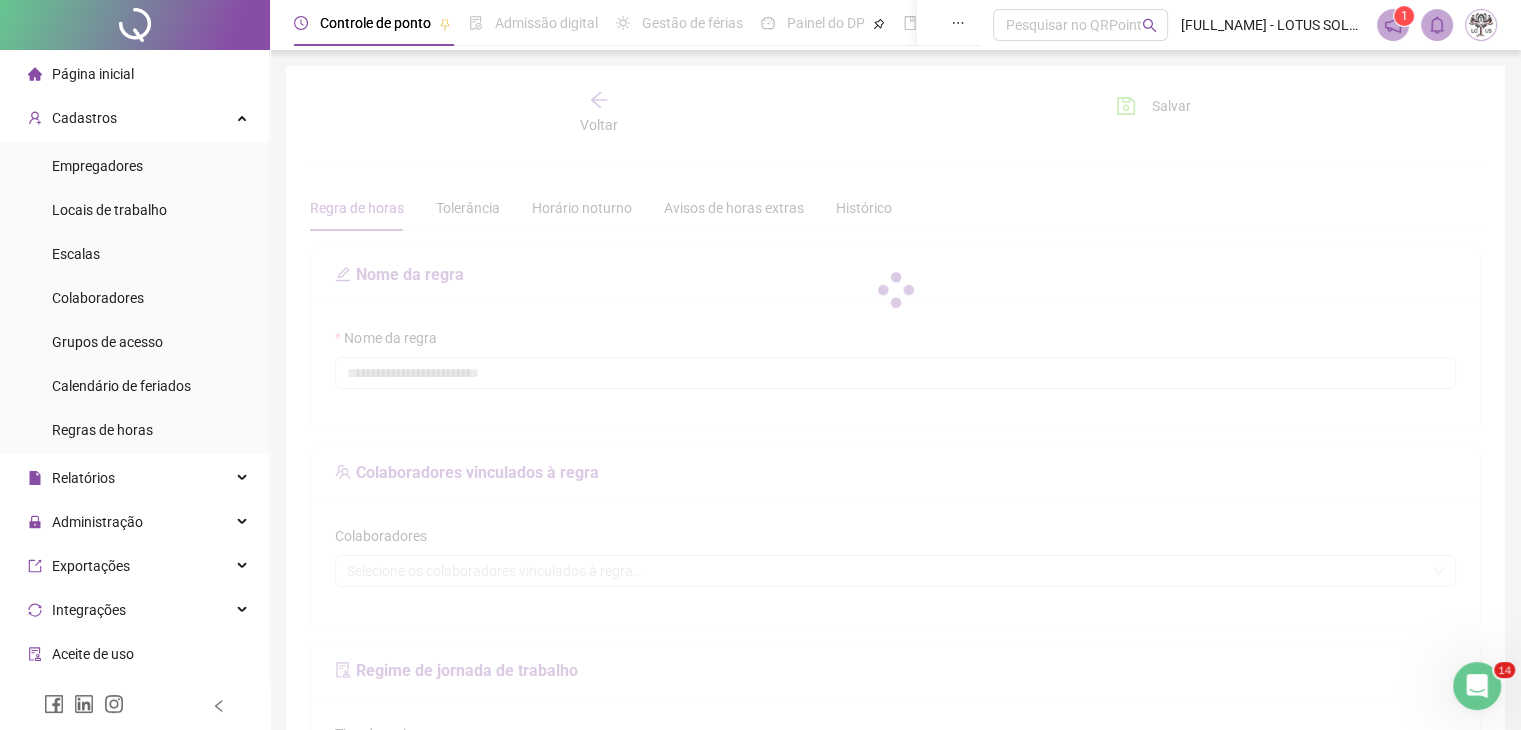 type on "**********" 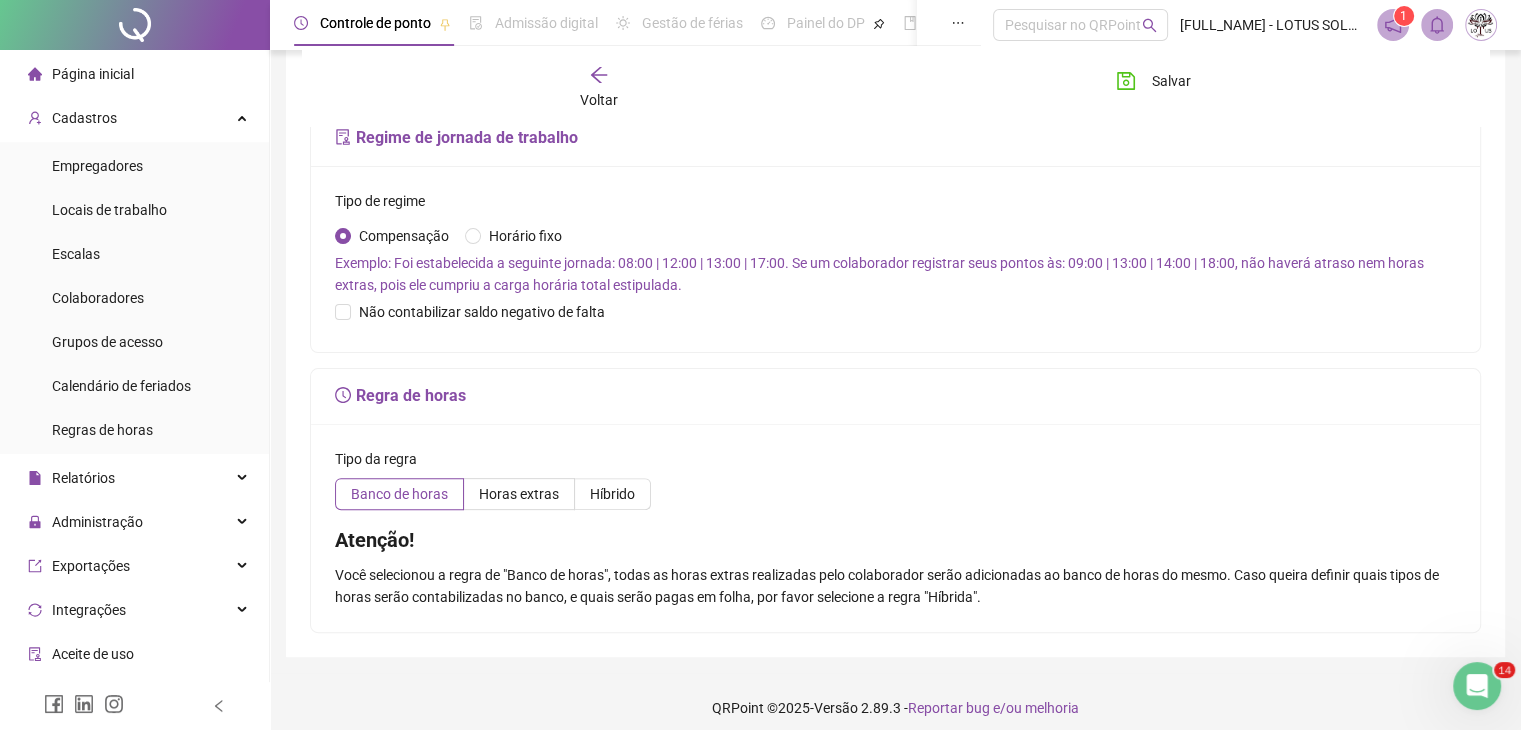 scroll, scrollTop: 544, scrollLeft: 0, axis: vertical 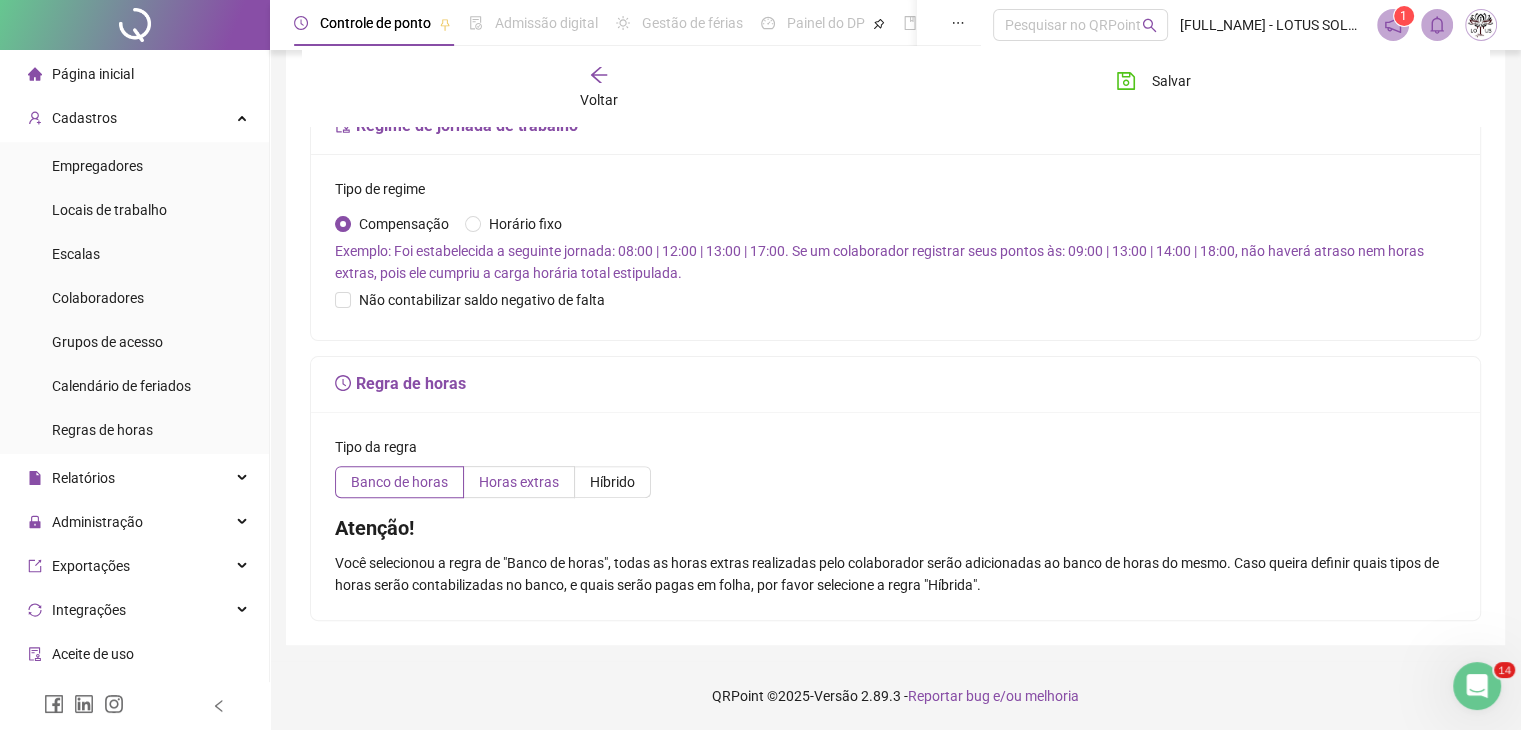 click on "Horas extras" at bounding box center (519, 482) 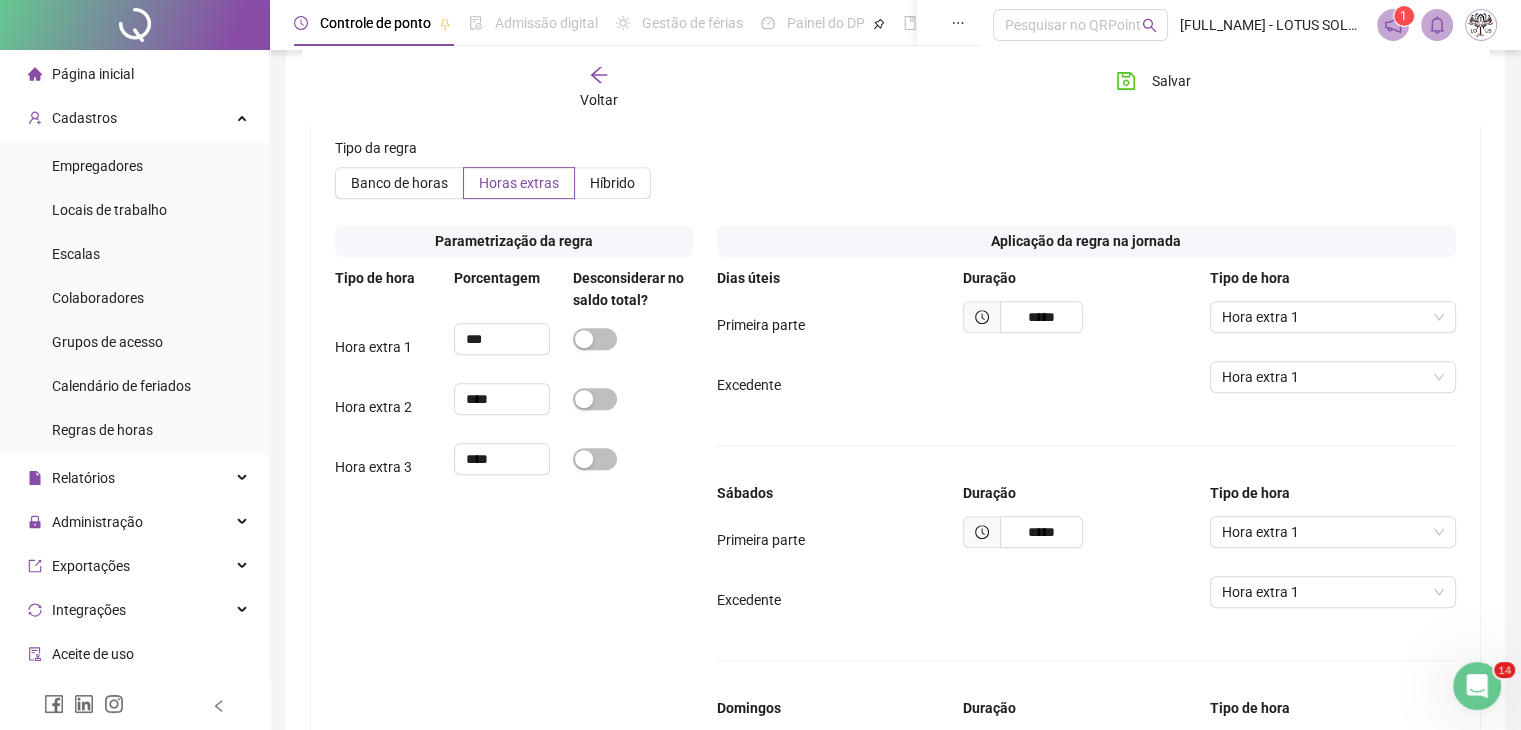 scroll, scrollTop: 844, scrollLeft: 0, axis: vertical 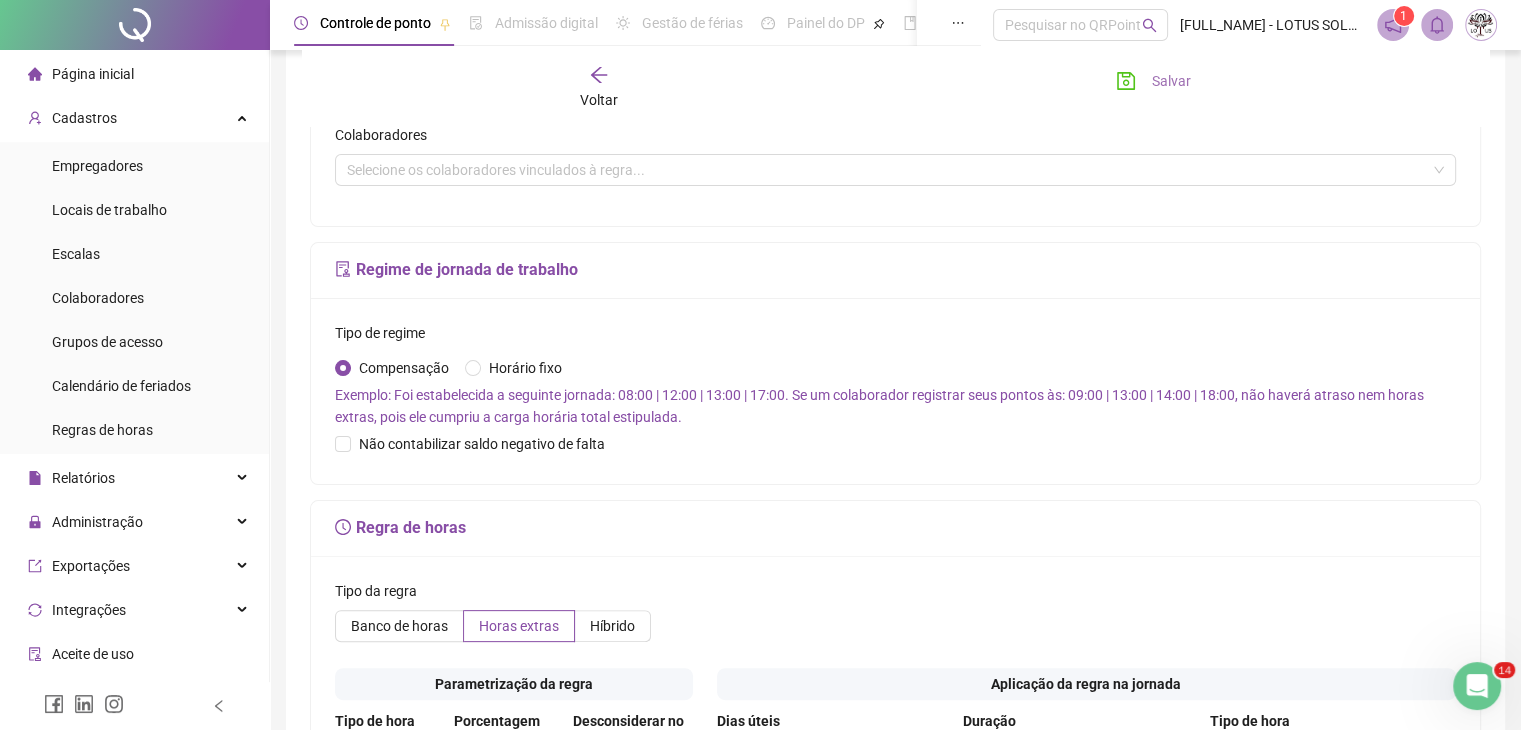 click on "Salvar" at bounding box center (1171, 81) 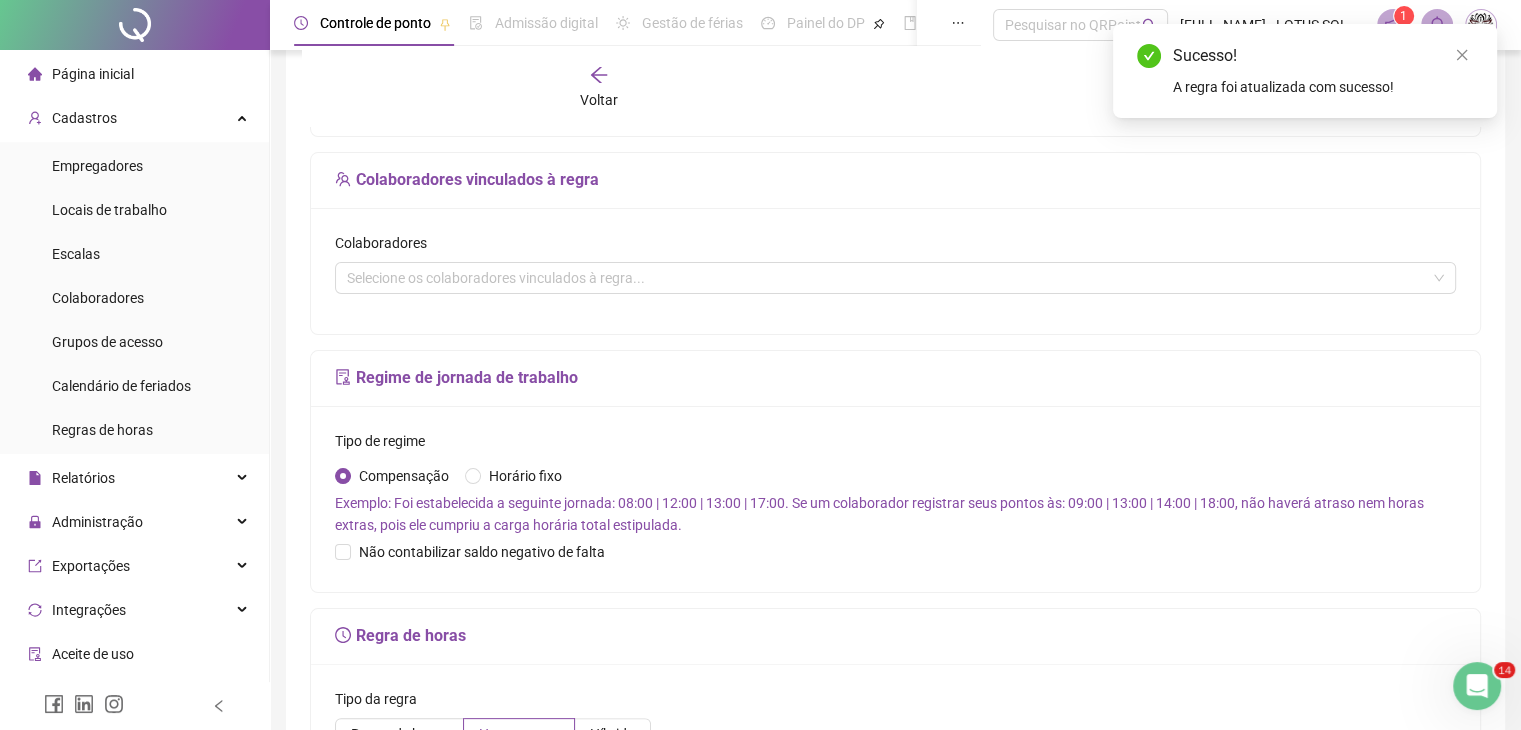 scroll, scrollTop: 264, scrollLeft: 0, axis: vertical 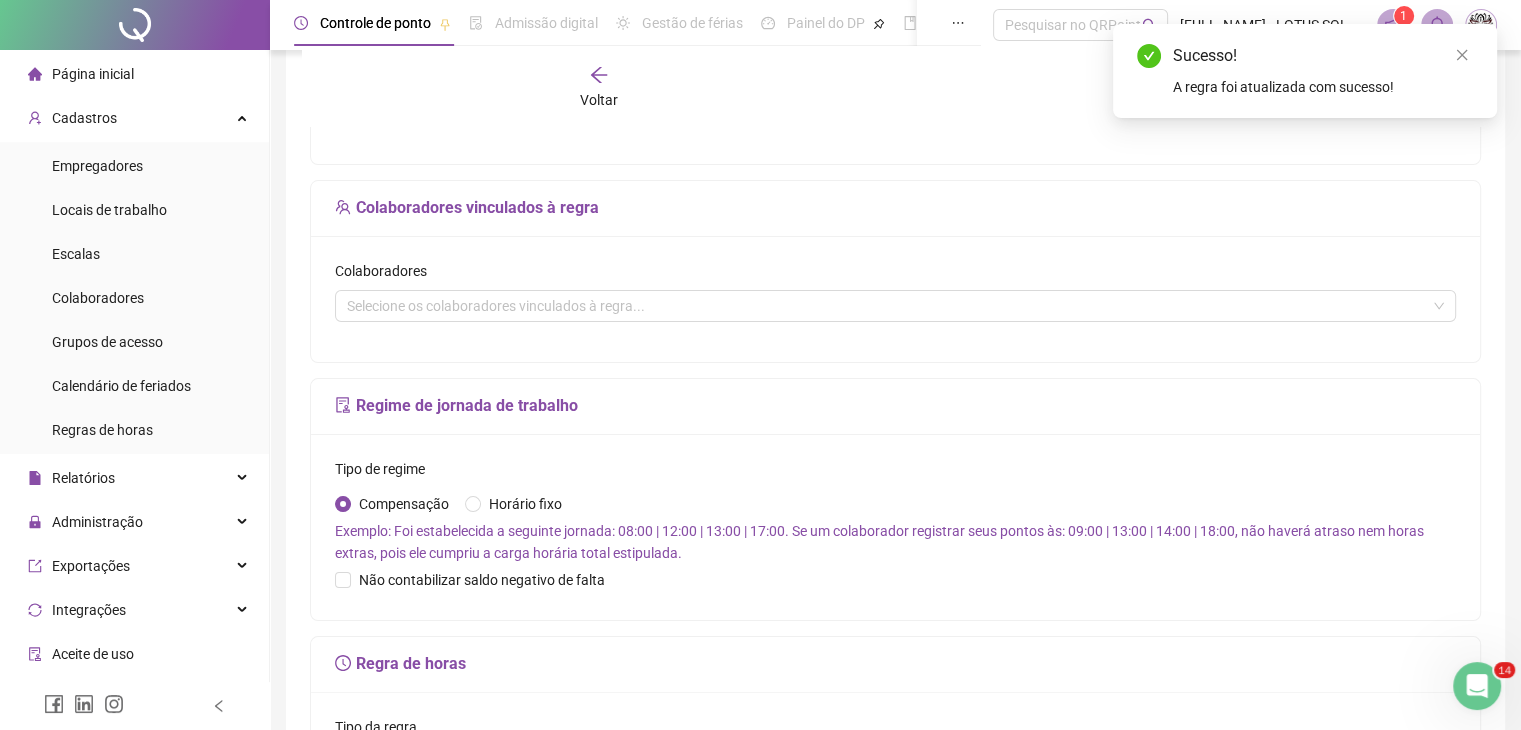 click 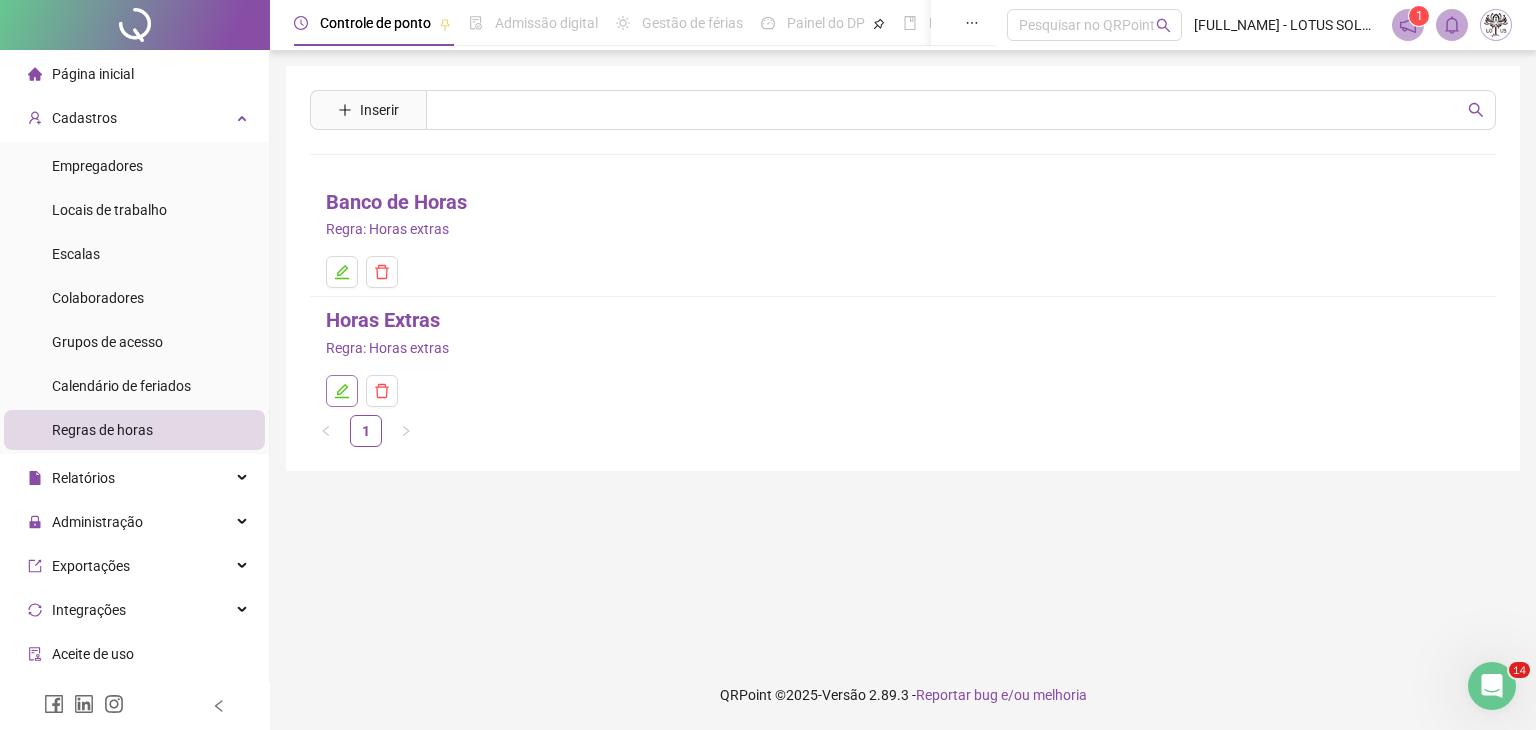 click 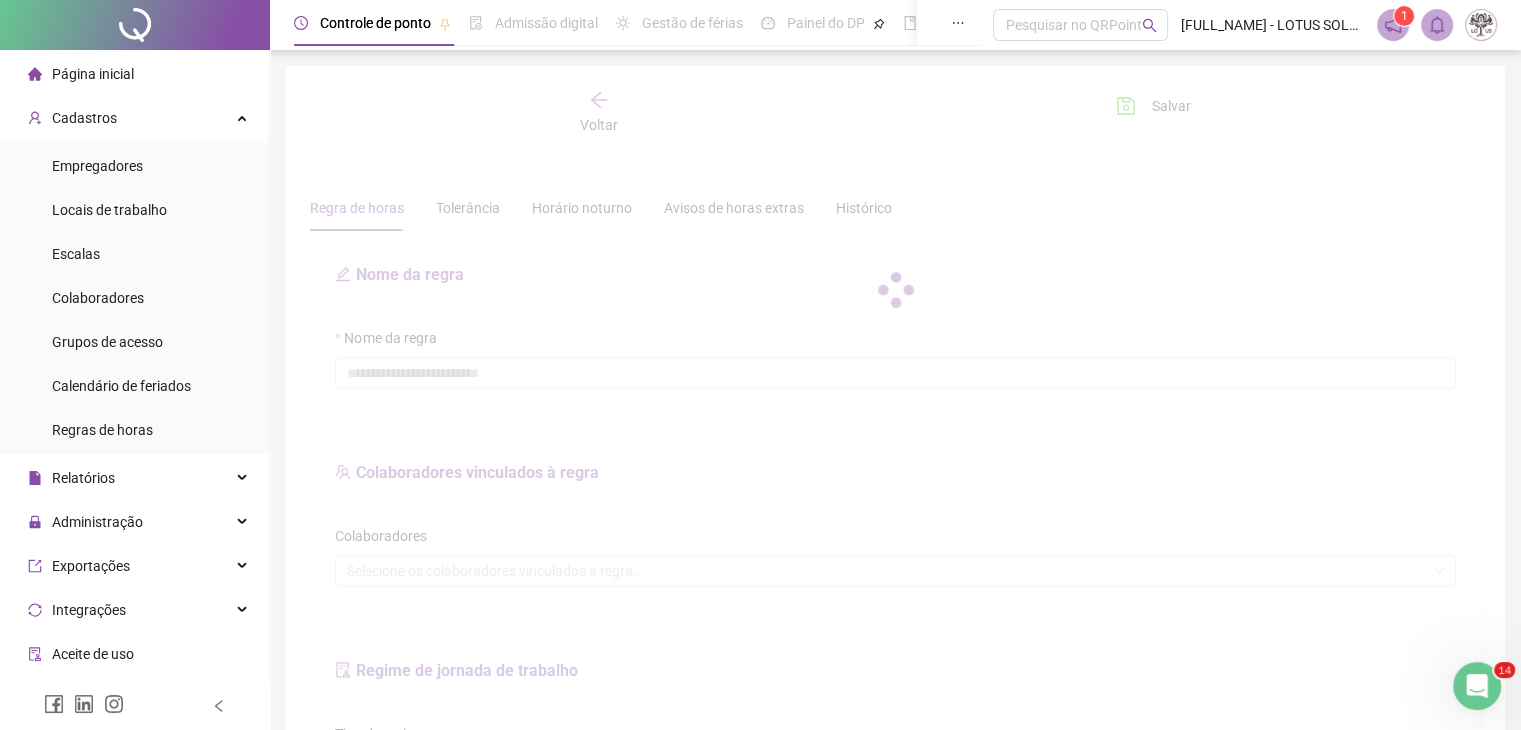 type on "**********" 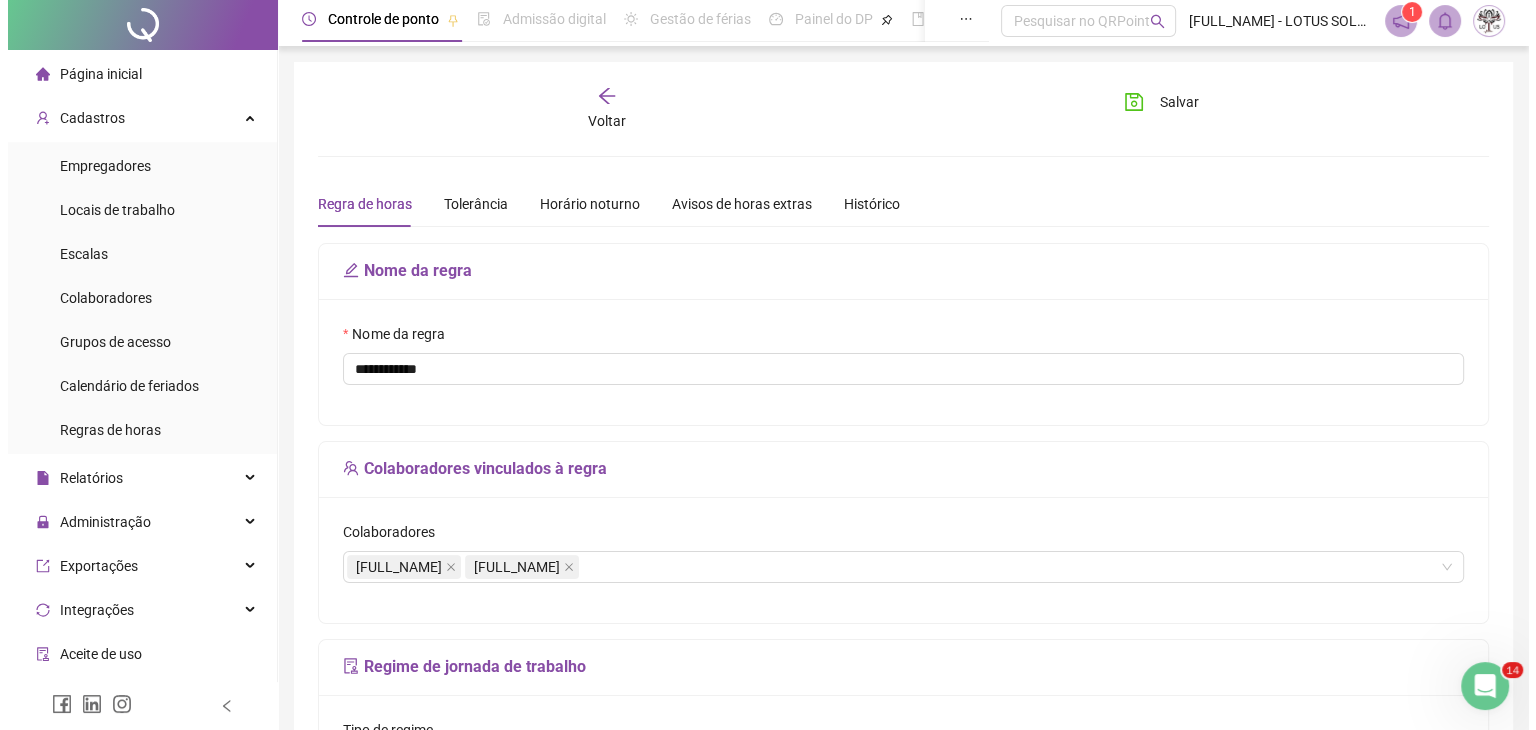 scroll, scrollTop: 0, scrollLeft: 0, axis: both 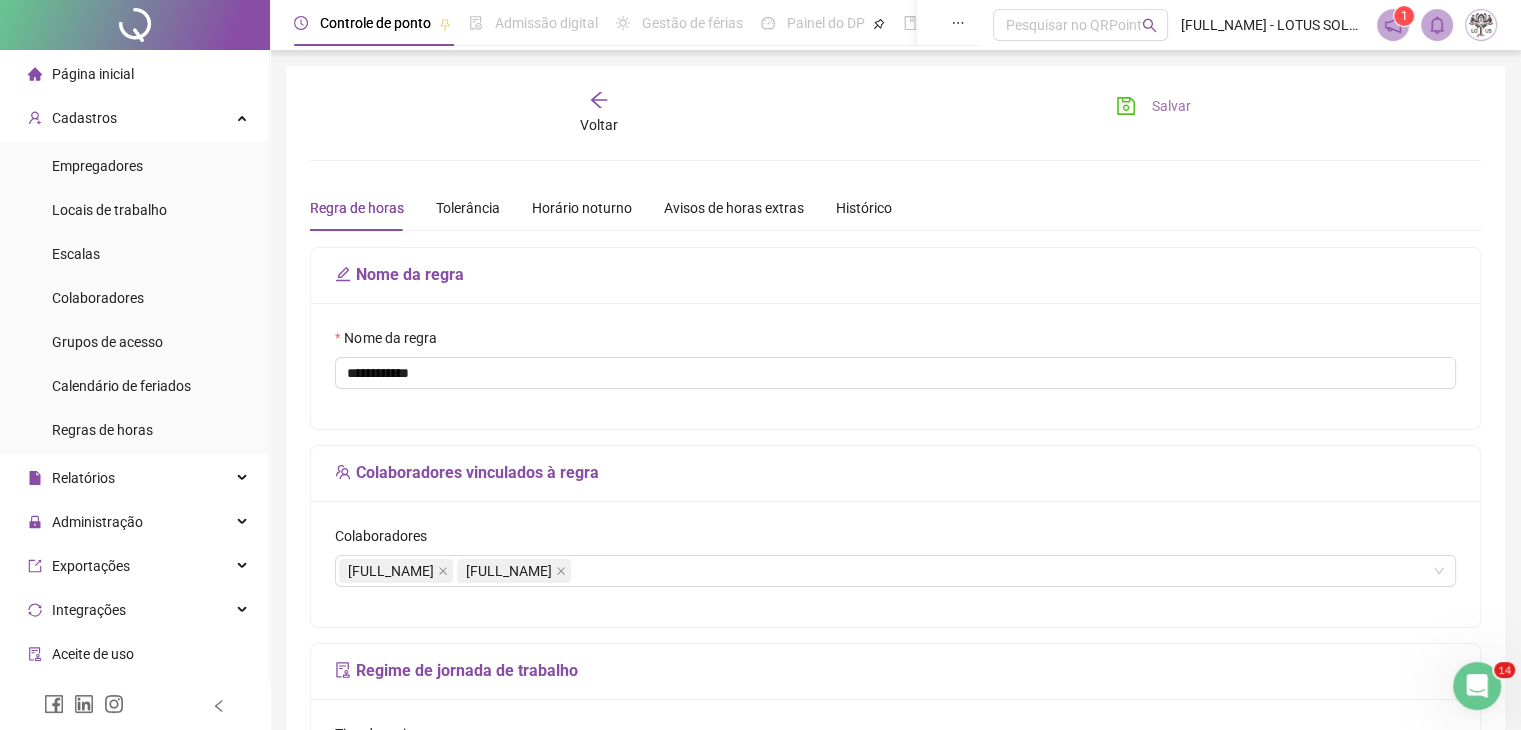 click on "Salvar" at bounding box center [1171, 106] 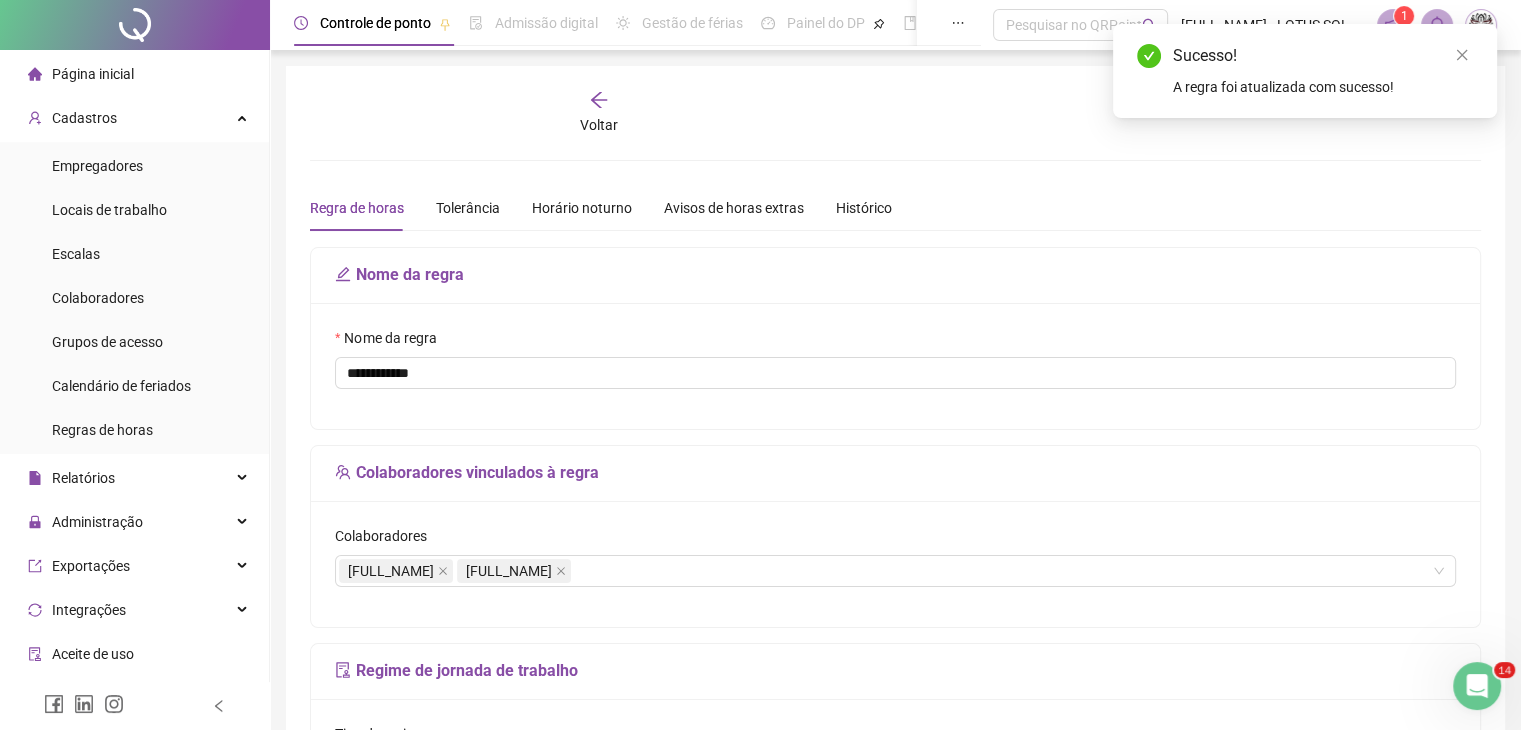 click on "Página inicial" at bounding box center (93, 74) 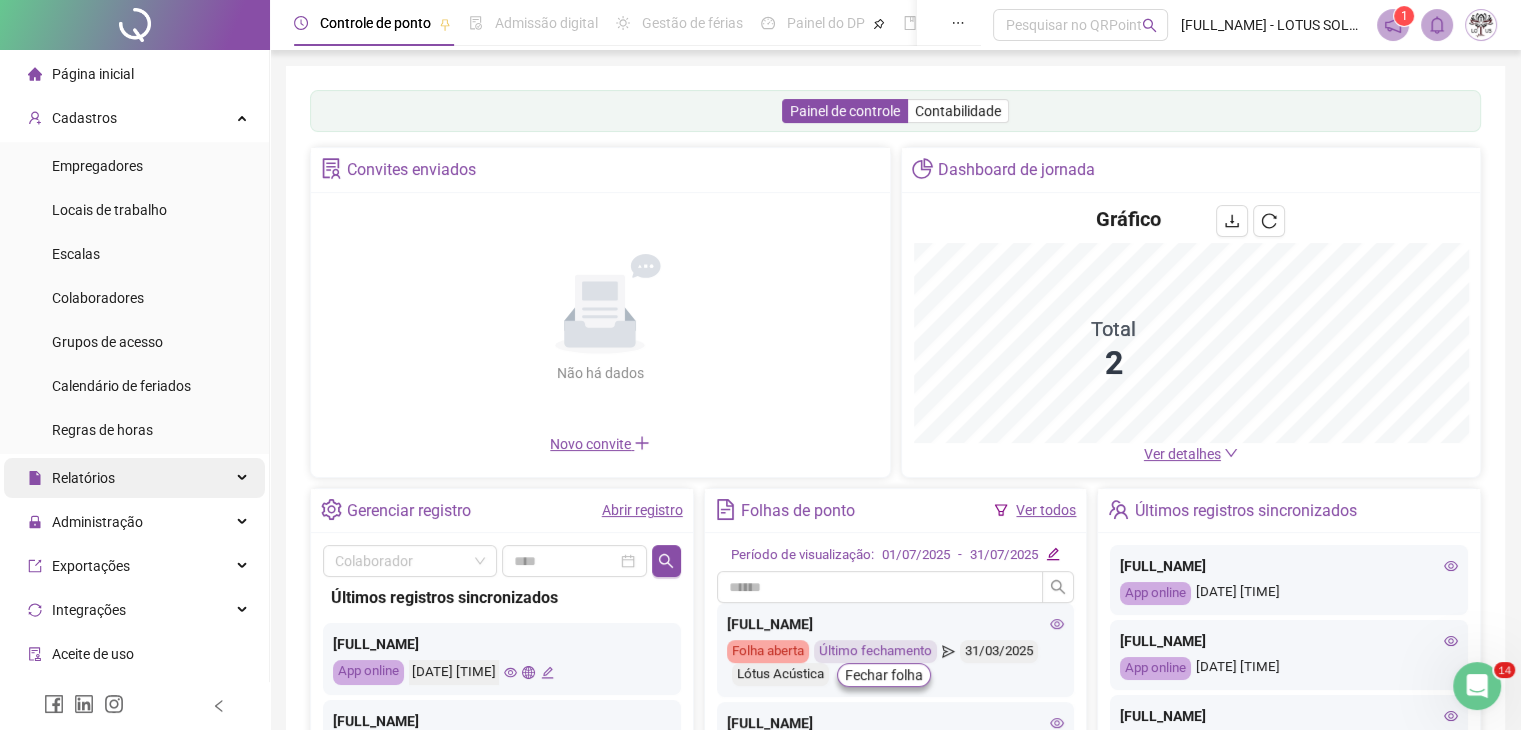 click on "Relatórios" at bounding box center [83, 478] 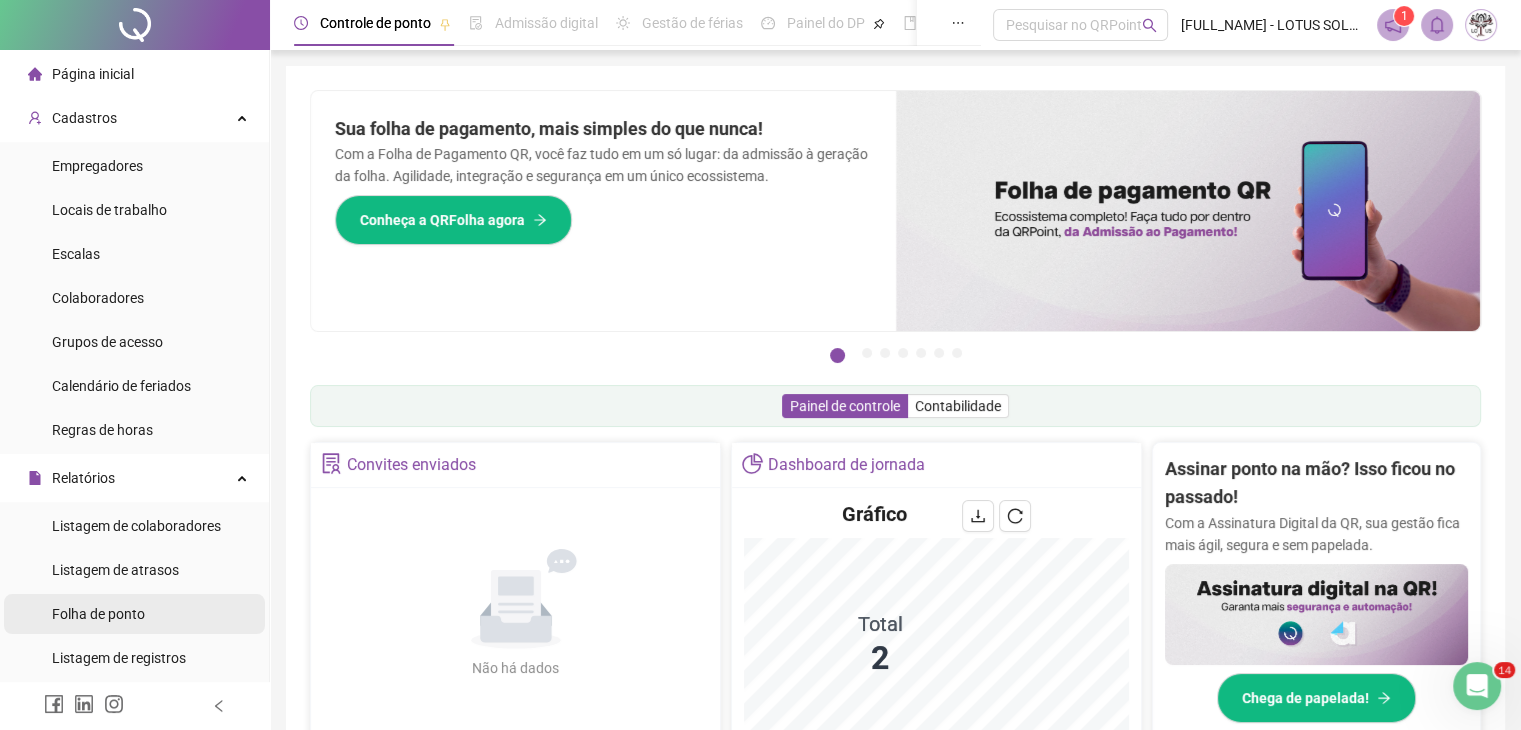 click on "Folha de ponto" at bounding box center (98, 614) 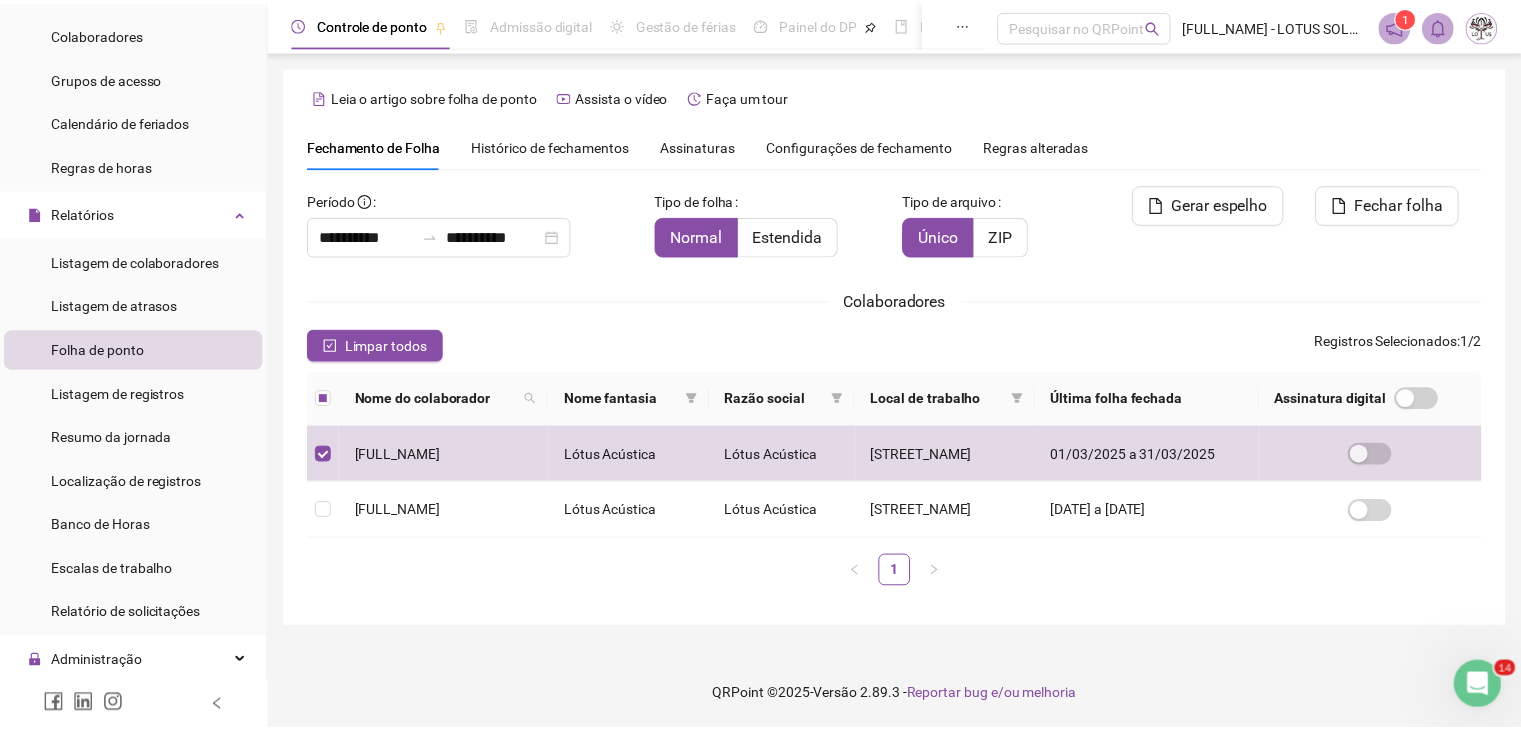 scroll, scrollTop: 340, scrollLeft: 0, axis: vertical 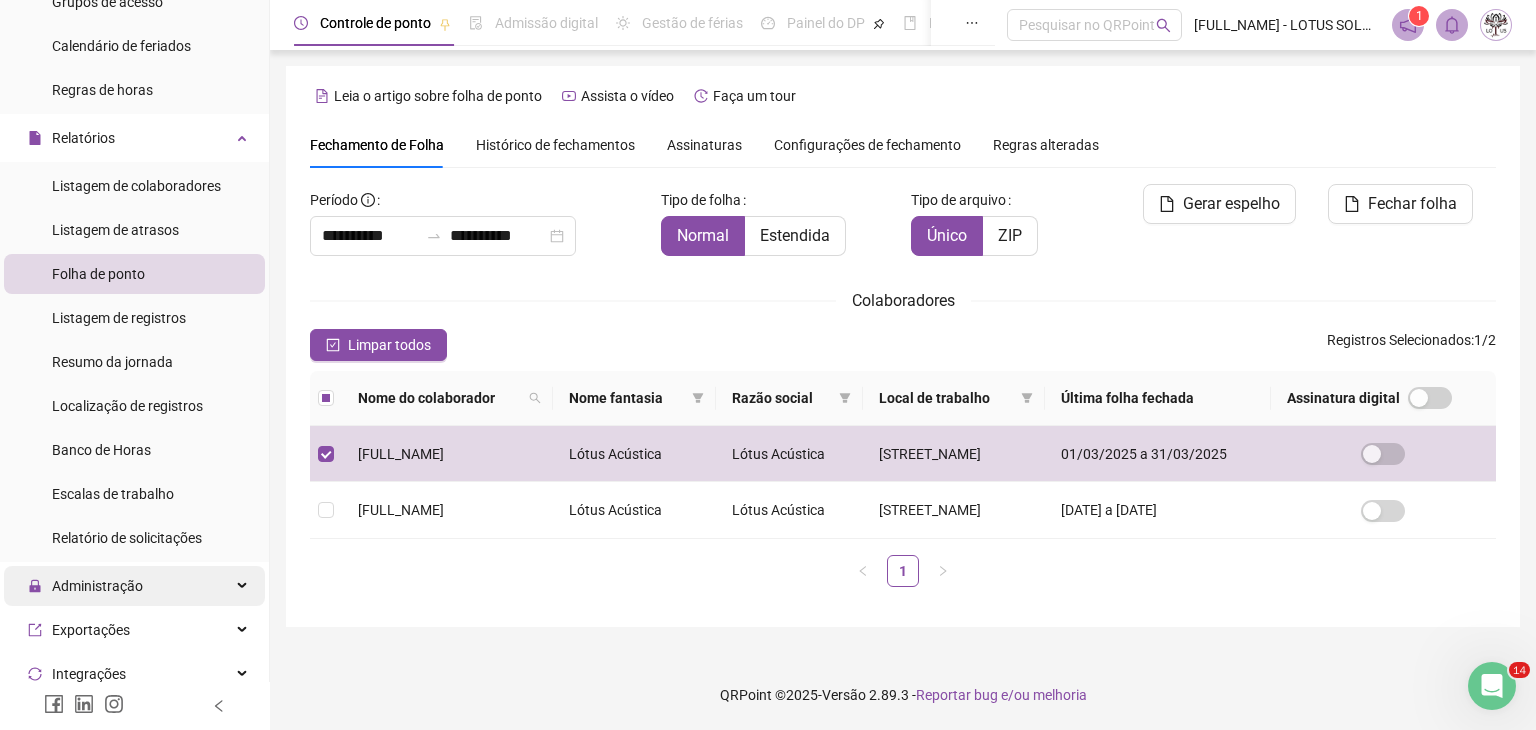 click on "Administração" at bounding box center (97, 586) 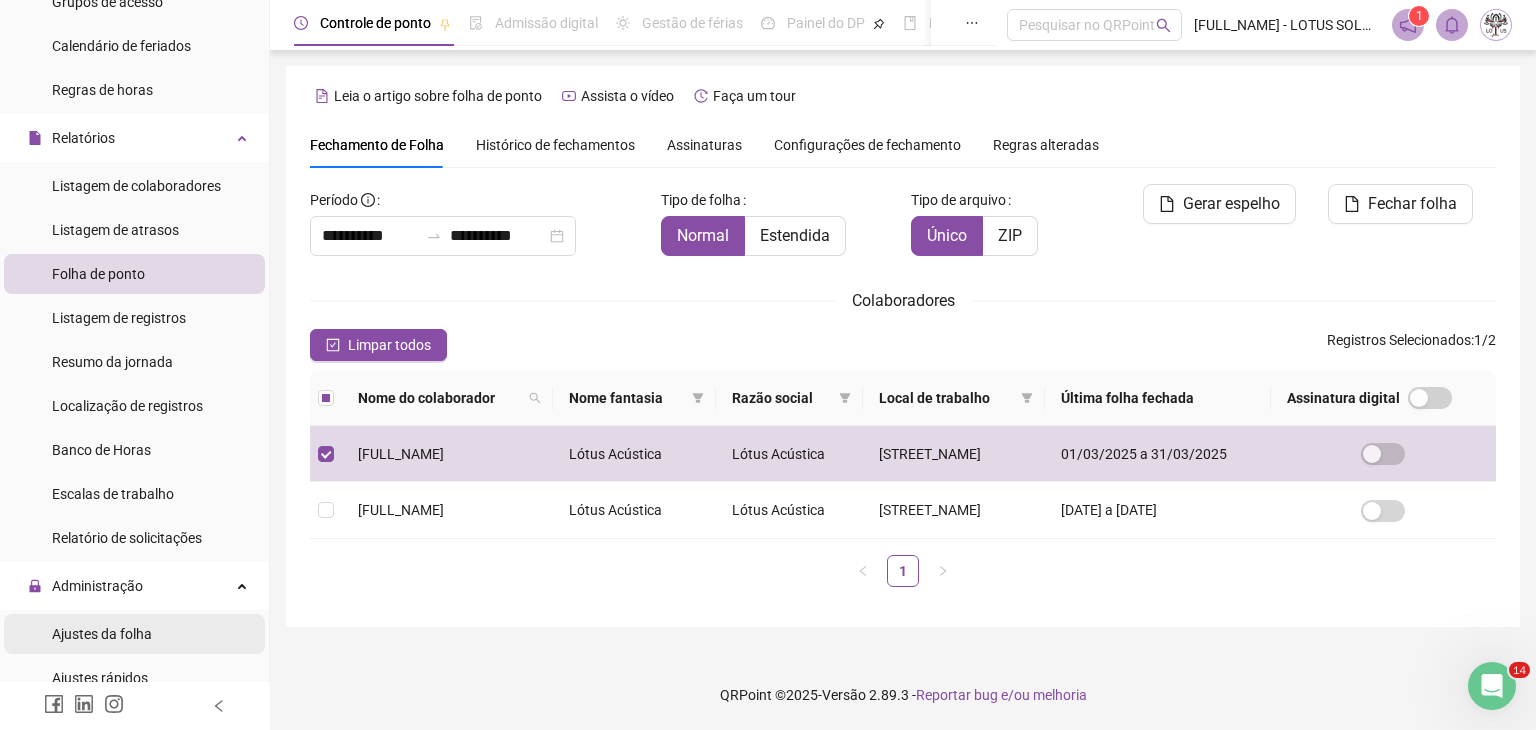 click on "Ajustes da folha" at bounding box center [102, 634] 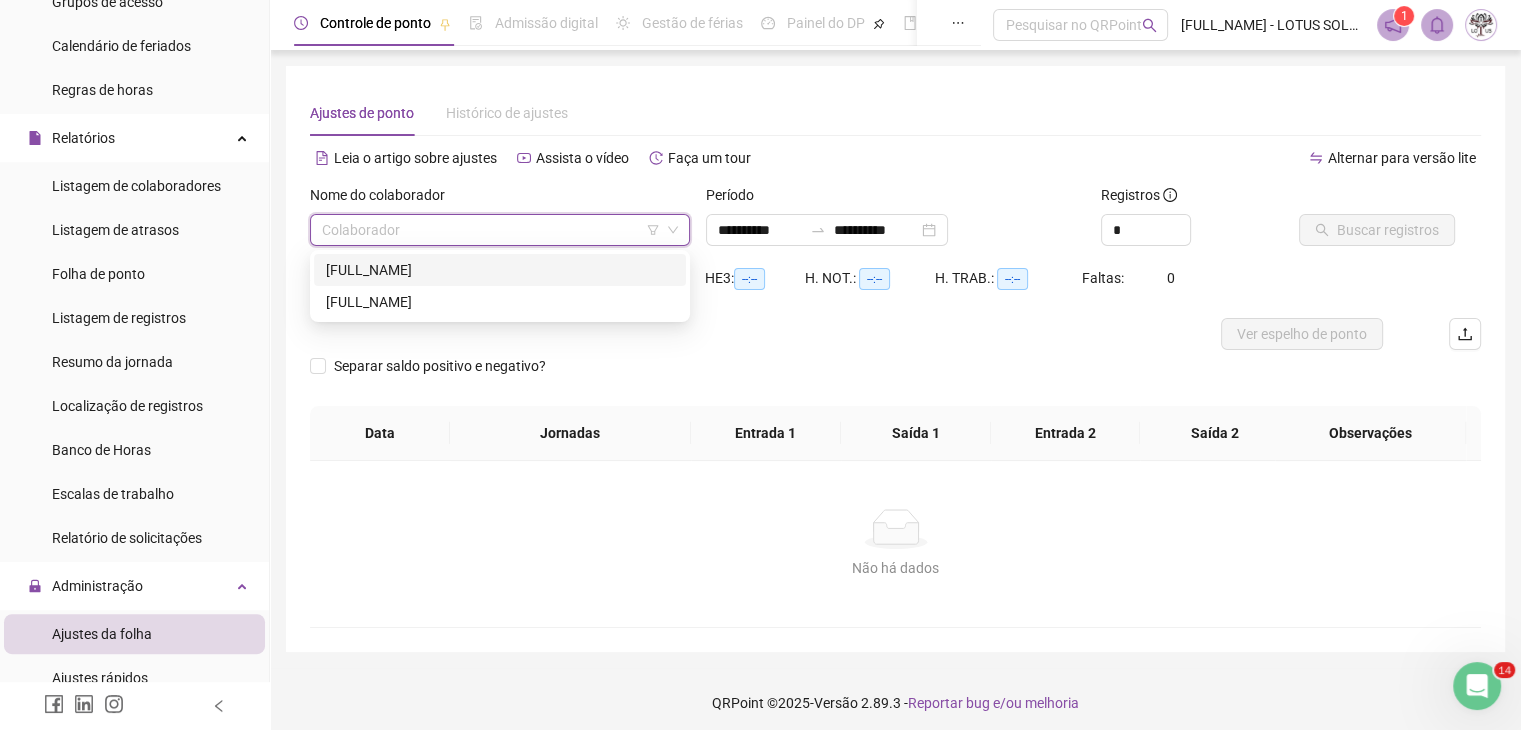 click at bounding box center [491, 230] 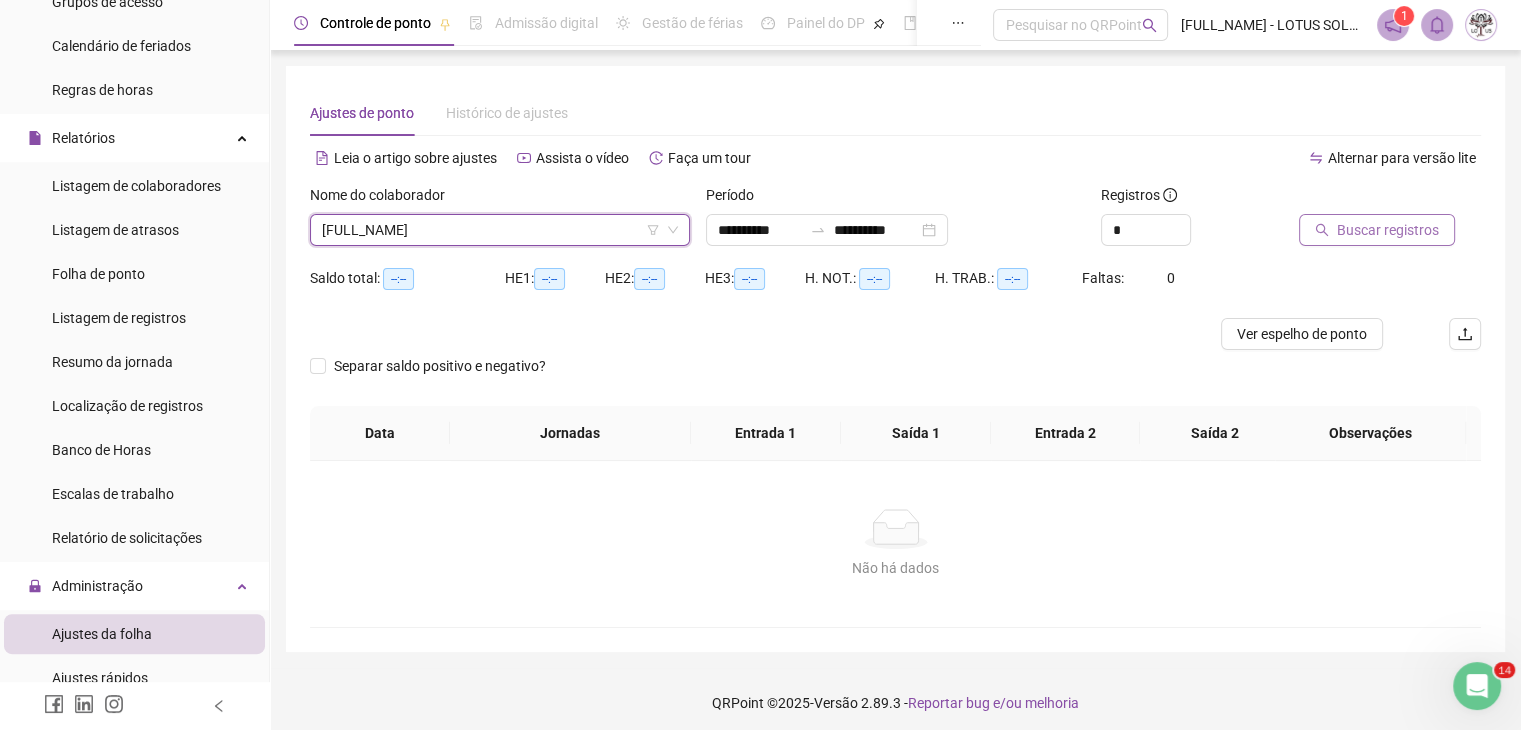 click on "Buscar registros" at bounding box center (1388, 230) 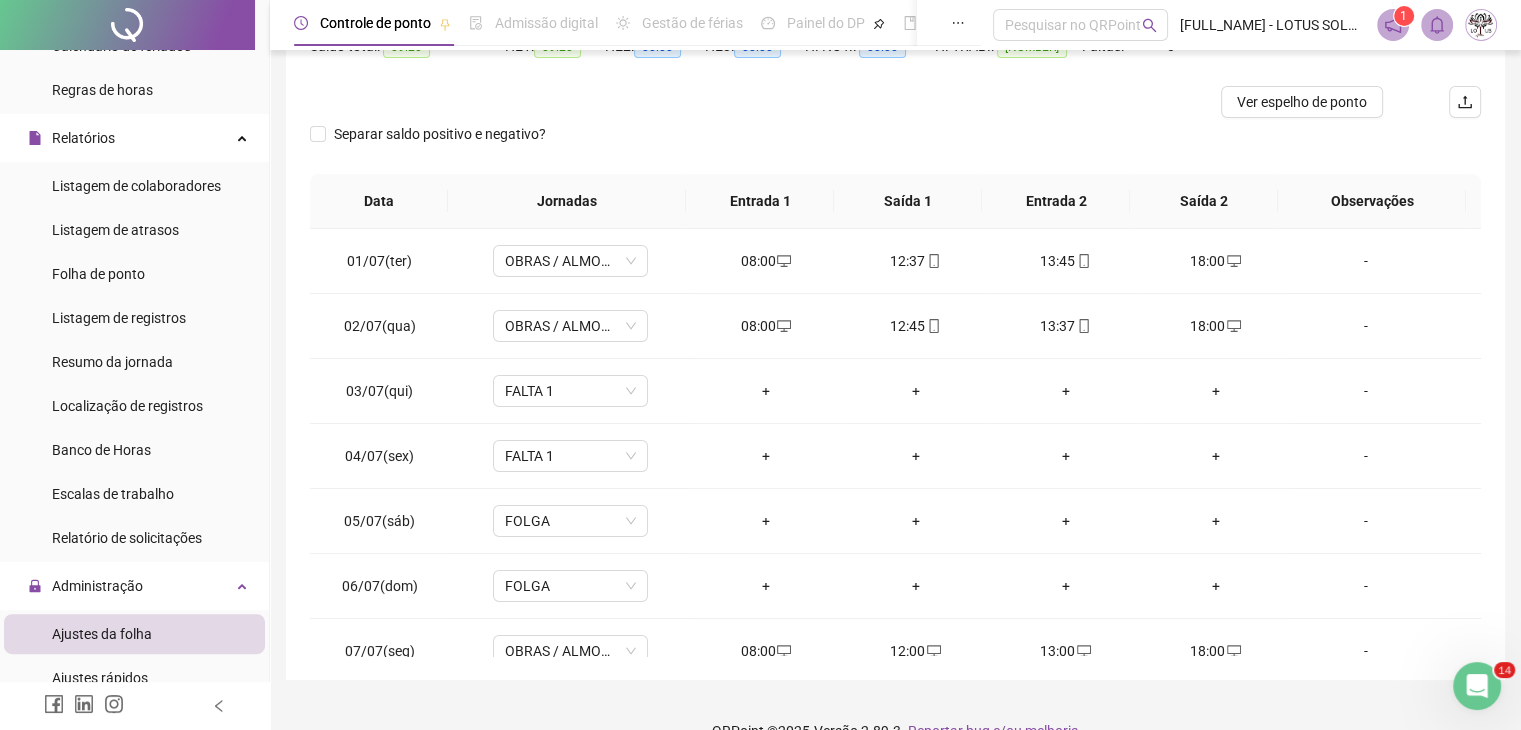 scroll, scrollTop: 268, scrollLeft: 0, axis: vertical 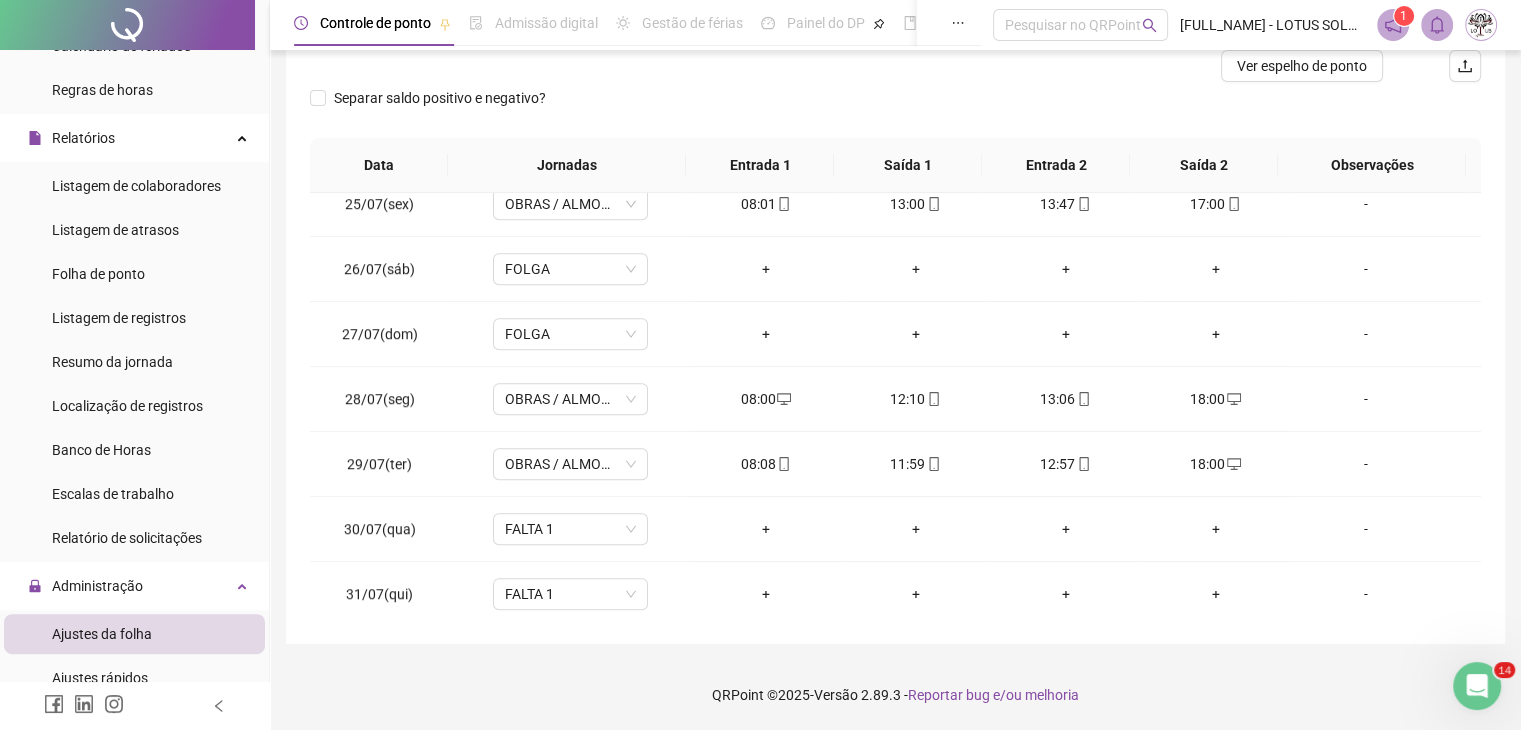 click 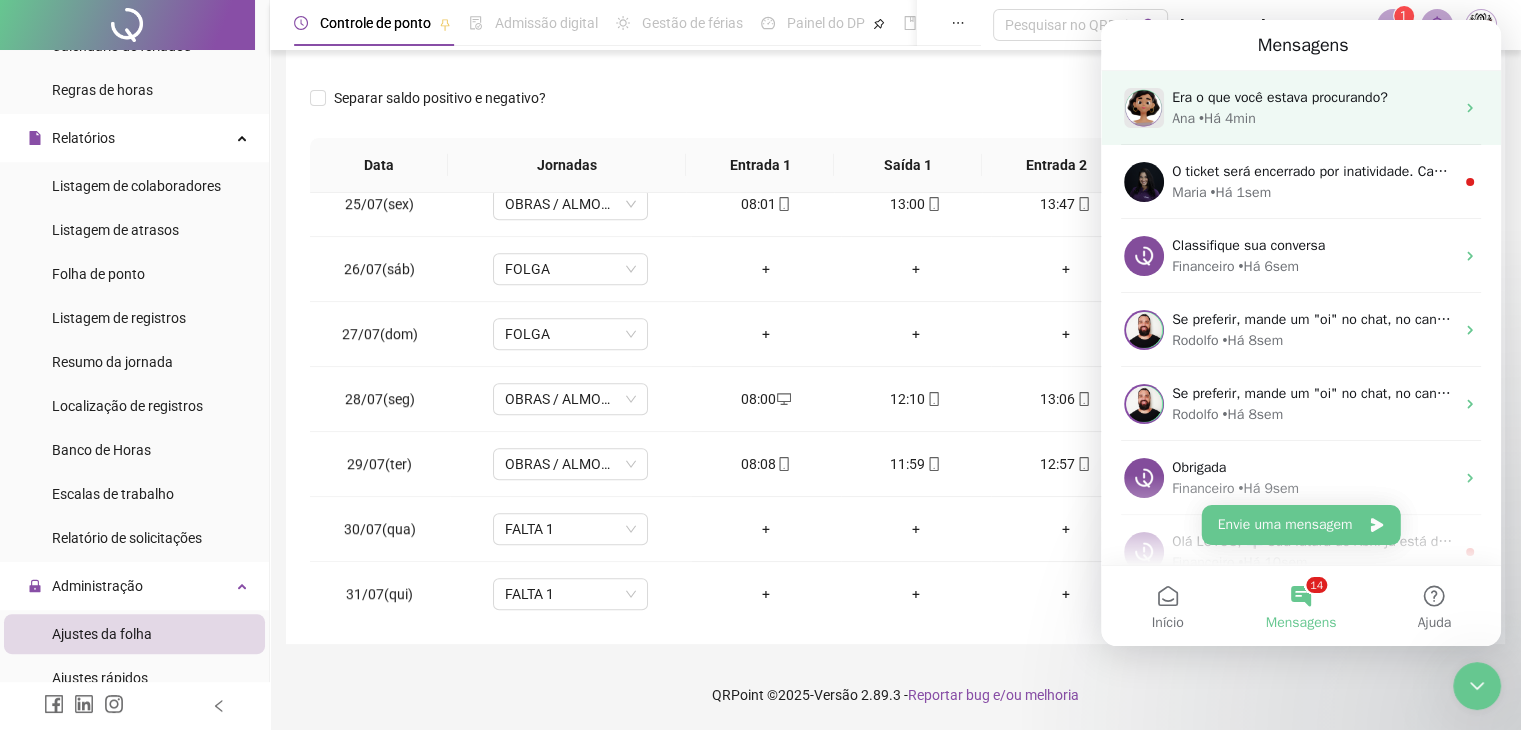 click on "Era o que você estava procurando?" at bounding box center [1280, 97] 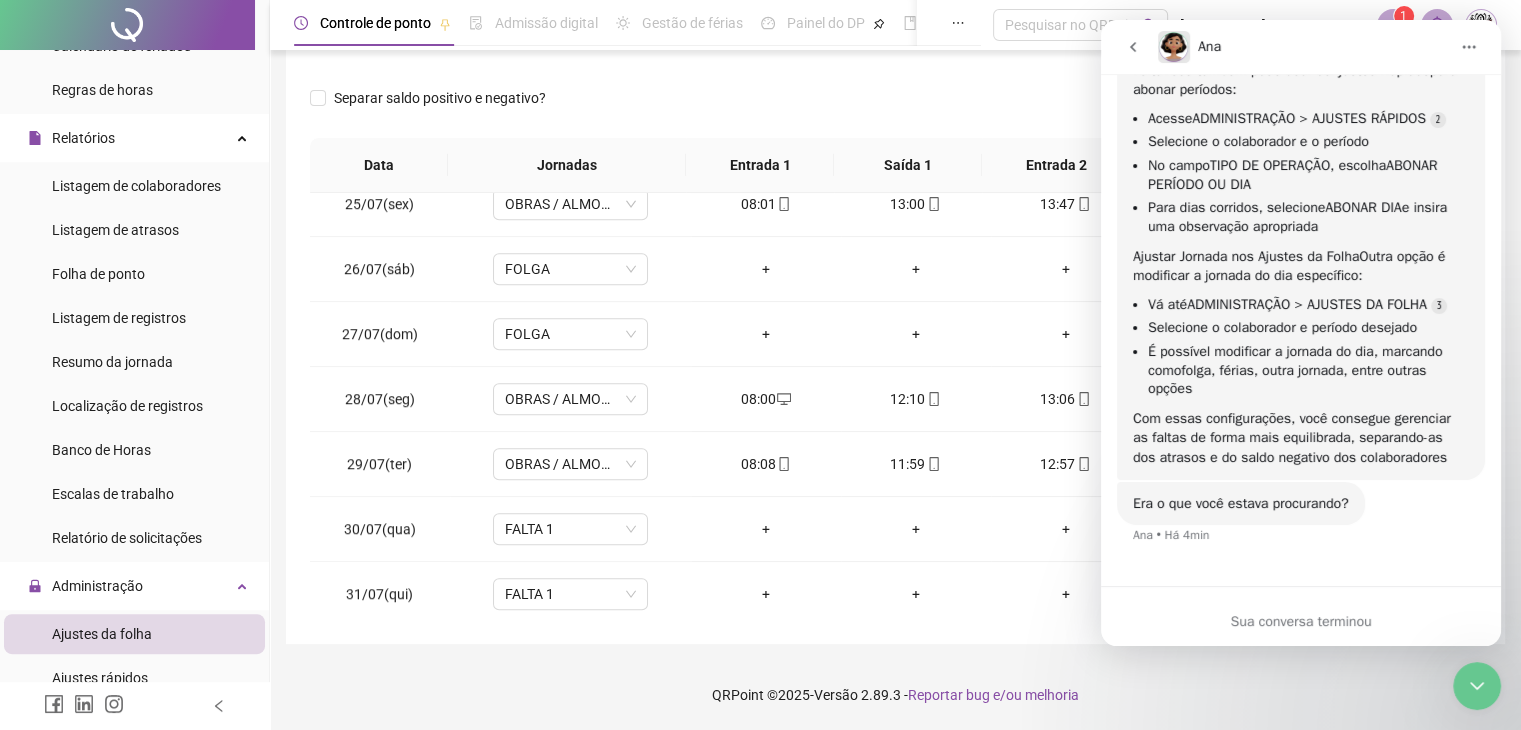 scroll, scrollTop: 1476, scrollLeft: 0, axis: vertical 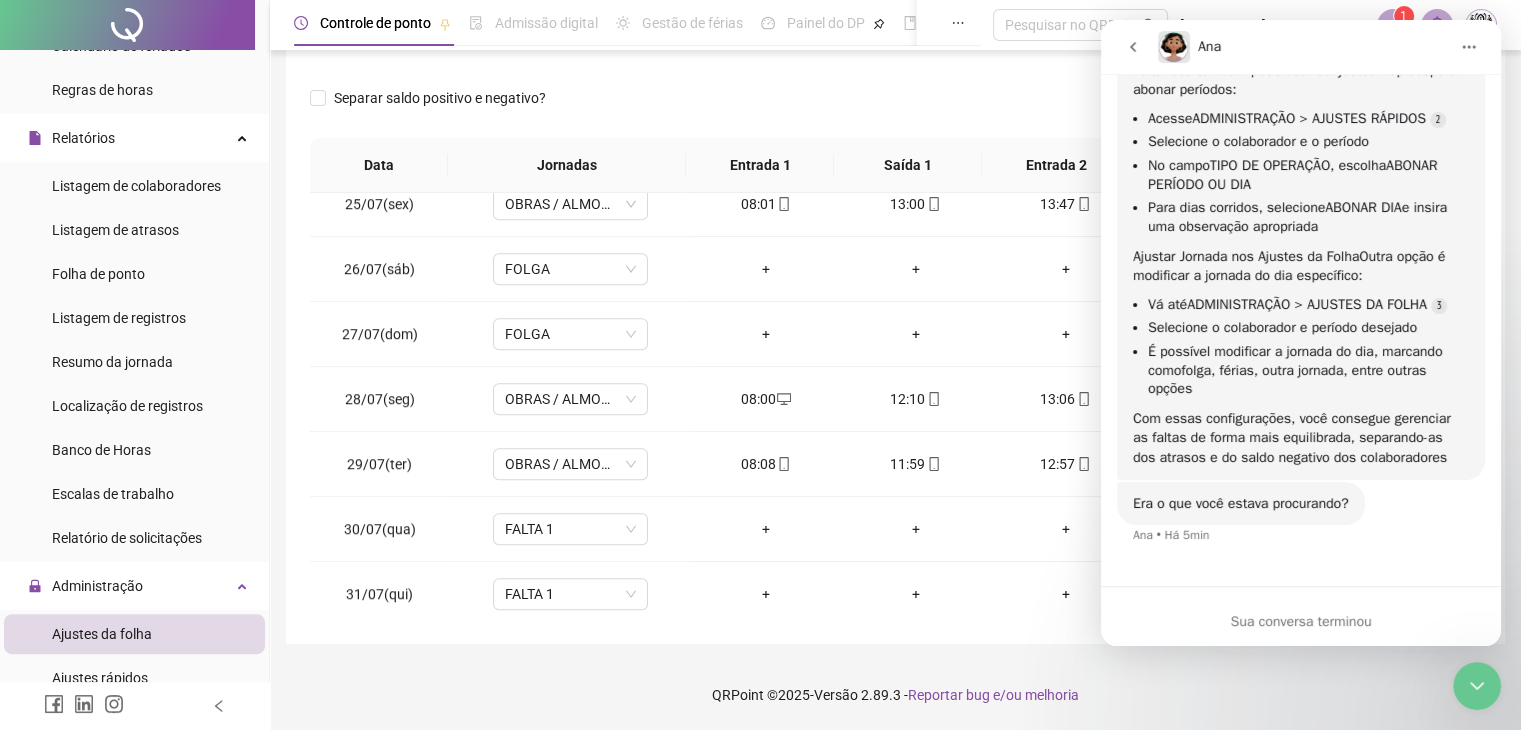 click on "Sua conversa terminou" at bounding box center [1301, 621] 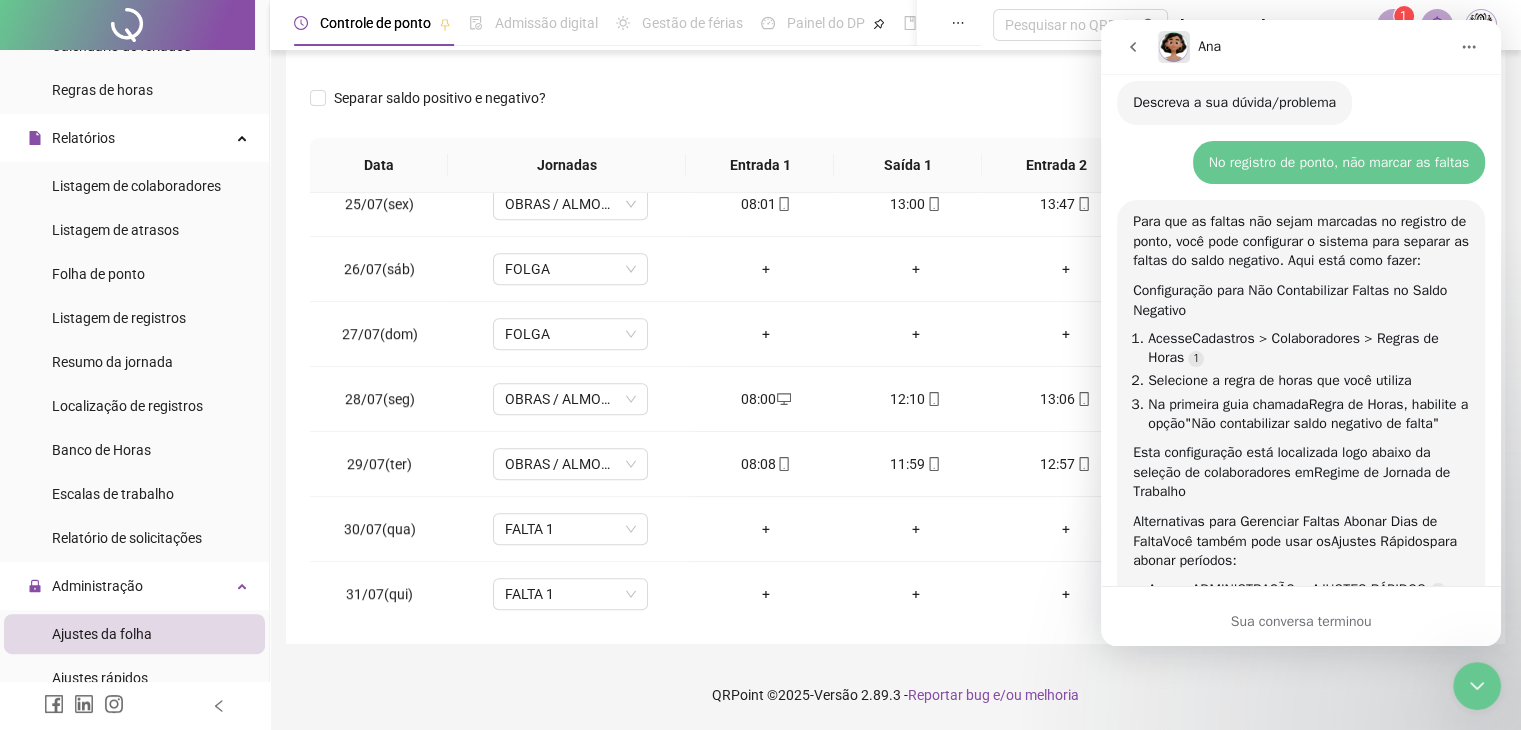 scroll, scrollTop: 1476, scrollLeft: 0, axis: vertical 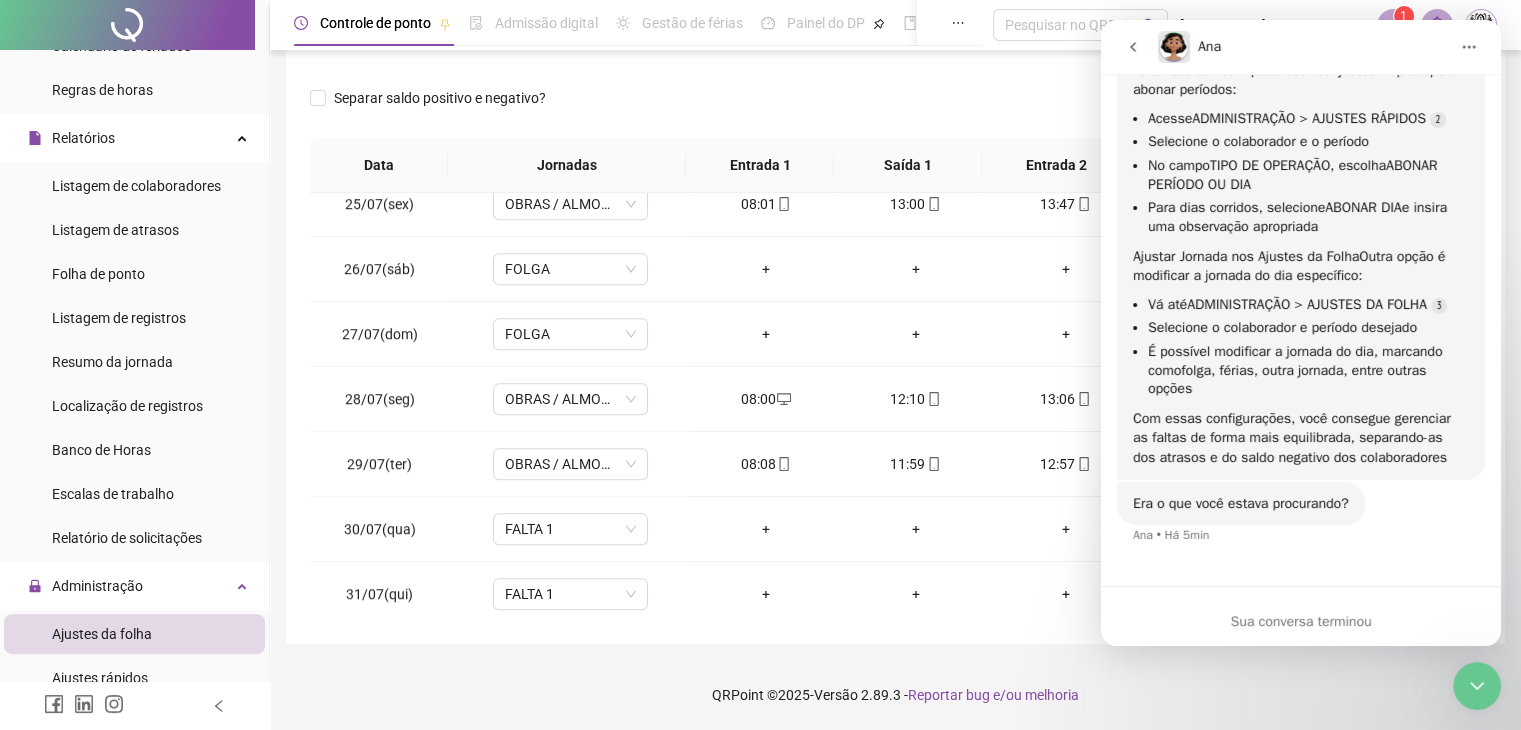 click on "Sua conversa terminou" at bounding box center (1301, 621) 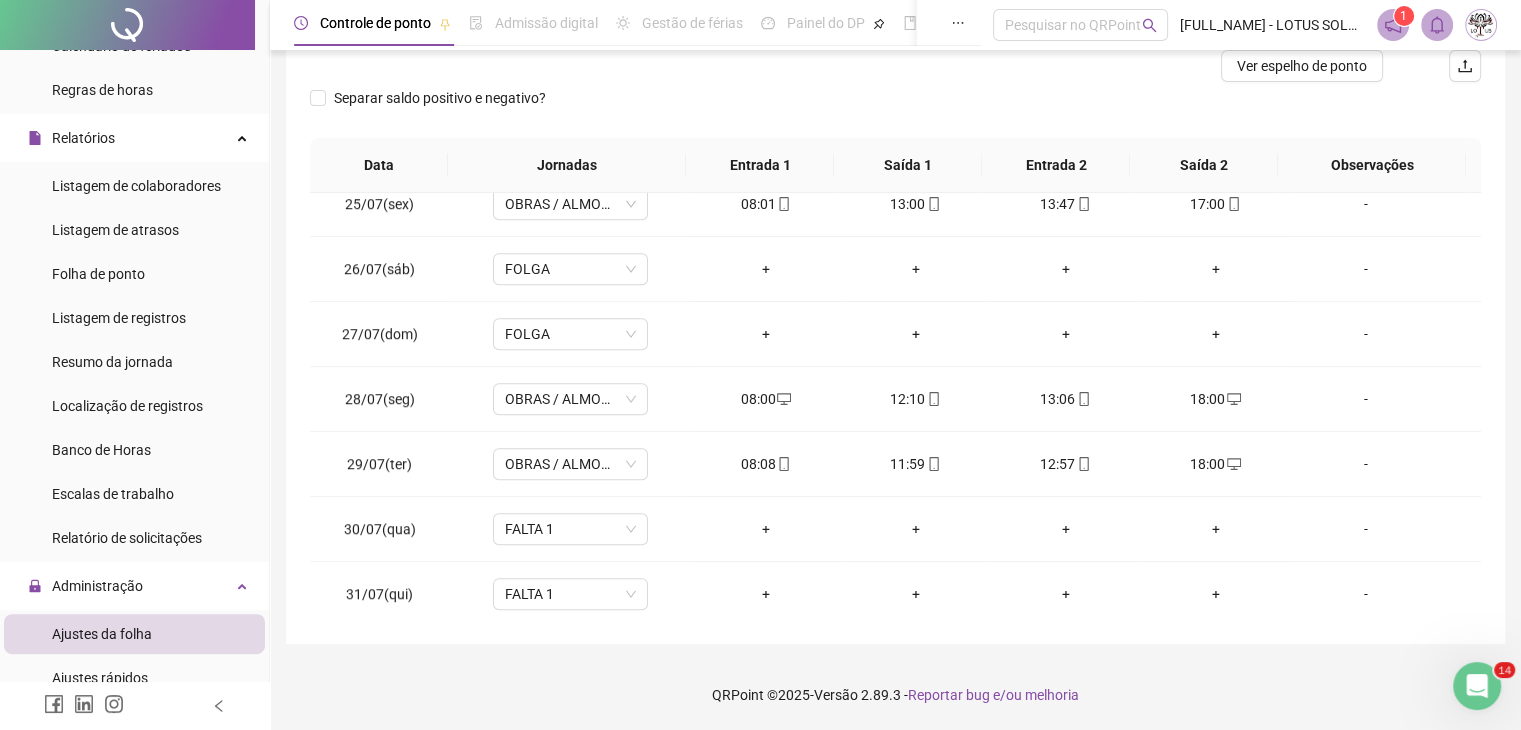 click 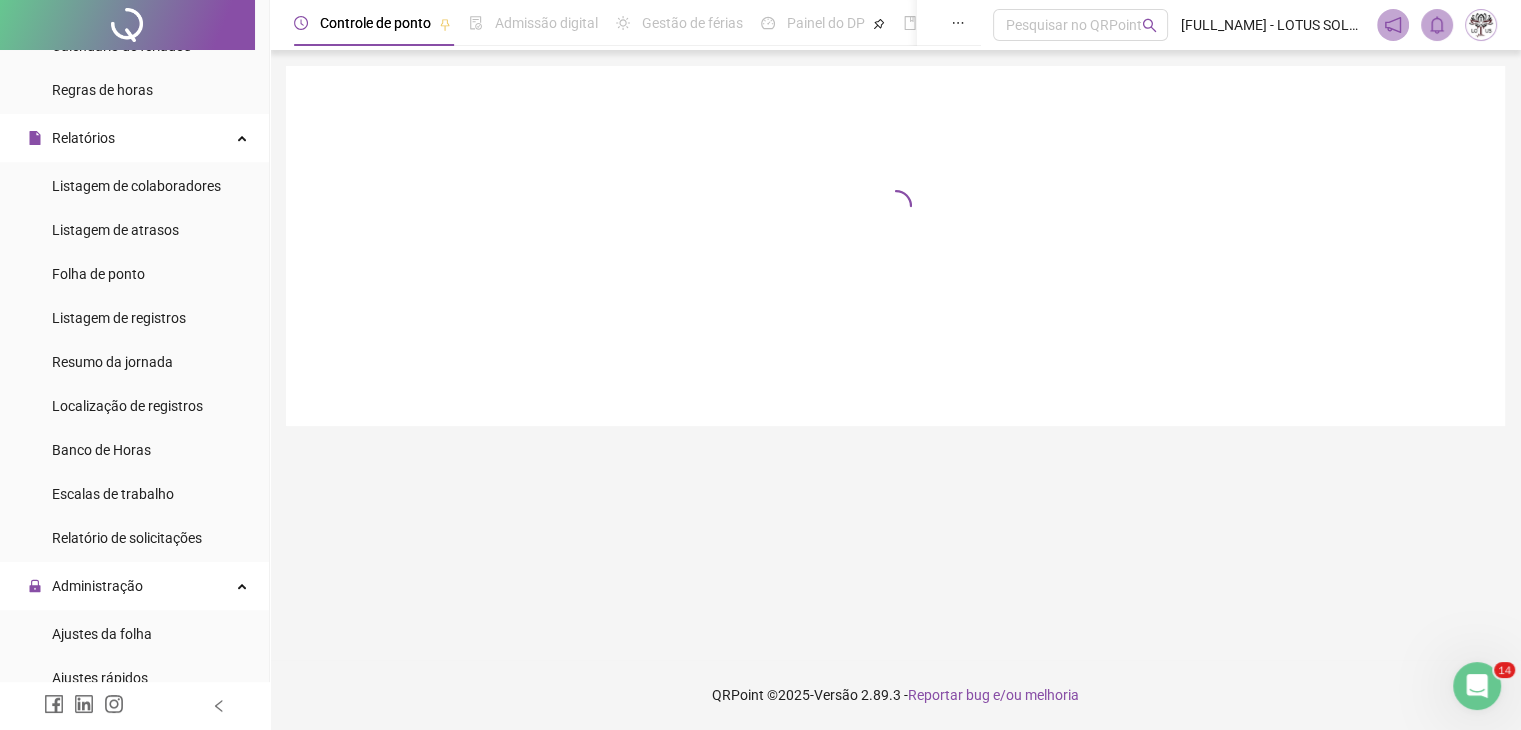 scroll, scrollTop: 0, scrollLeft: 0, axis: both 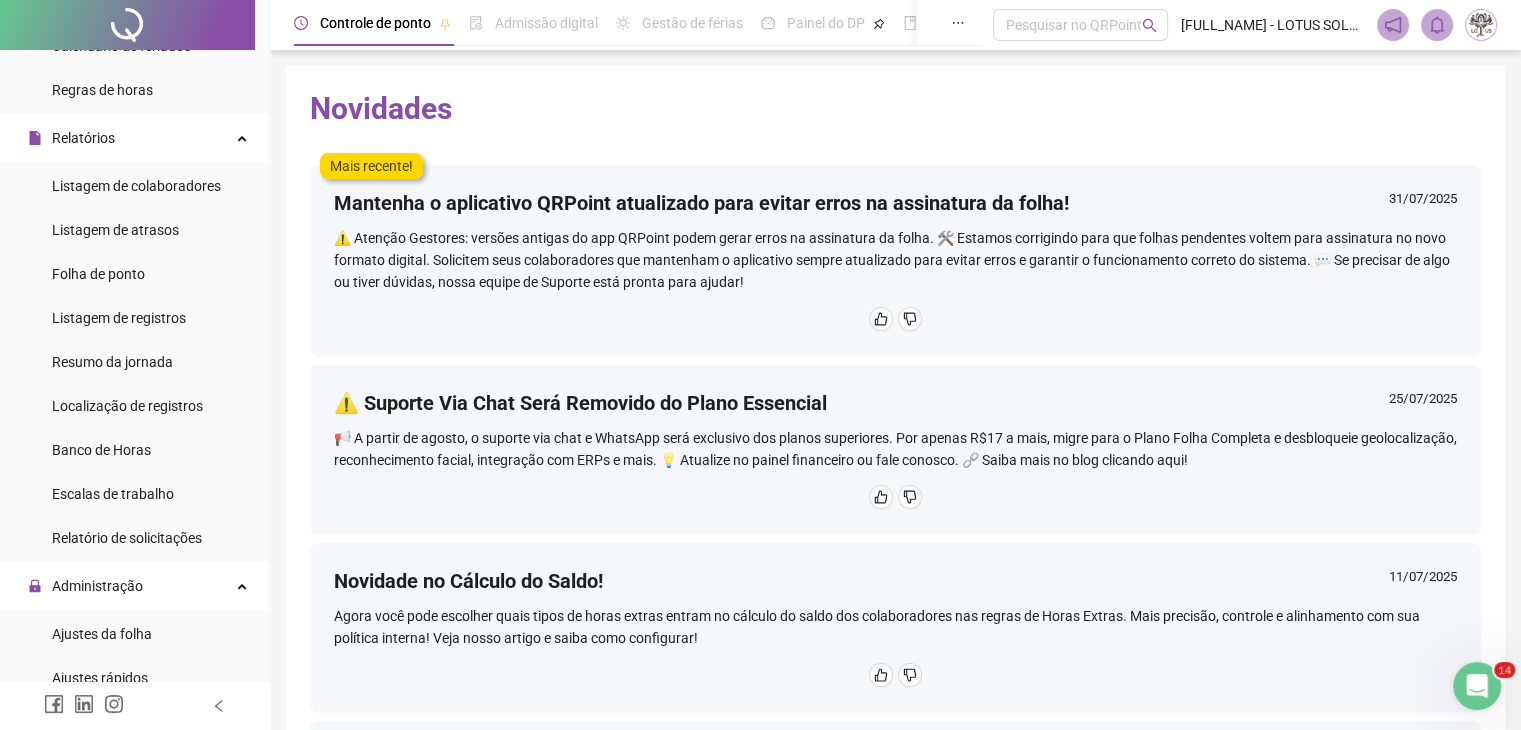 click 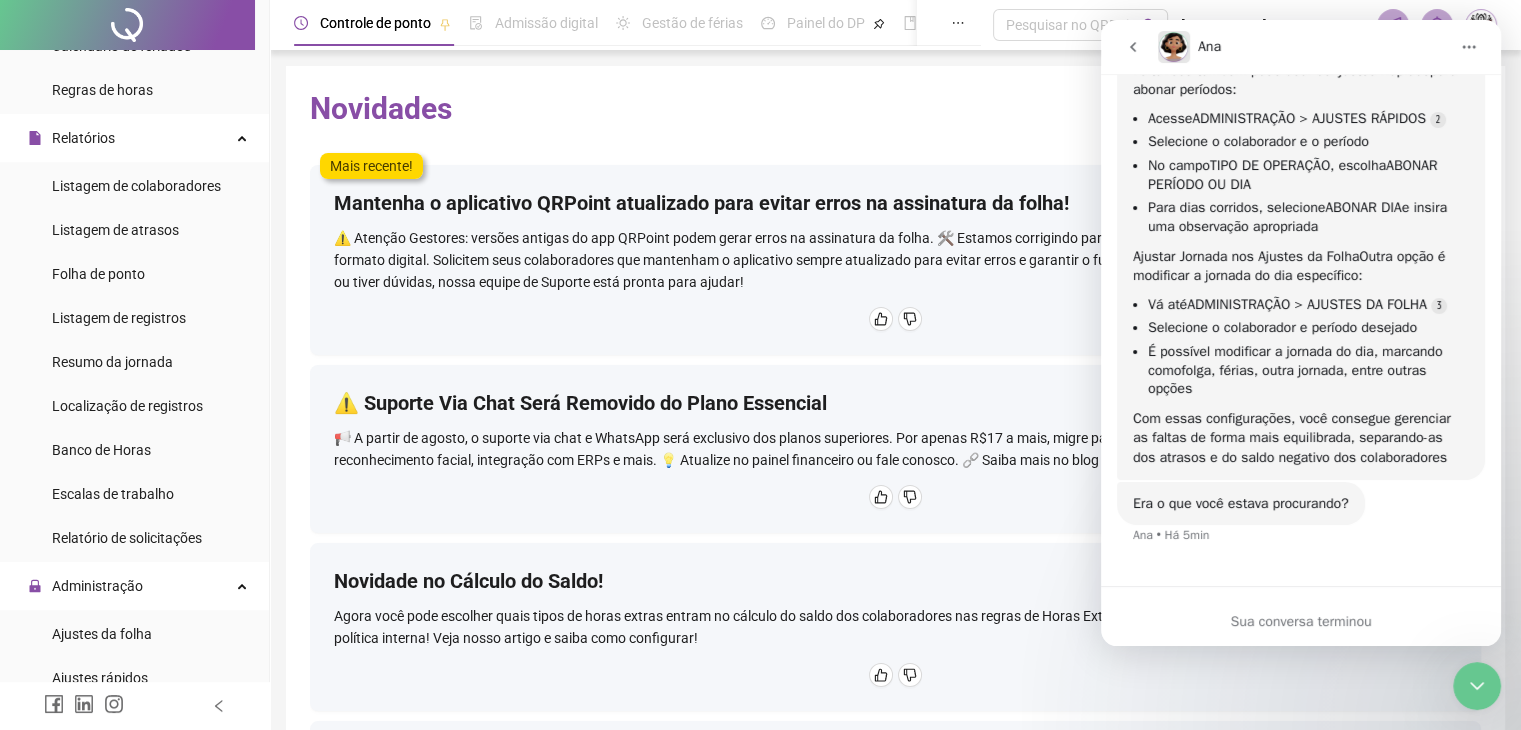 scroll, scrollTop: 1476, scrollLeft: 0, axis: vertical 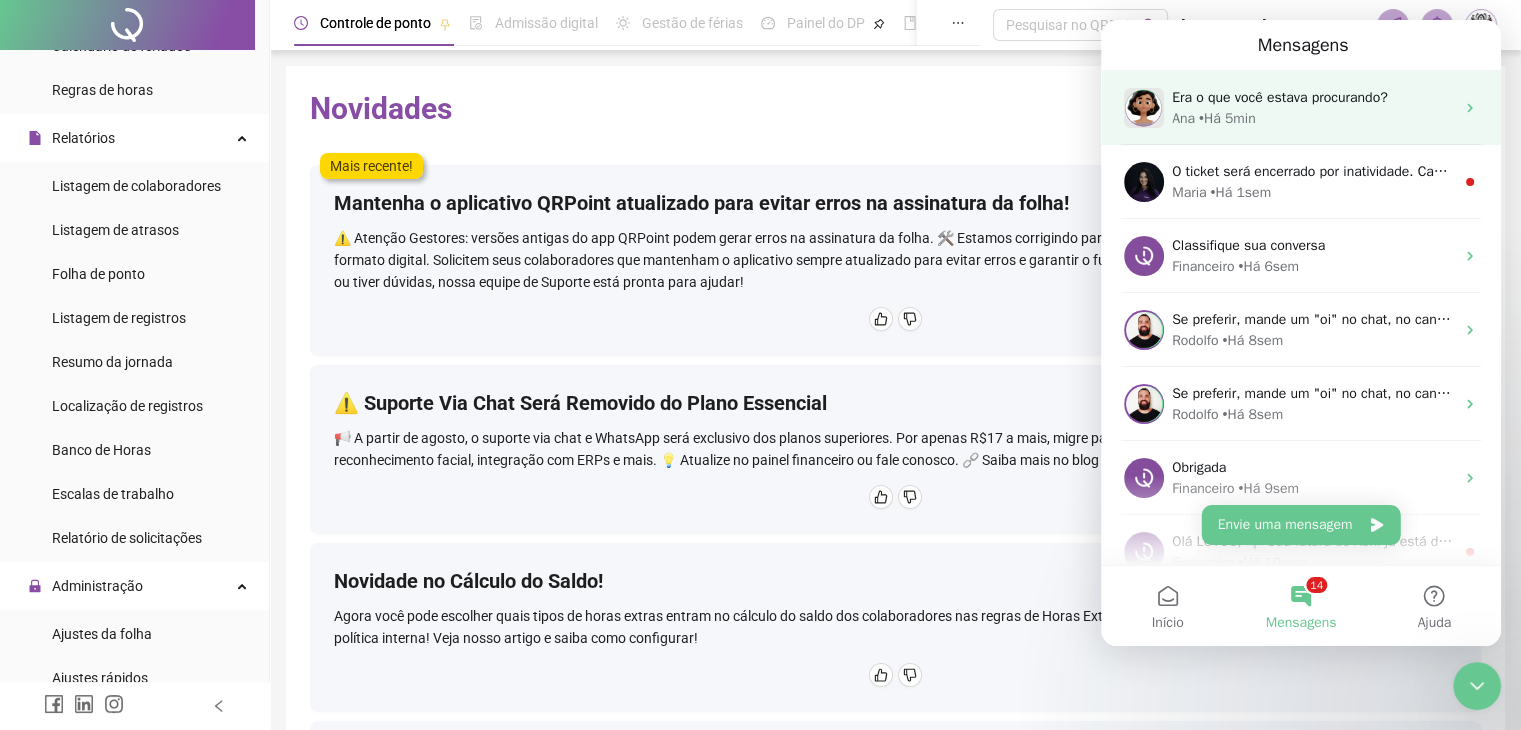 click on "•  Há 5min" at bounding box center [1227, 118] 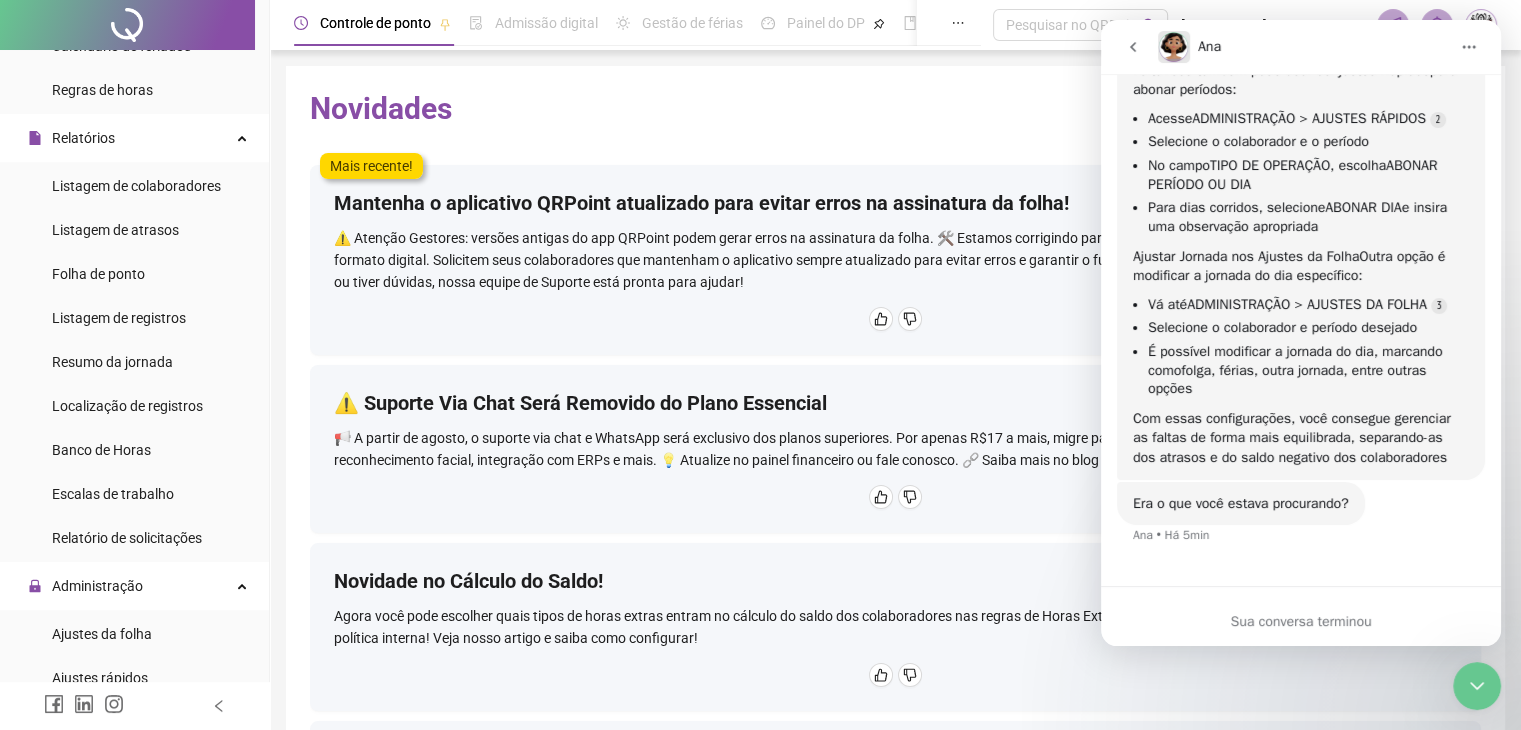 scroll, scrollTop: 1476, scrollLeft: 0, axis: vertical 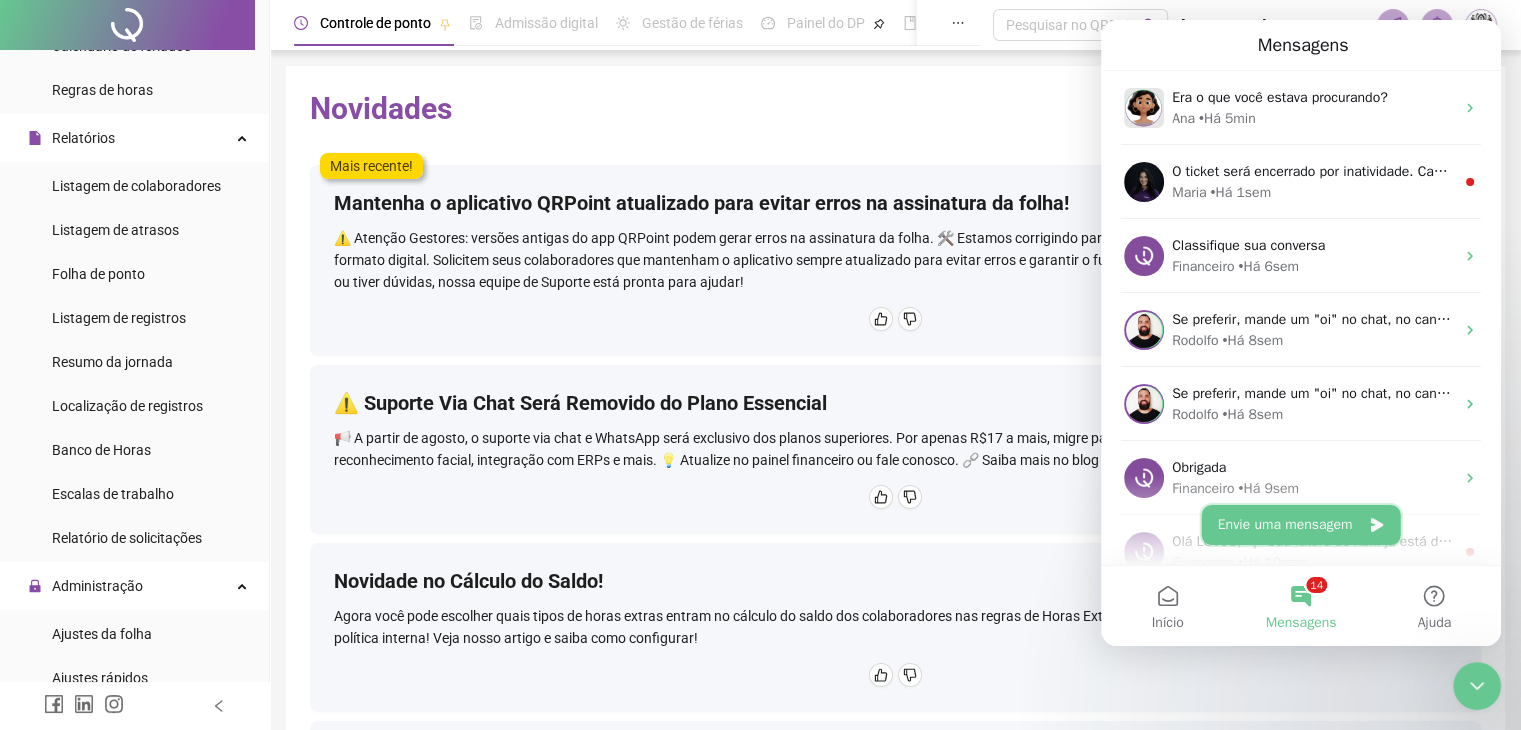 click on "Envie uma mensagem" at bounding box center (1301, 525) 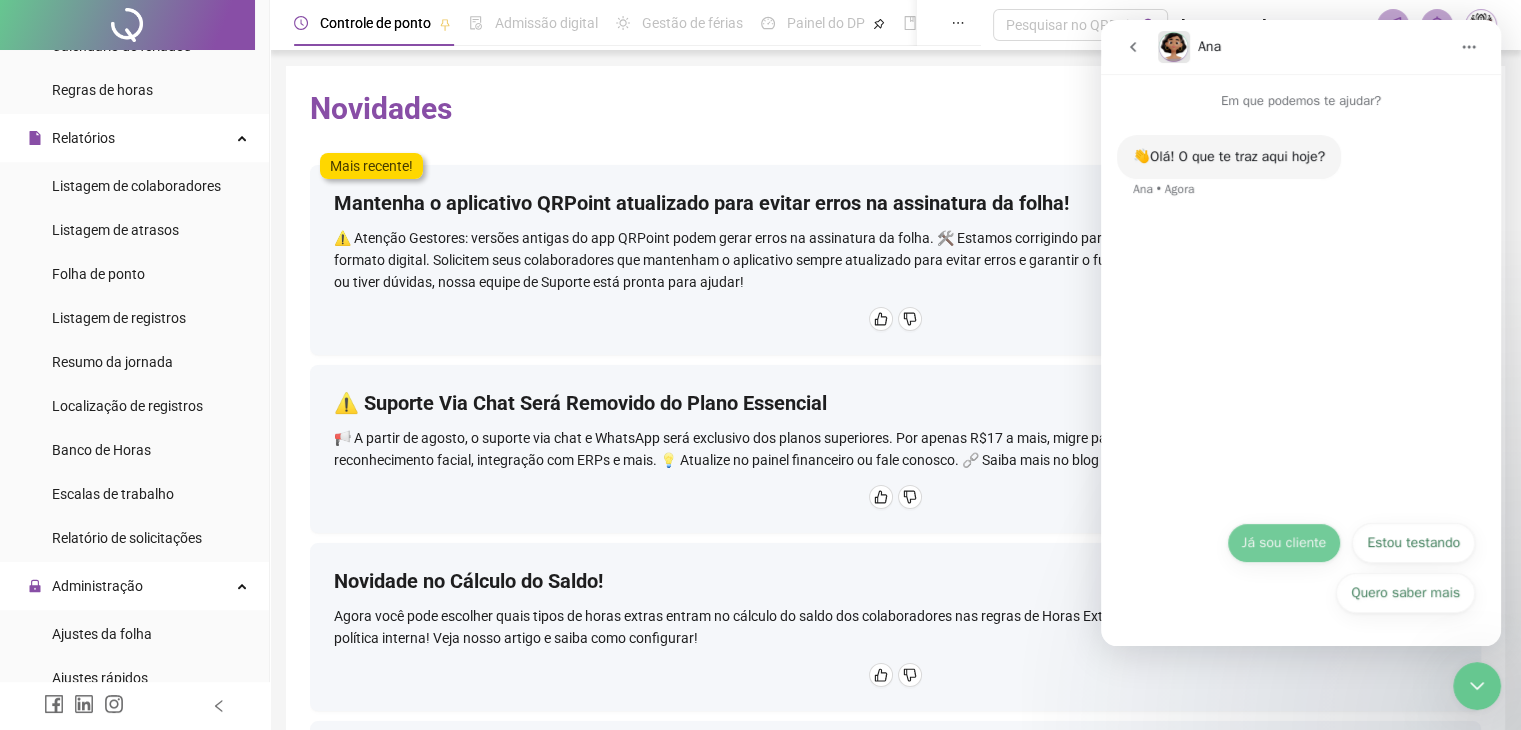 click on "Já sou cliente" at bounding box center (1284, 543) 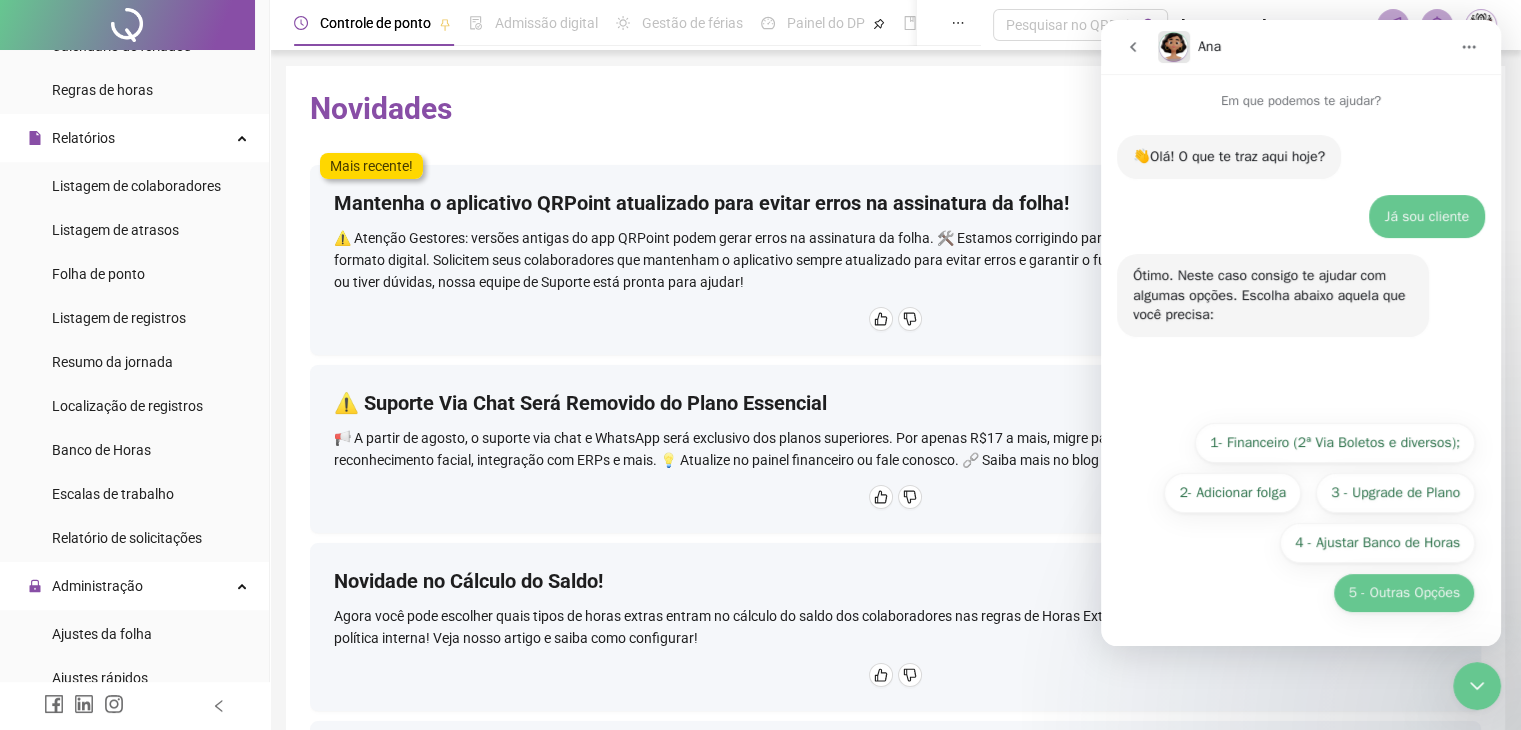 click on "5 - Outras Opções" at bounding box center (1404, 593) 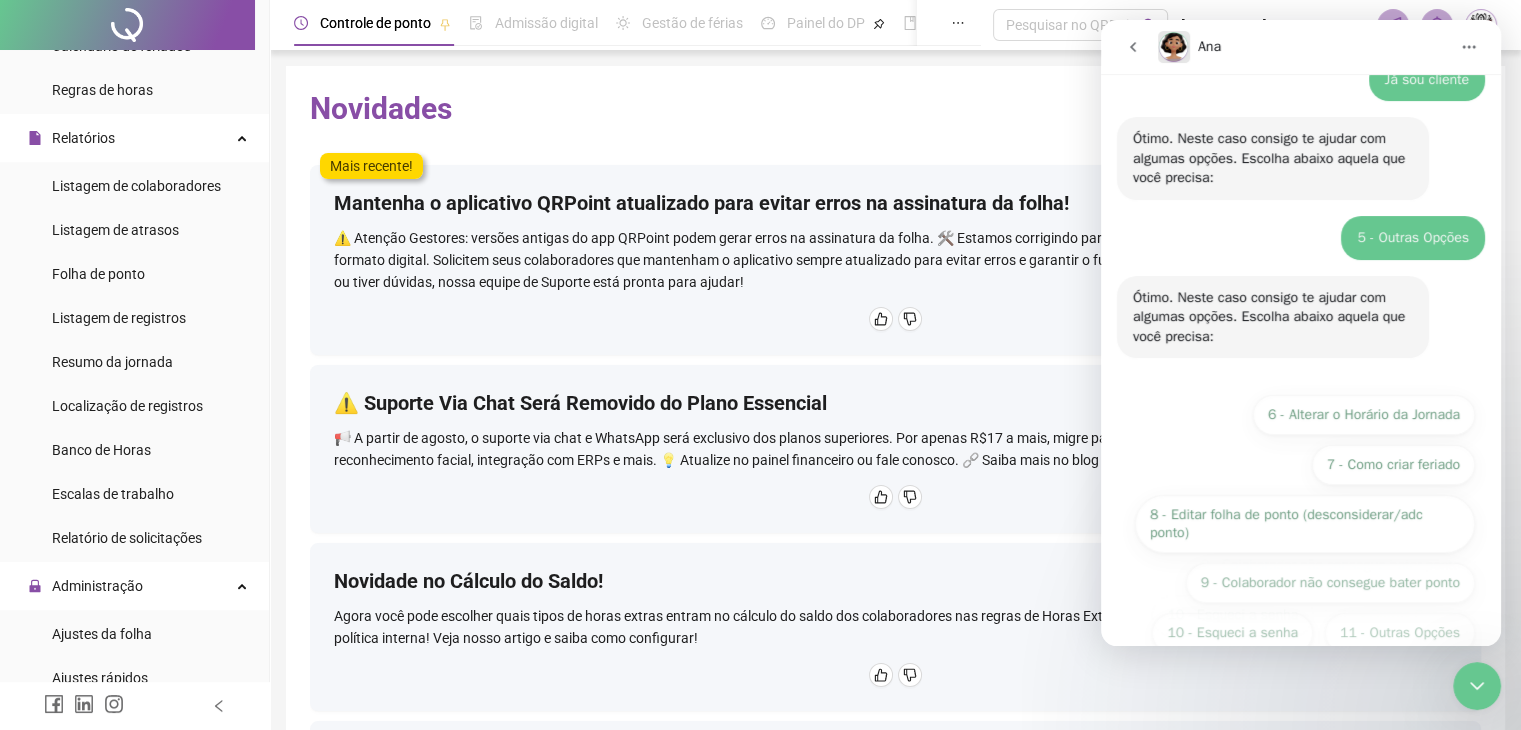 scroll, scrollTop: 177, scrollLeft: 0, axis: vertical 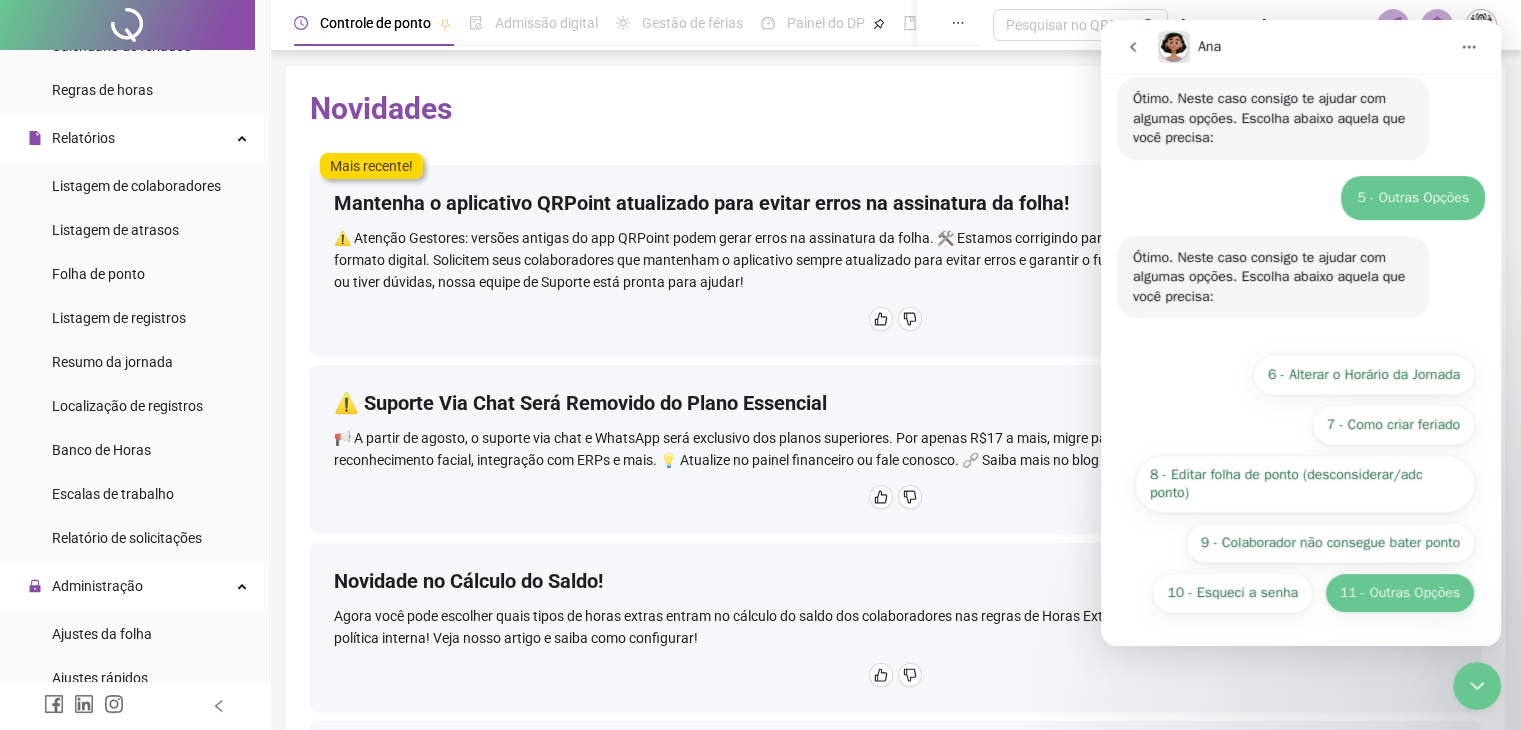 click on "11 - Outras Opções" at bounding box center [1400, 593] 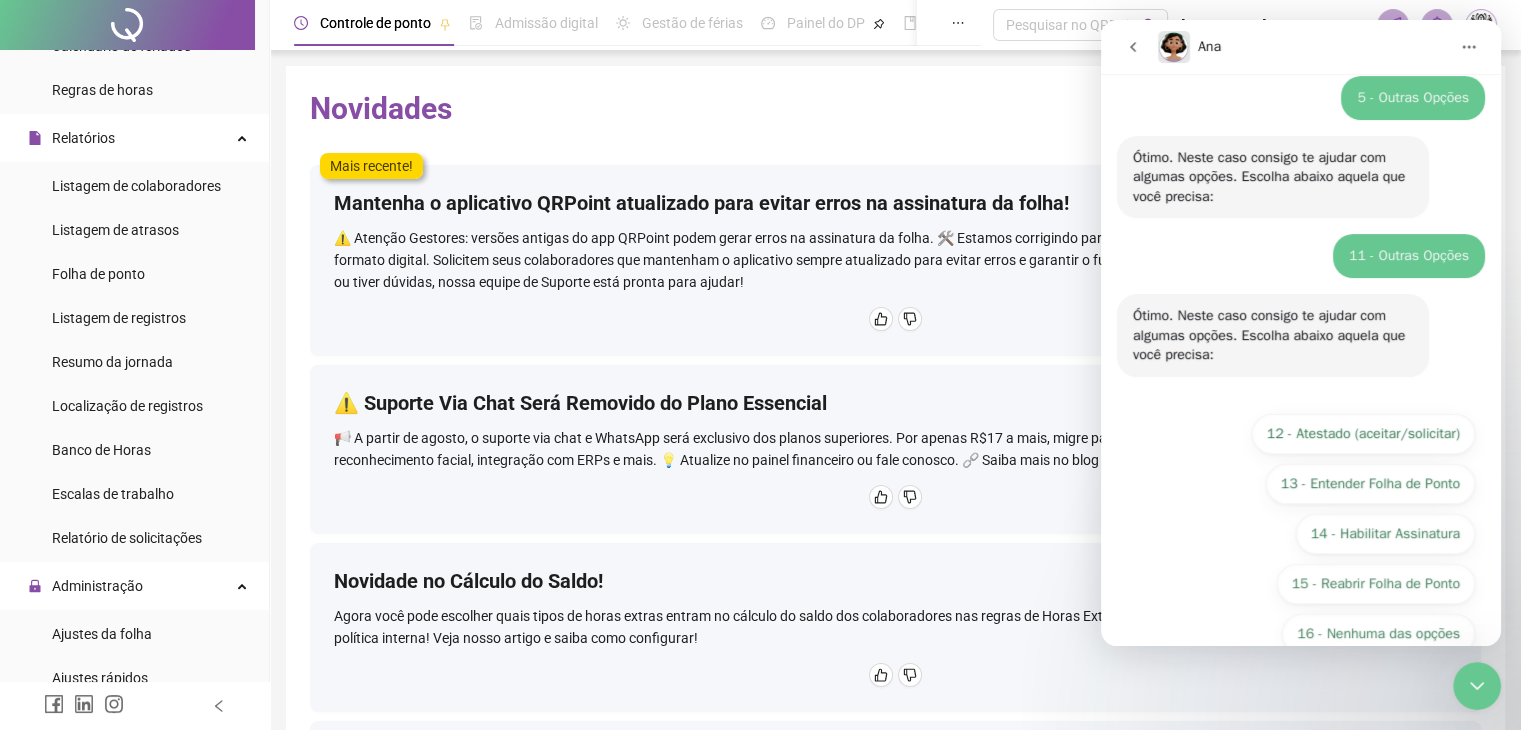 scroll, scrollTop: 317, scrollLeft: 0, axis: vertical 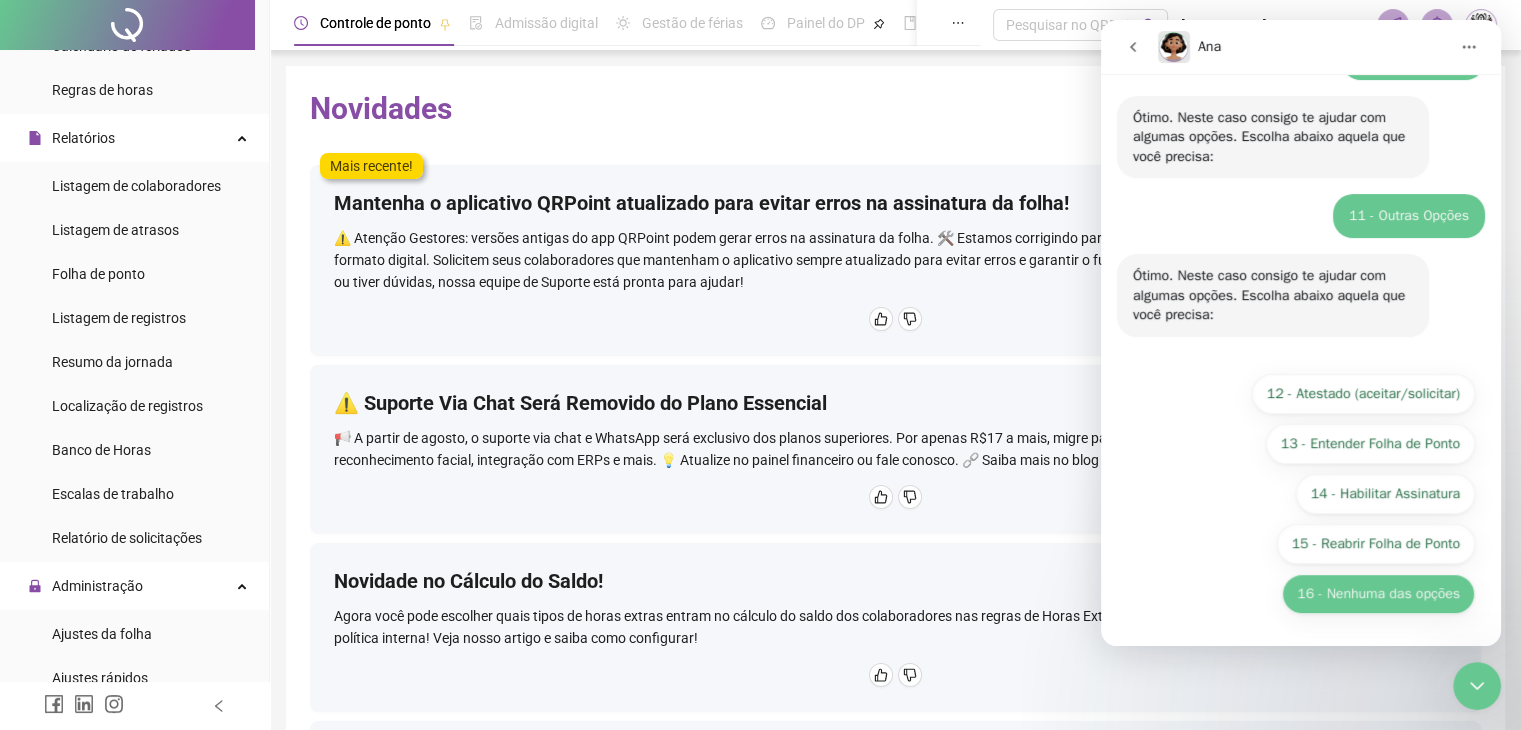 click on "16 - Nenhuma das opções" at bounding box center [1378, 594] 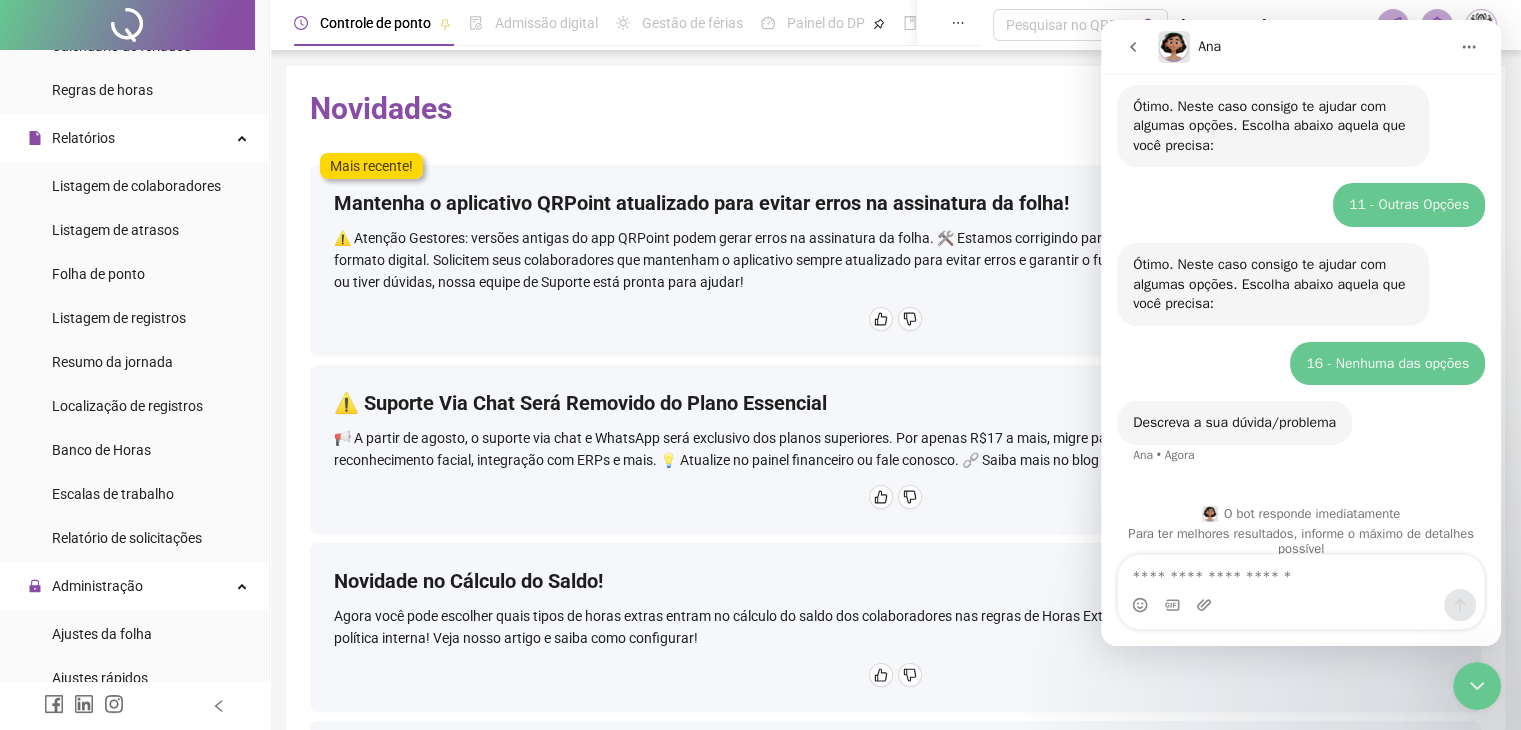 scroll, scrollTop: 350, scrollLeft: 0, axis: vertical 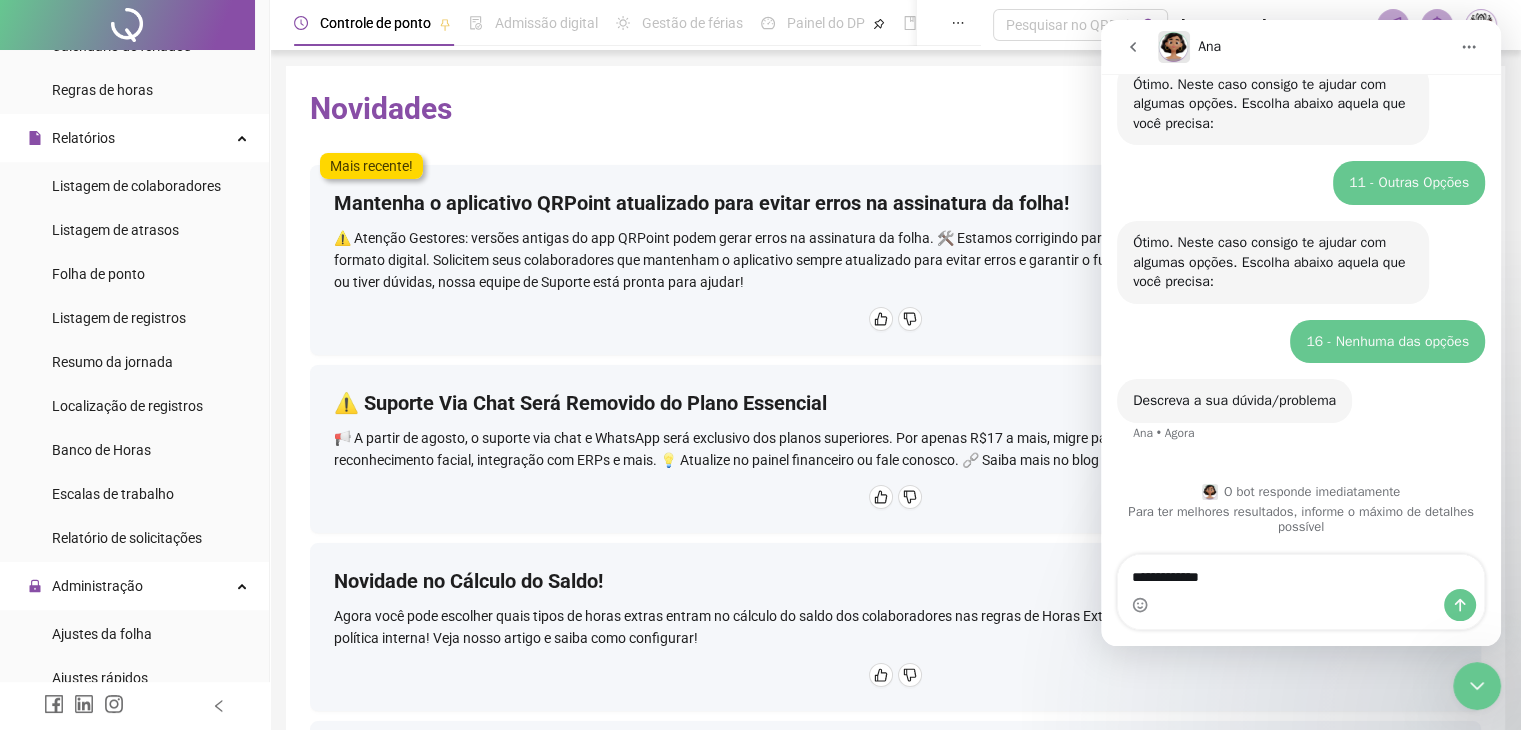 type on "**********" 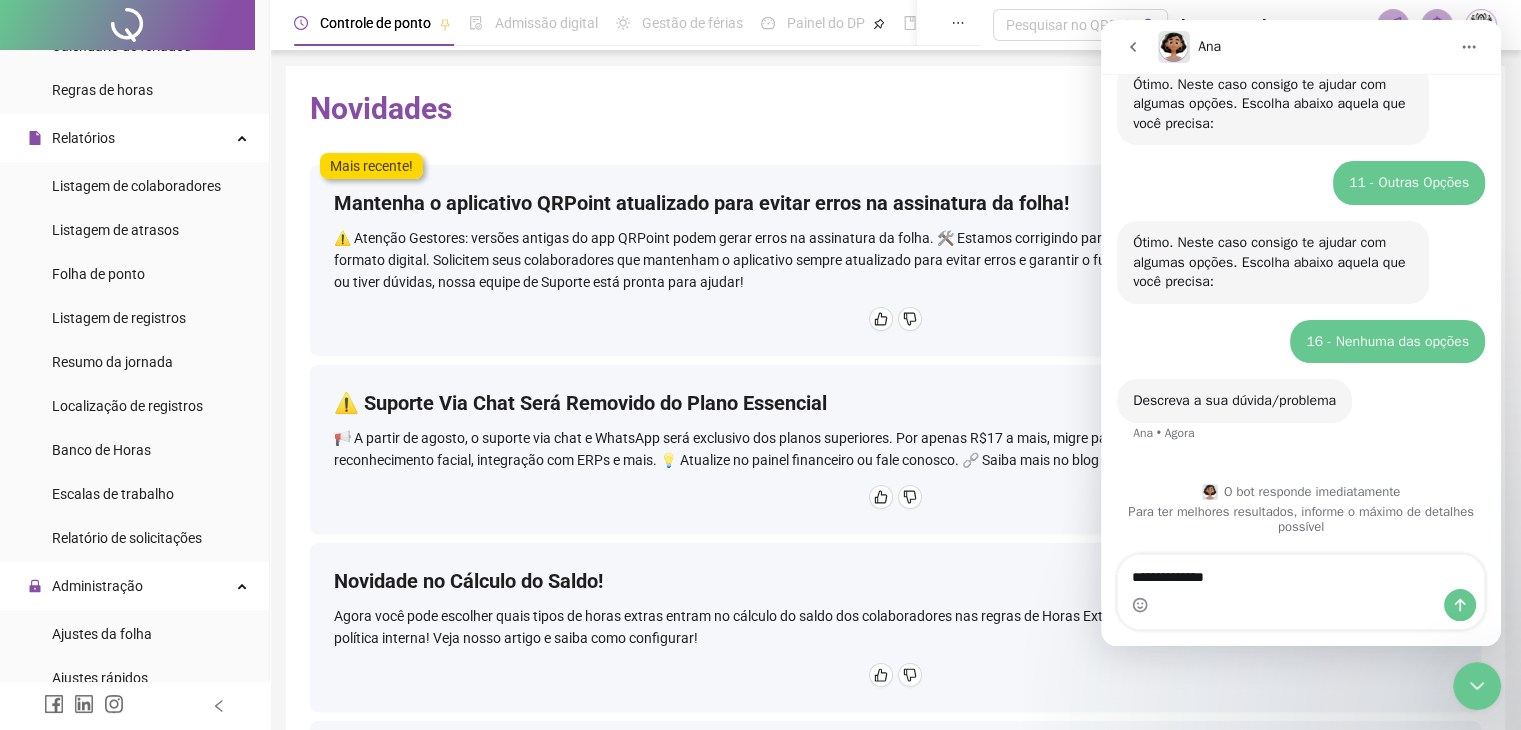 type 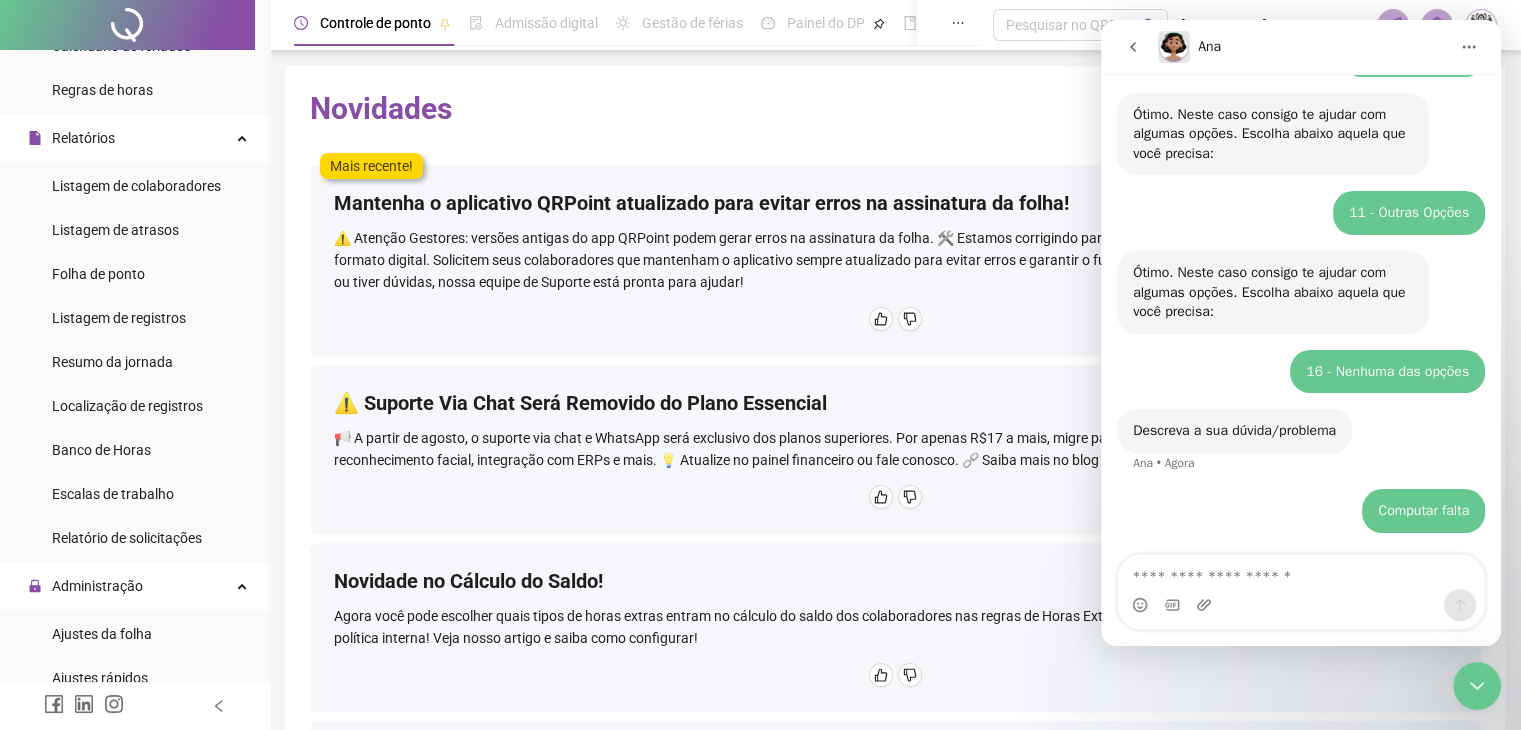 scroll, scrollTop: 409, scrollLeft: 0, axis: vertical 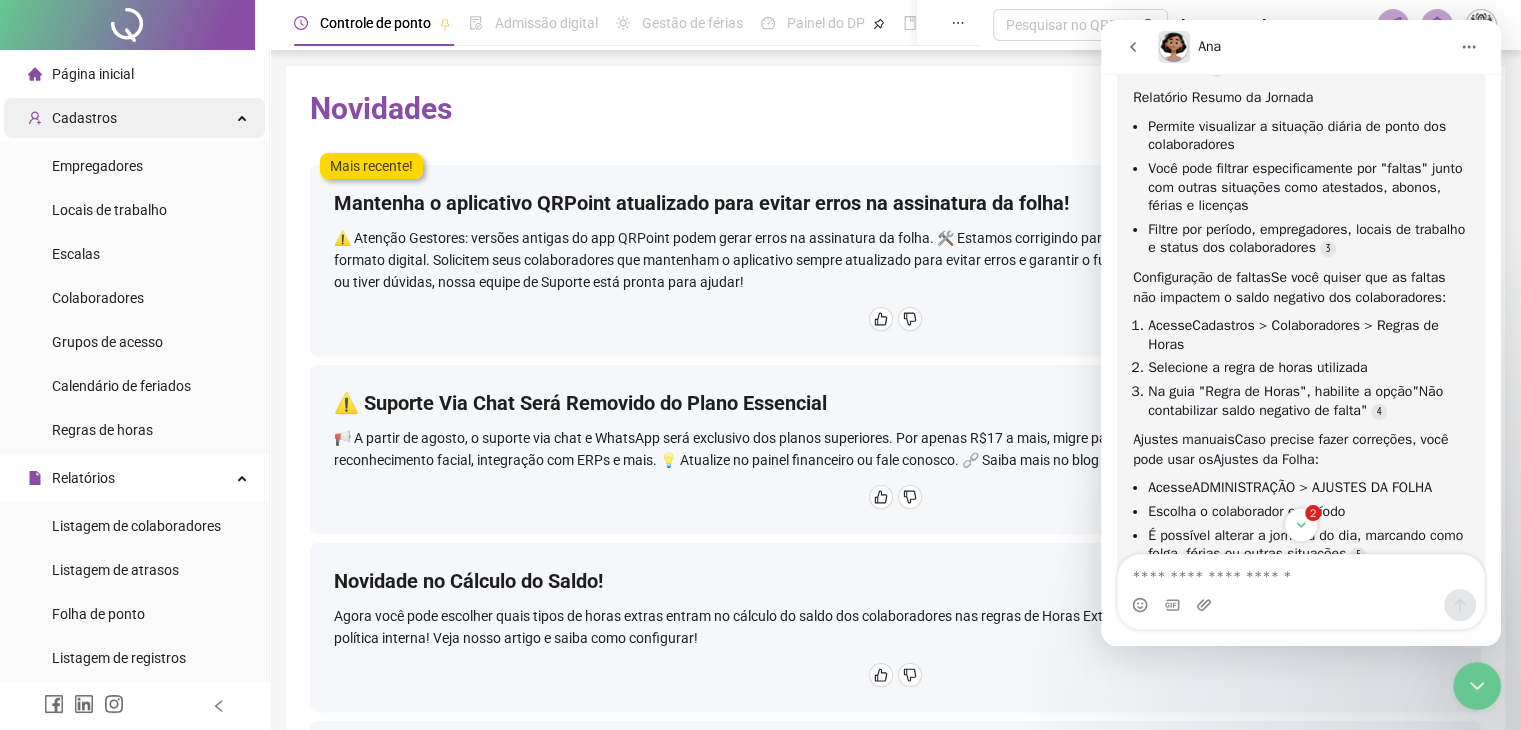 click on "Cadastros" at bounding box center (84, 118) 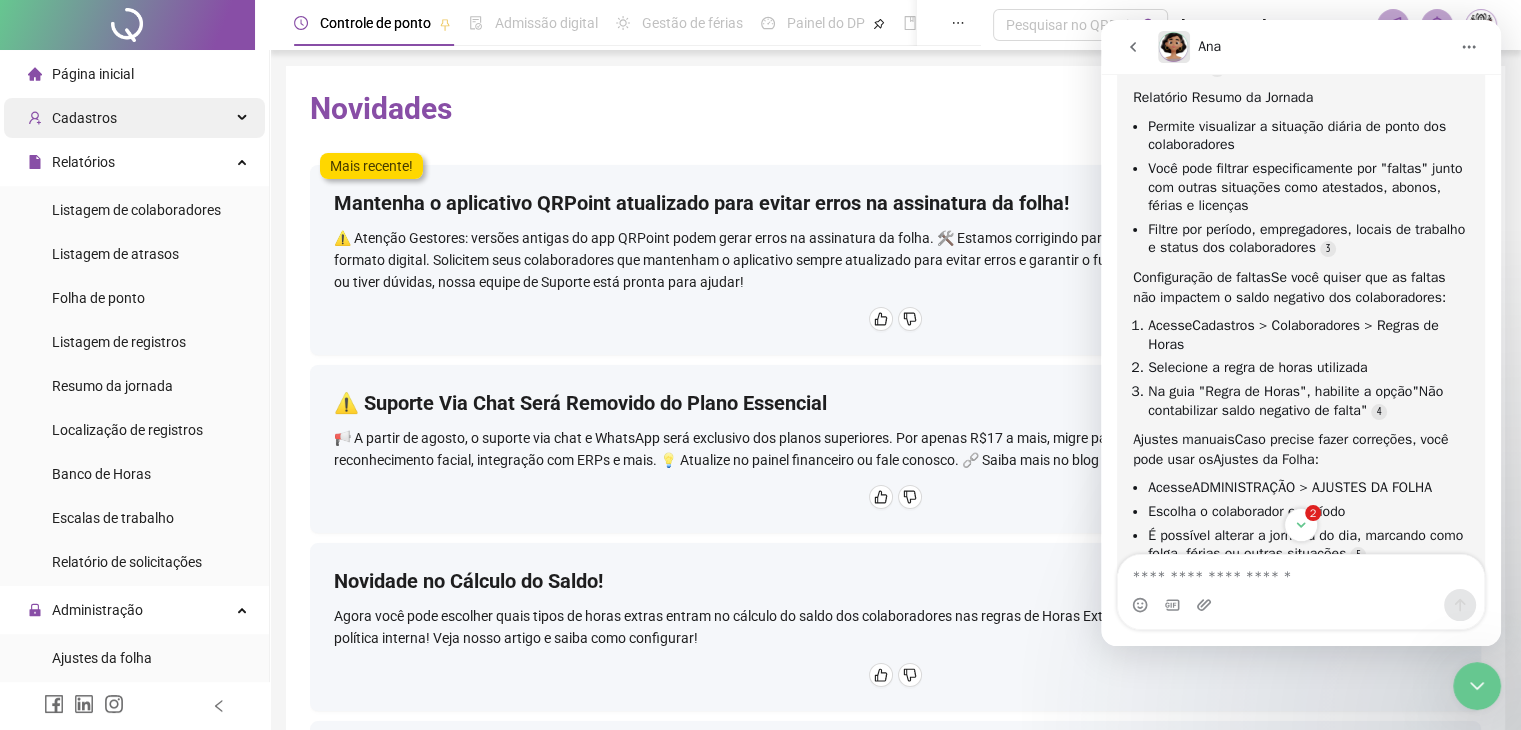 click on "Cadastros" at bounding box center [84, 118] 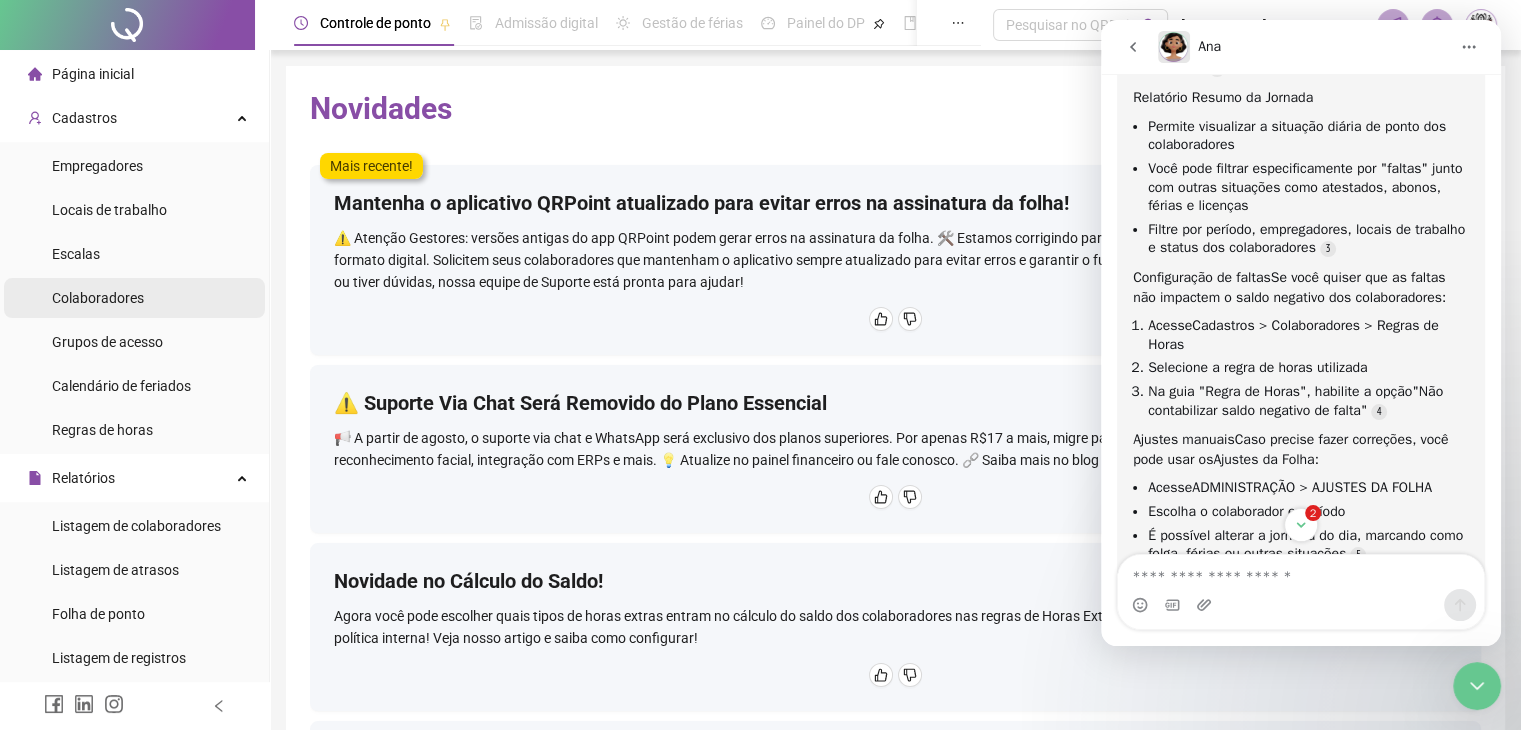 click on "Colaboradores" at bounding box center (98, 298) 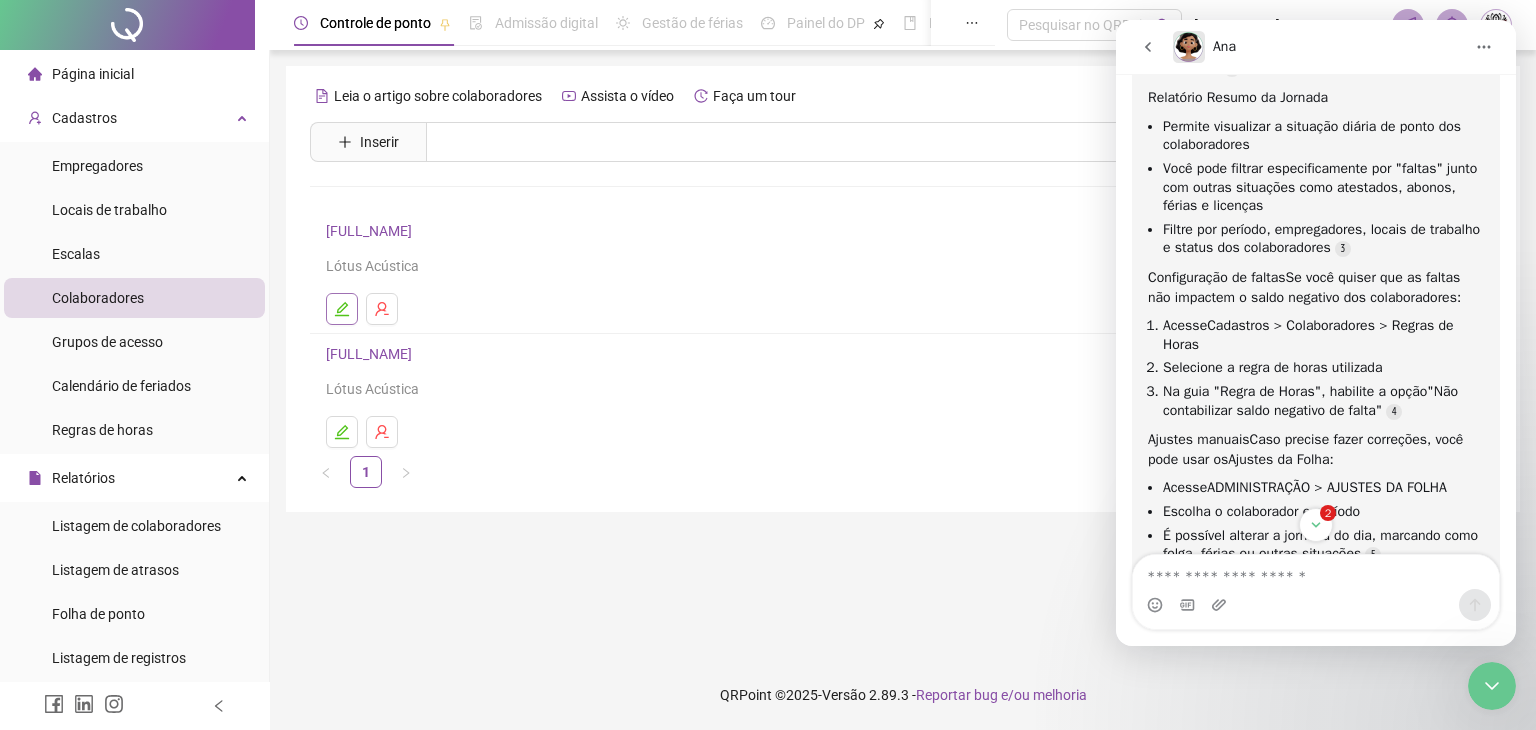 click 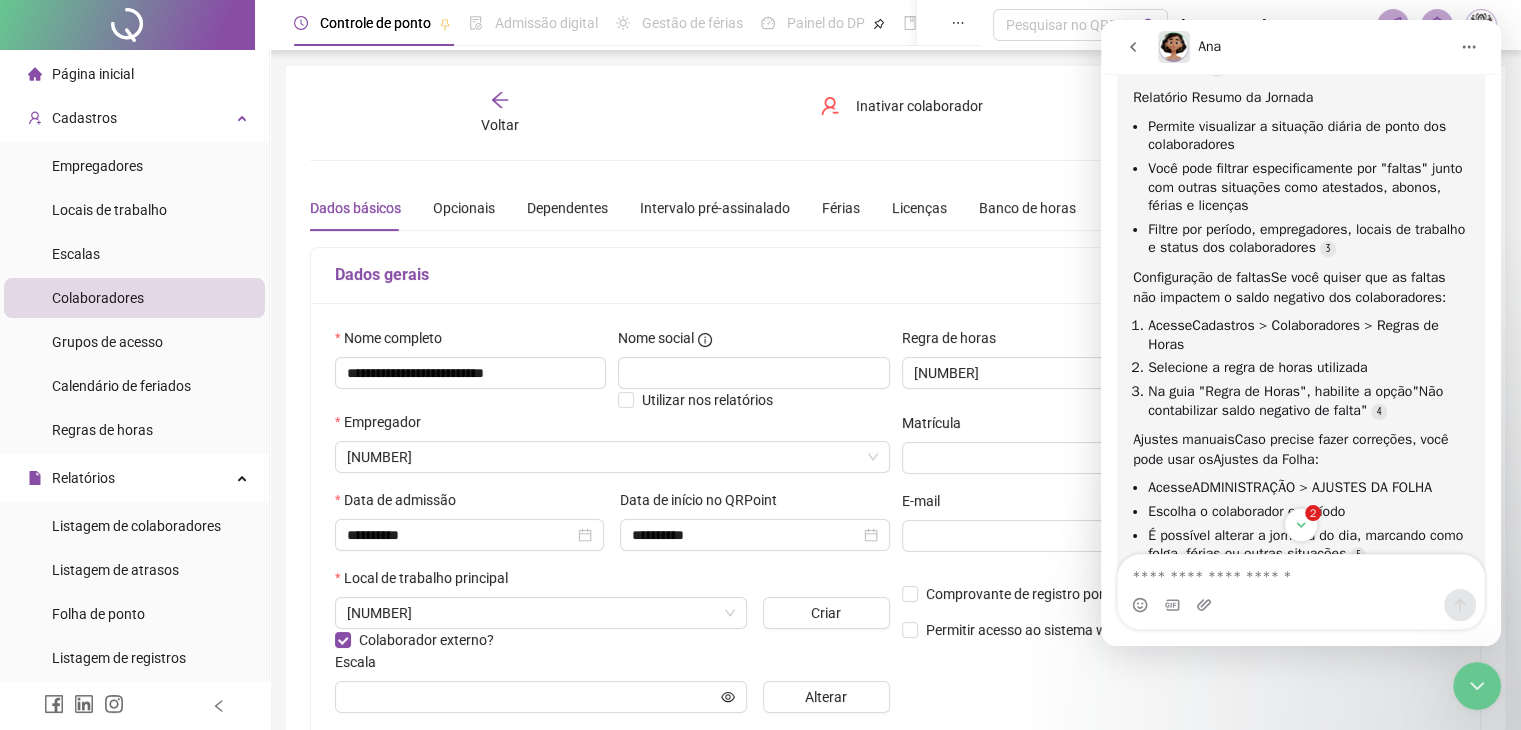 type on "**********" 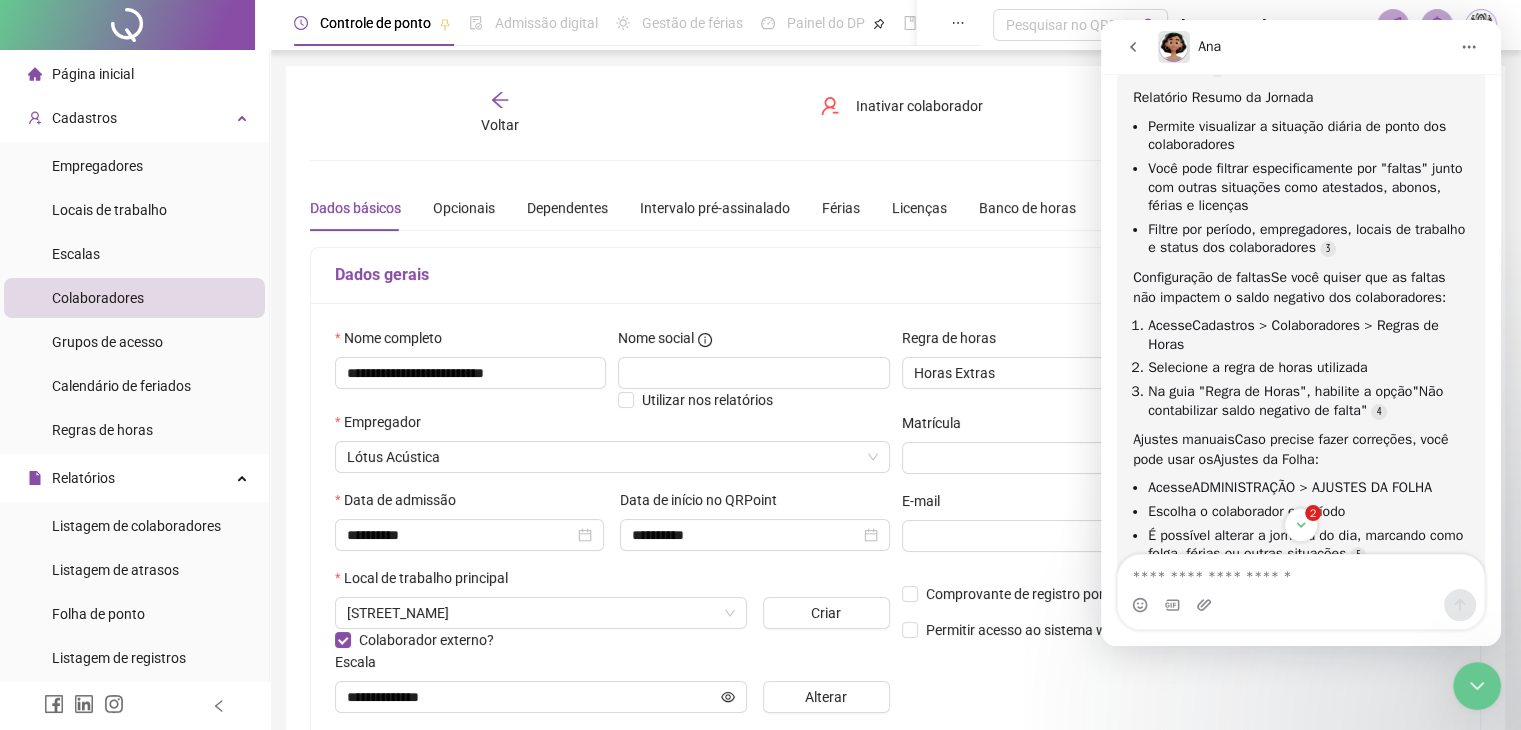 click 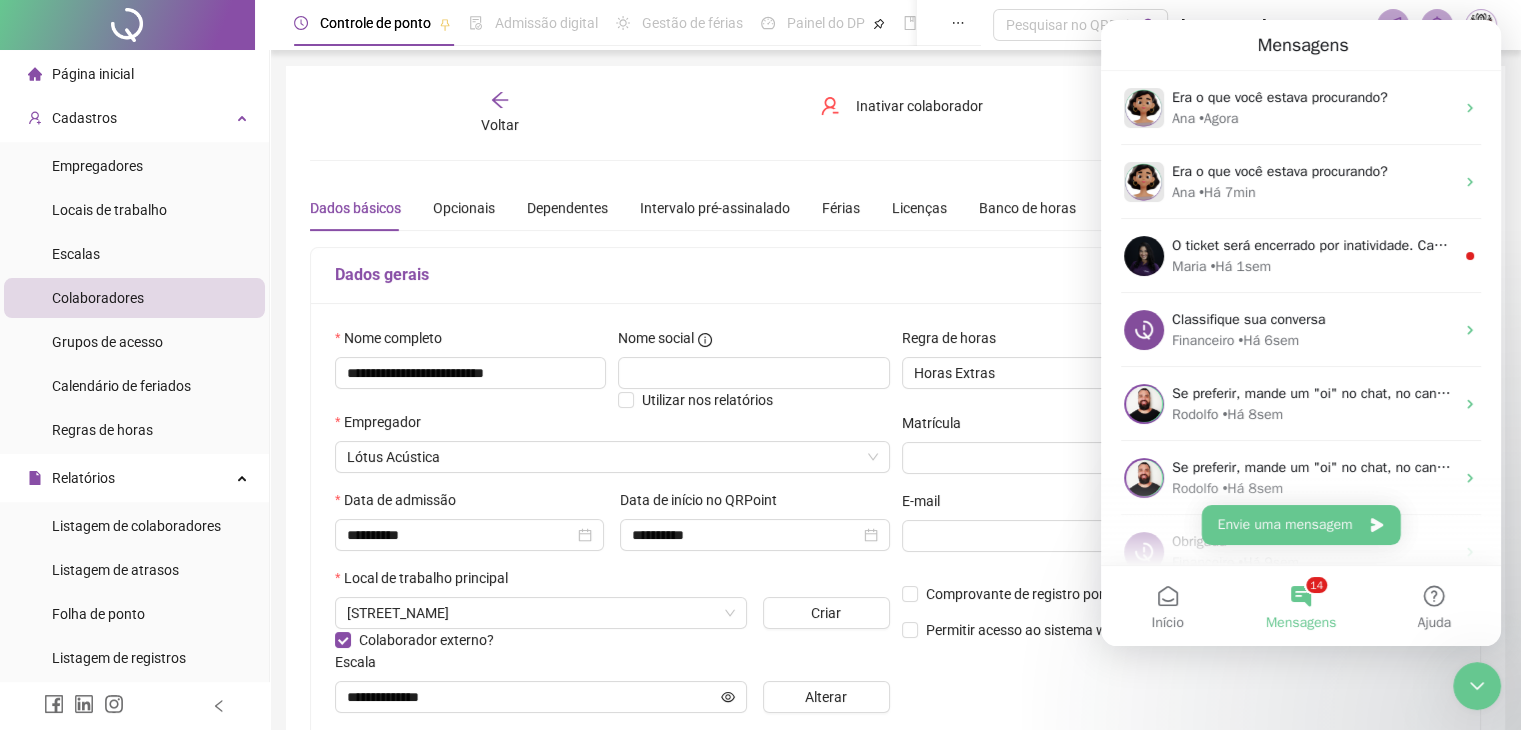 scroll, scrollTop: 728, scrollLeft: 0, axis: vertical 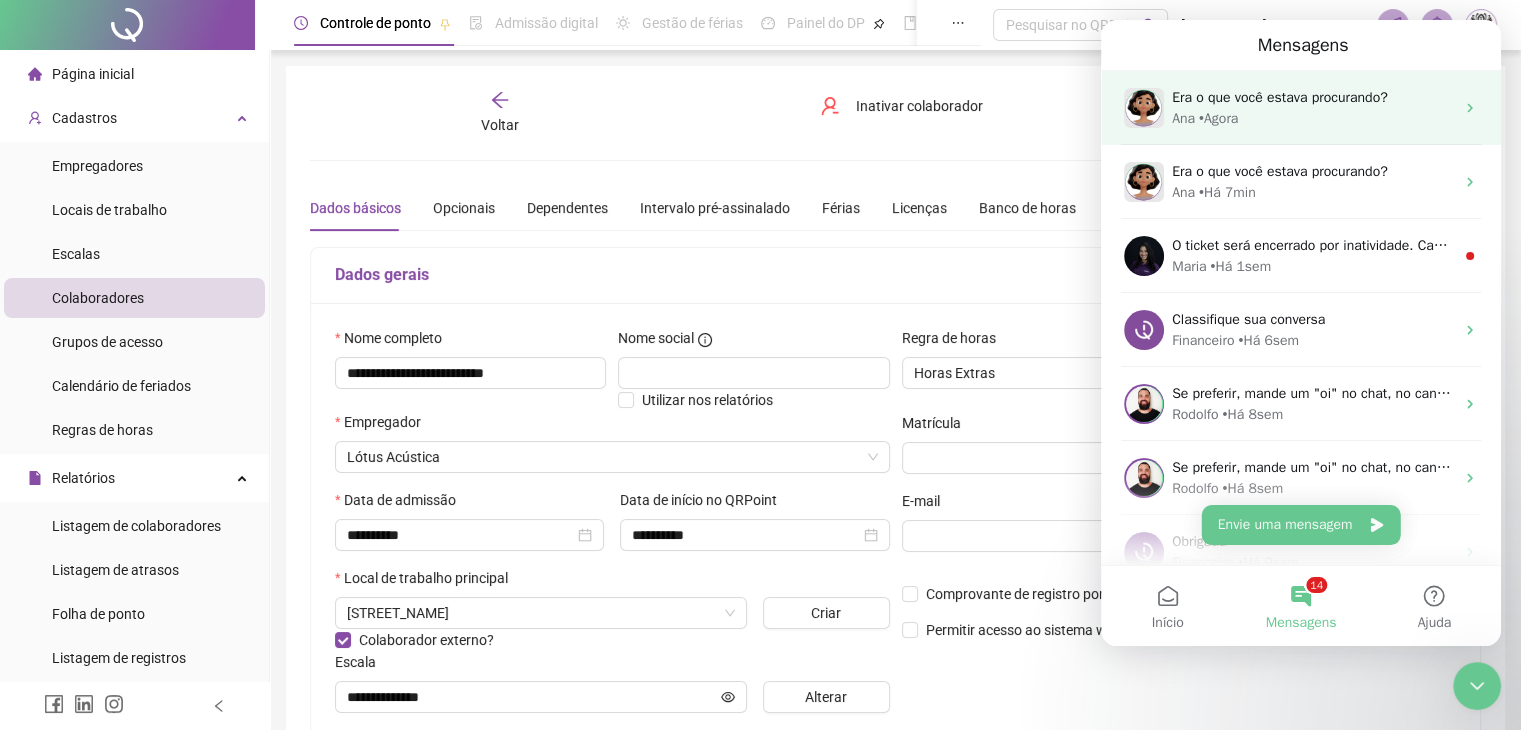 click on "Ana •  Agora" at bounding box center (1313, 118) 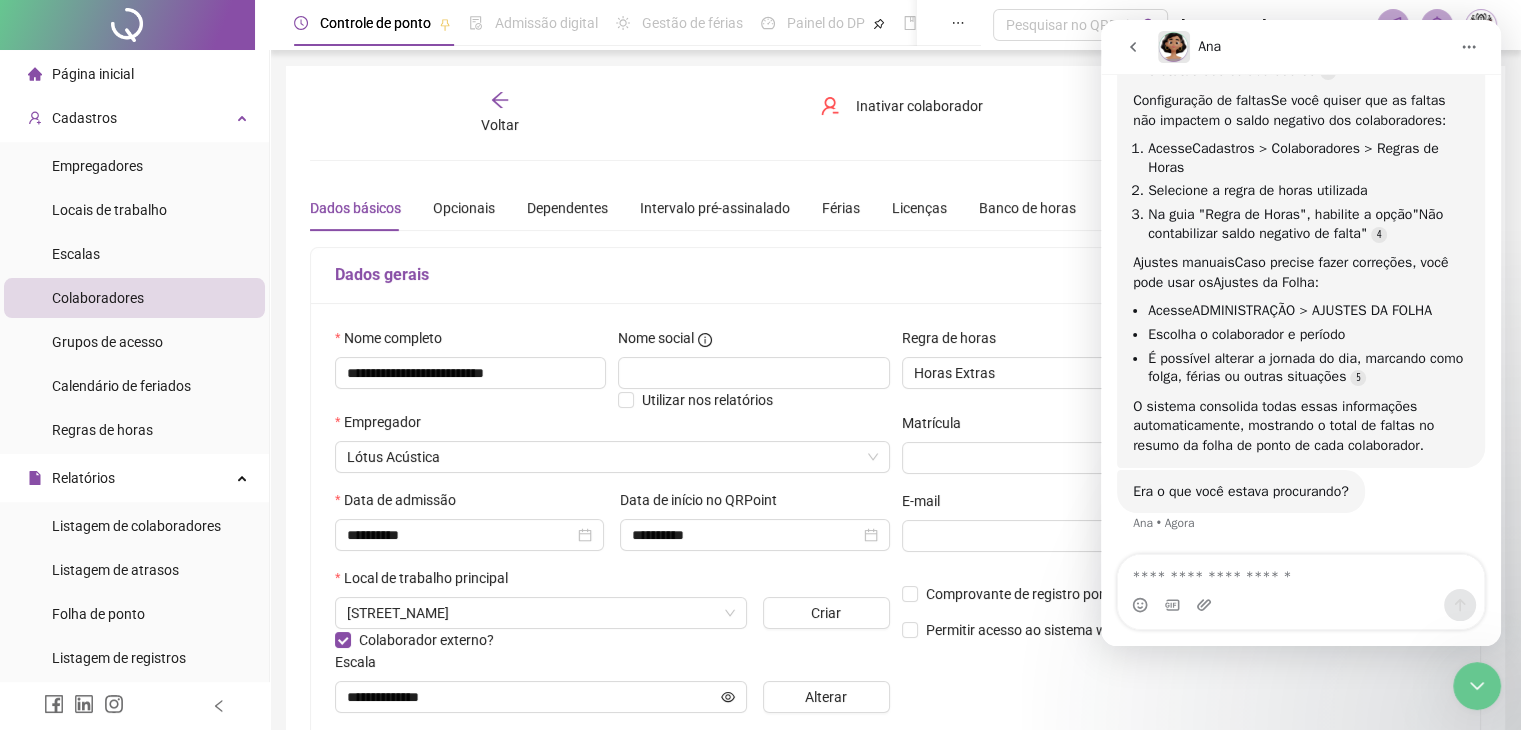 scroll, scrollTop: 1327, scrollLeft: 0, axis: vertical 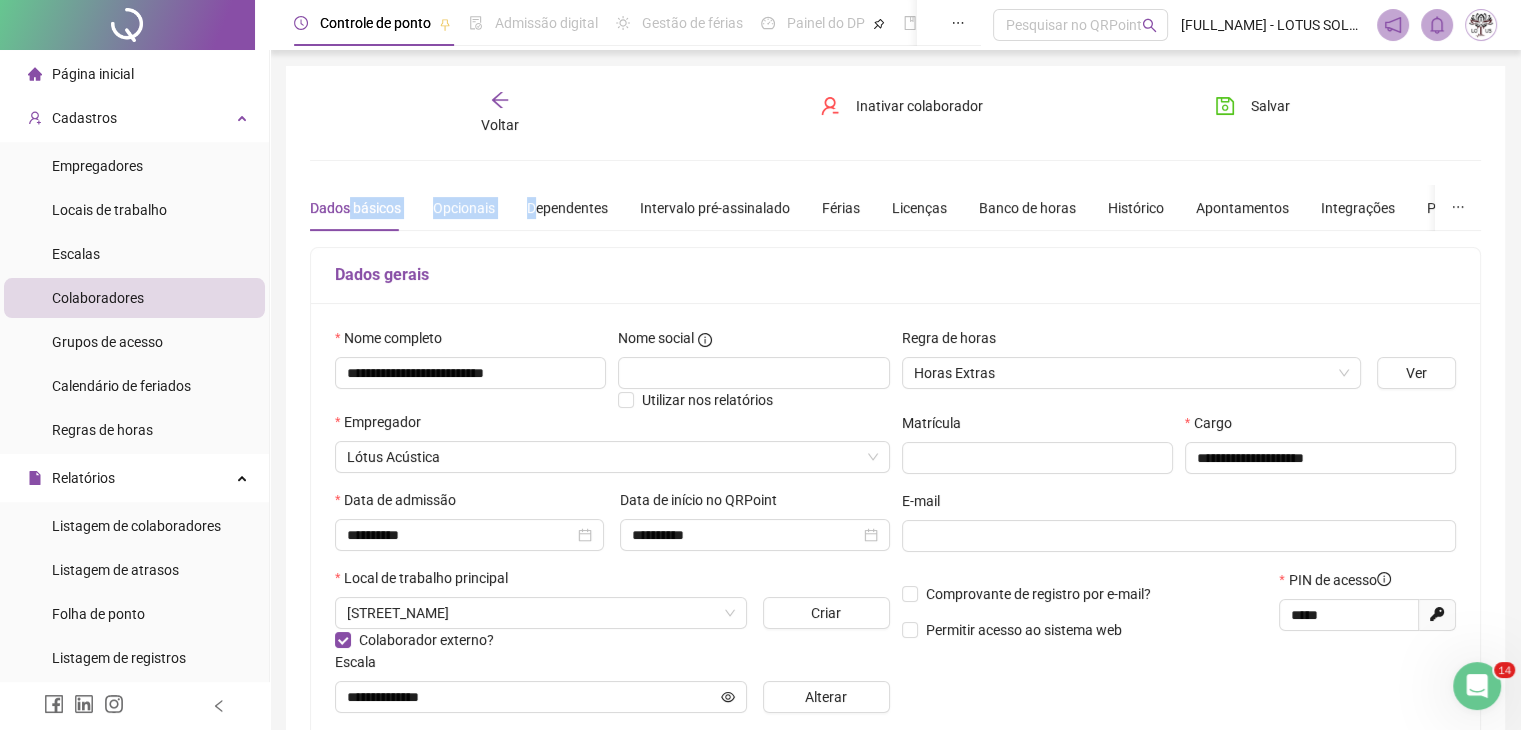 drag, startPoint x: 351, startPoint y: 229, endPoint x: 532, endPoint y: 233, distance: 181.04419 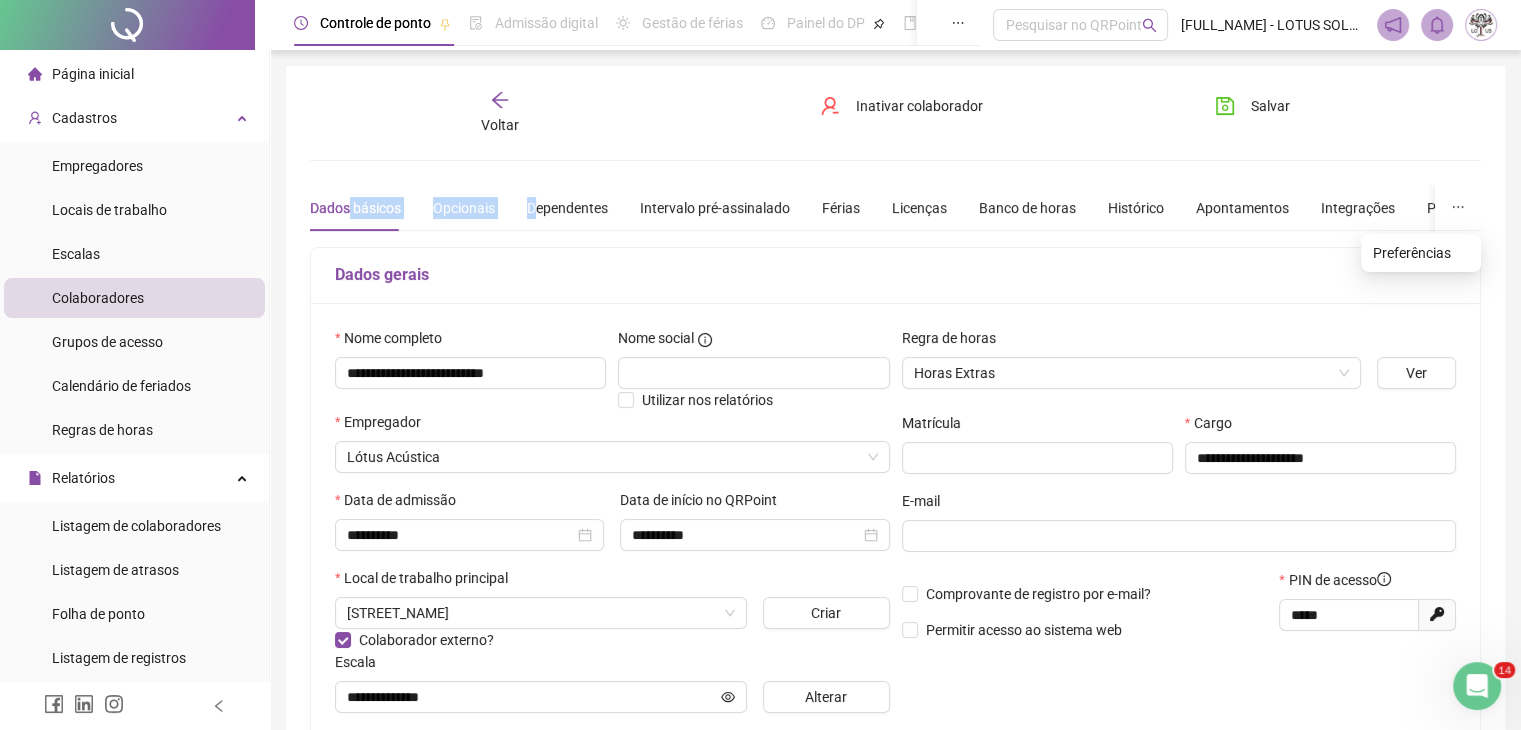 click 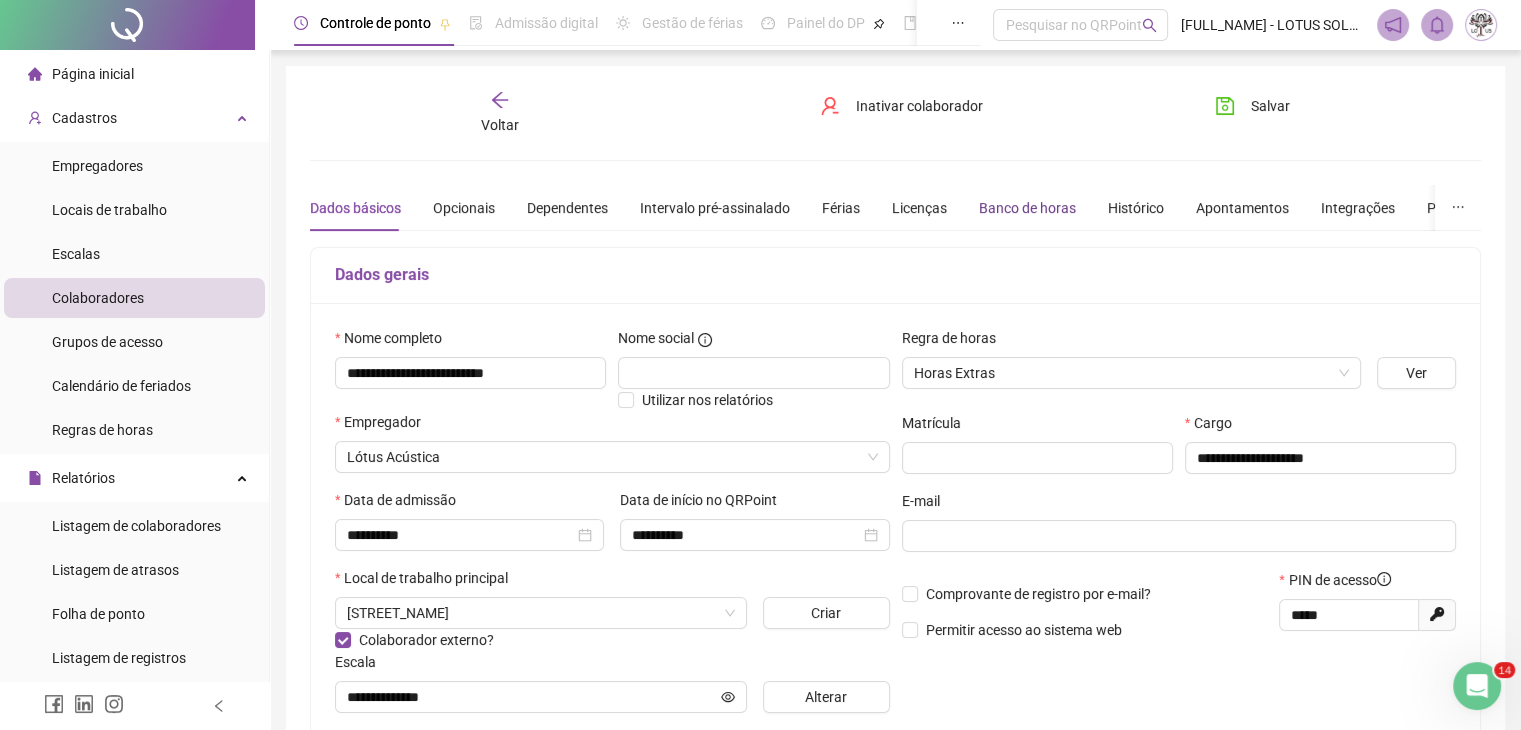 click on "Banco de horas" at bounding box center [1027, 208] 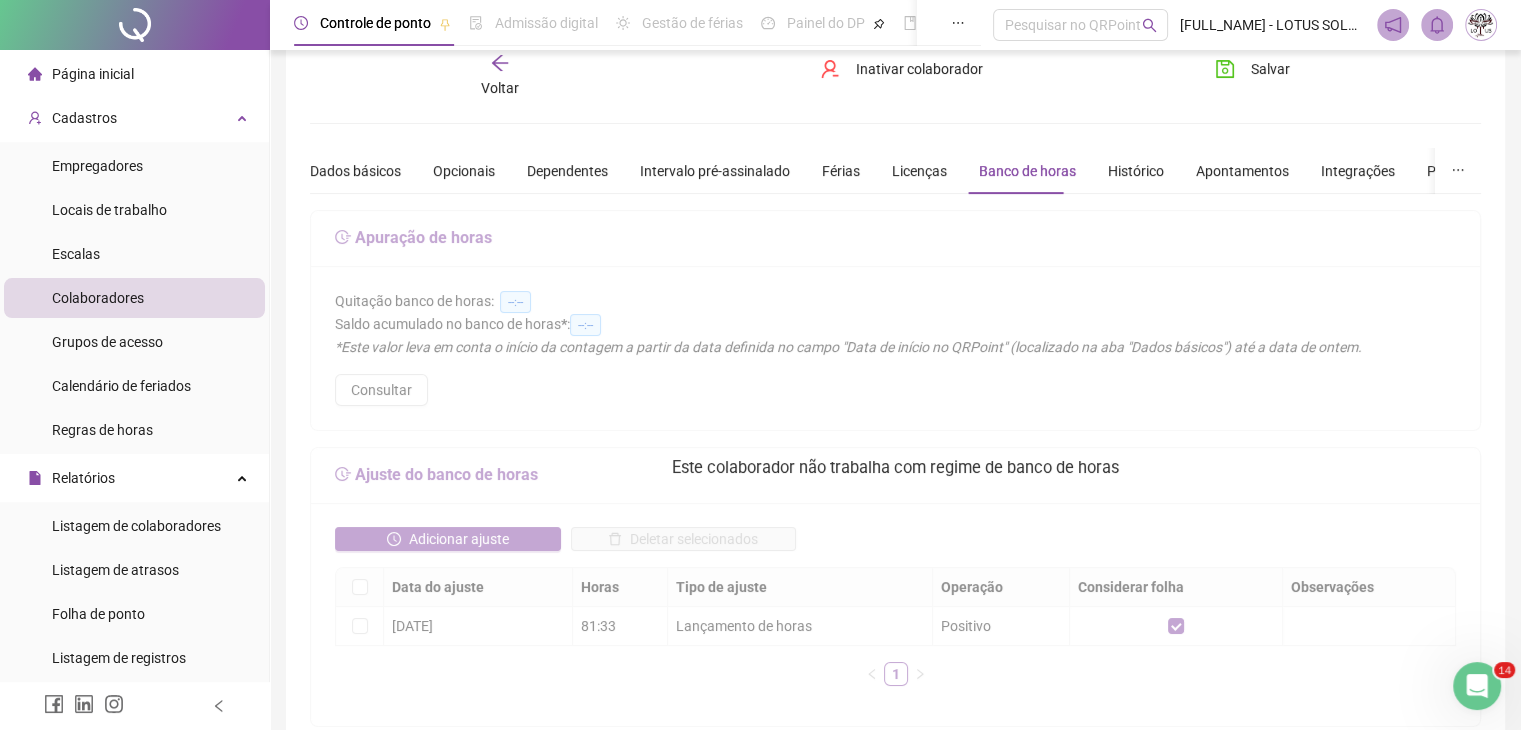scroll, scrollTop: 0, scrollLeft: 0, axis: both 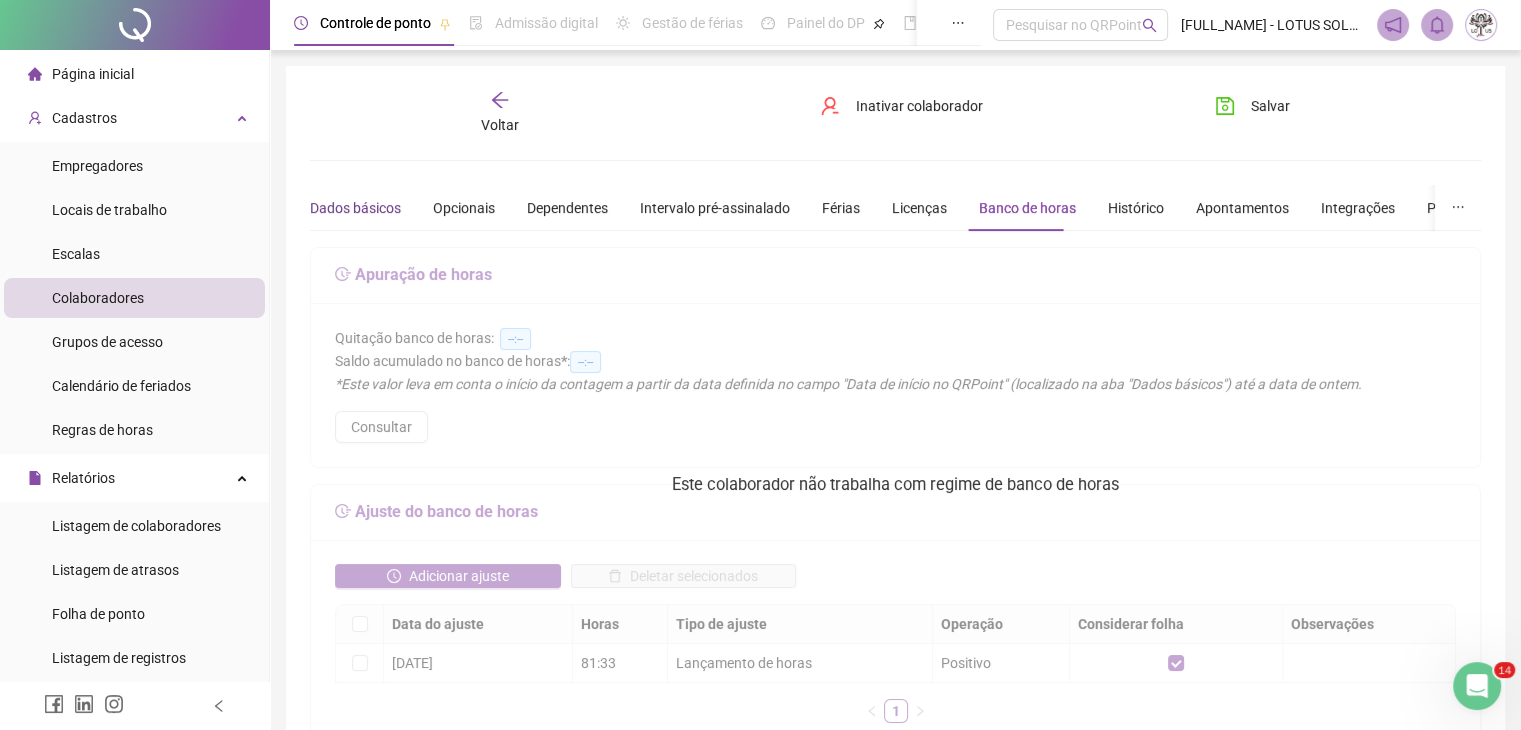 click on "Dados básicos" at bounding box center (355, 208) 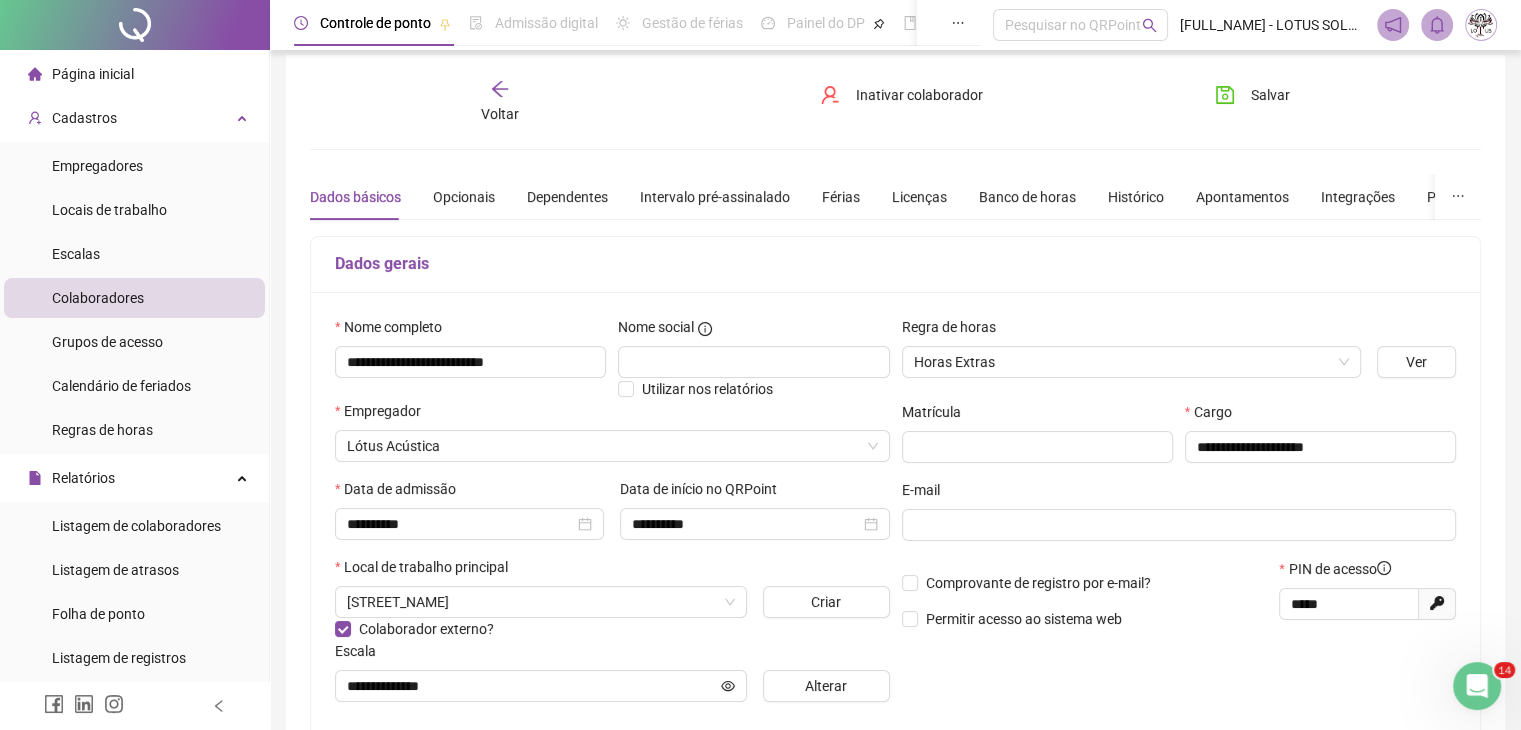 scroll, scrollTop: 0, scrollLeft: 0, axis: both 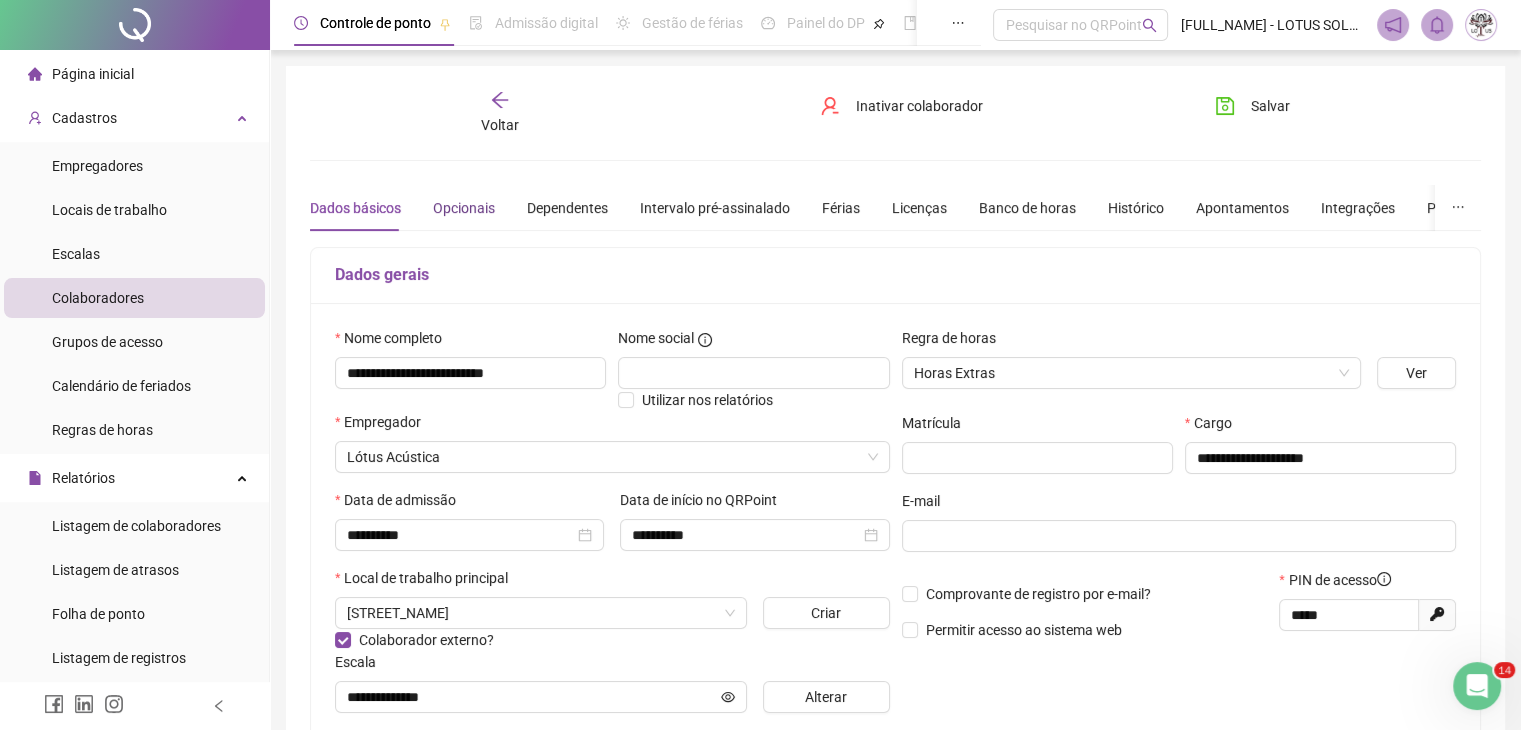click on "Opcionais" at bounding box center [464, 208] 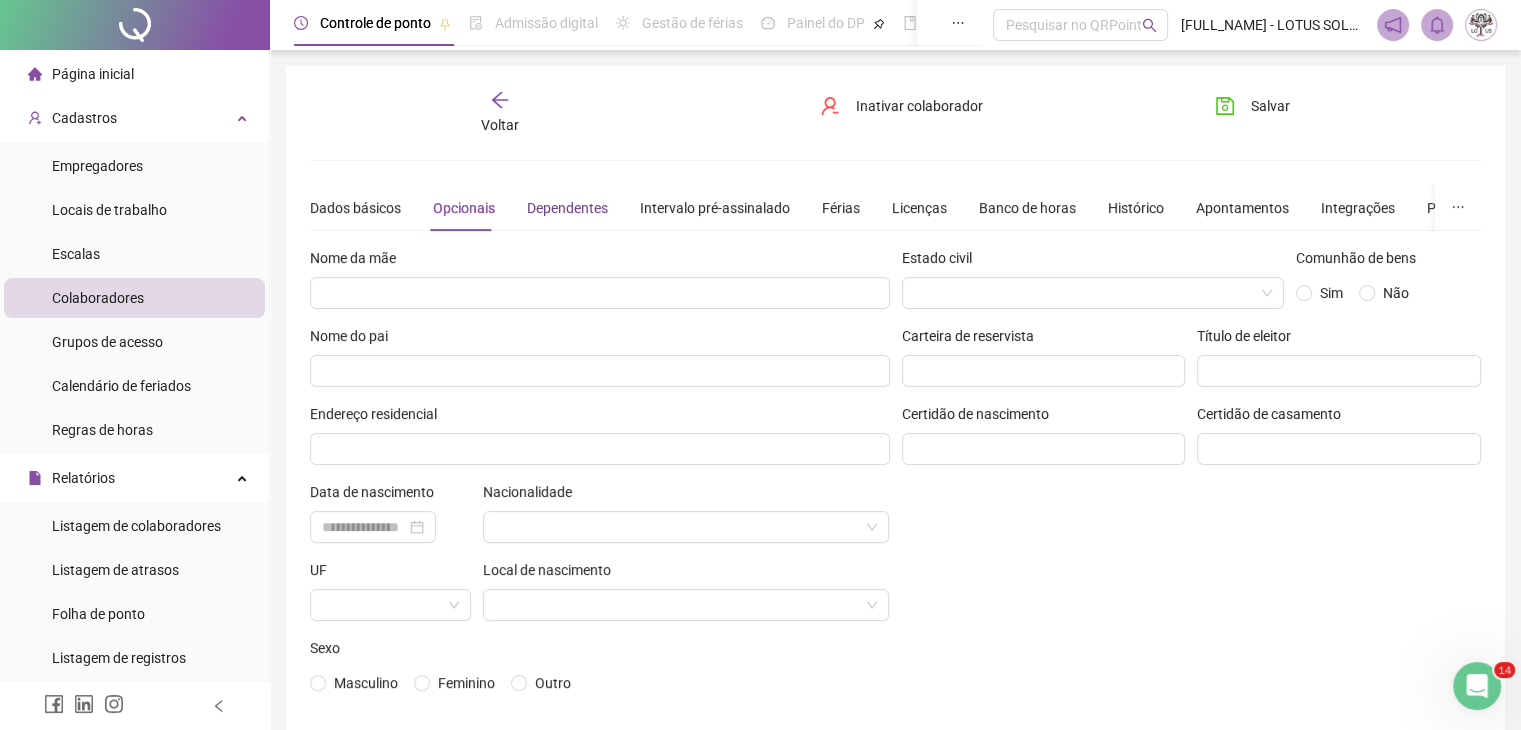click on "Dependentes" at bounding box center (567, 208) 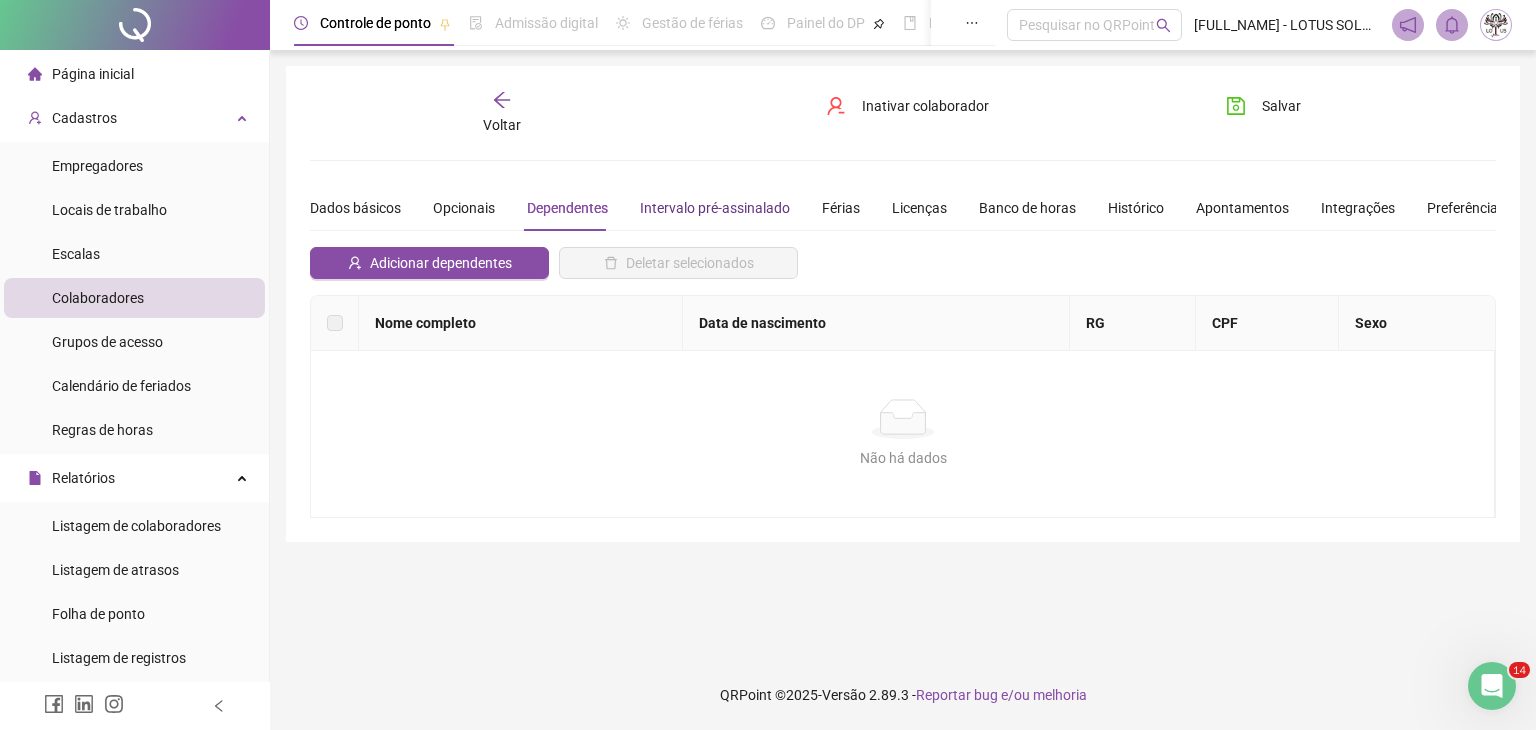 click on "Intervalo pré-assinalado" at bounding box center [715, 208] 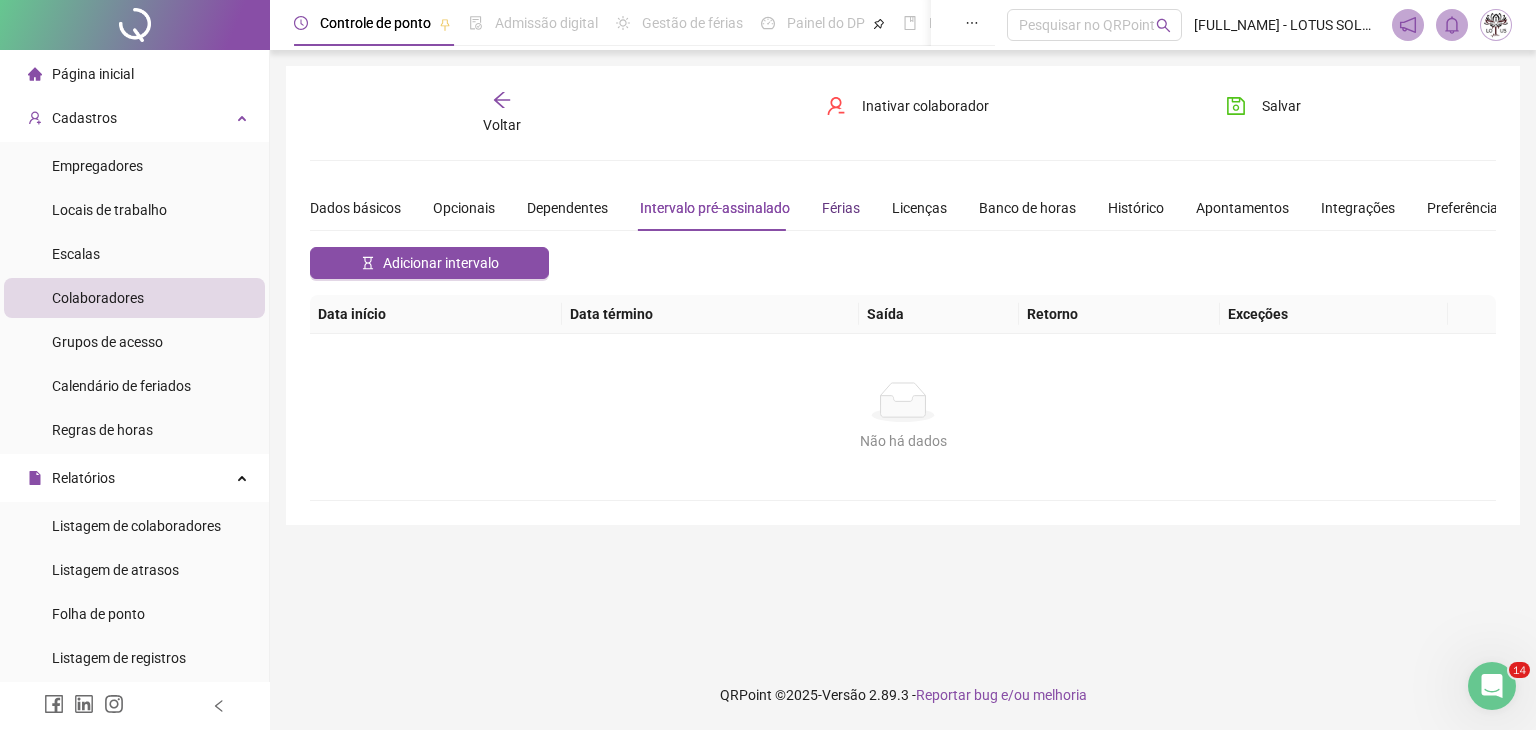 click on "Férias" at bounding box center [841, 208] 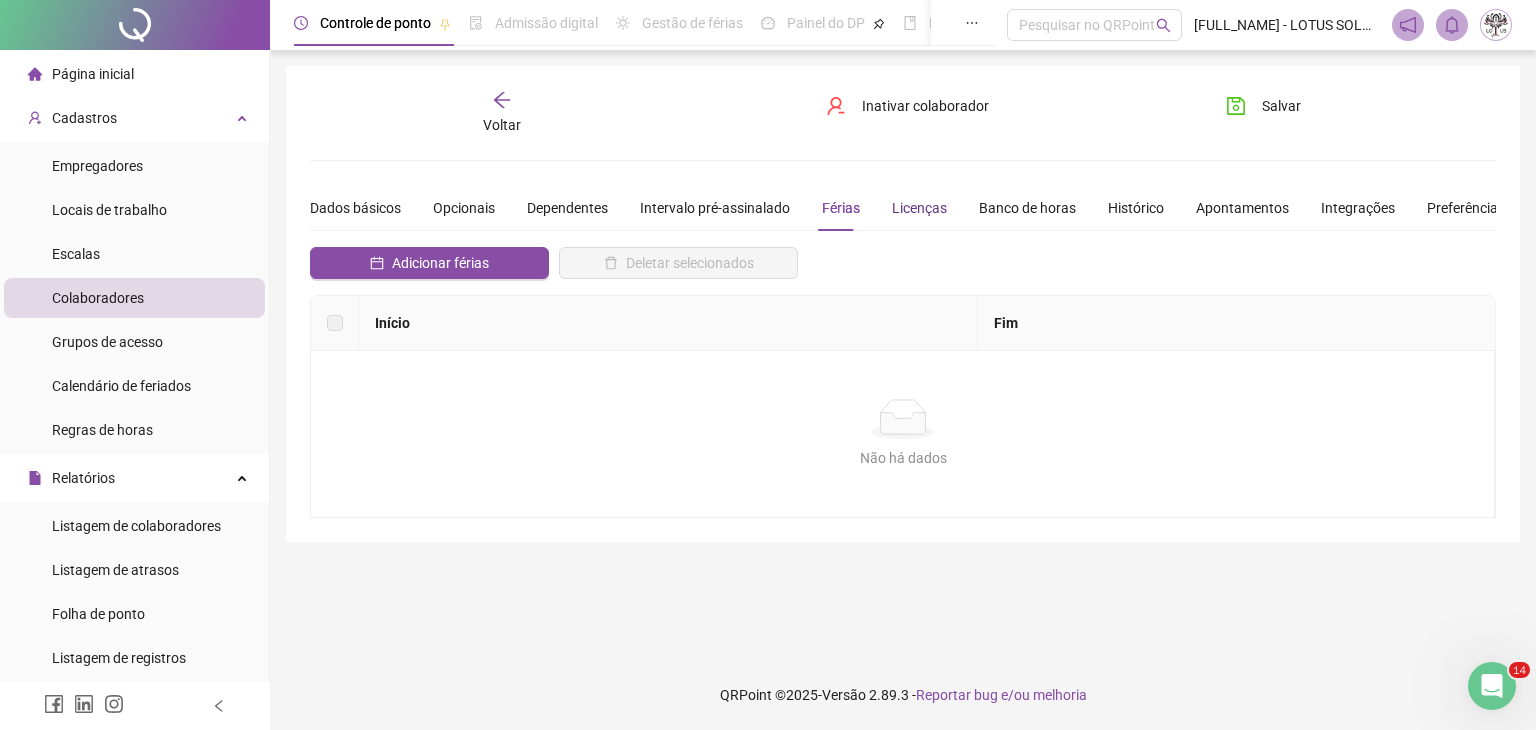 click on "Licenças" at bounding box center [919, 208] 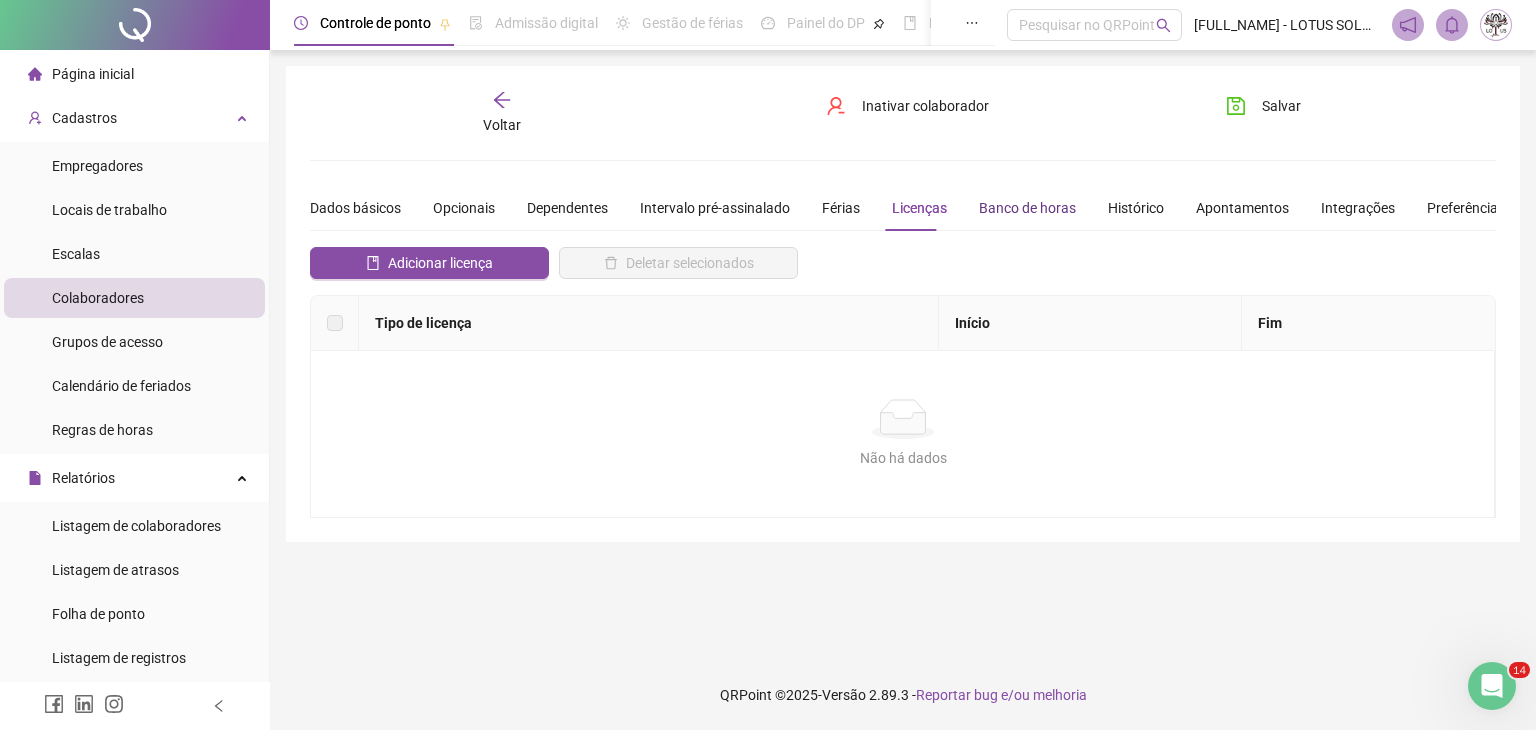 click on "Banco de horas" at bounding box center [1027, 208] 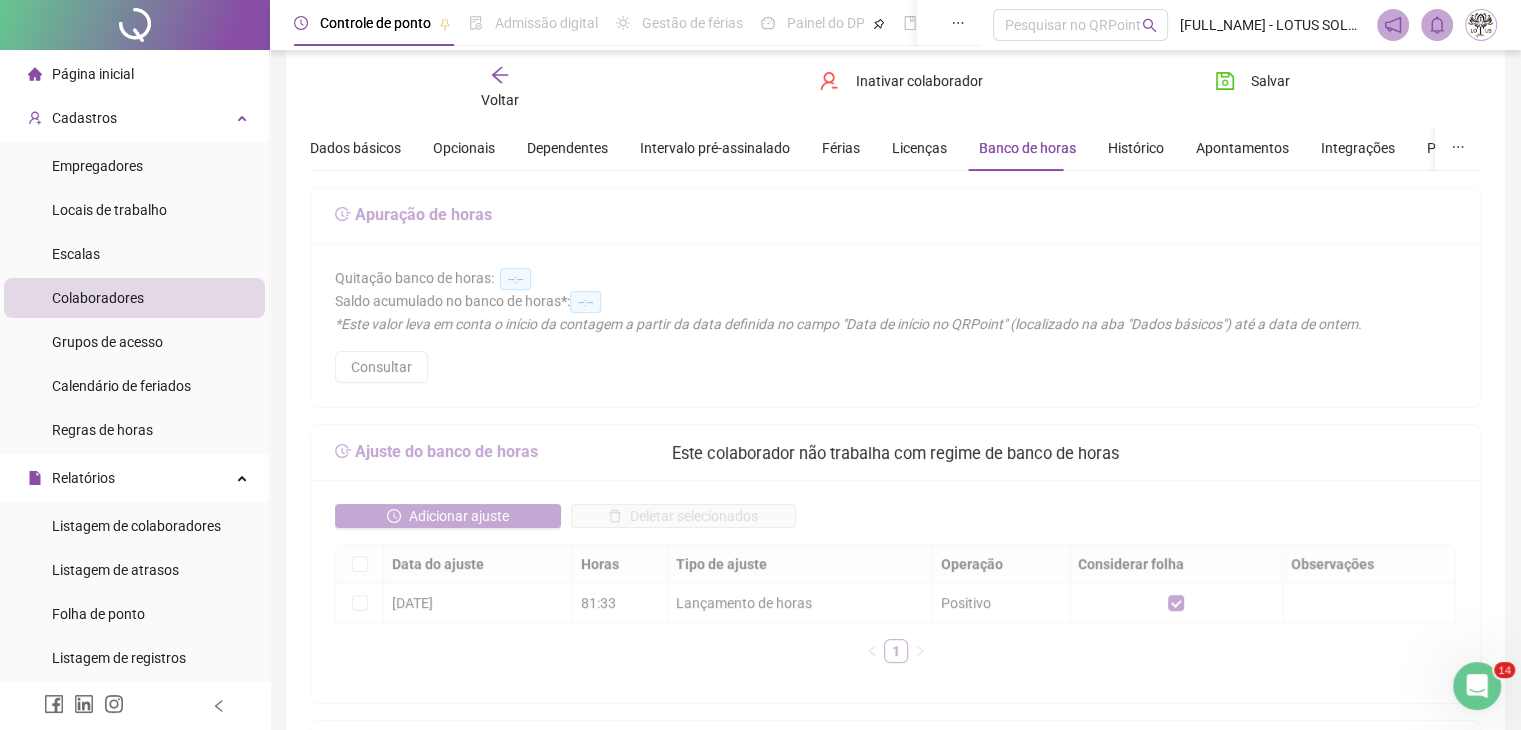 scroll, scrollTop: 53, scrollLeft: 0, axis: vertical 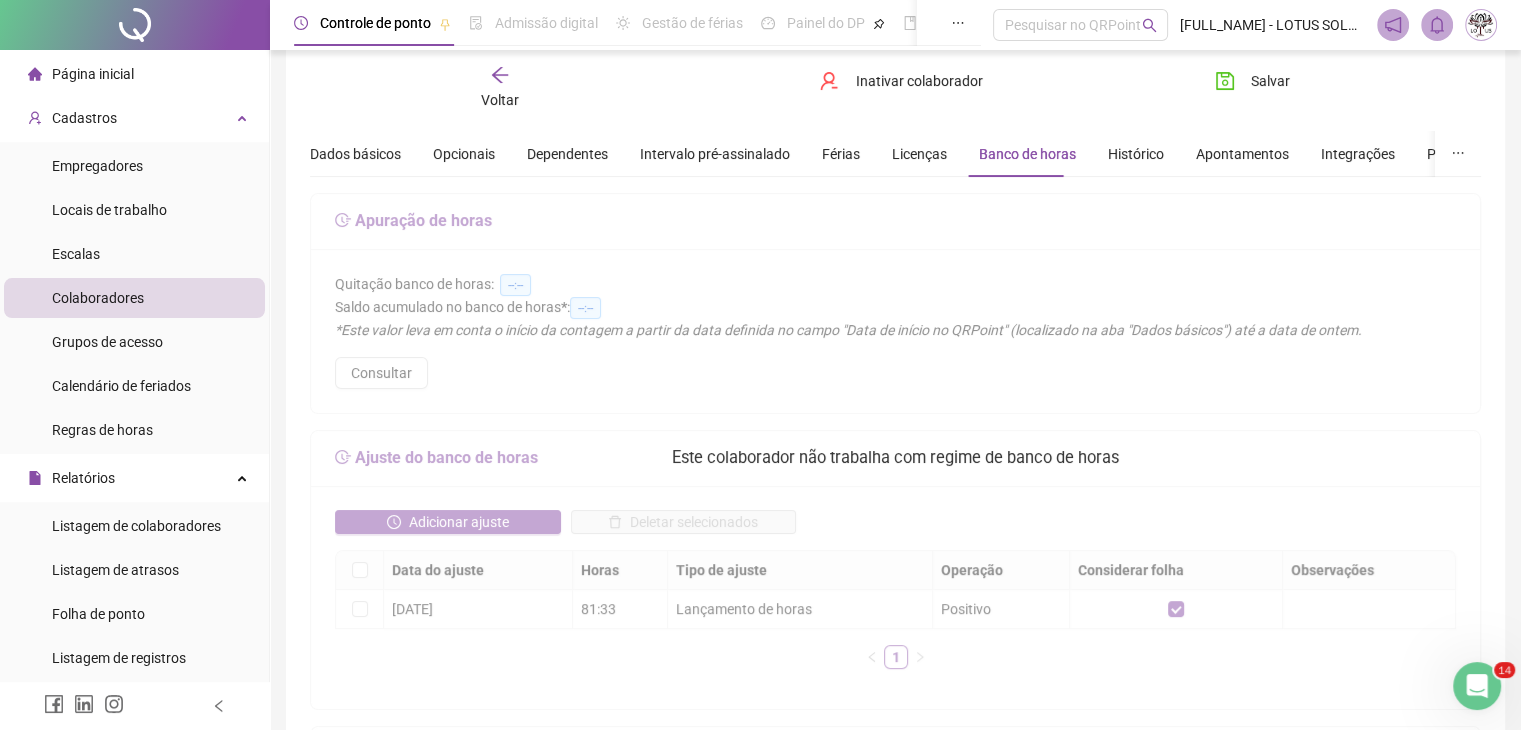 click at bounding box center [895, 798] 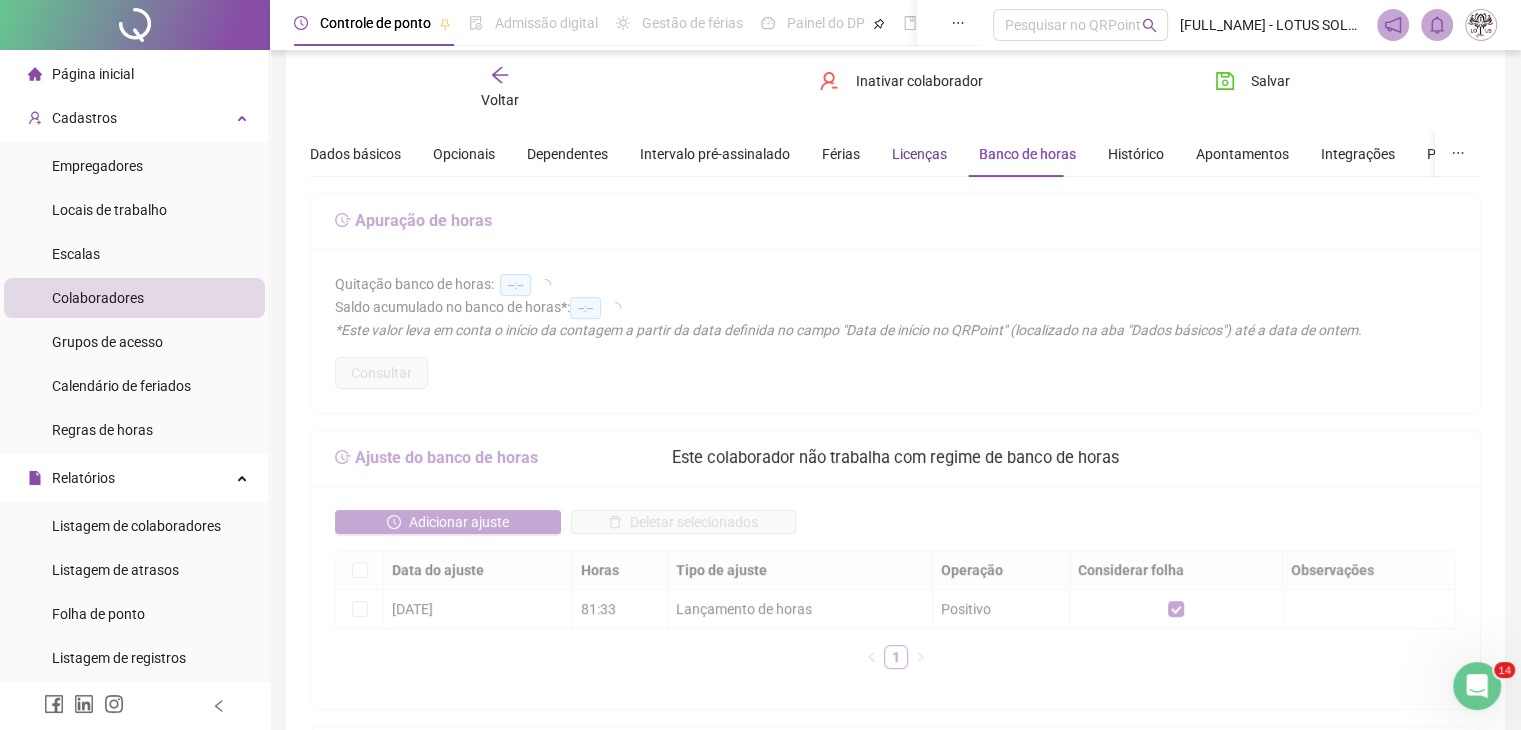 click on "Licenças" at bounding box center (919, 154) 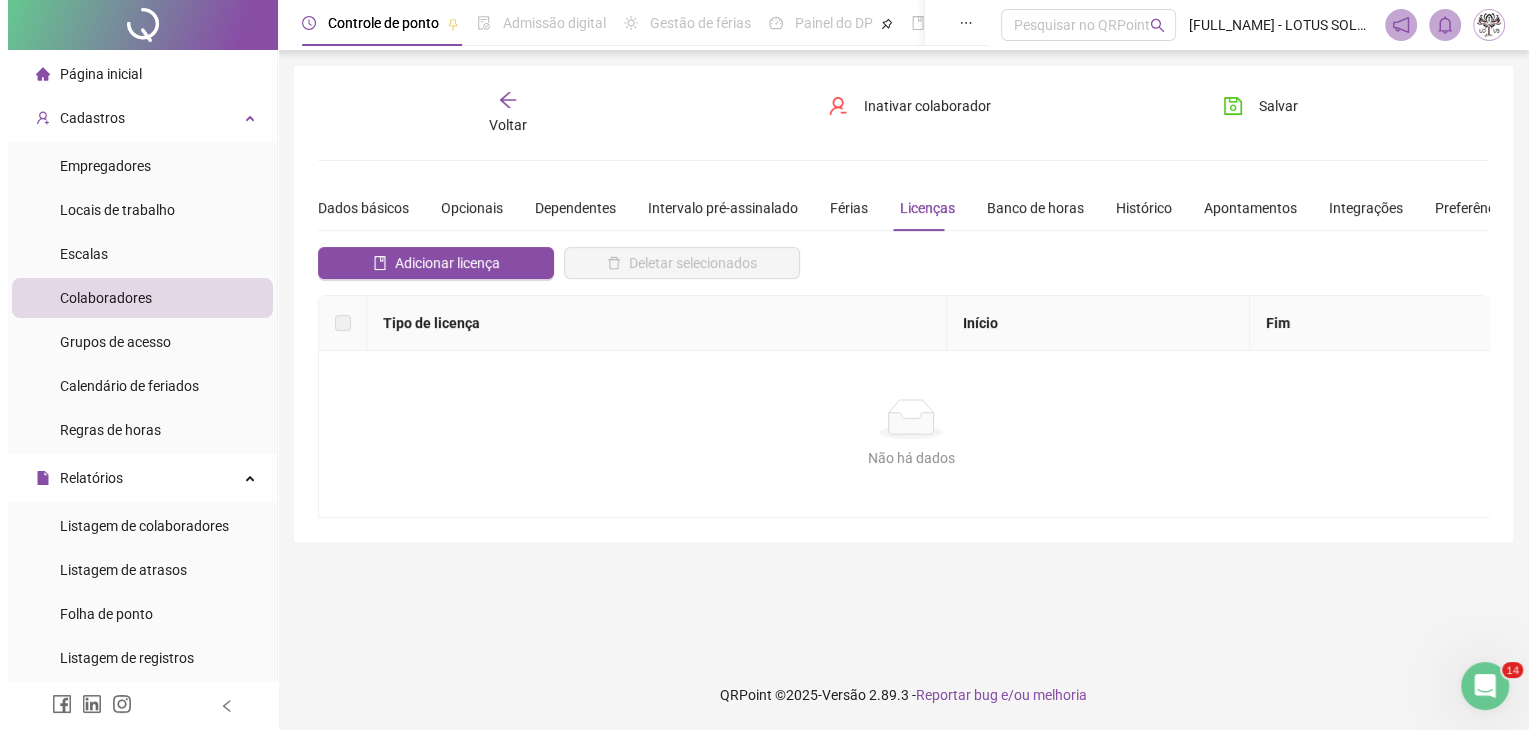 scroll, scrollTop: 0, scrollLeft: 0, axis: both 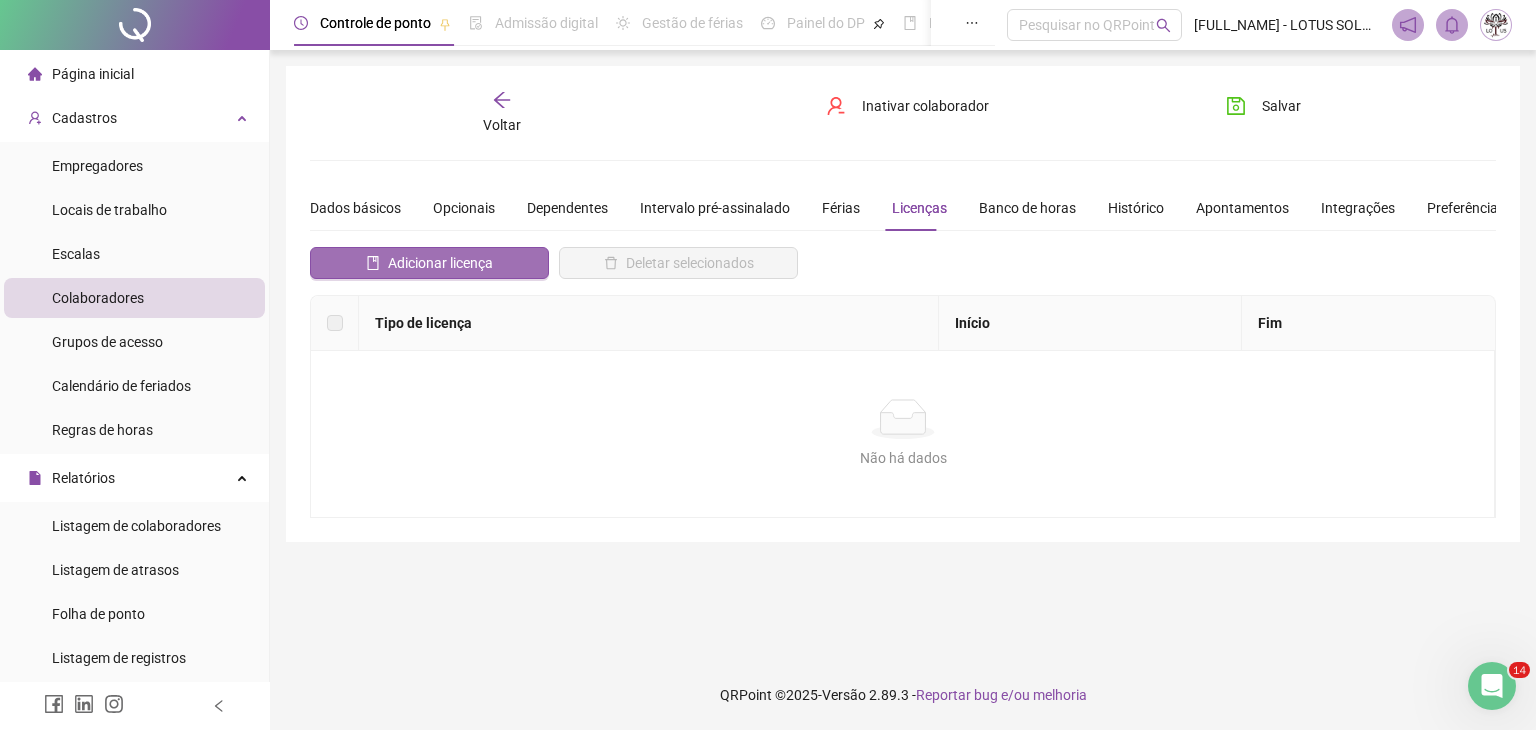 click on "Adicionar licença" at bounding box center (440, 263) 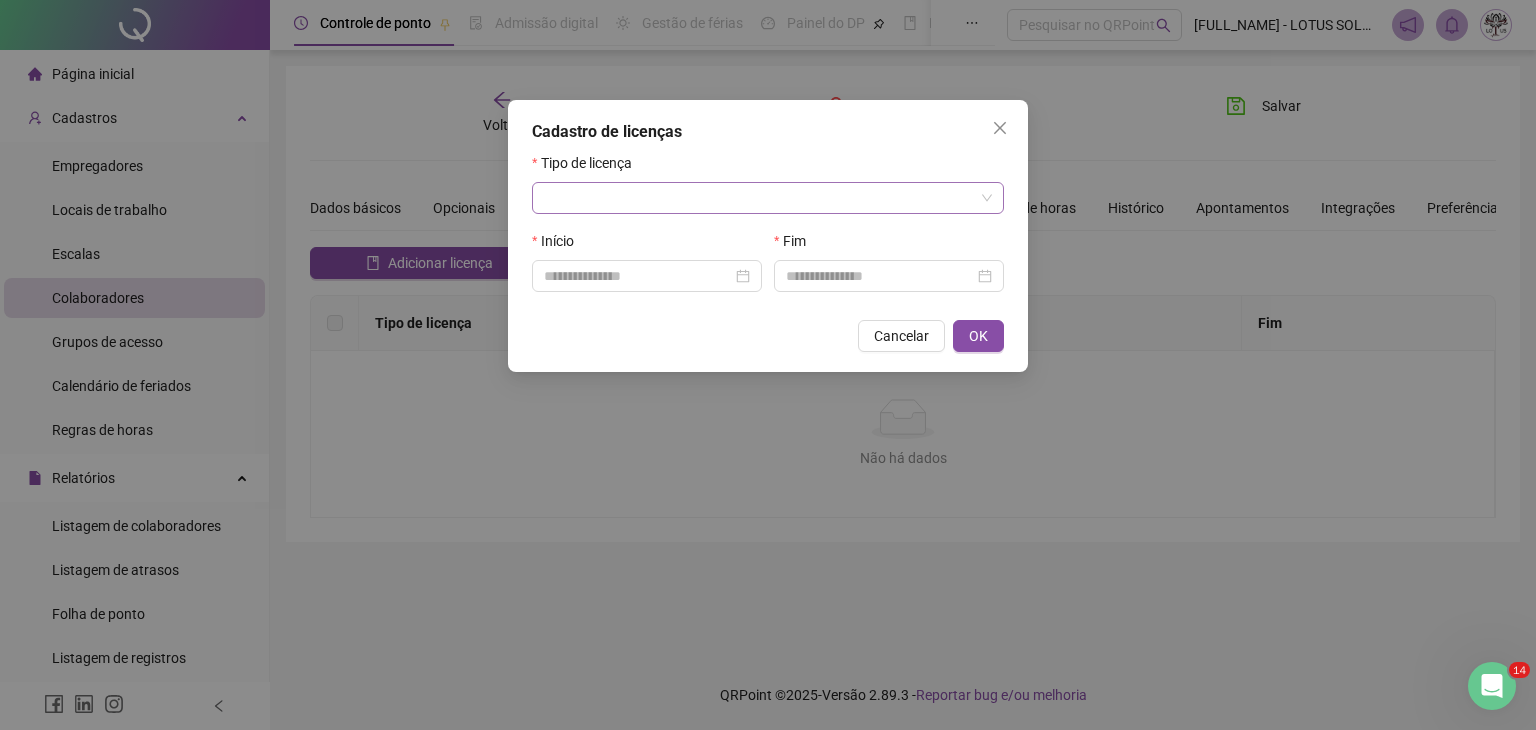 click at bounding box center [768, 198] 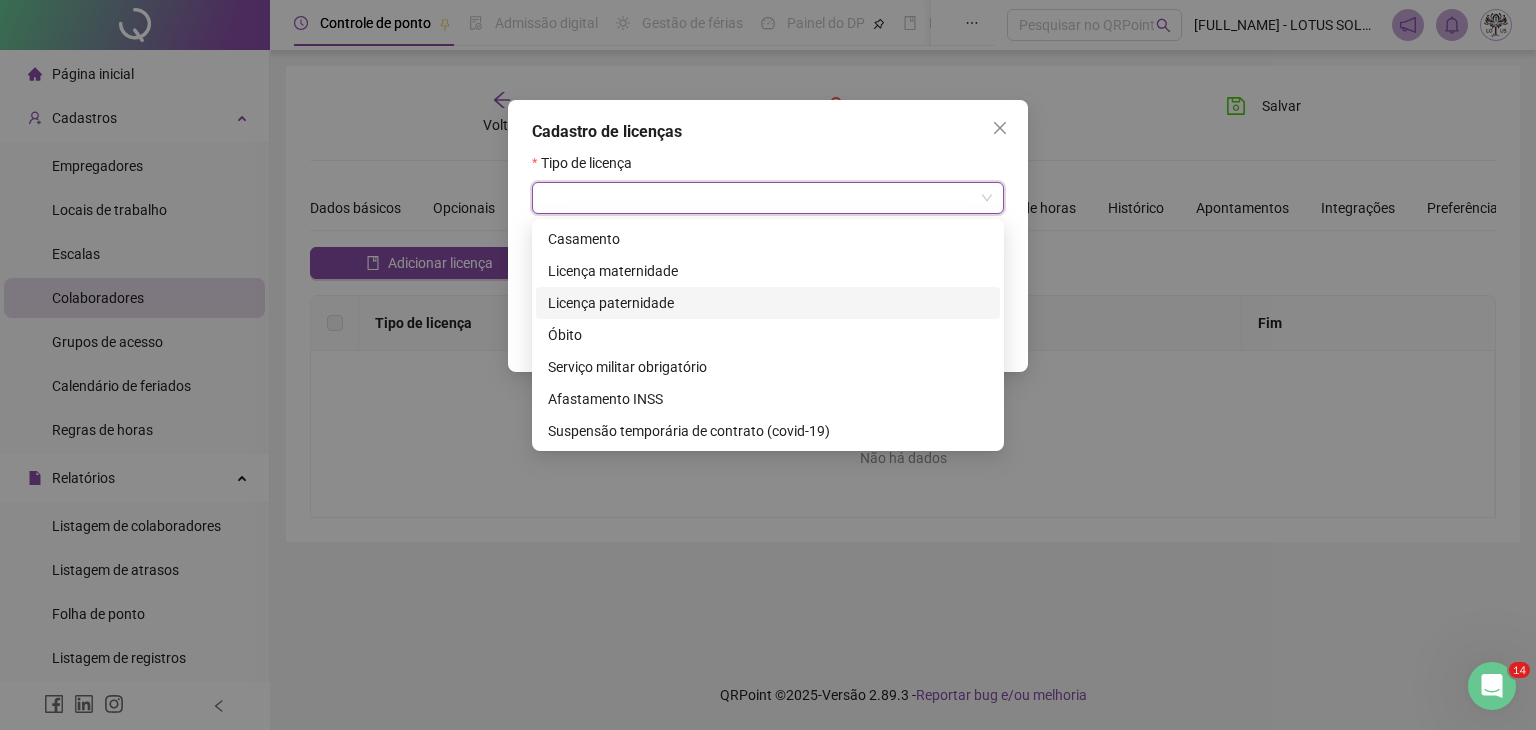 click on "Licença paternidade" at bounding box center [768, 303] 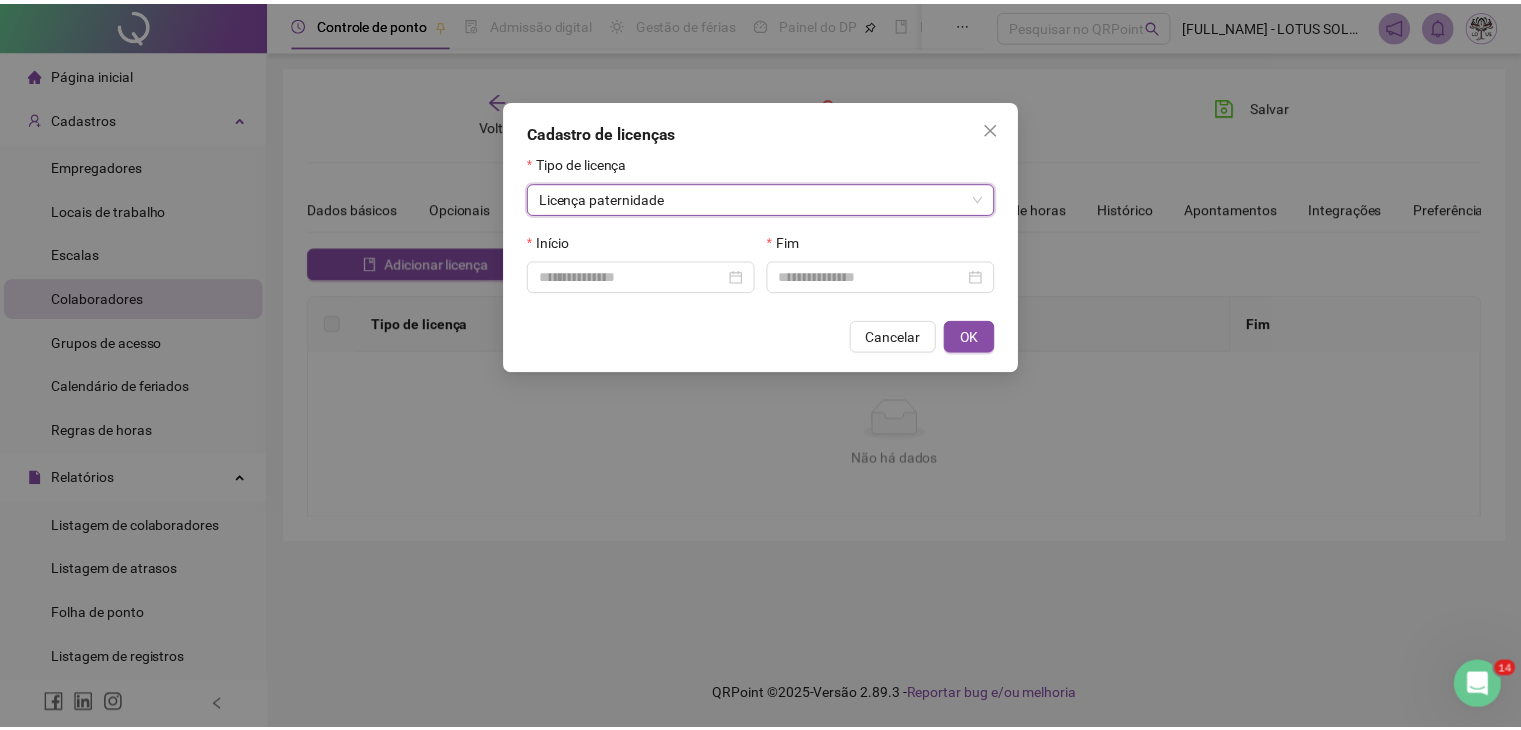 scroll, scrollTop: 1315, scrollLeft: 0, axis: vertical 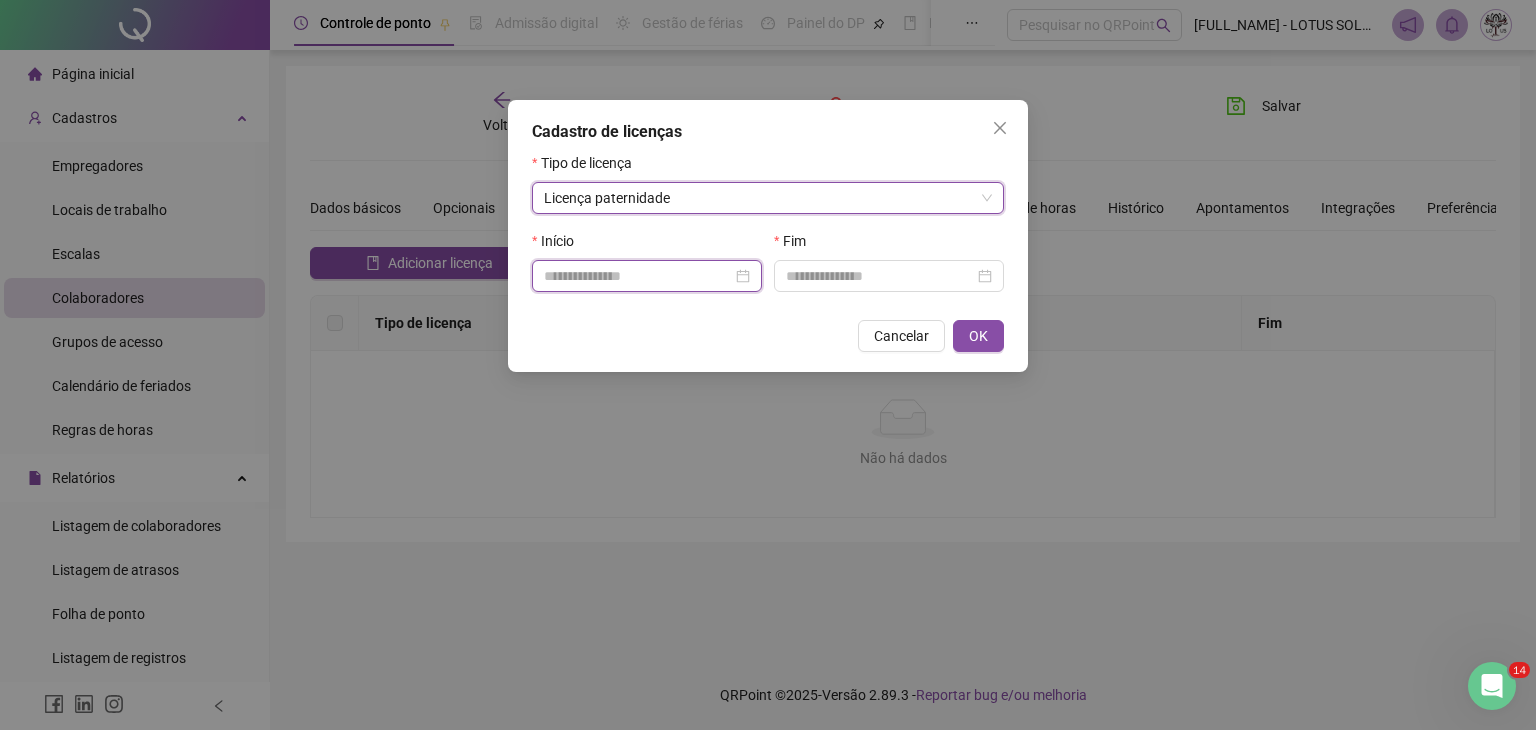 click at bounding box center [638, 276] 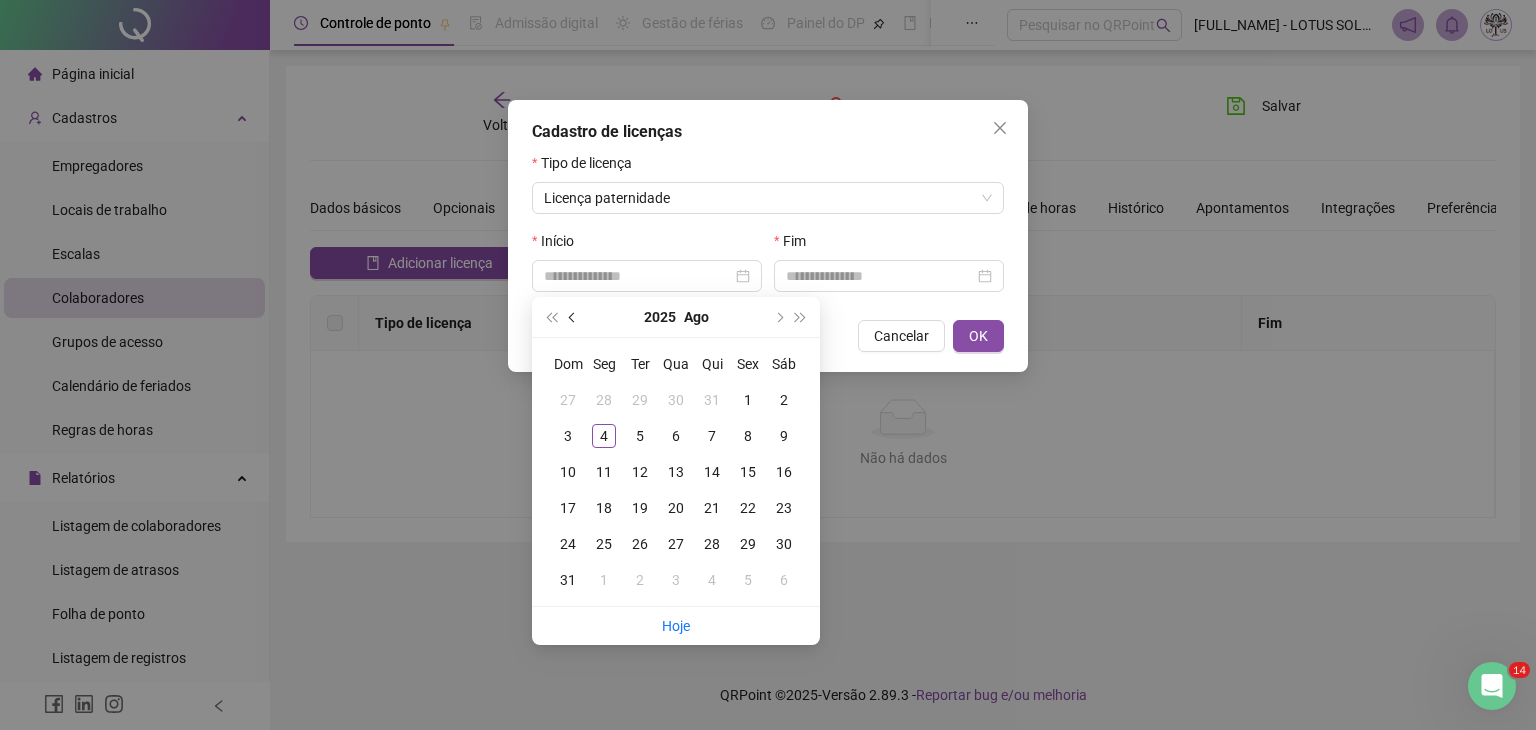 click at bounding box center (574, 317) 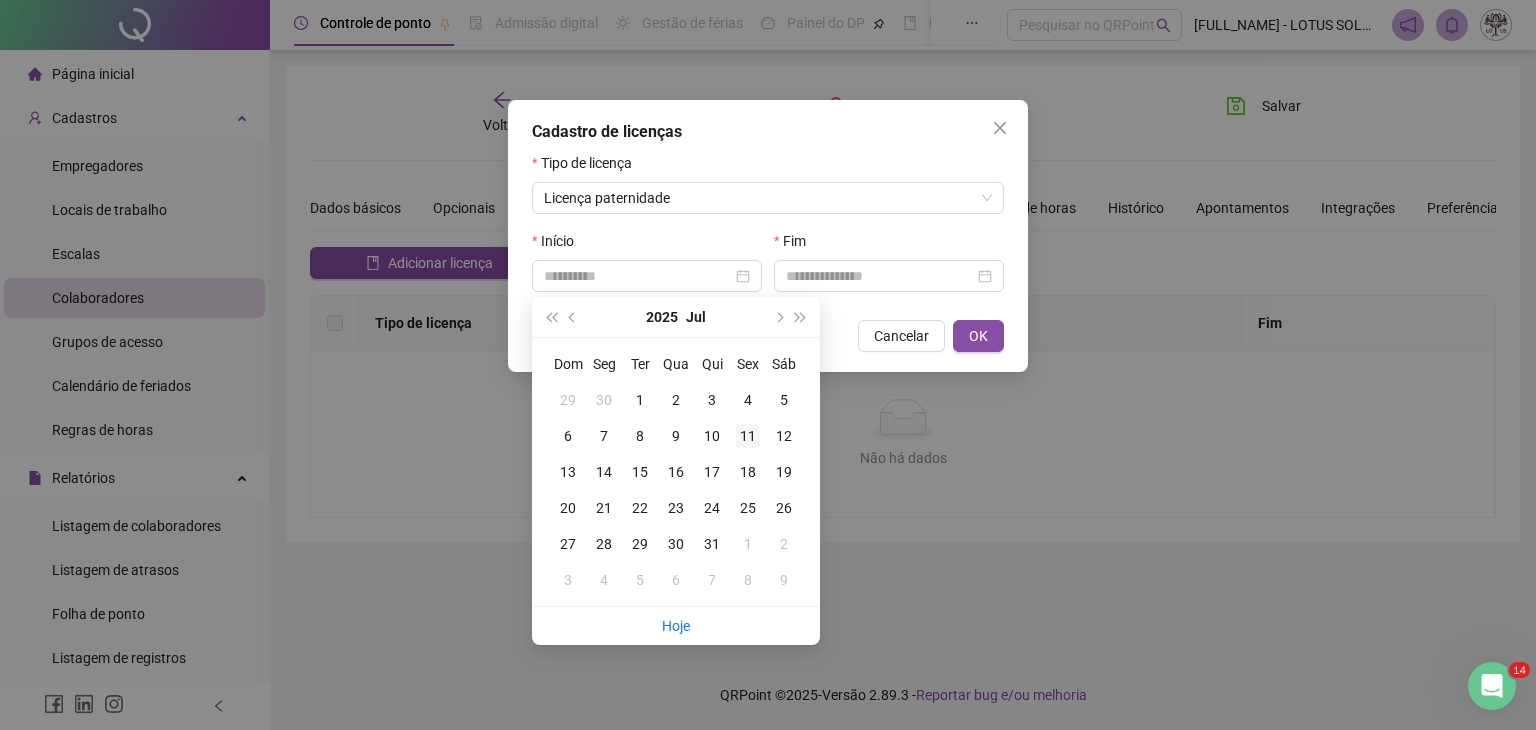 type on "**********" 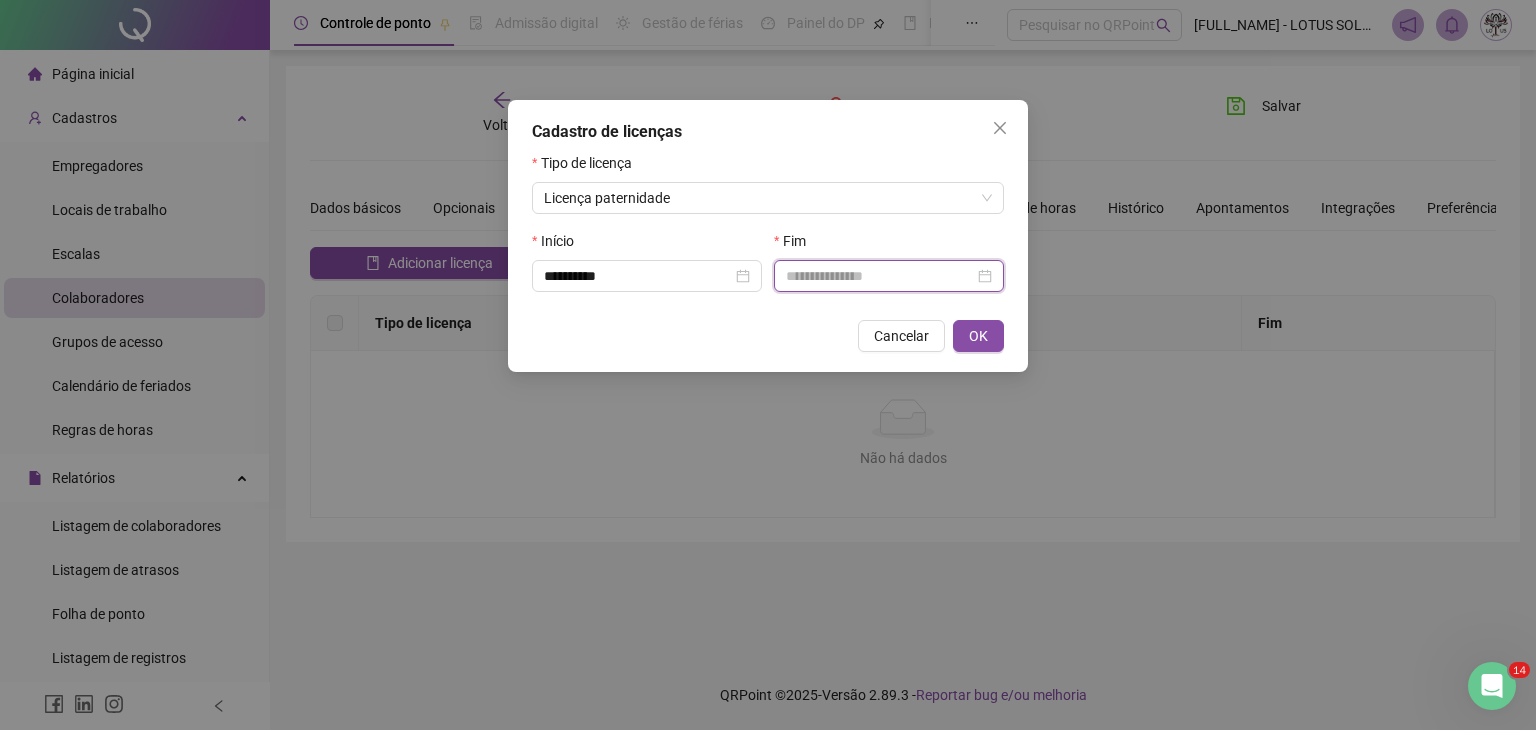 click at bounding box center [880, 276] 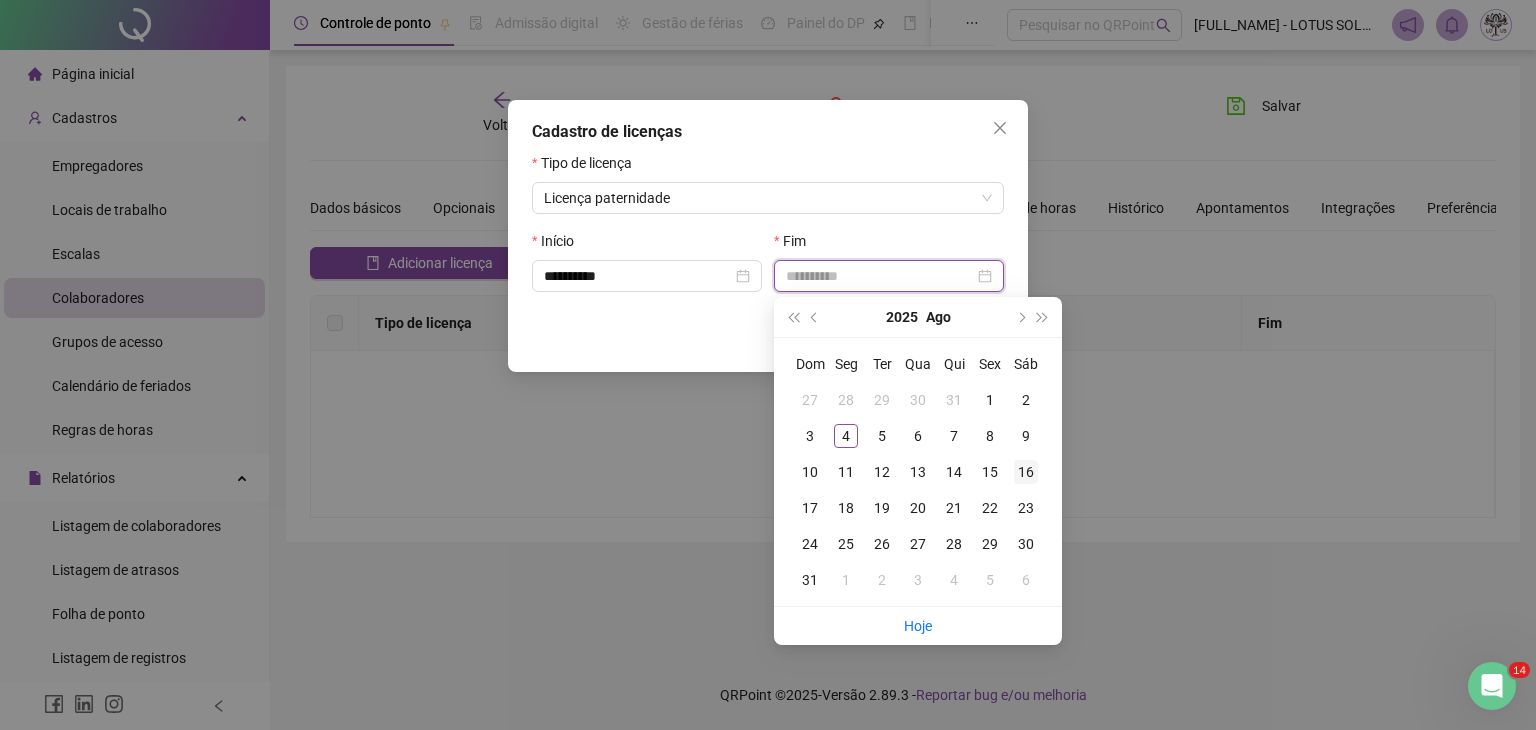 type on "**********" 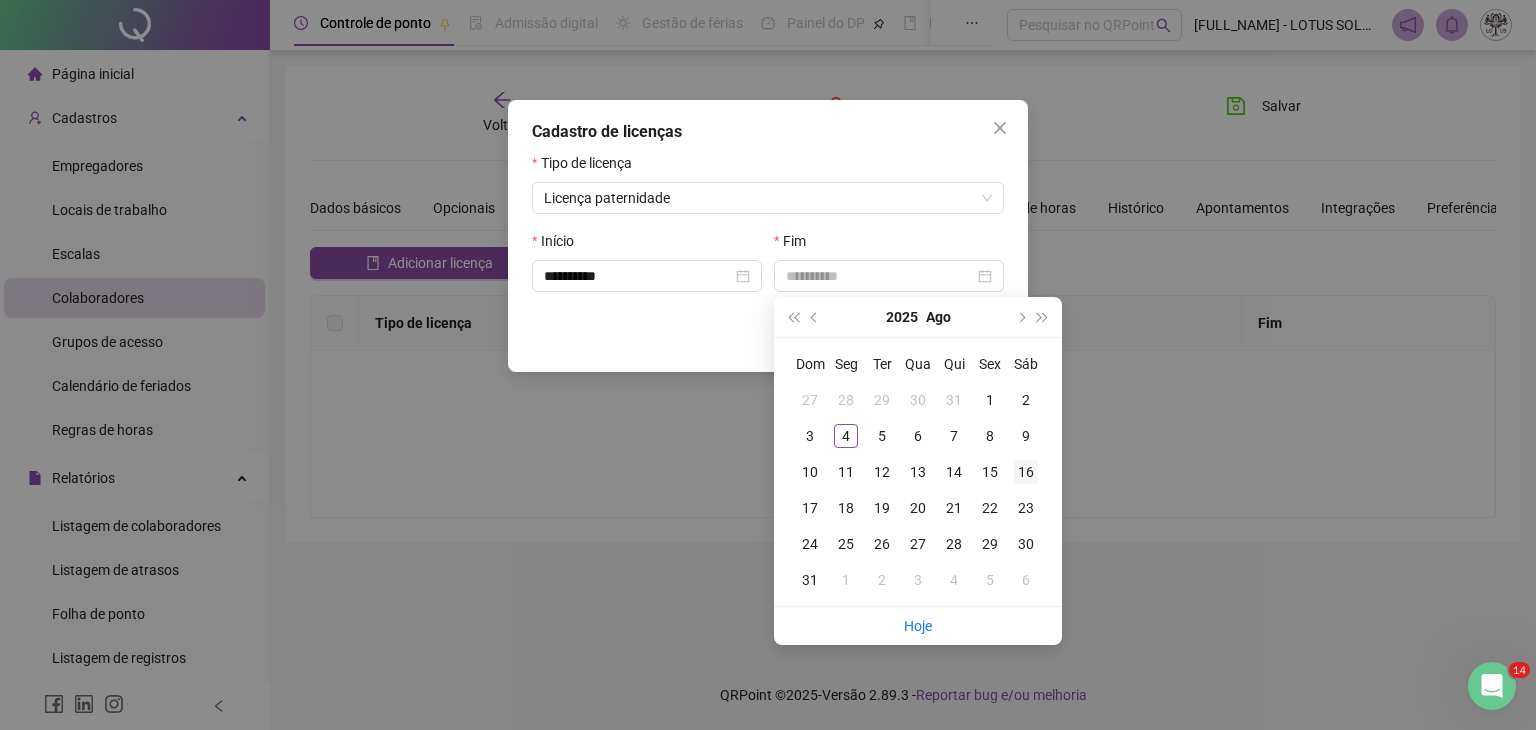 click on "16" at bounding box center [1026, 472] 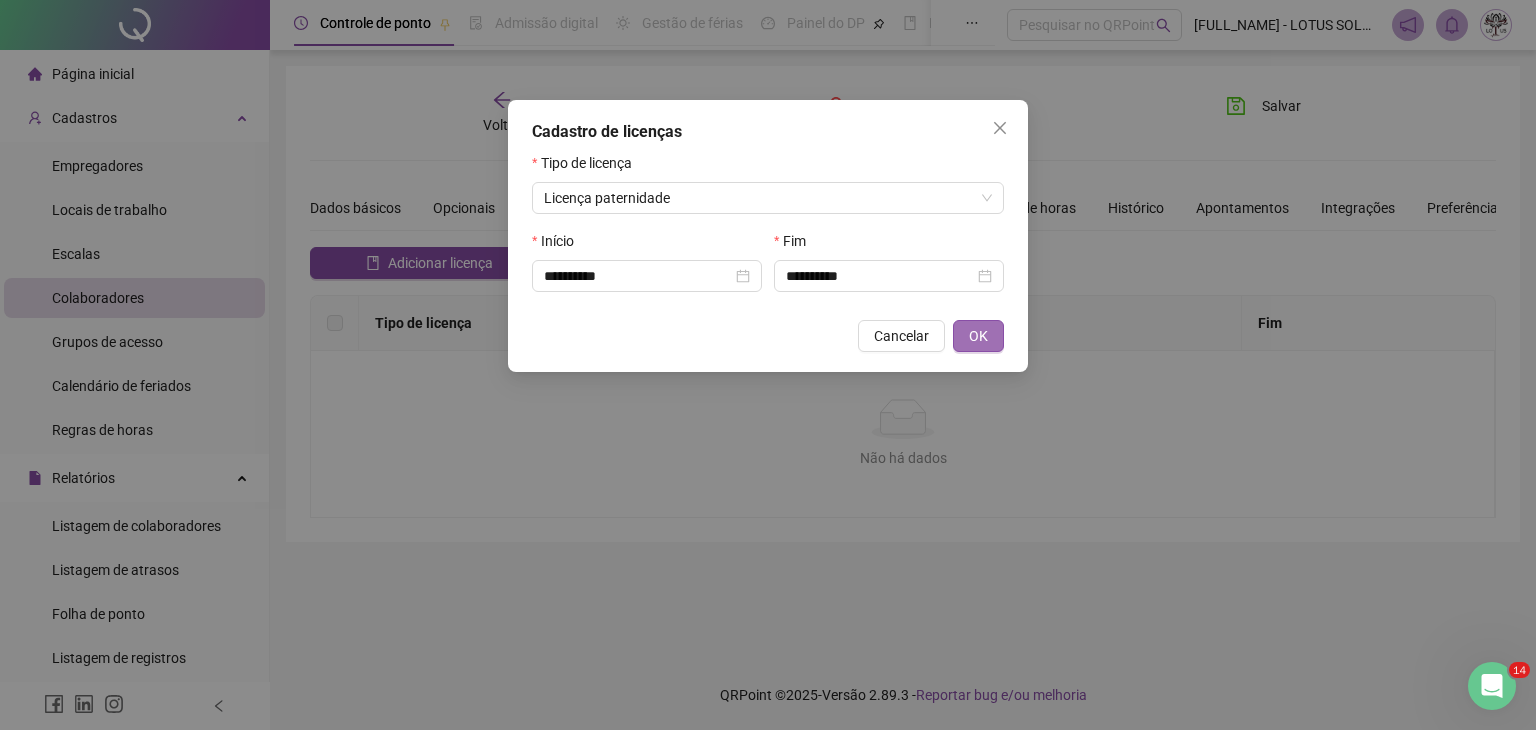 click on "OK" at bounding box center [978, 336] 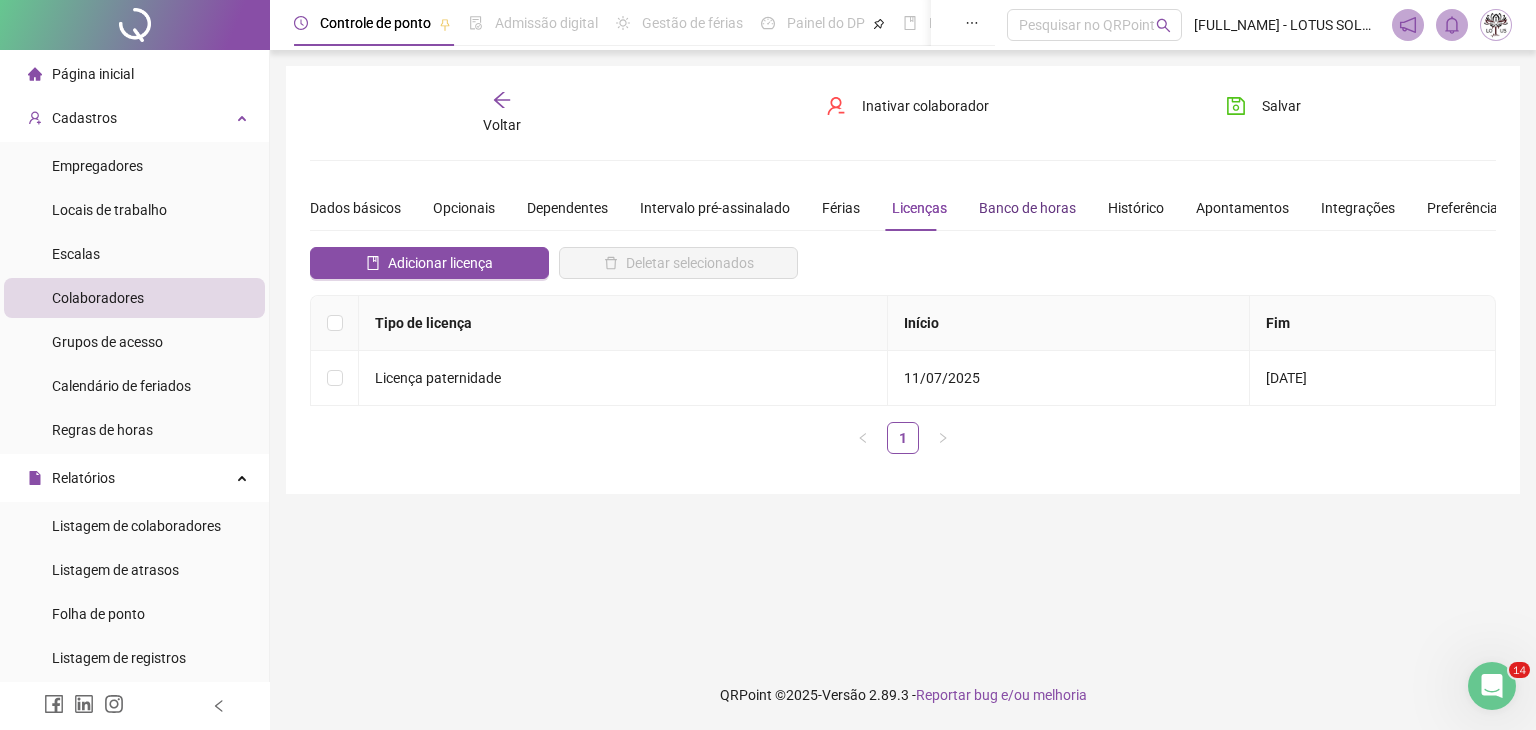 click on "Banco de horas" at bounding box center (1027, 208) 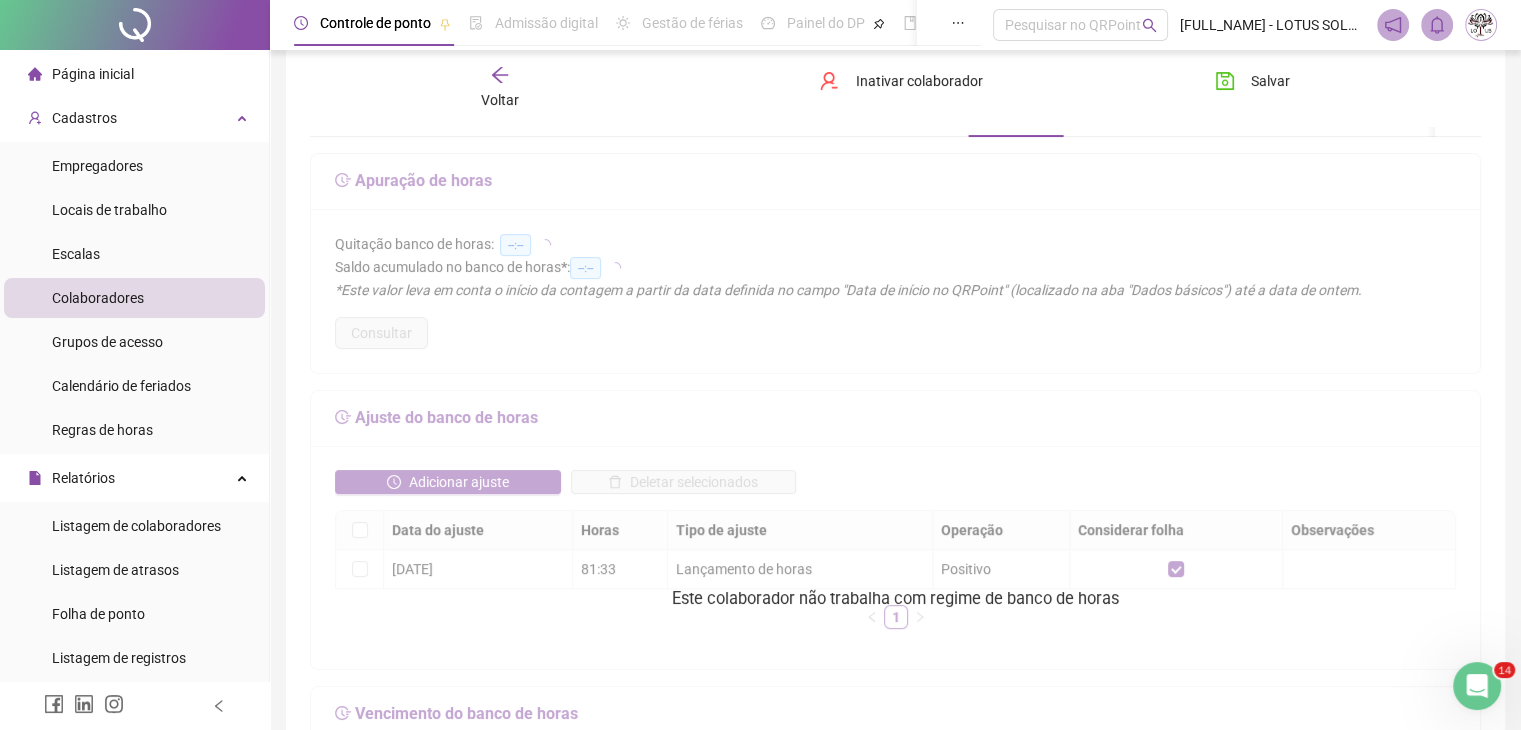 scroll, scrollTop: 0, scrollLeft: 0, axis: both 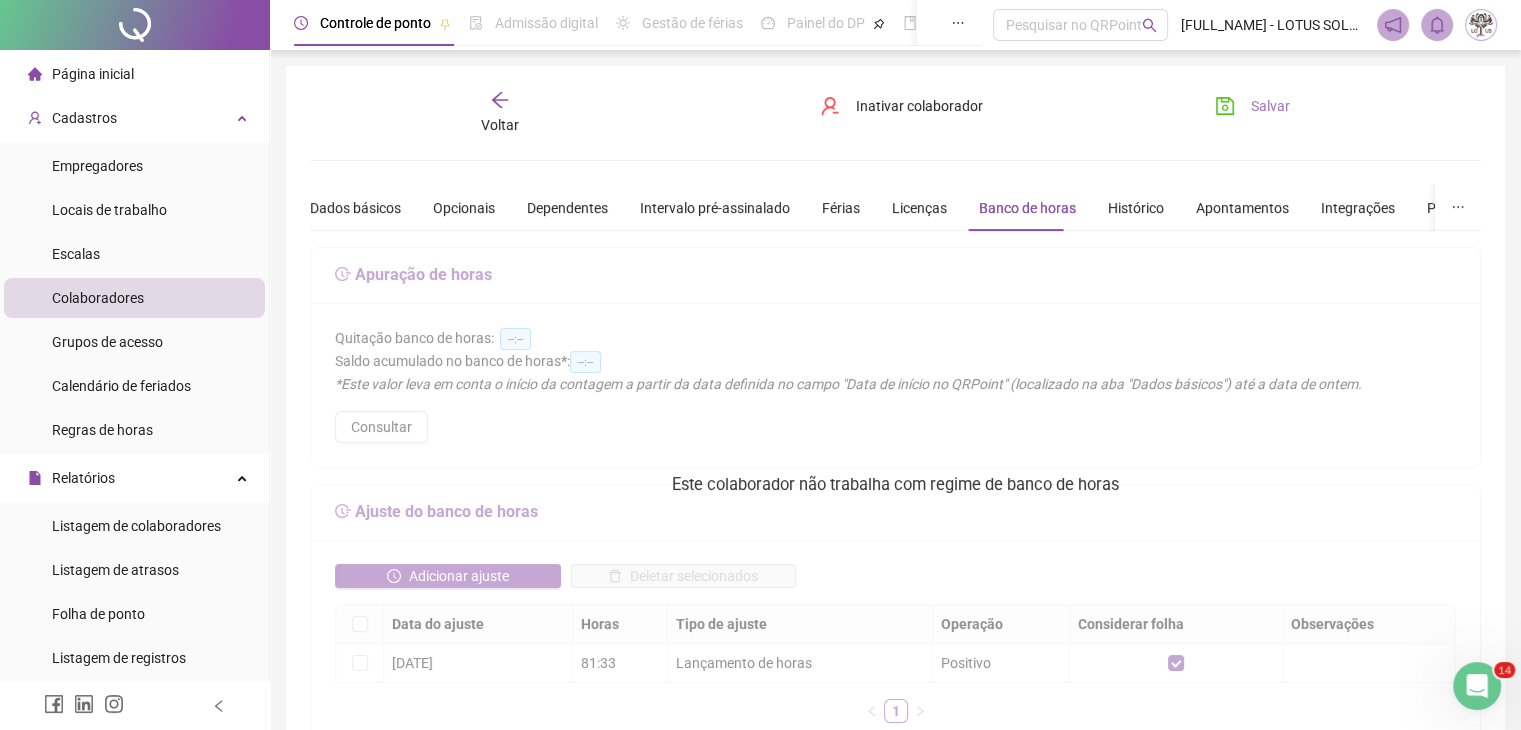 click on "Salvar" at bounding box center [1270, 106] 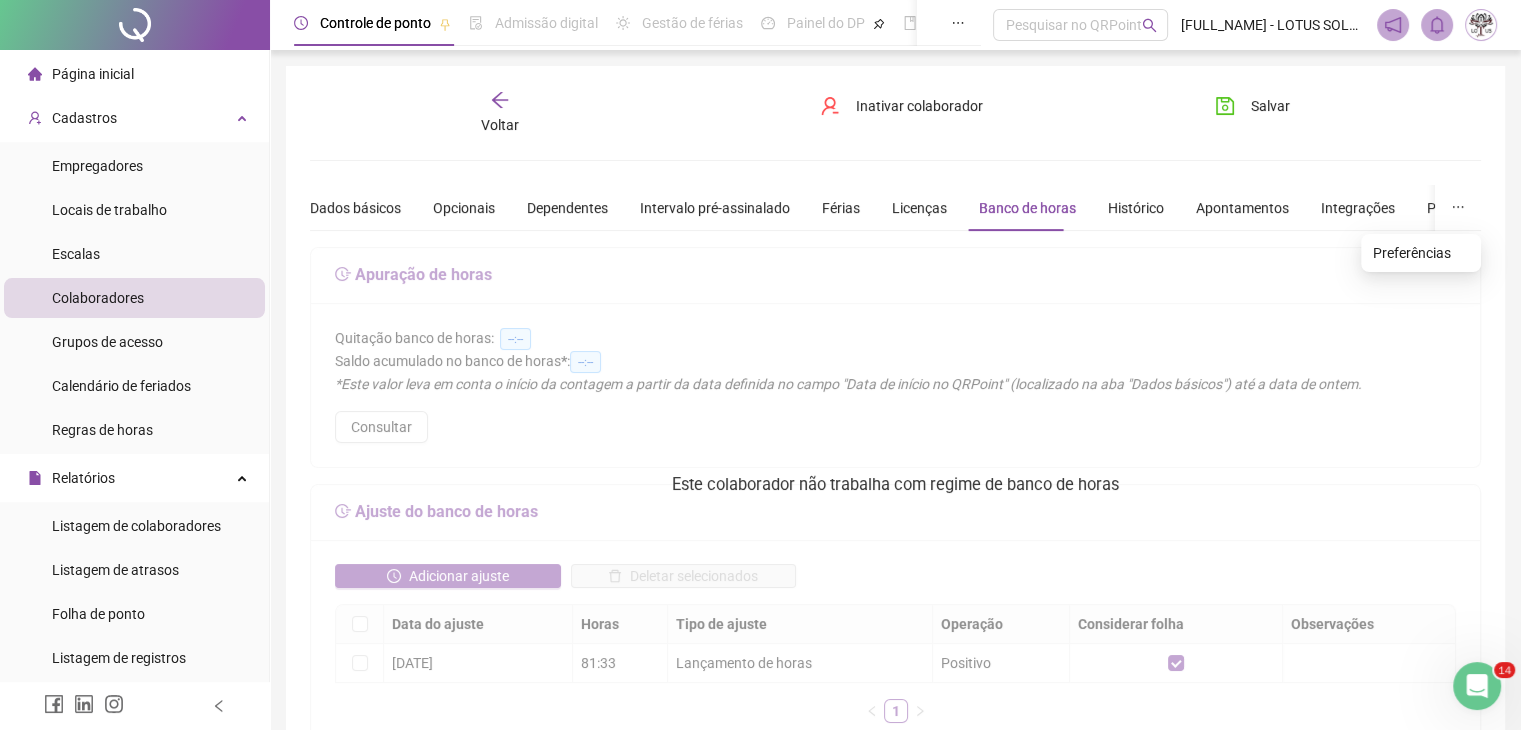 click 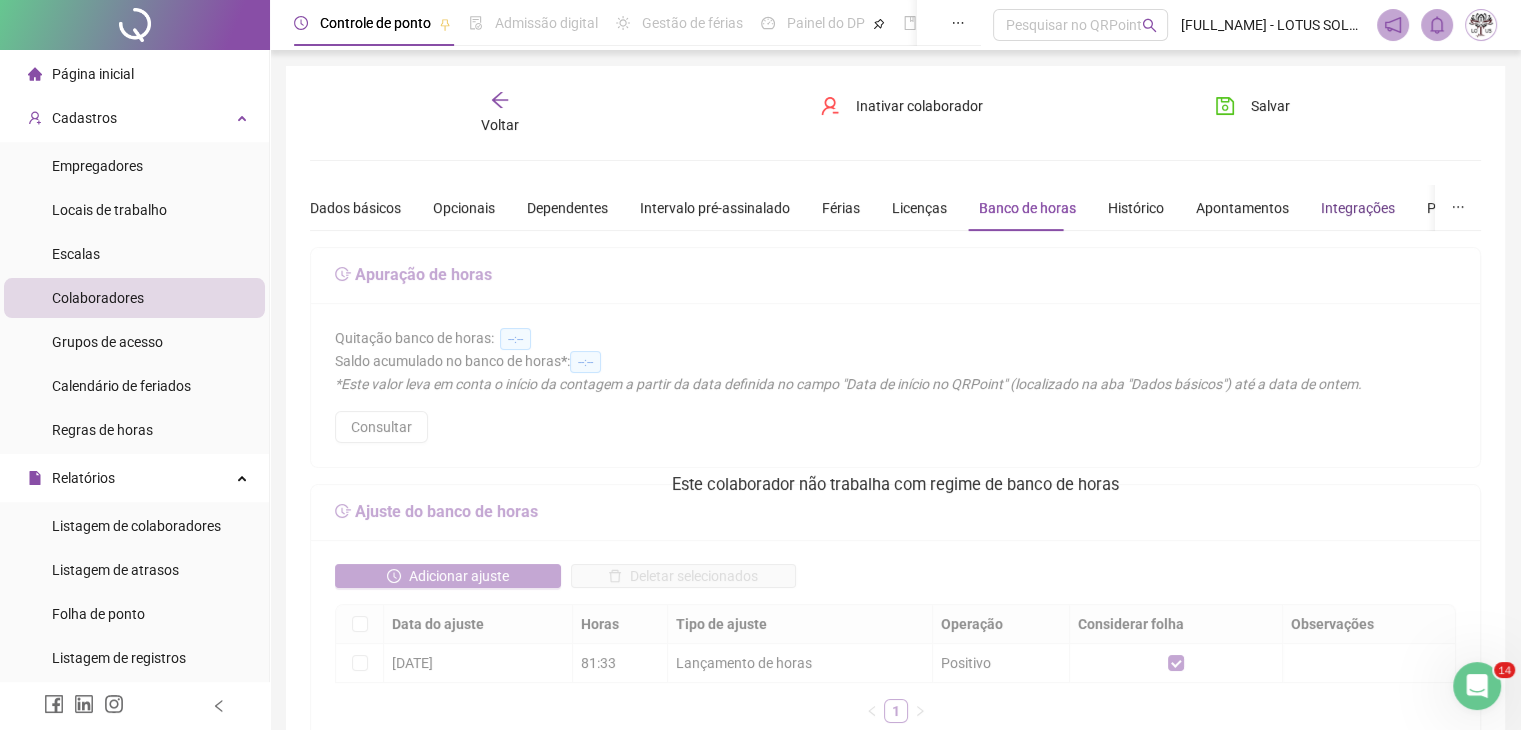click on "Integrações" at bounding box center (1358, 208) 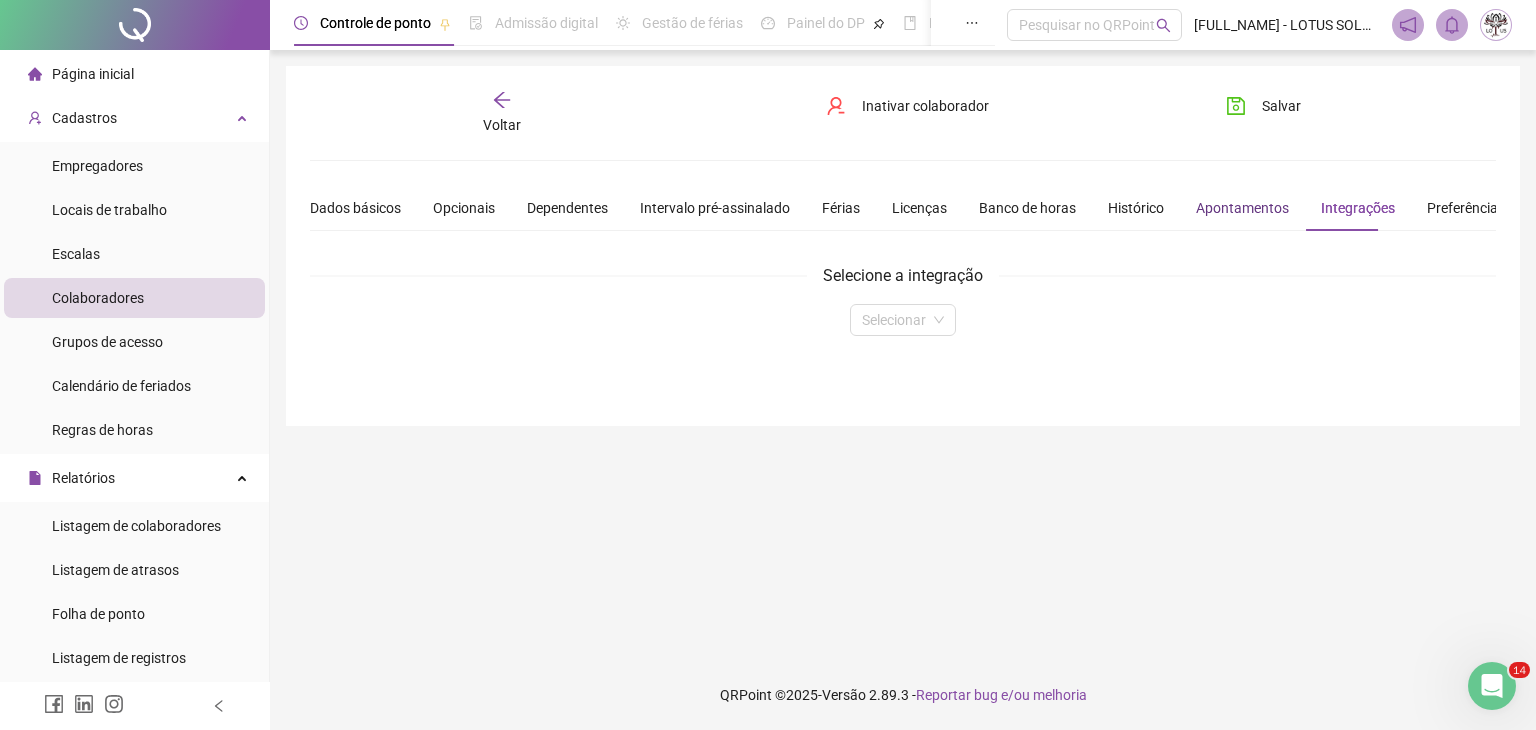 click on "Apontamentos" at bounding box center (1242, 208) 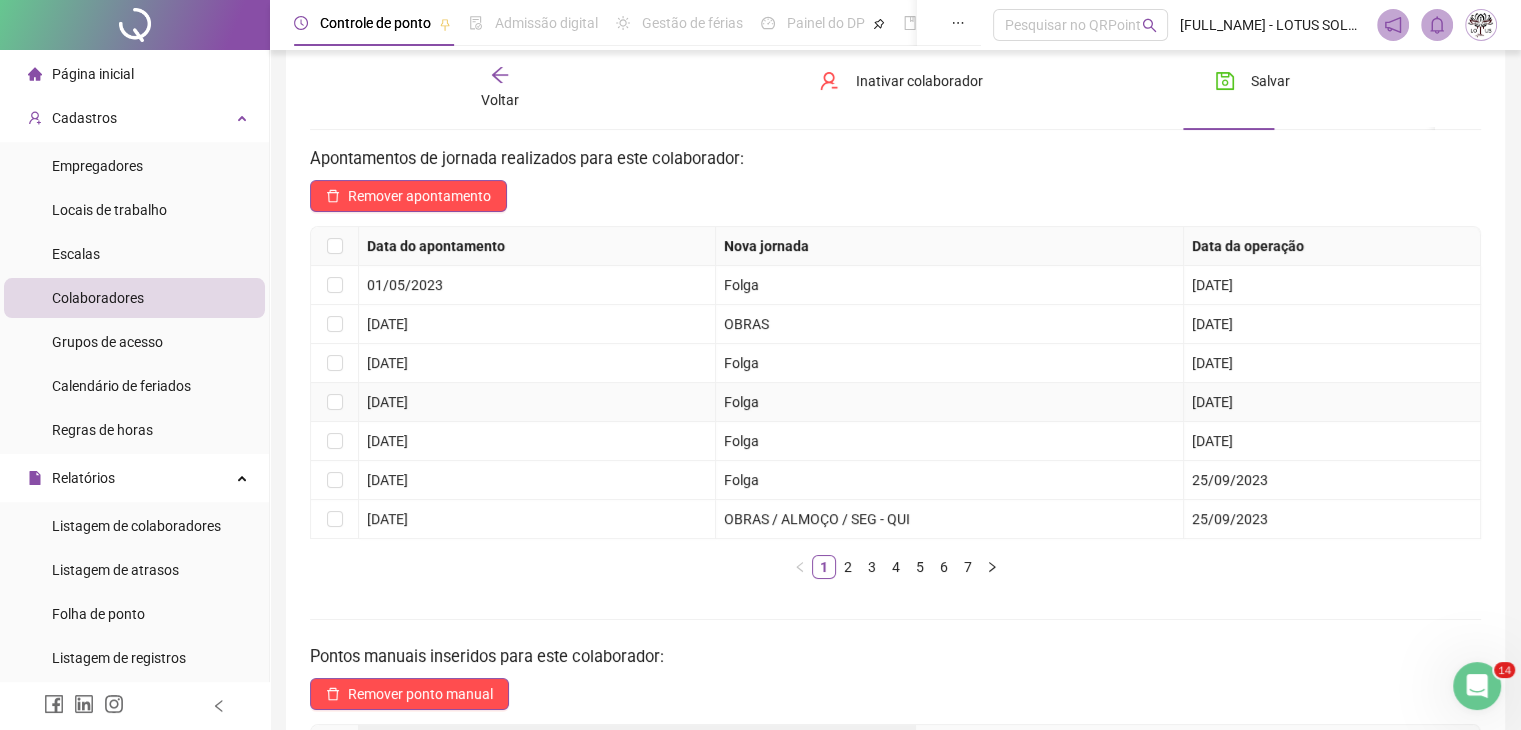 scroll, scrollTop: 0, scrollLeft: 0, axis: both 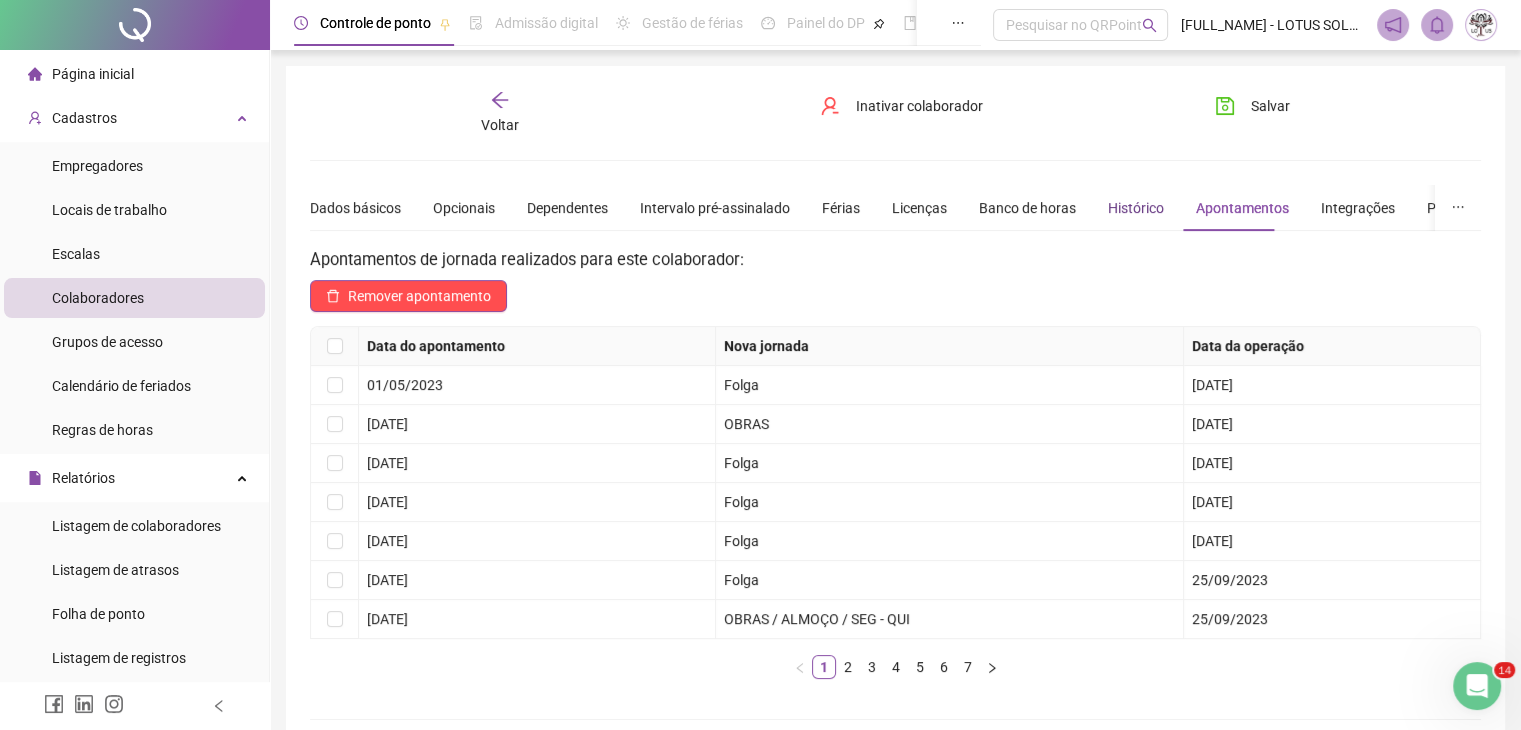 click on "Histórico" at bounding box center (1136, 208) 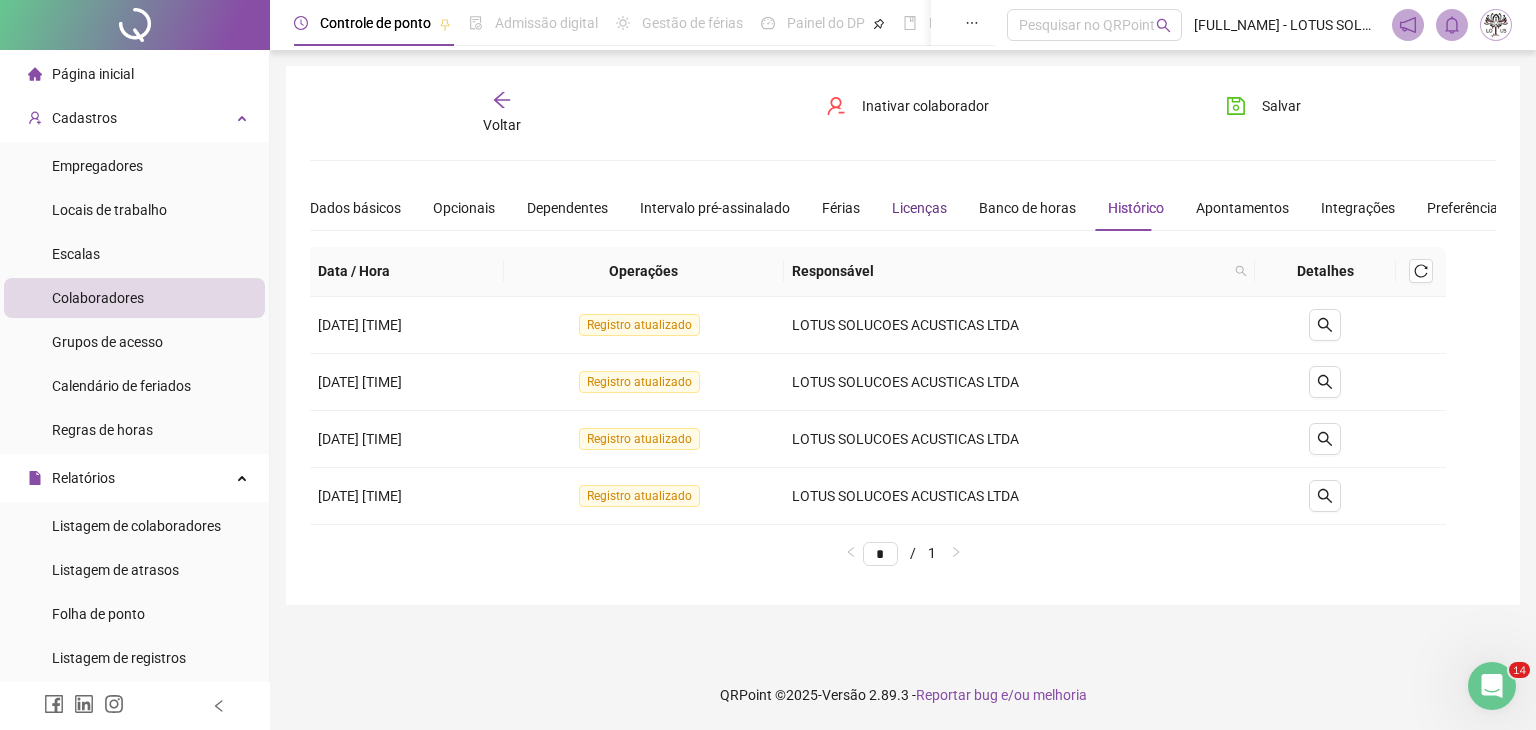 click on "Licenças" at bounding box center [919, 208] 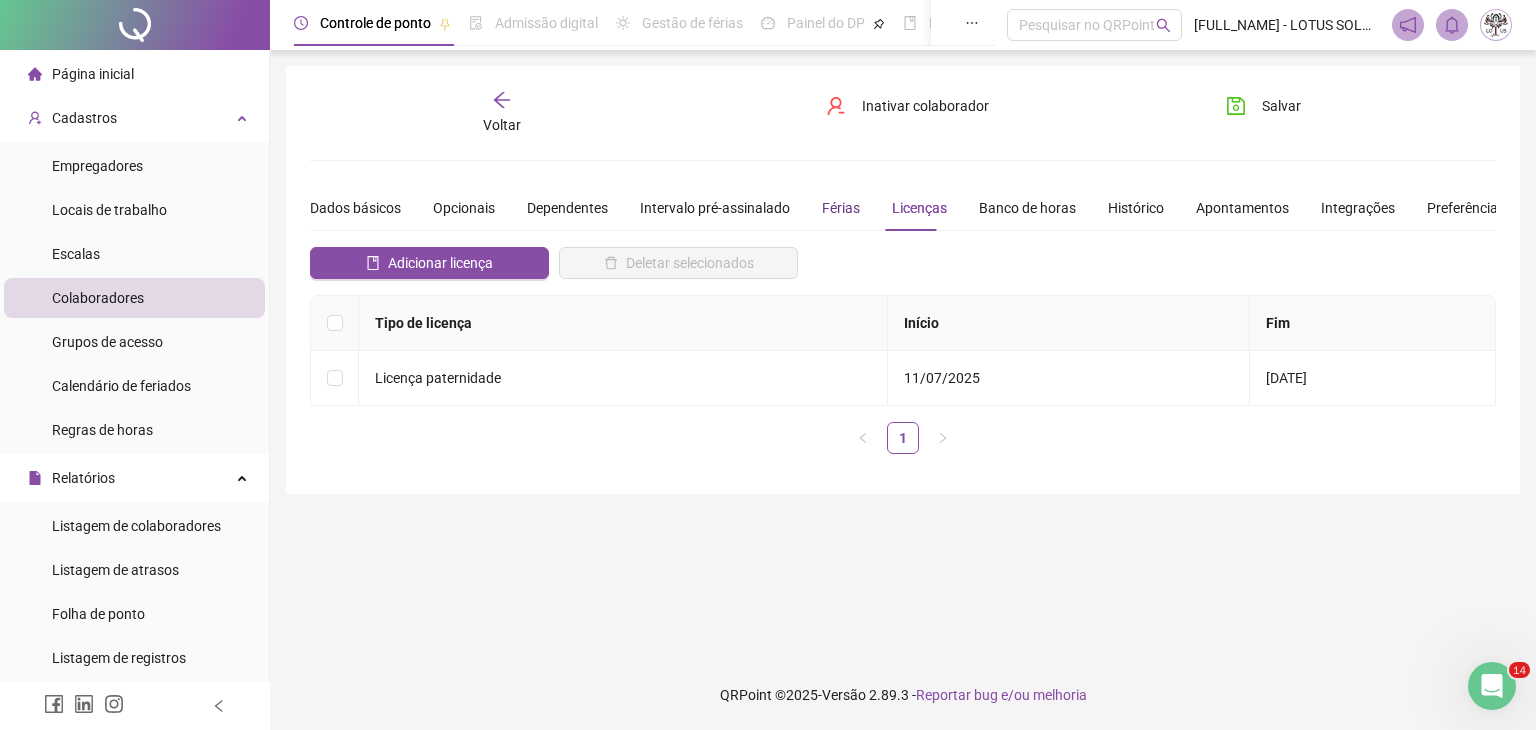 click on "Férias" at bounding box center [841, 208] 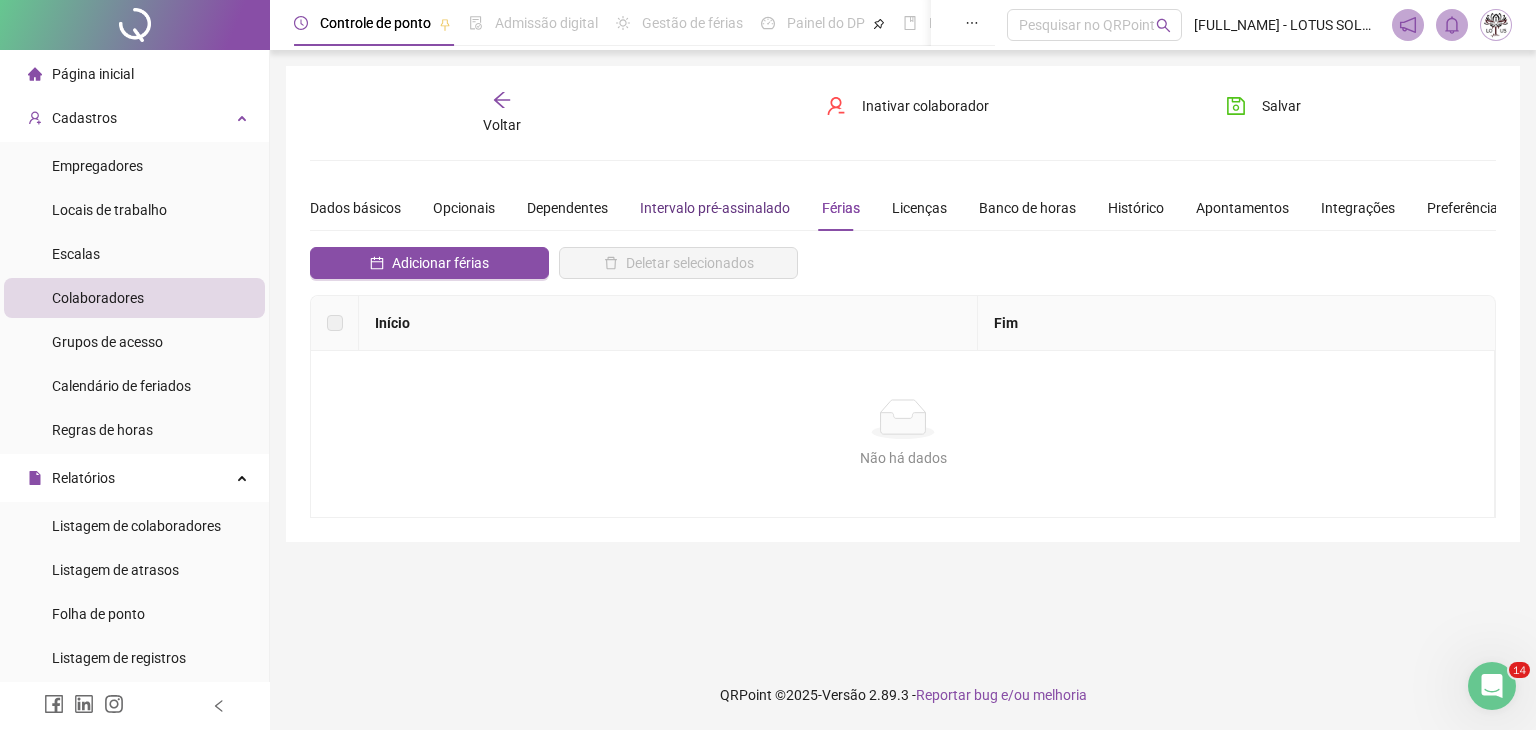 click on "Intervalo pré-assinalado" at bounding box center (715, 208) 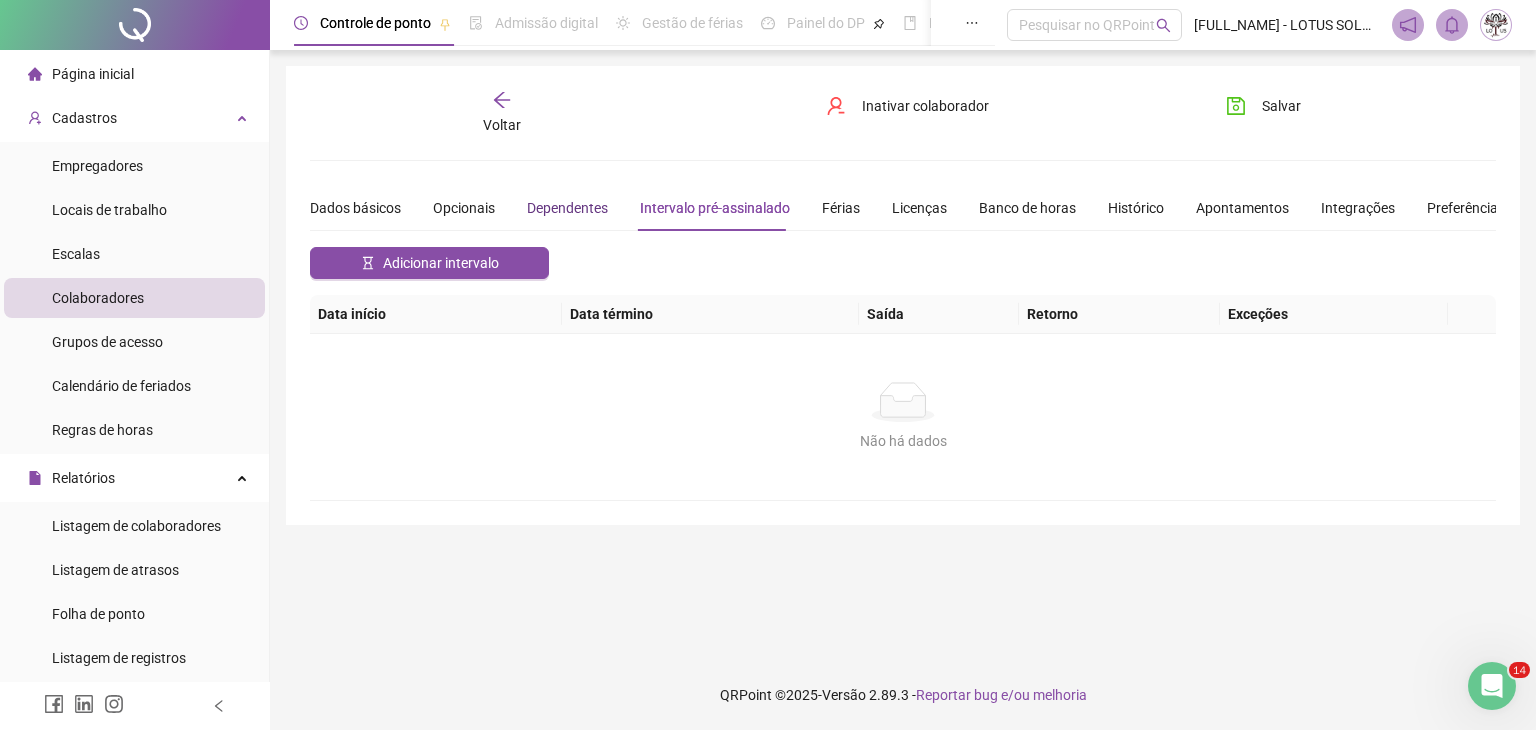 click on "Dependentes" at bounding box center [567, 208] 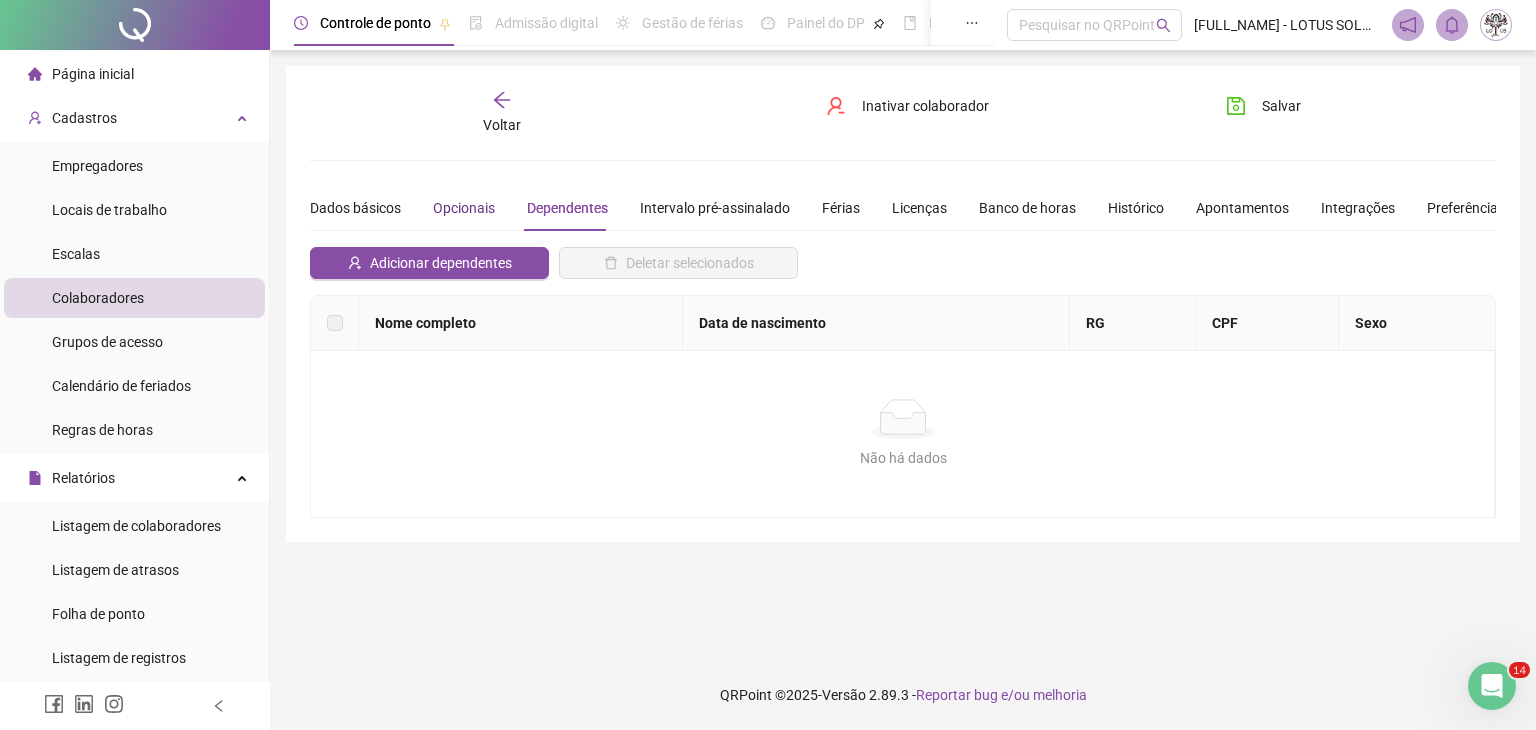 click on "Opcionais" at bounding box center [464, 208] 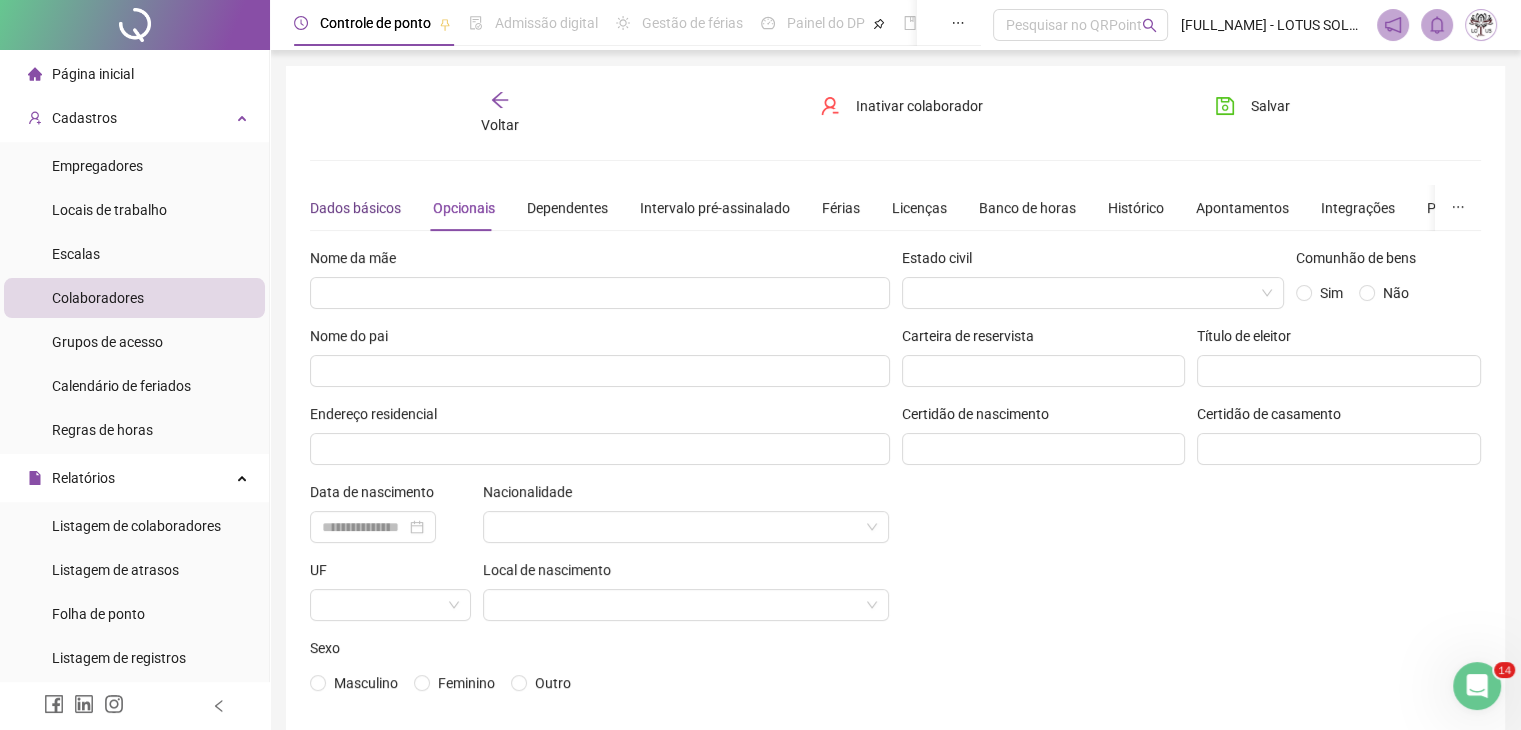 click on "Dados básicos" at bounding box center [355, 208] 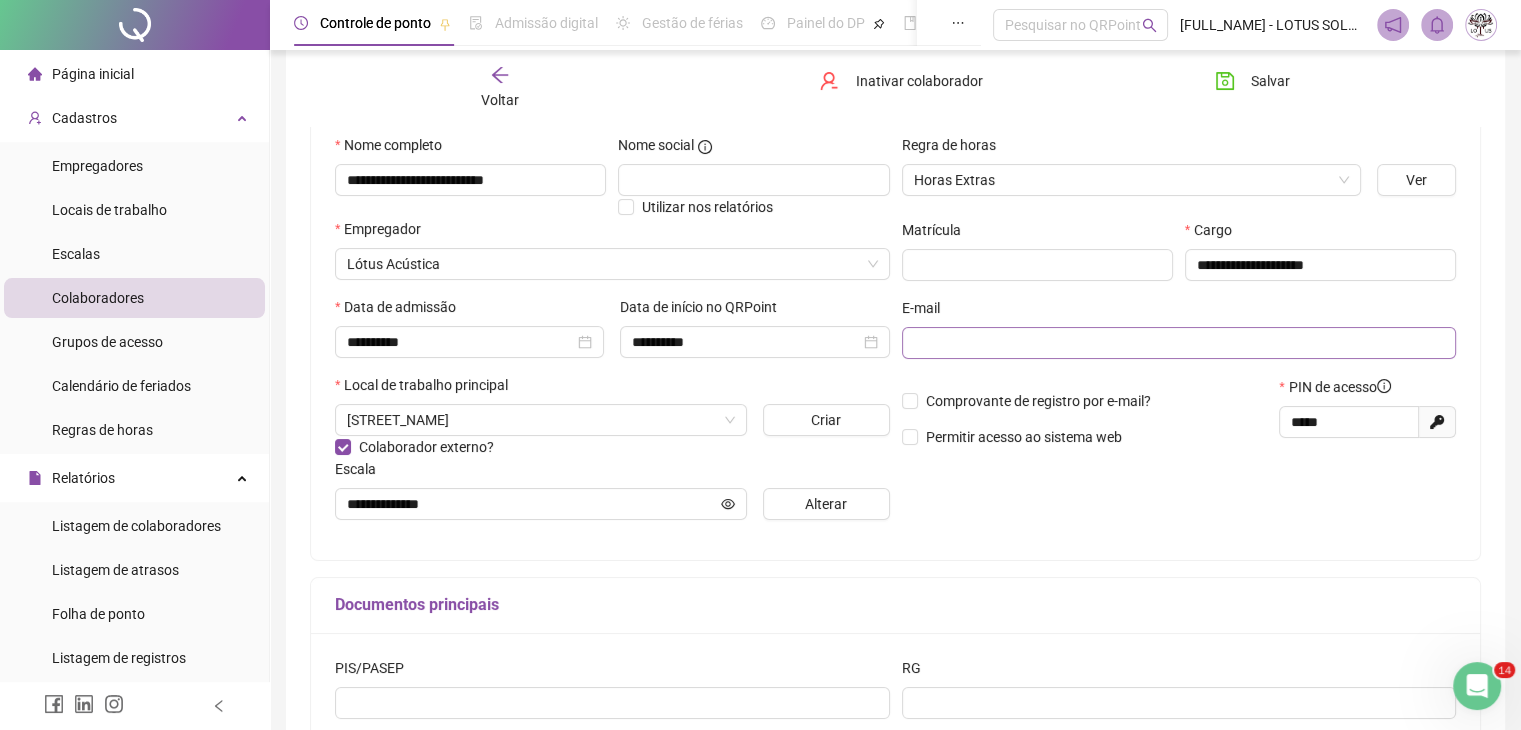 scroll, scrollTop: 200, scrollLeft: 0, axis: vertical 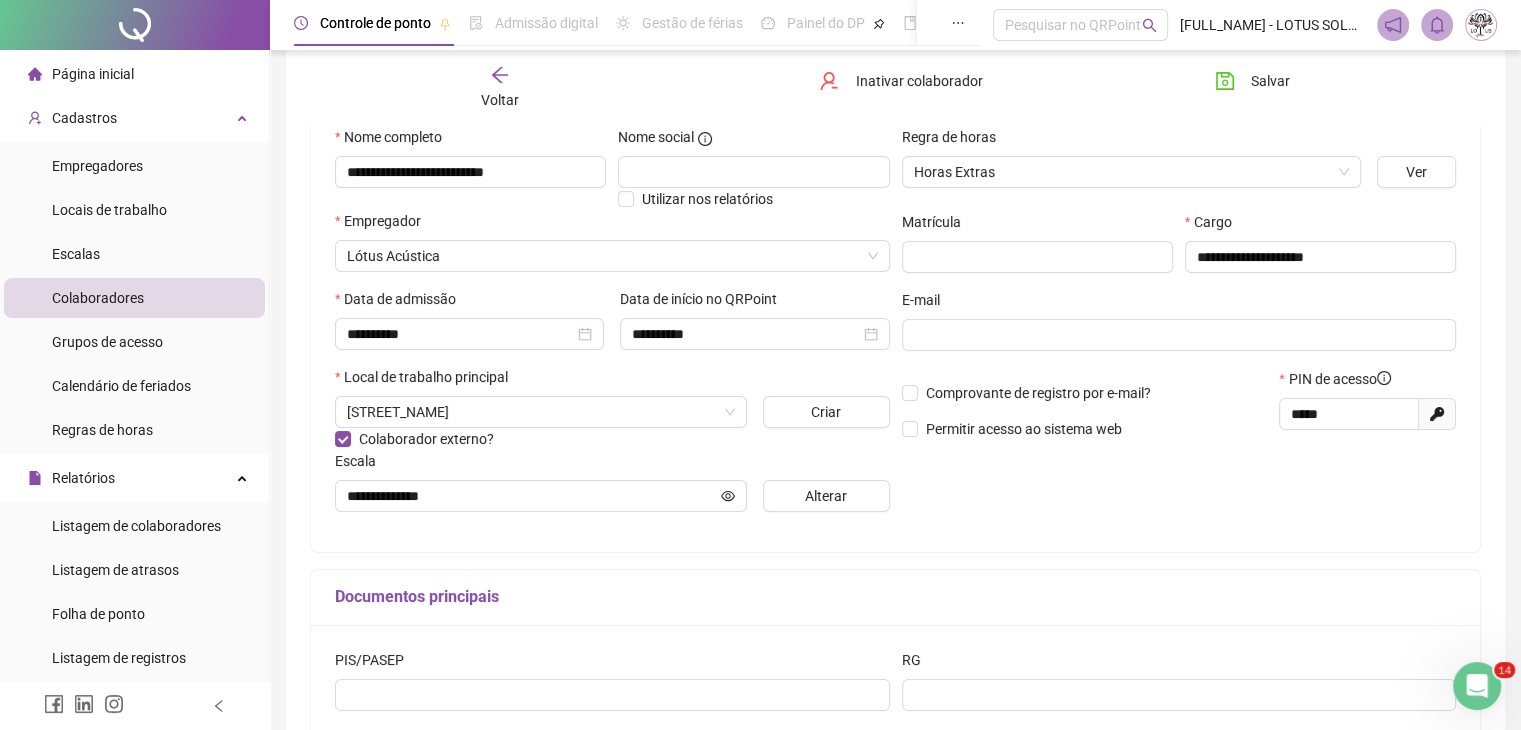 click at bounding box center [1477, 686] 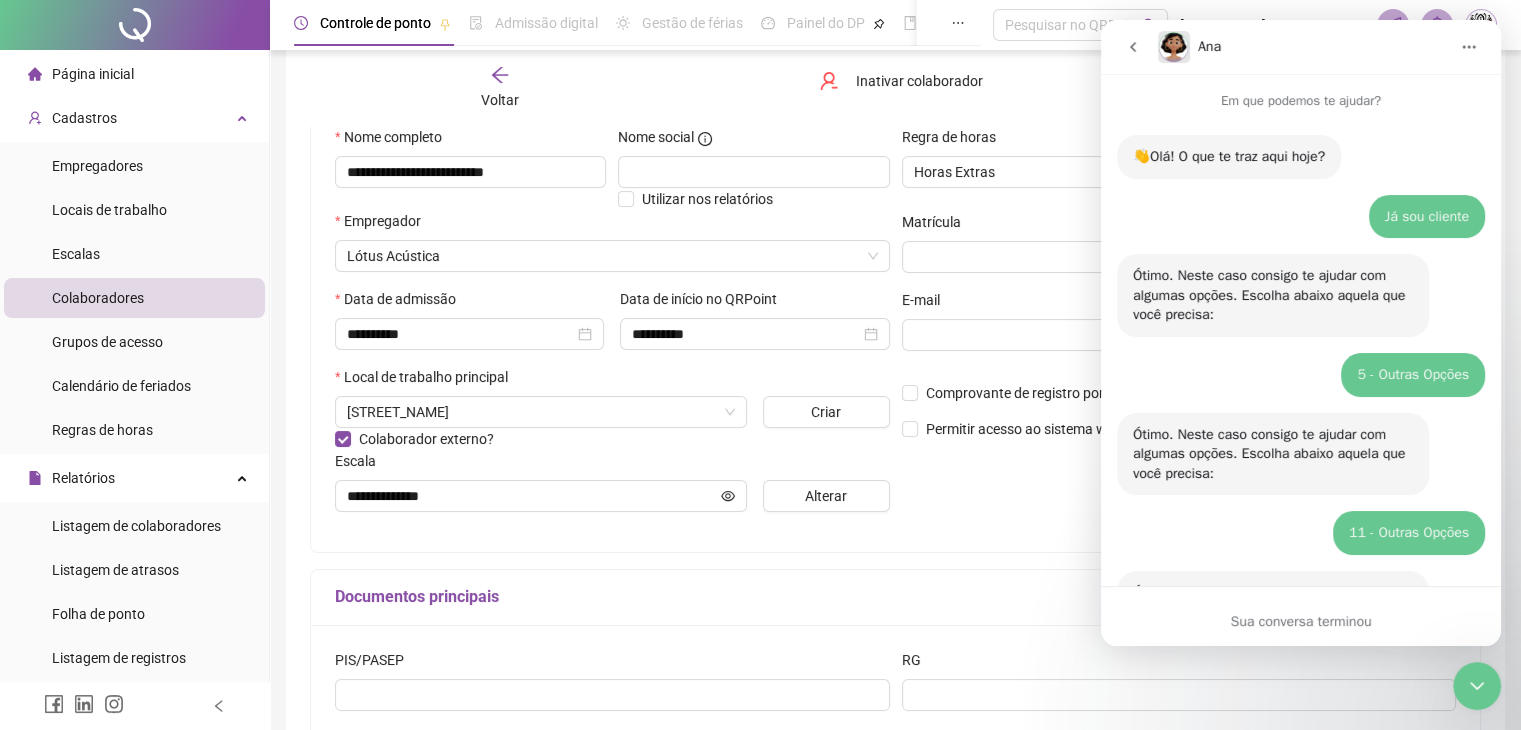 scroll, scrollTop: 1315, scrollLeft: 0, axis: vertical 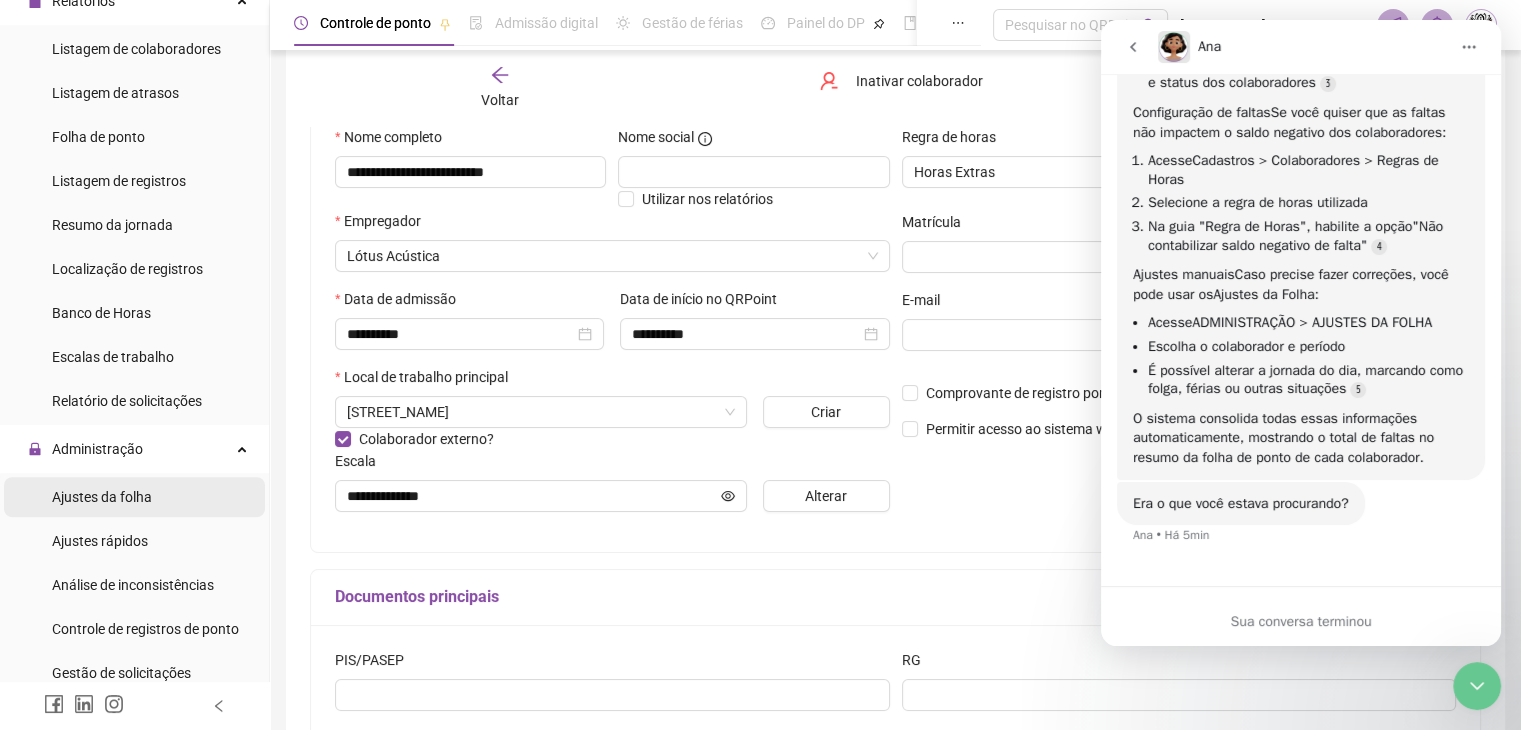 click on "Ajustes da folha" at bounding box center (102, 497) 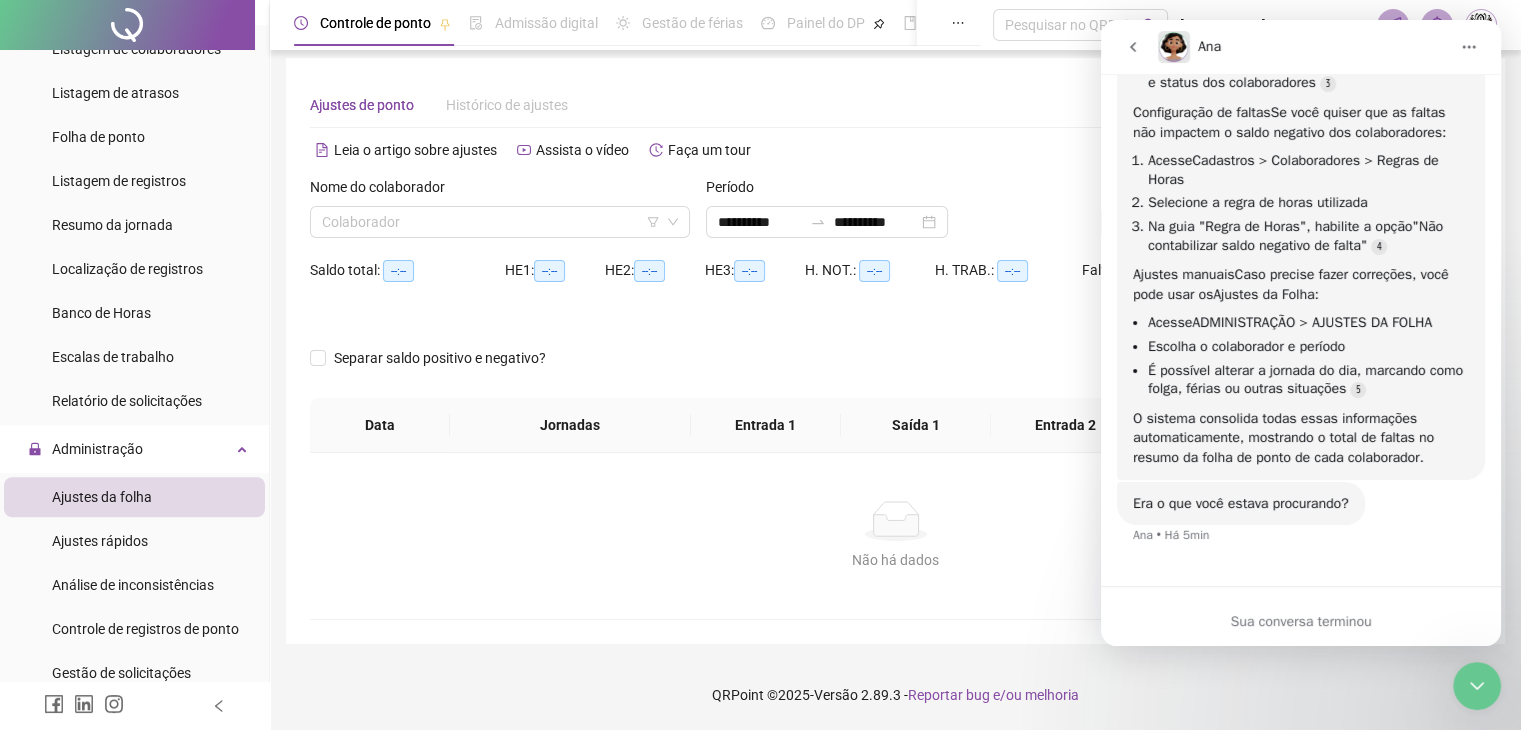 scroll, scrollTop: 8, scrollLeft: 0, axis: vertical 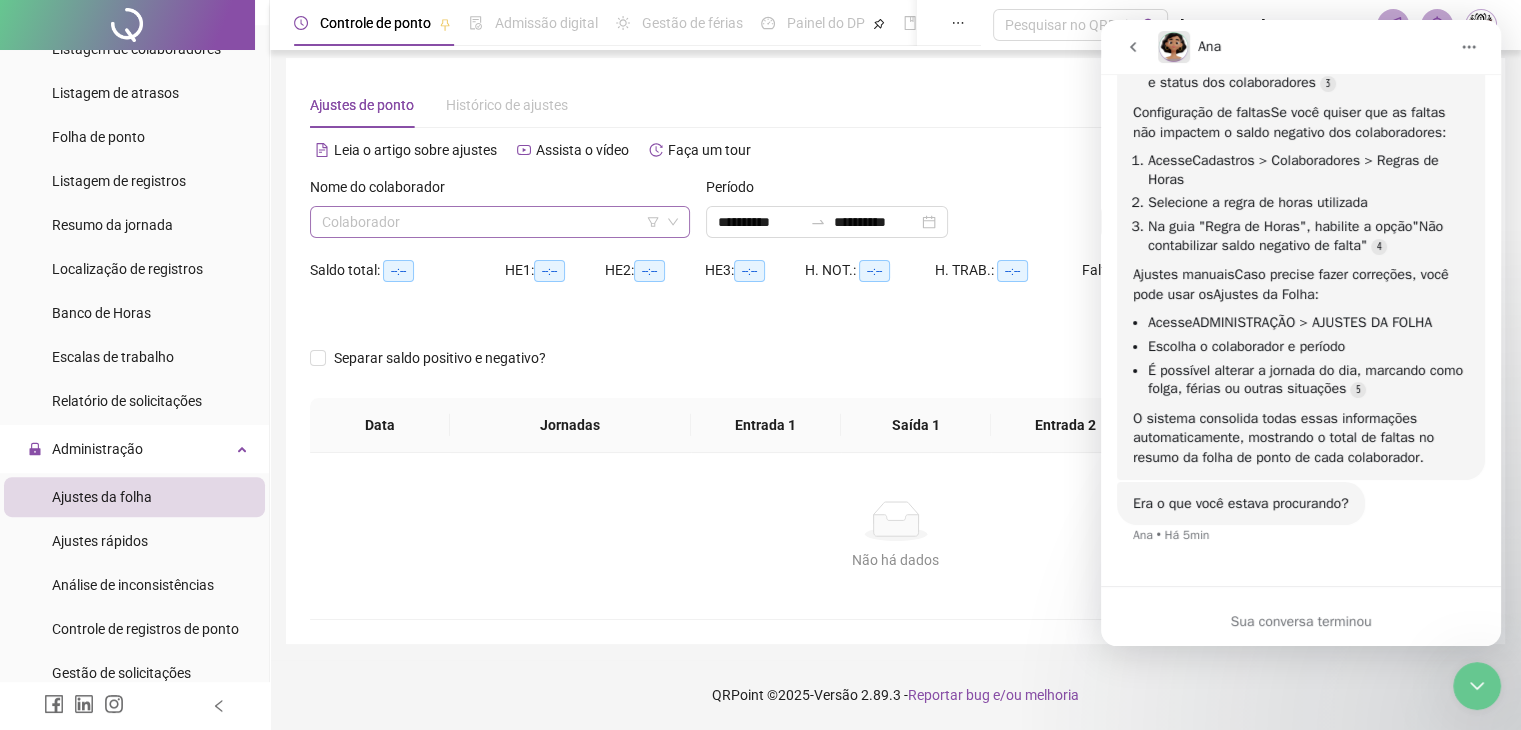 click 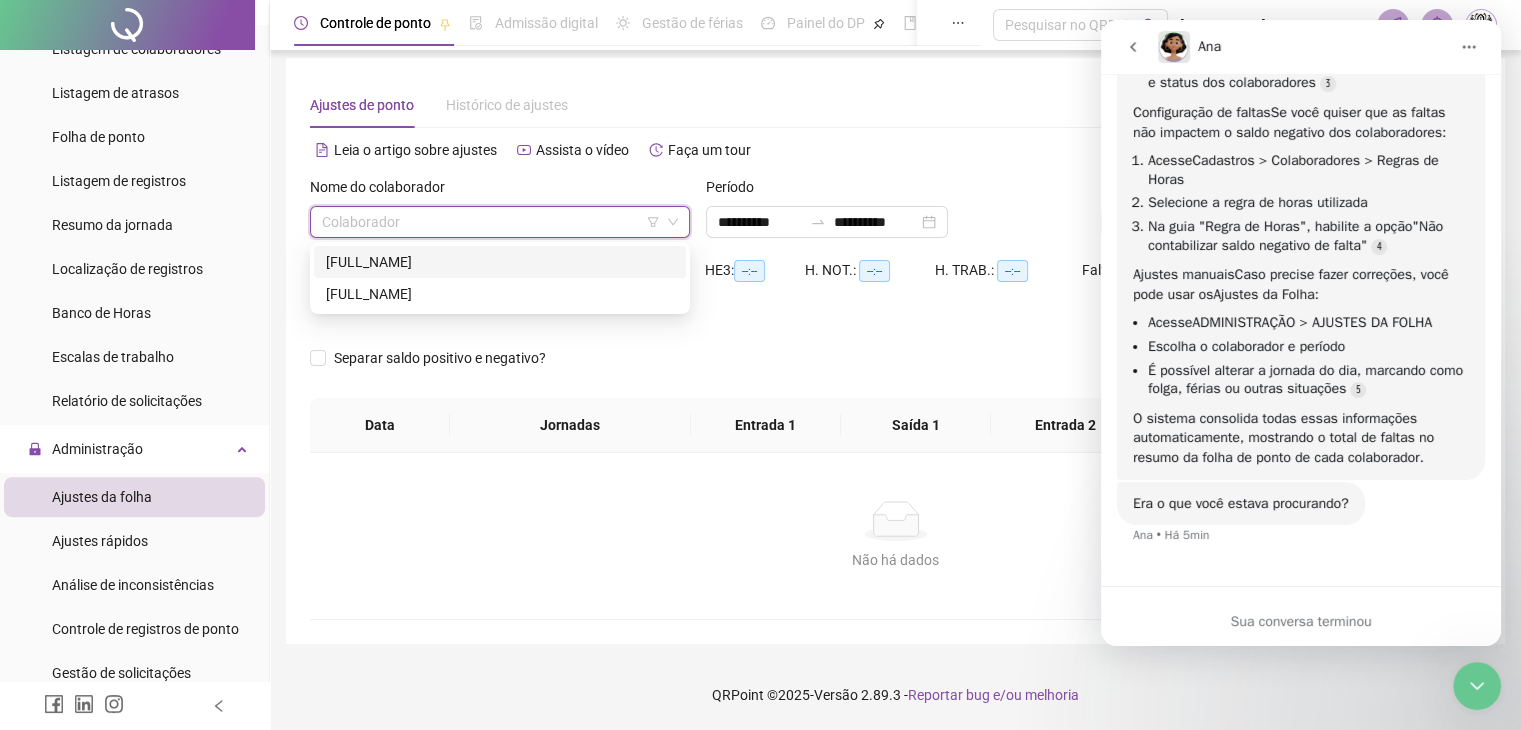 click on "[FIRST] [LAST]" at bounding box center (500, 262) 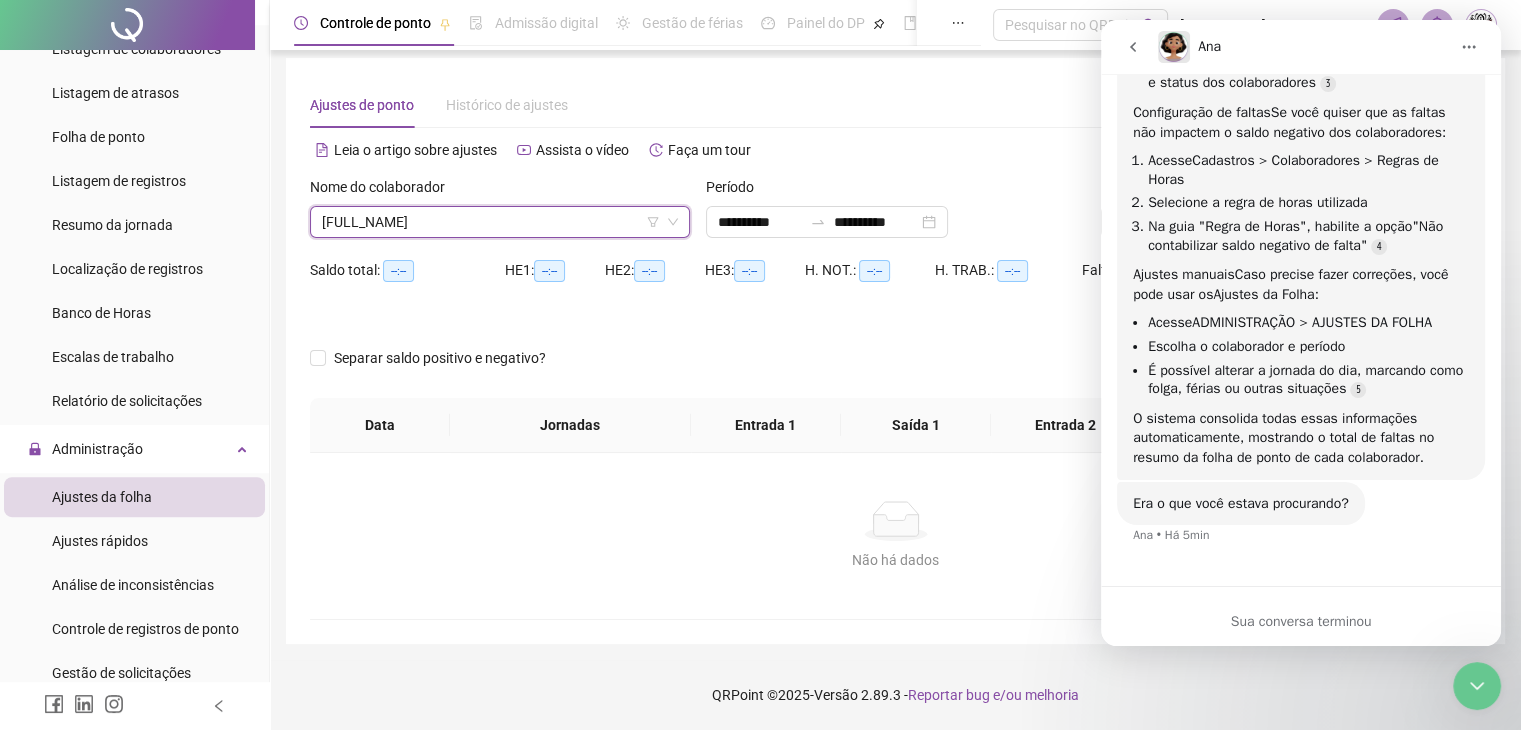 click 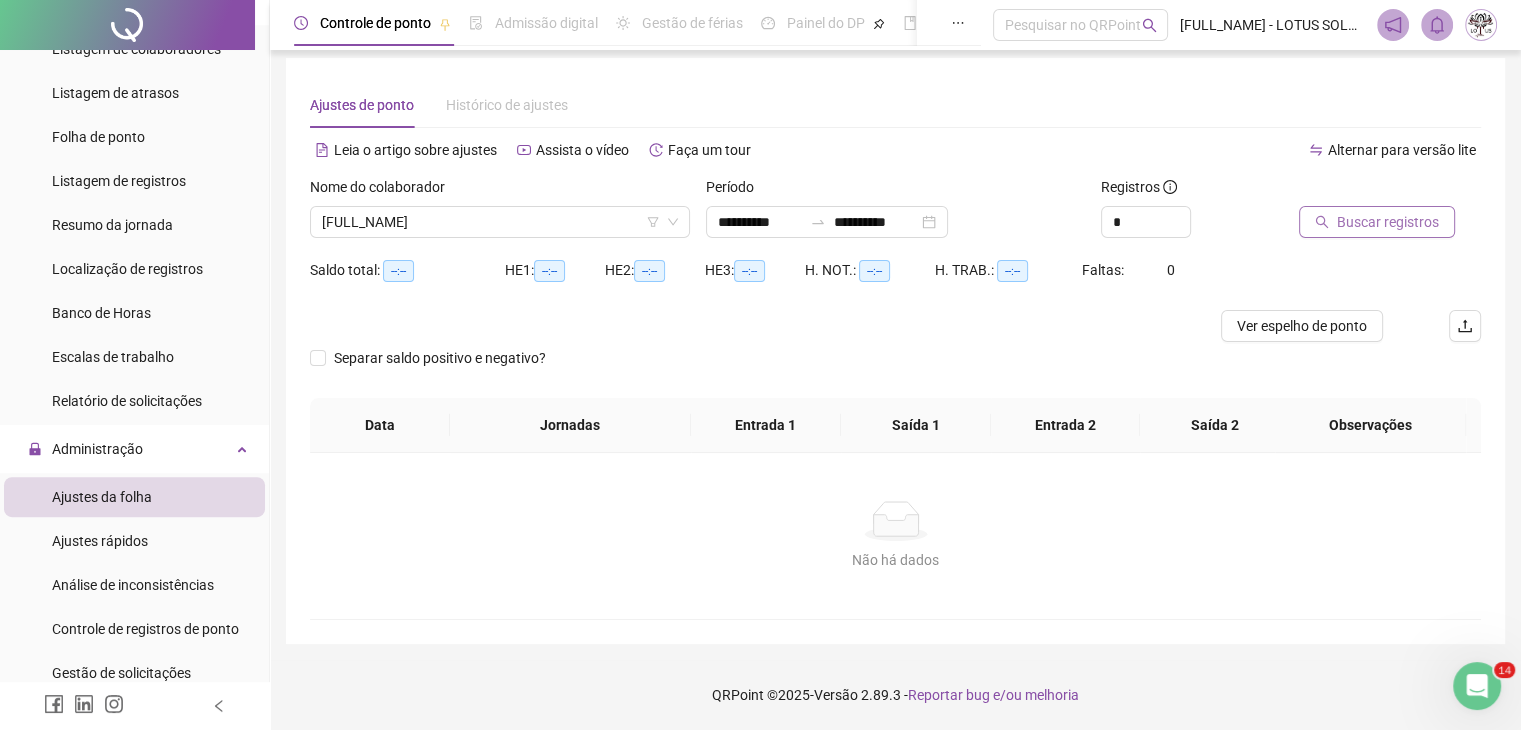 click on "Buscar registros" at bounding box center (1388, 222) 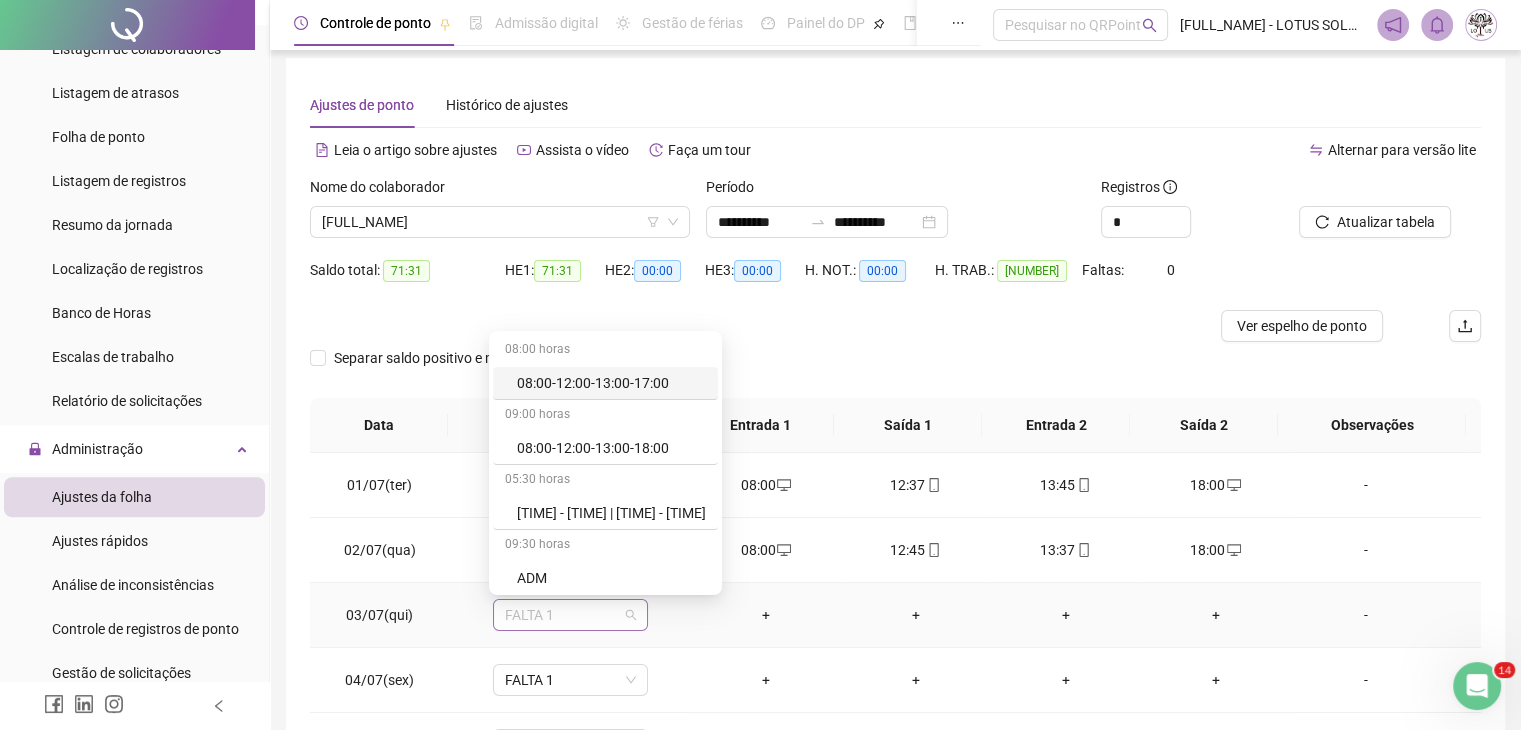 click on "FALTA 1" at bounding box center [570, 615] 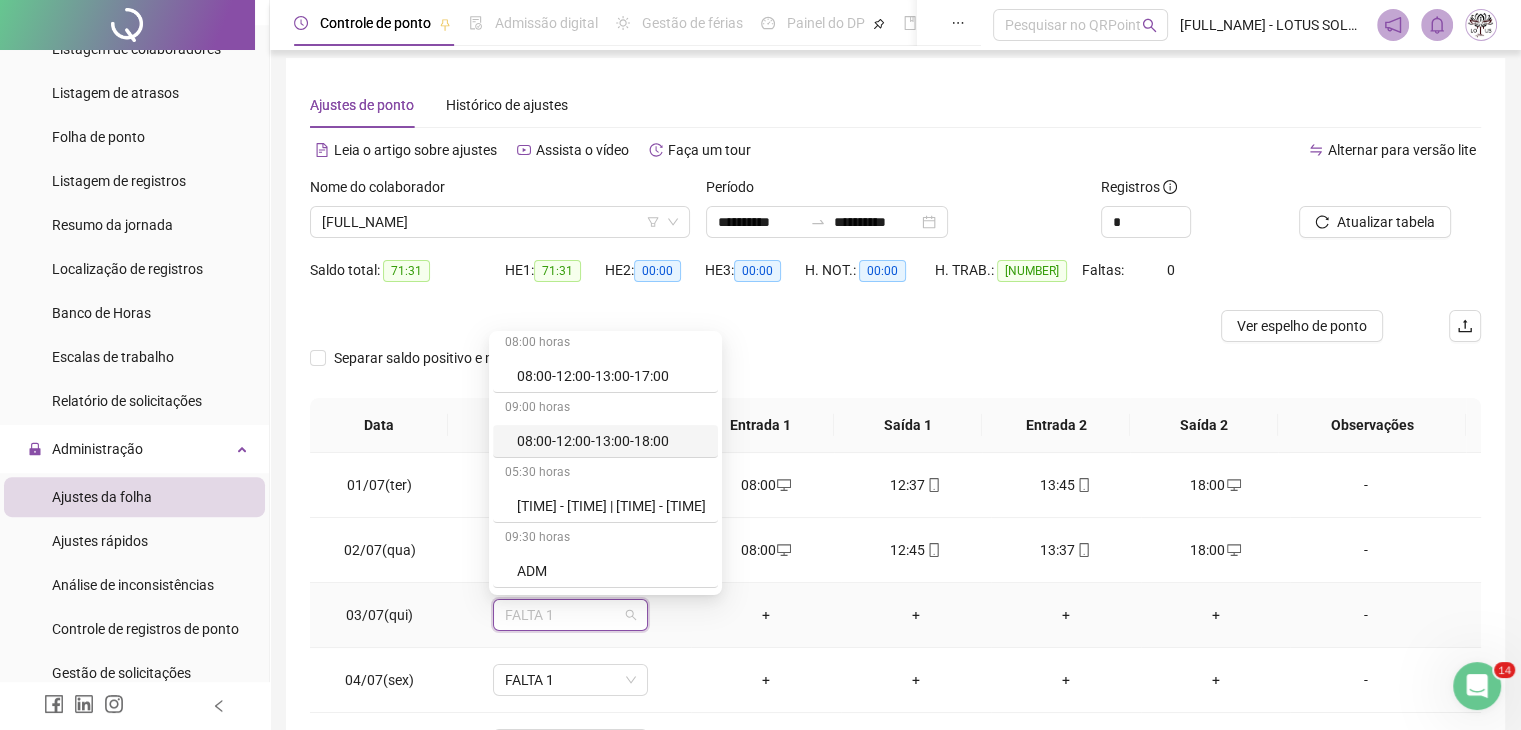 scroll, scrollTop: 0, scrollLeft: 0, axis: both 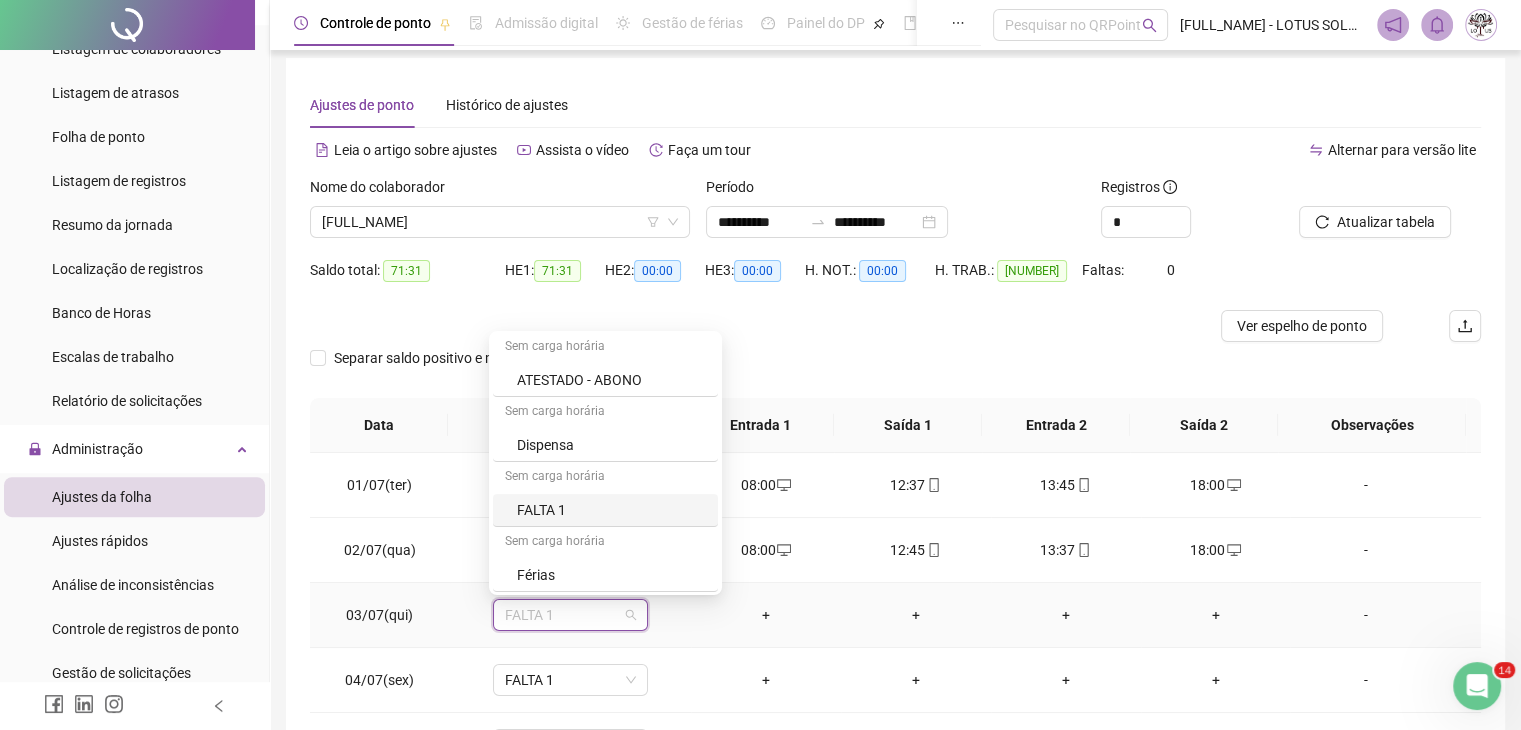 click on "FALTA 1" at bounding box center [611, 510] 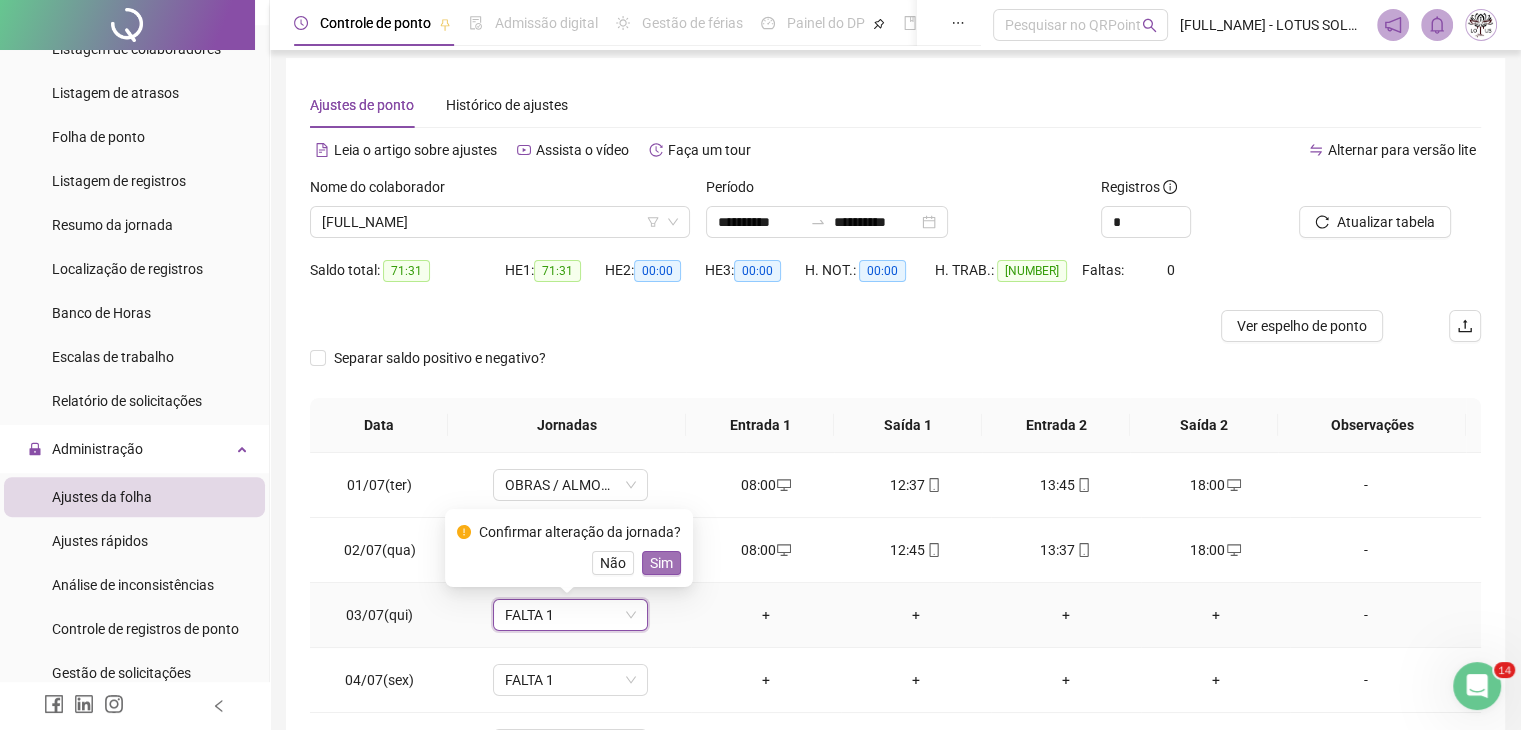 click on "Sim" at bounding box center [661, 563] 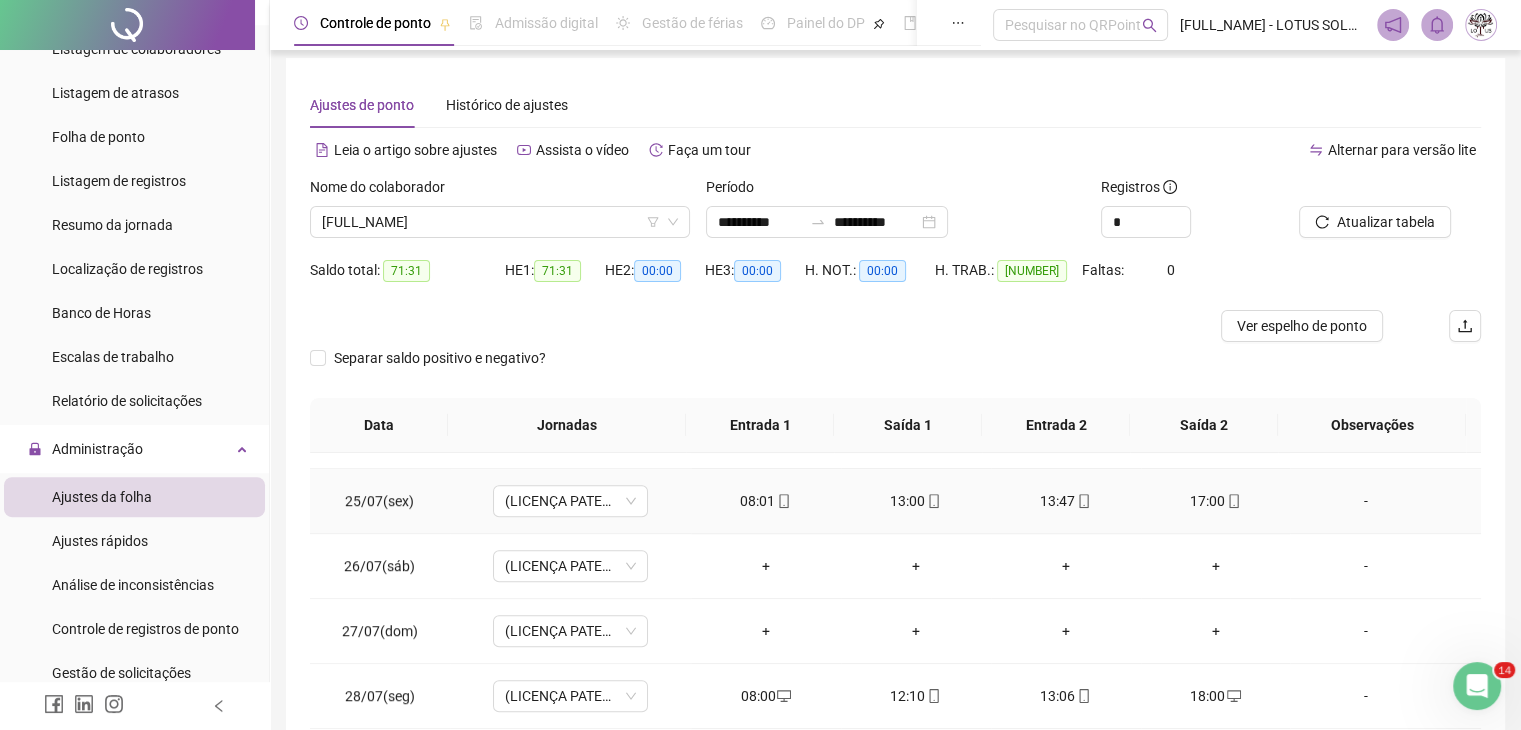scroll, scrollTop: 1581, scrollLeft: 0, axis: vertical 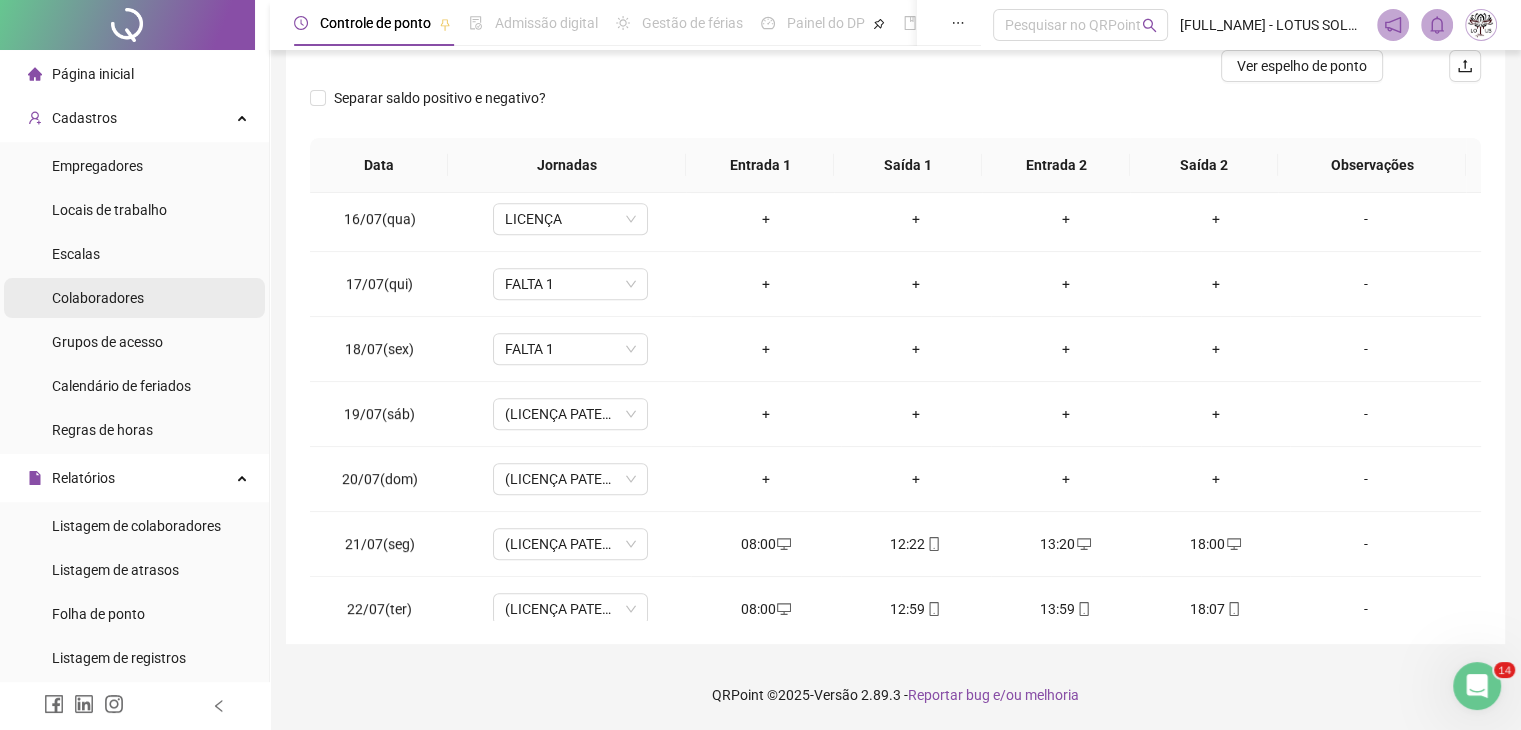 click on "Colaboradores" at bounding box center (98, 298) 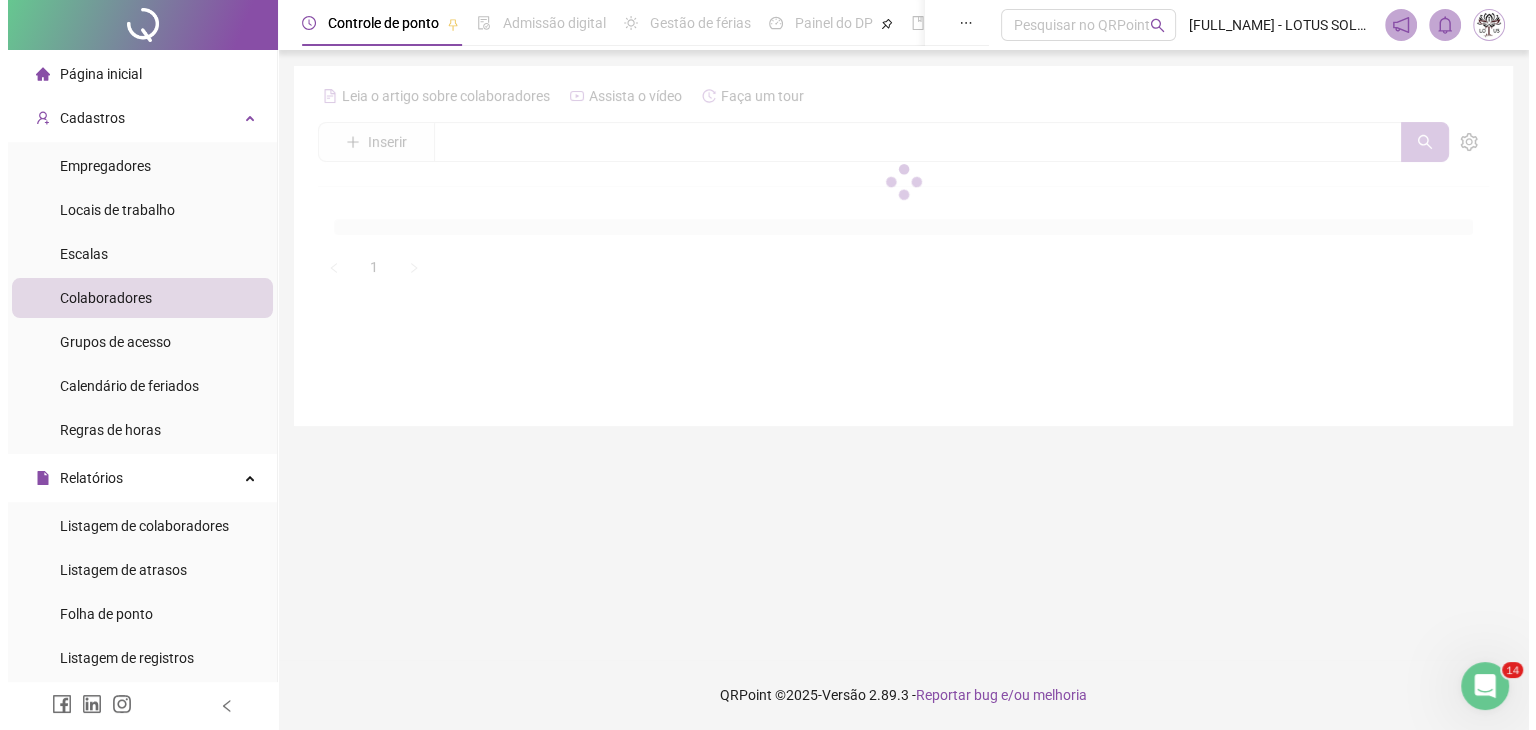 scroll, scrollTop: 0, scrollLeft: 0, axis: both 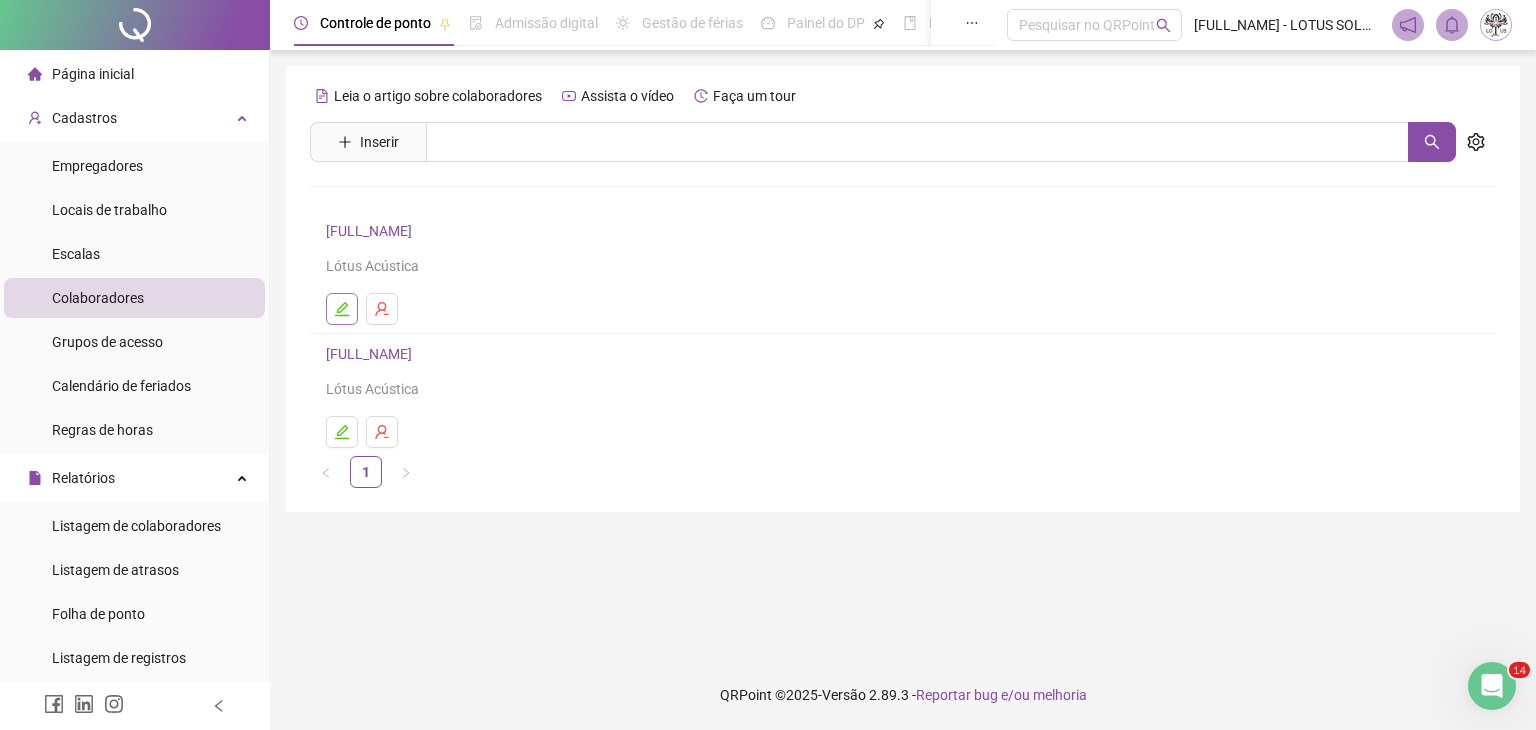 click 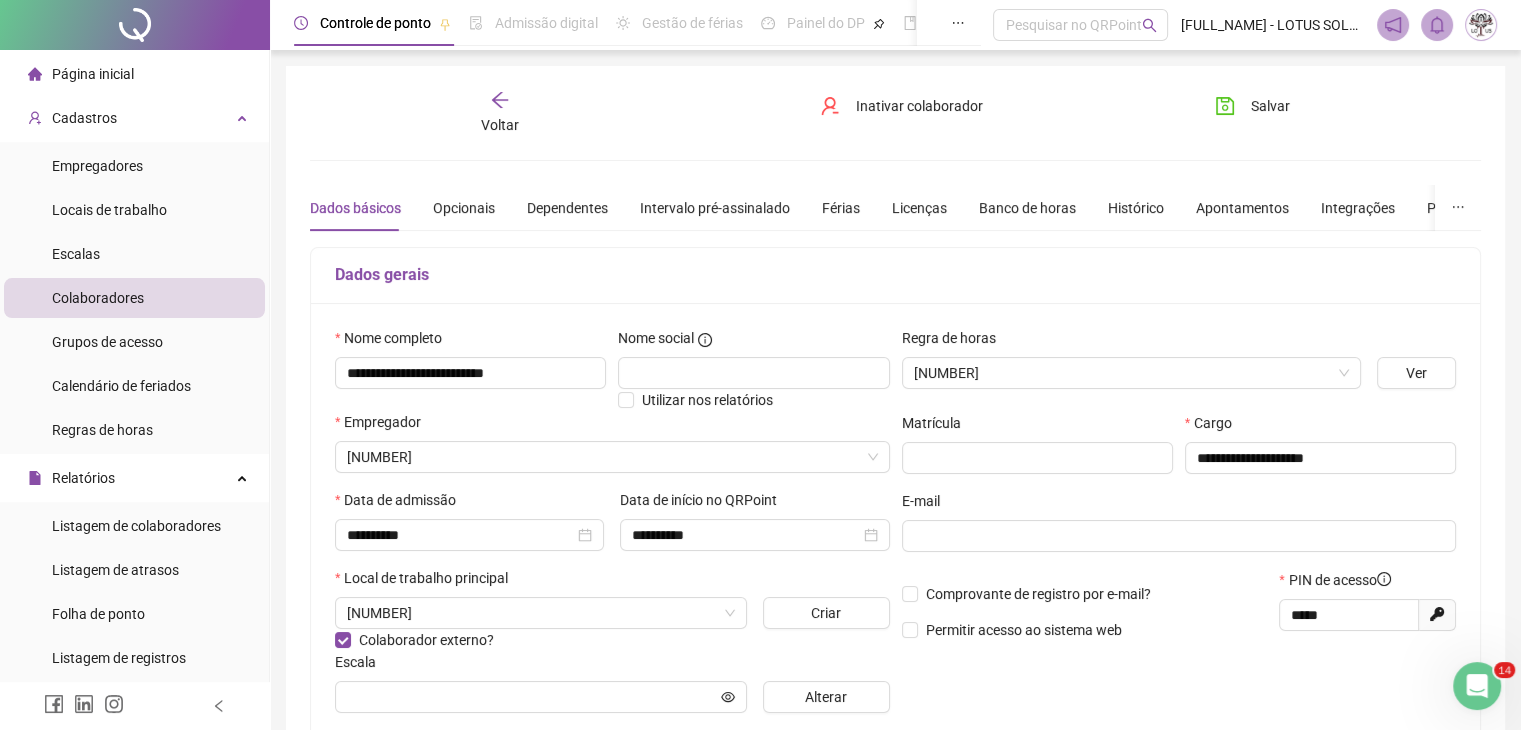 type on "**********" 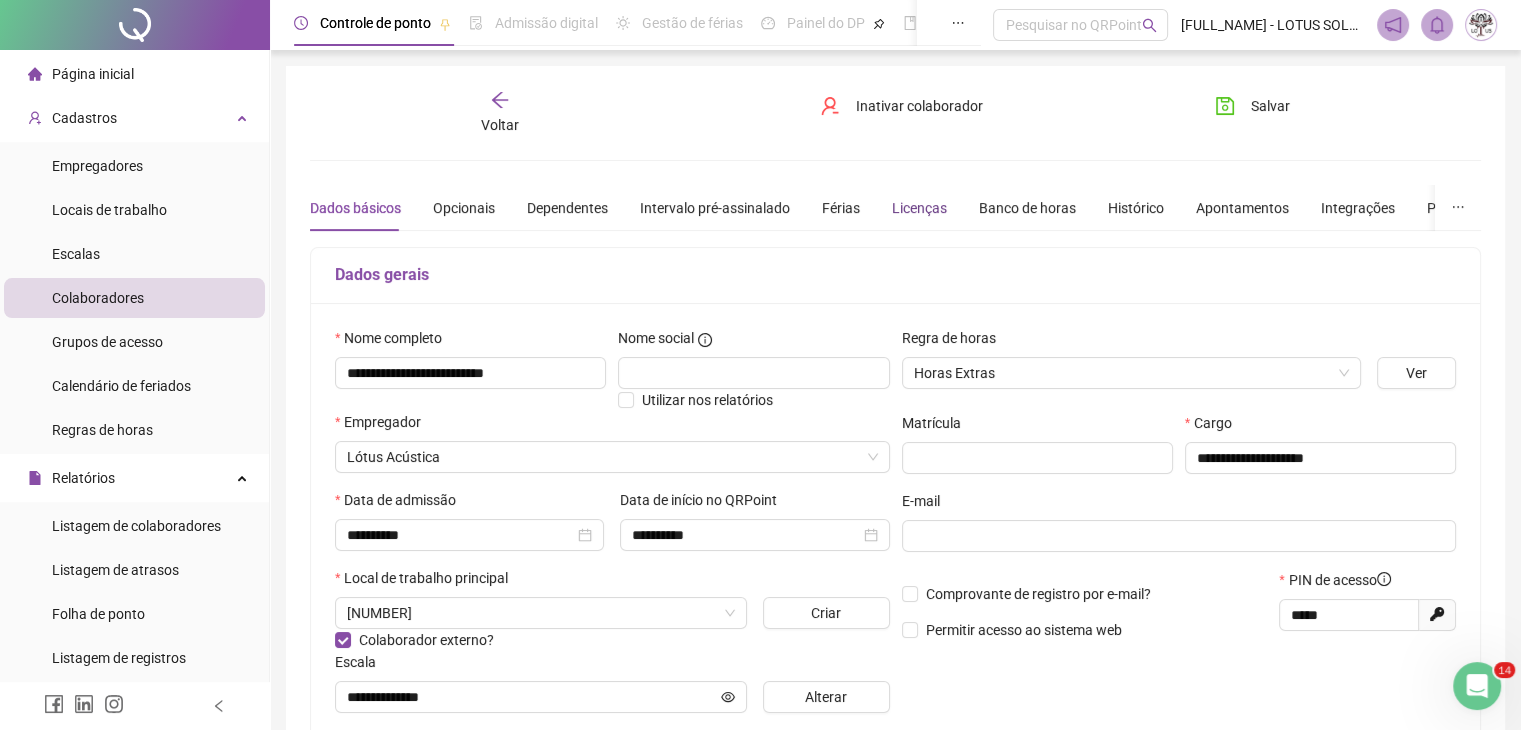 click on "Licenças" at bounding box center (919, 208) 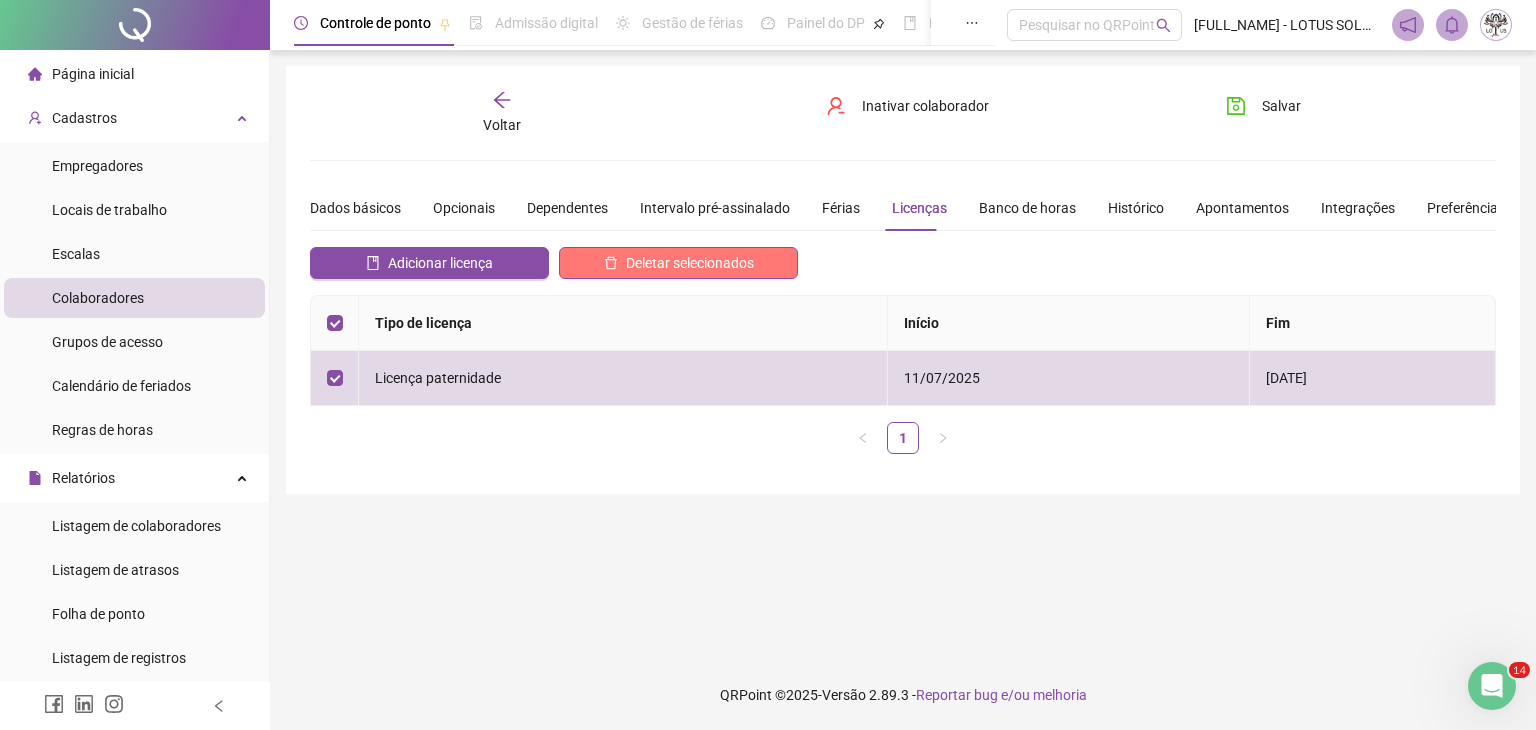 click on "Deletar selecionados" at bounding box center [690, 263] 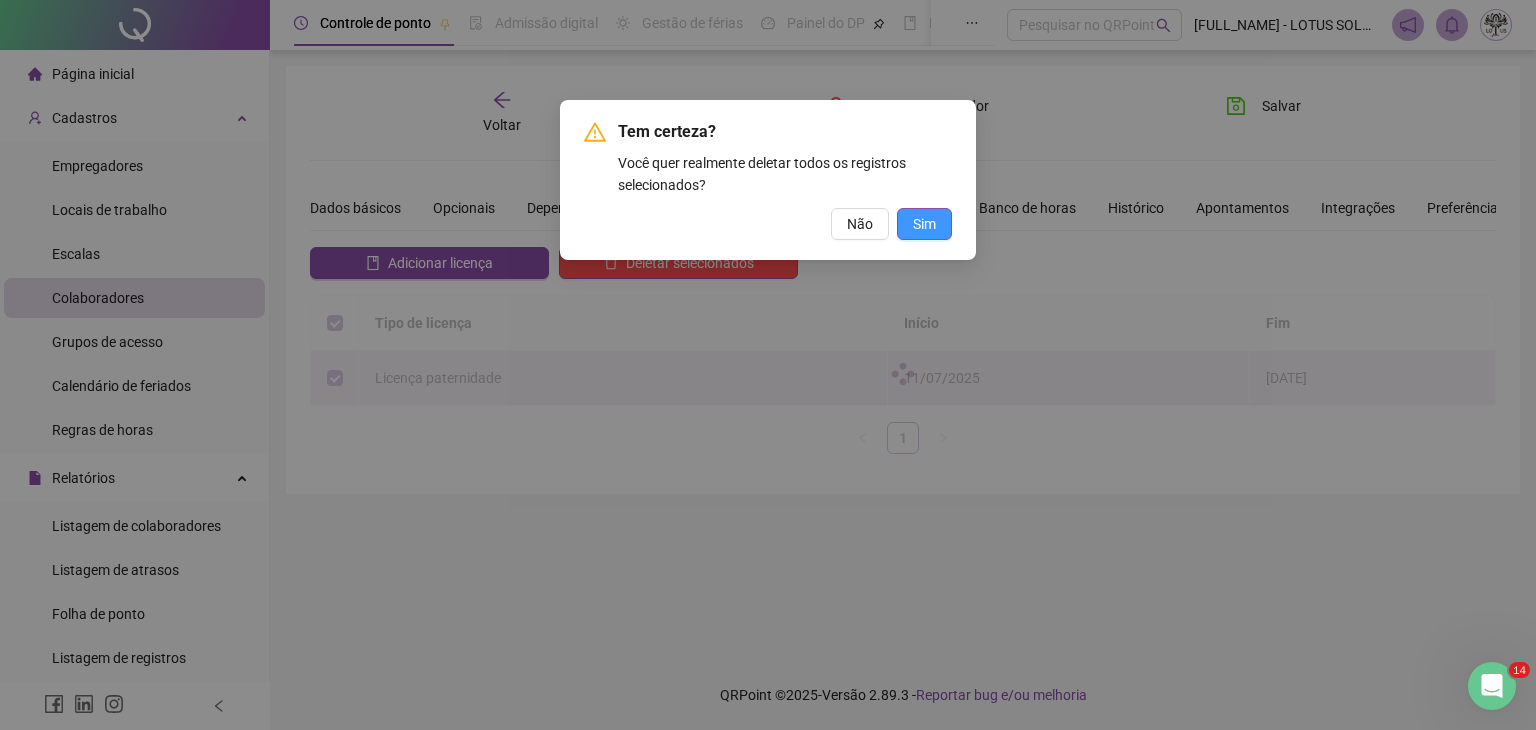 click on "Sim" at bounding box center [924, 224] 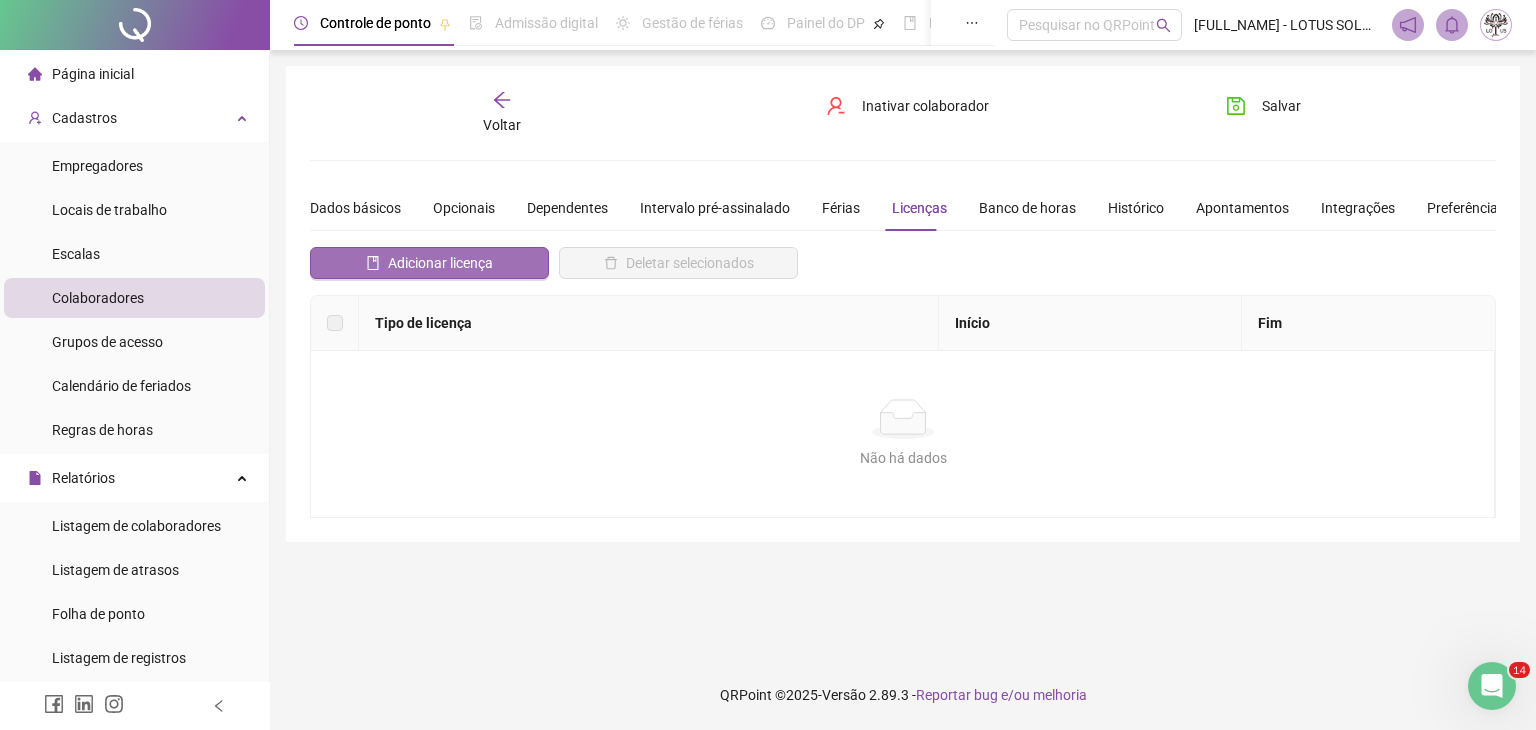 click on "Adicionar licença" at bounding box center [440, 263] 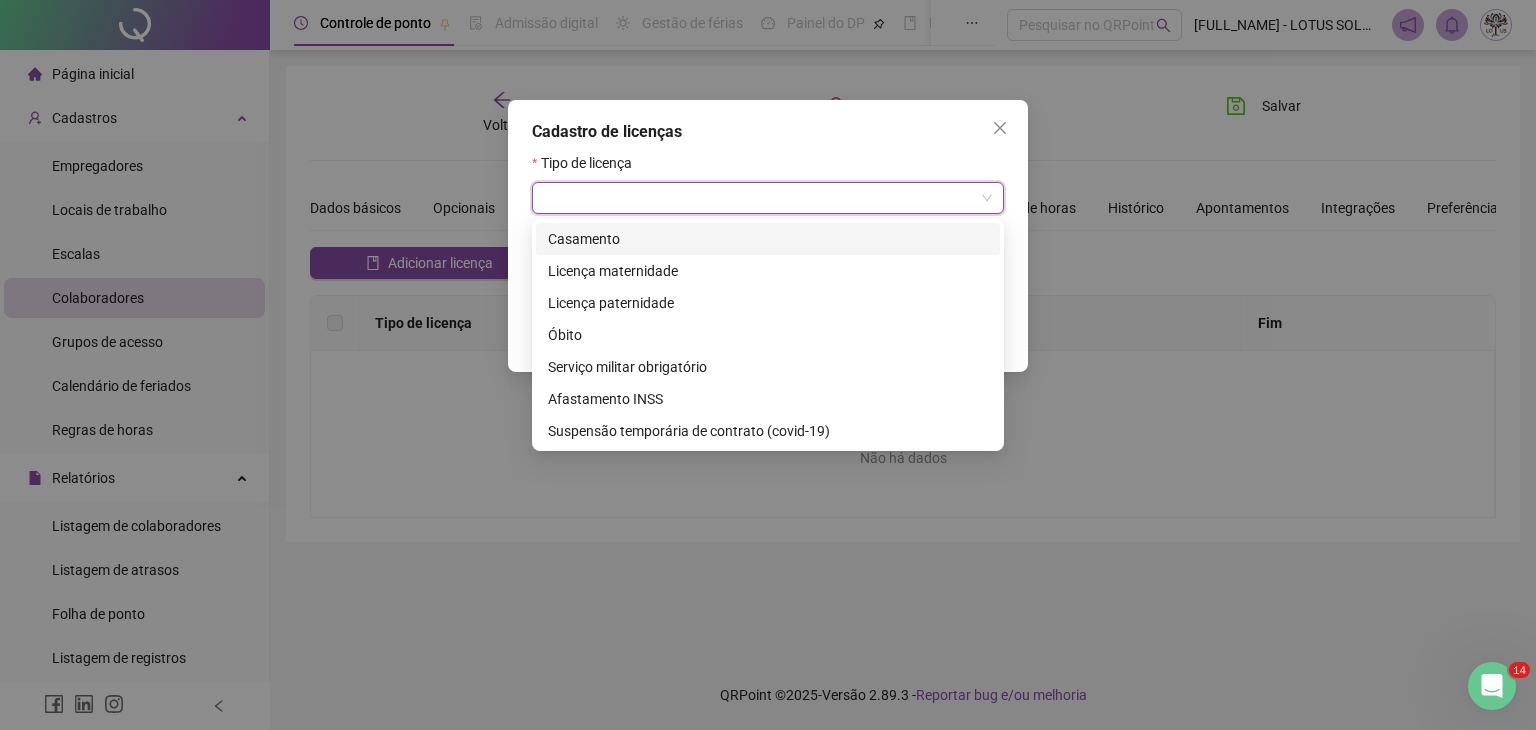 click at bounding box center (759, 198) 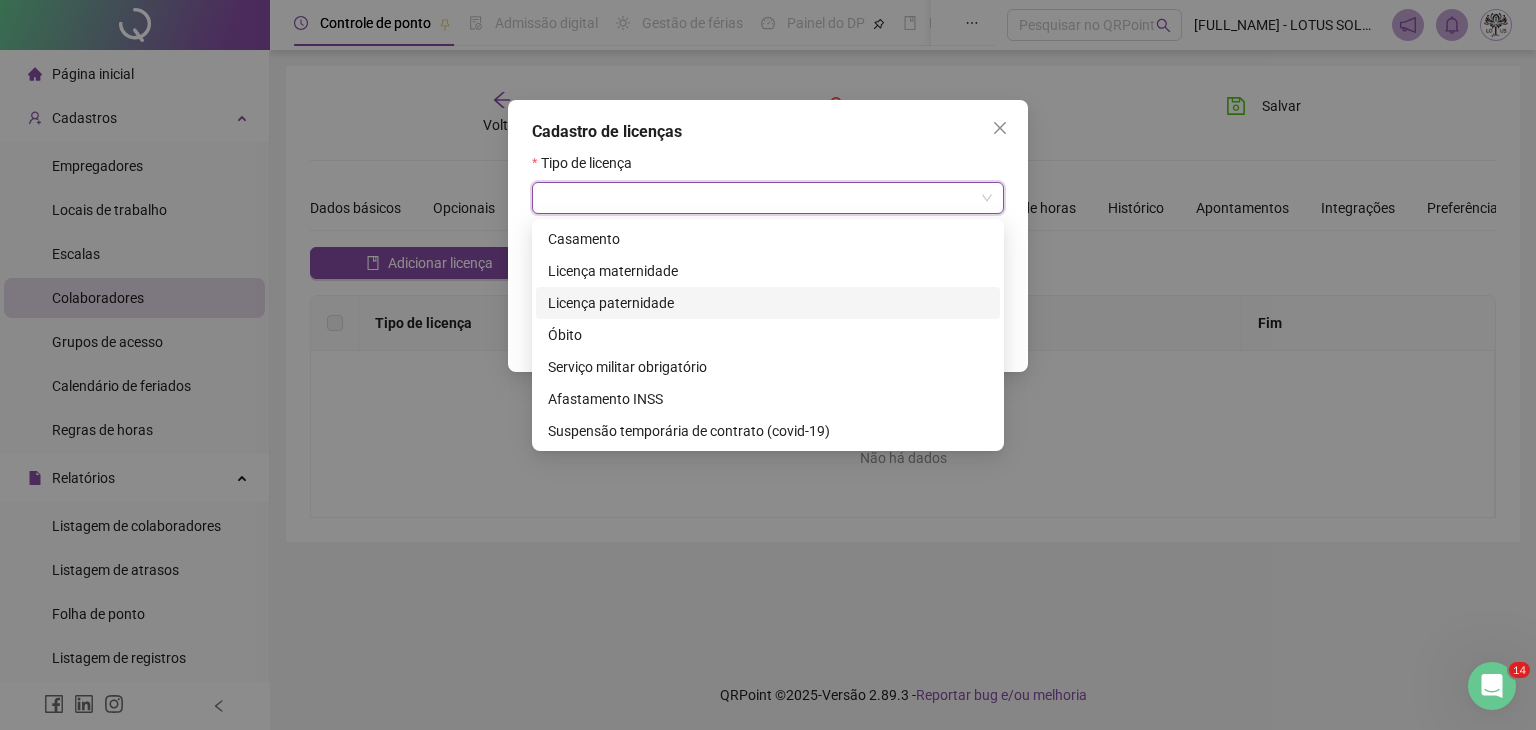 click on "Licença paternidade" at bounding box center [768, 303] 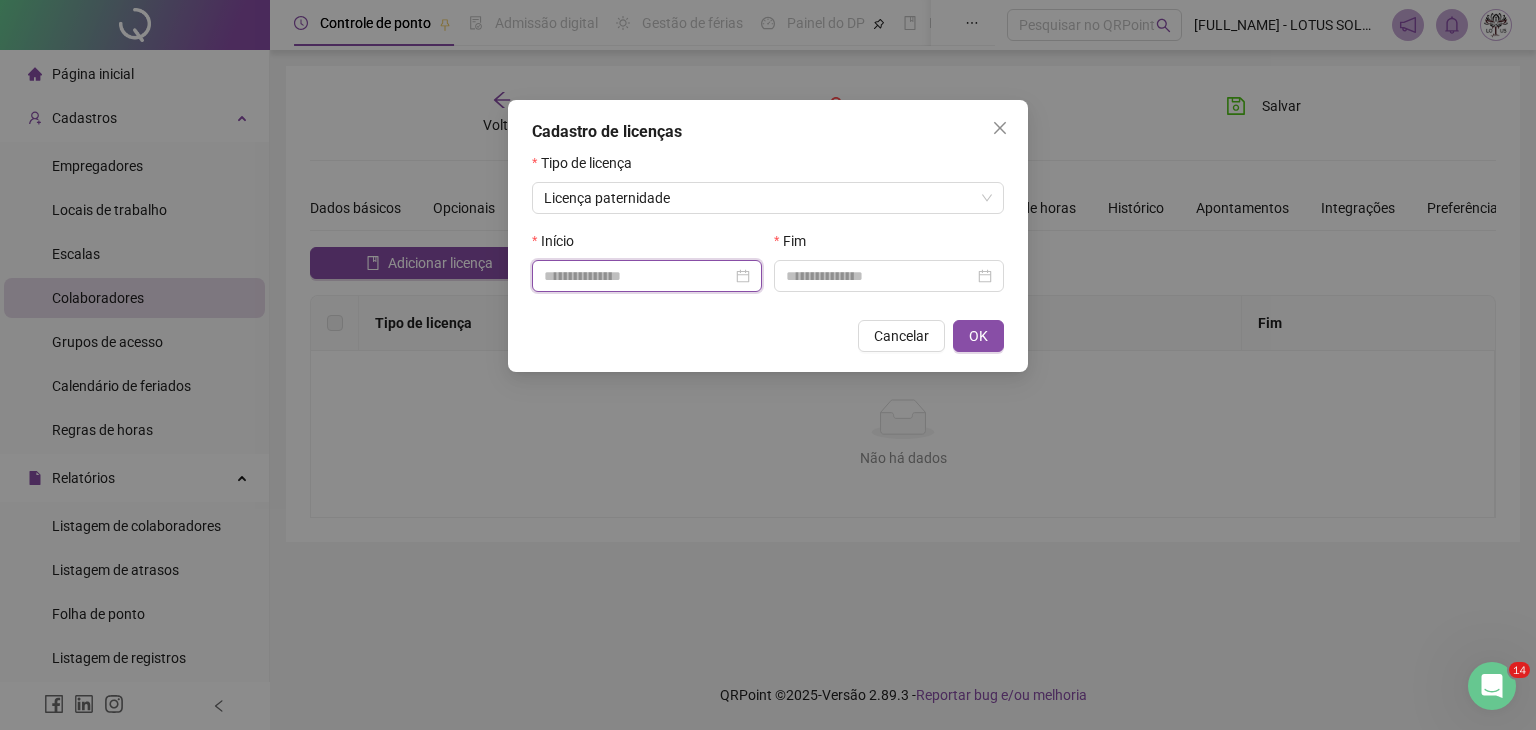 click at bounding box center (638, 276) 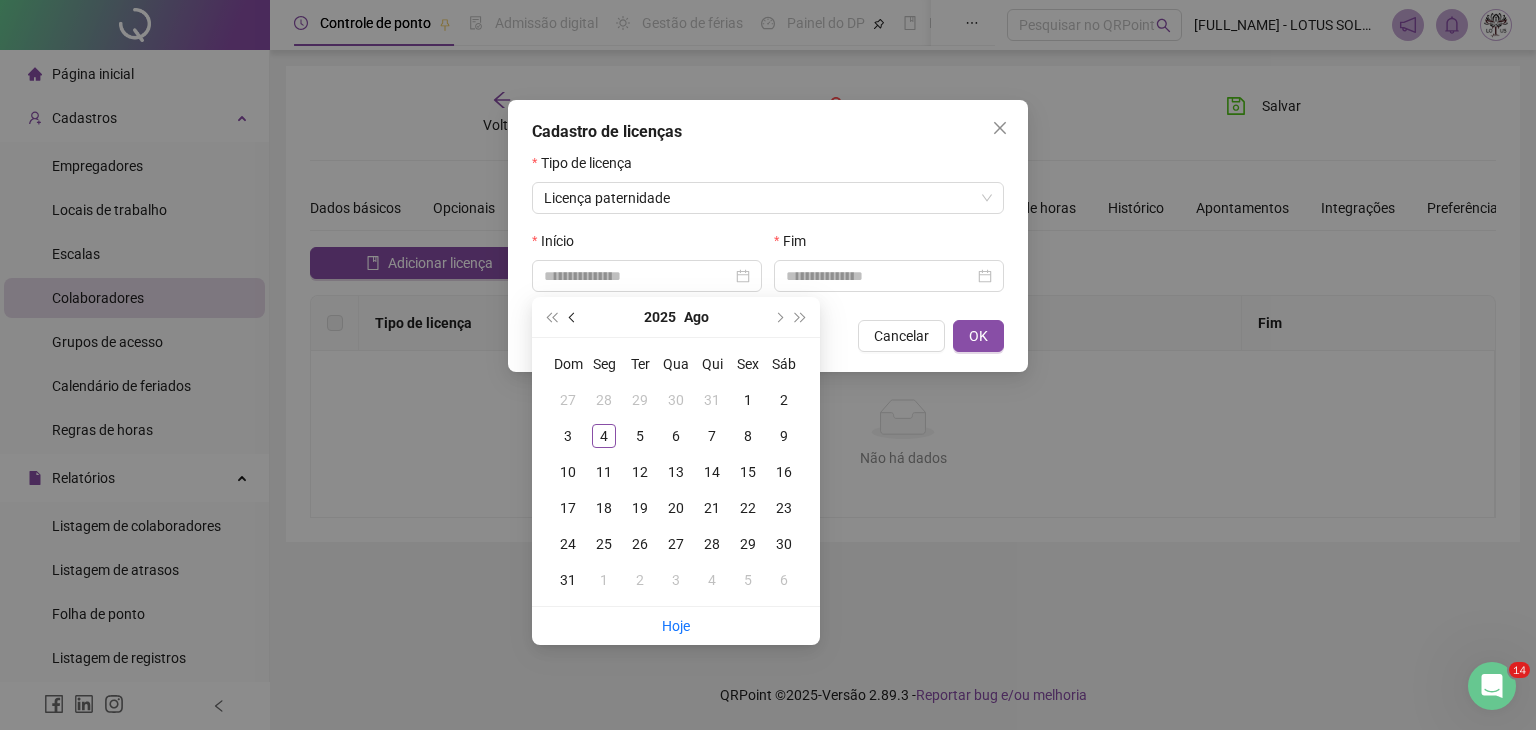 click at bounding box center (573, 317) 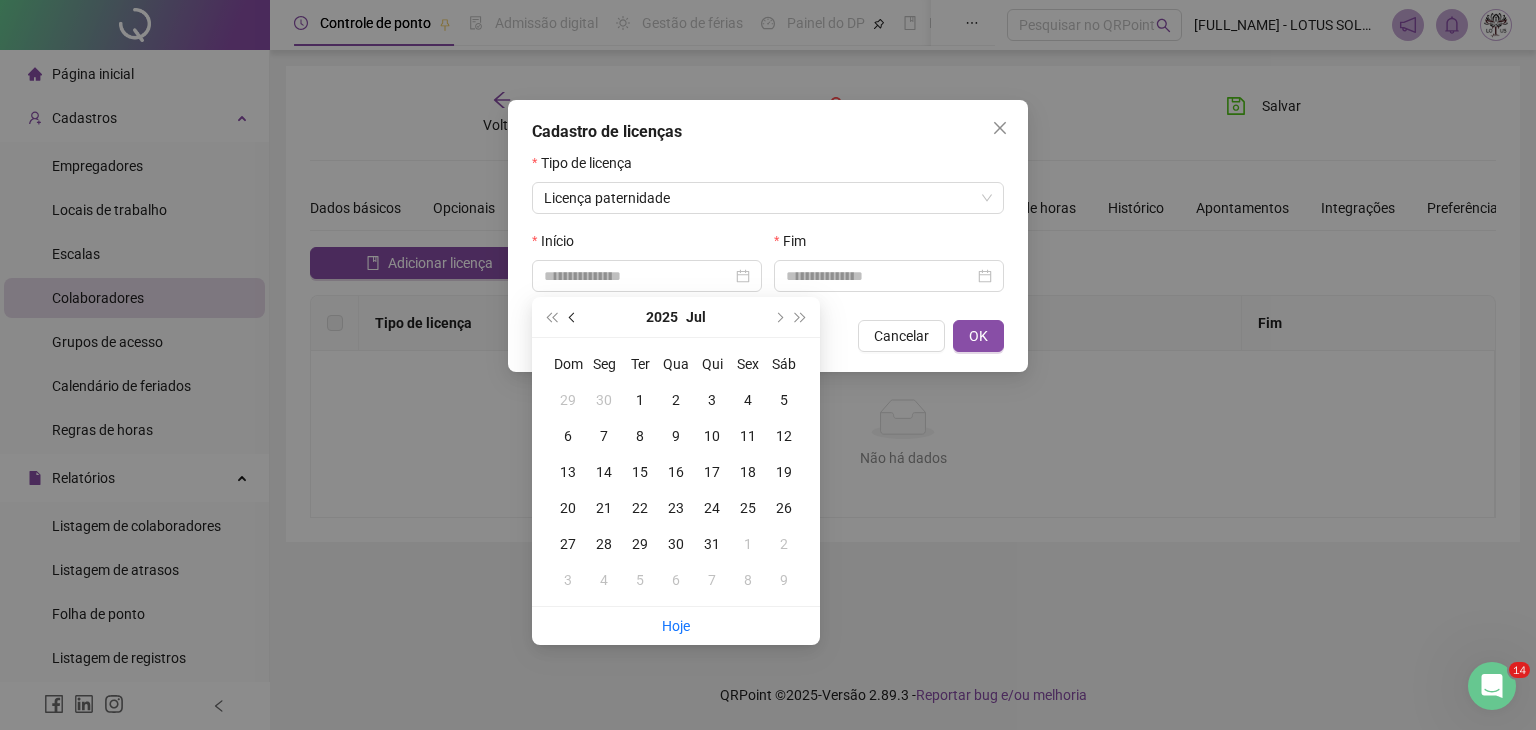 click at bounding box center (573, 317) 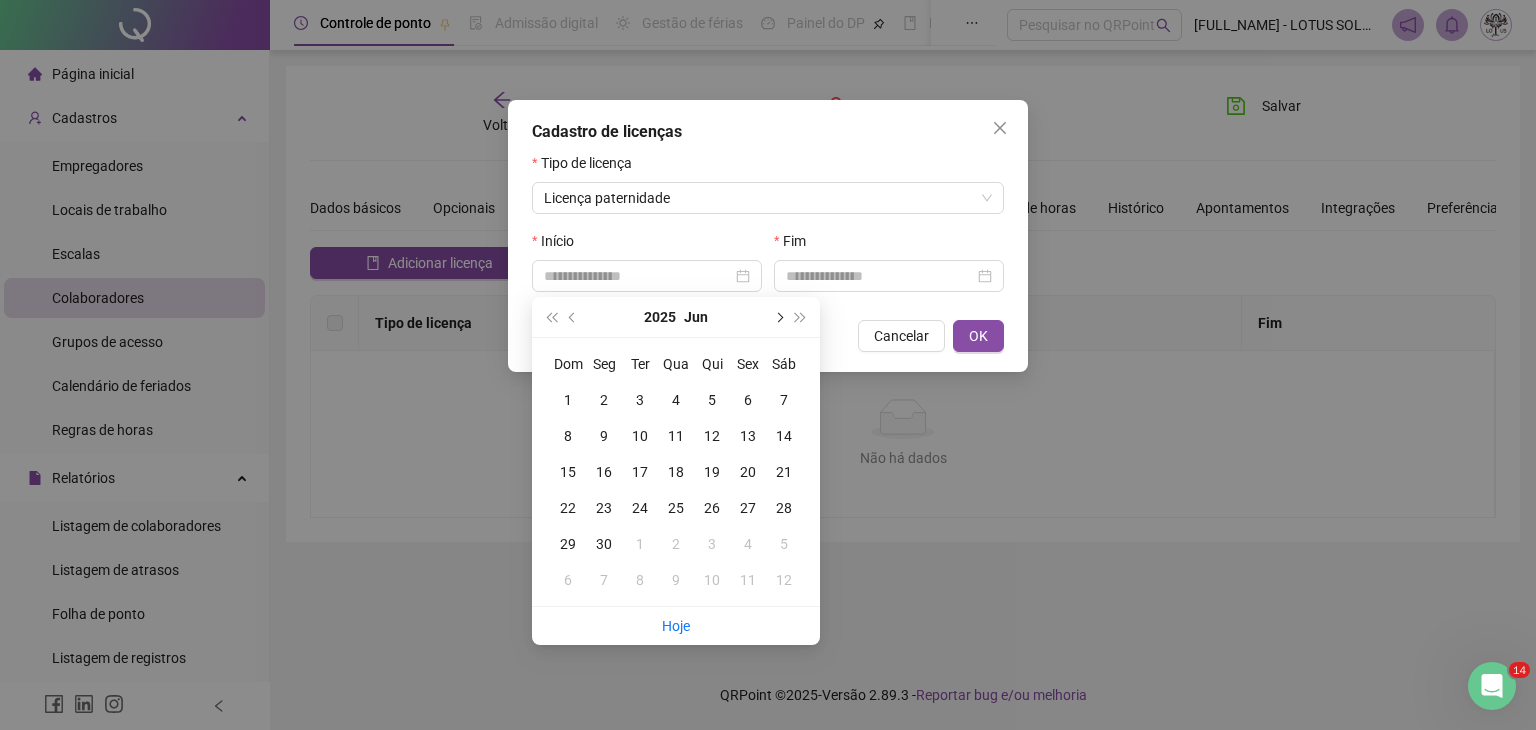 click at bounding box center (778, 317) 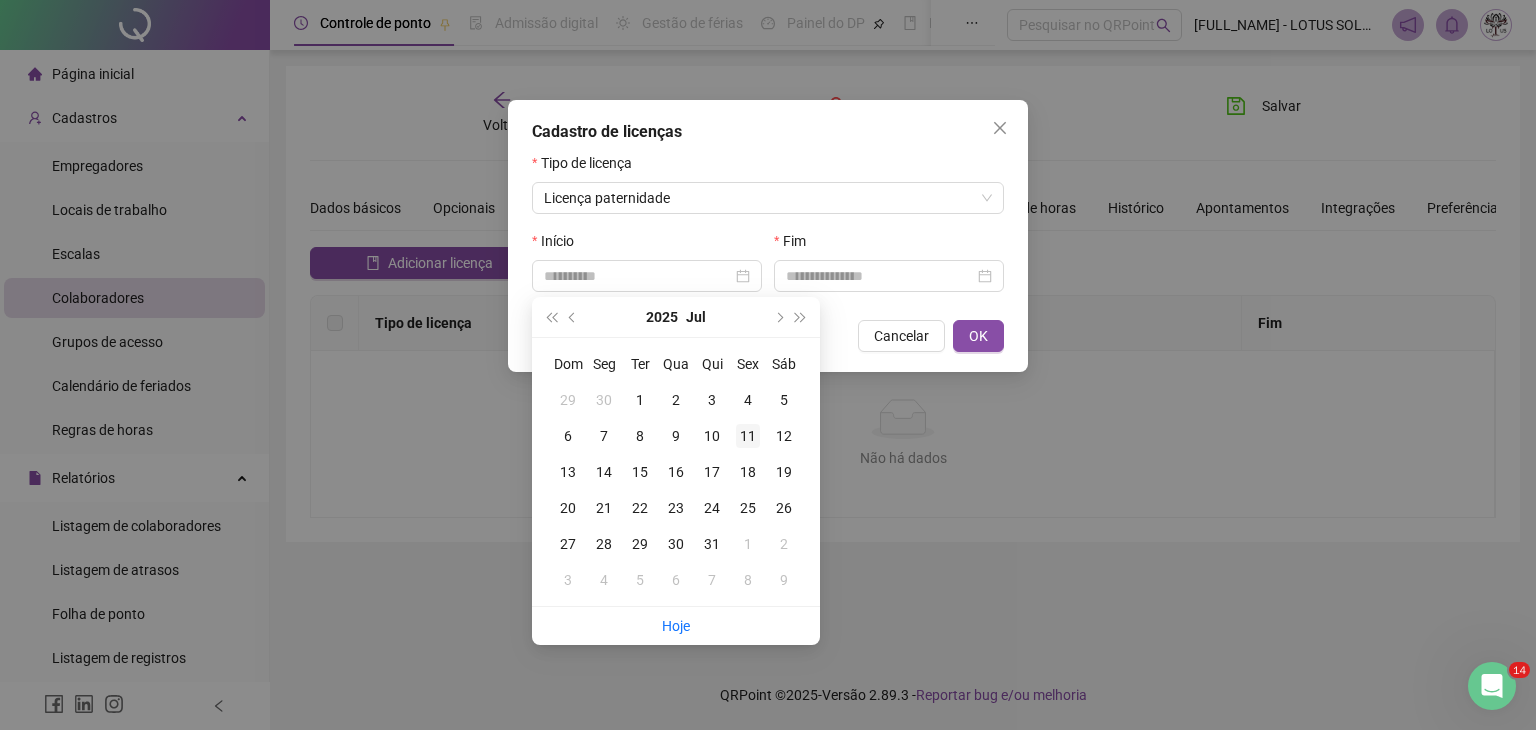 type on "**********" 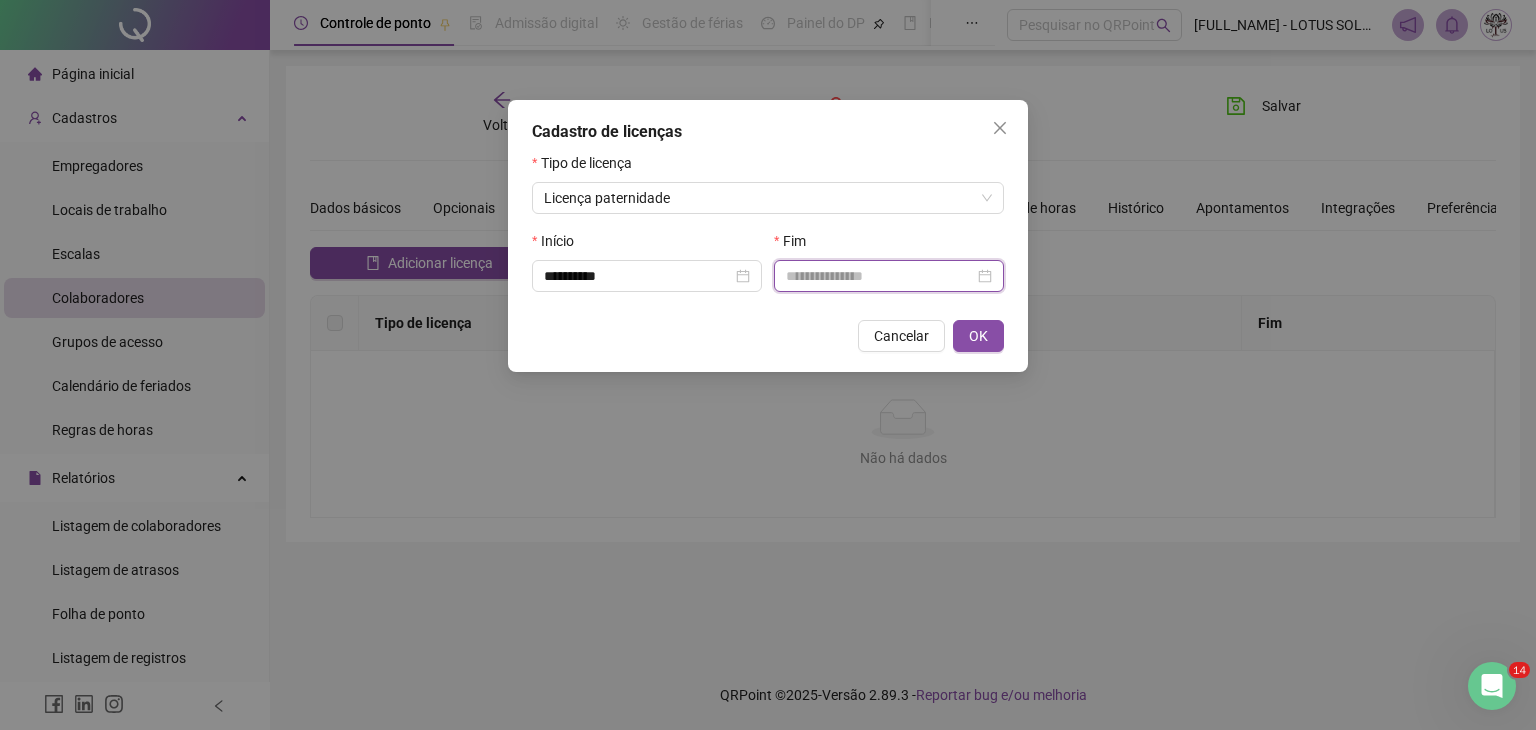 click at bounding box center (880, 276) 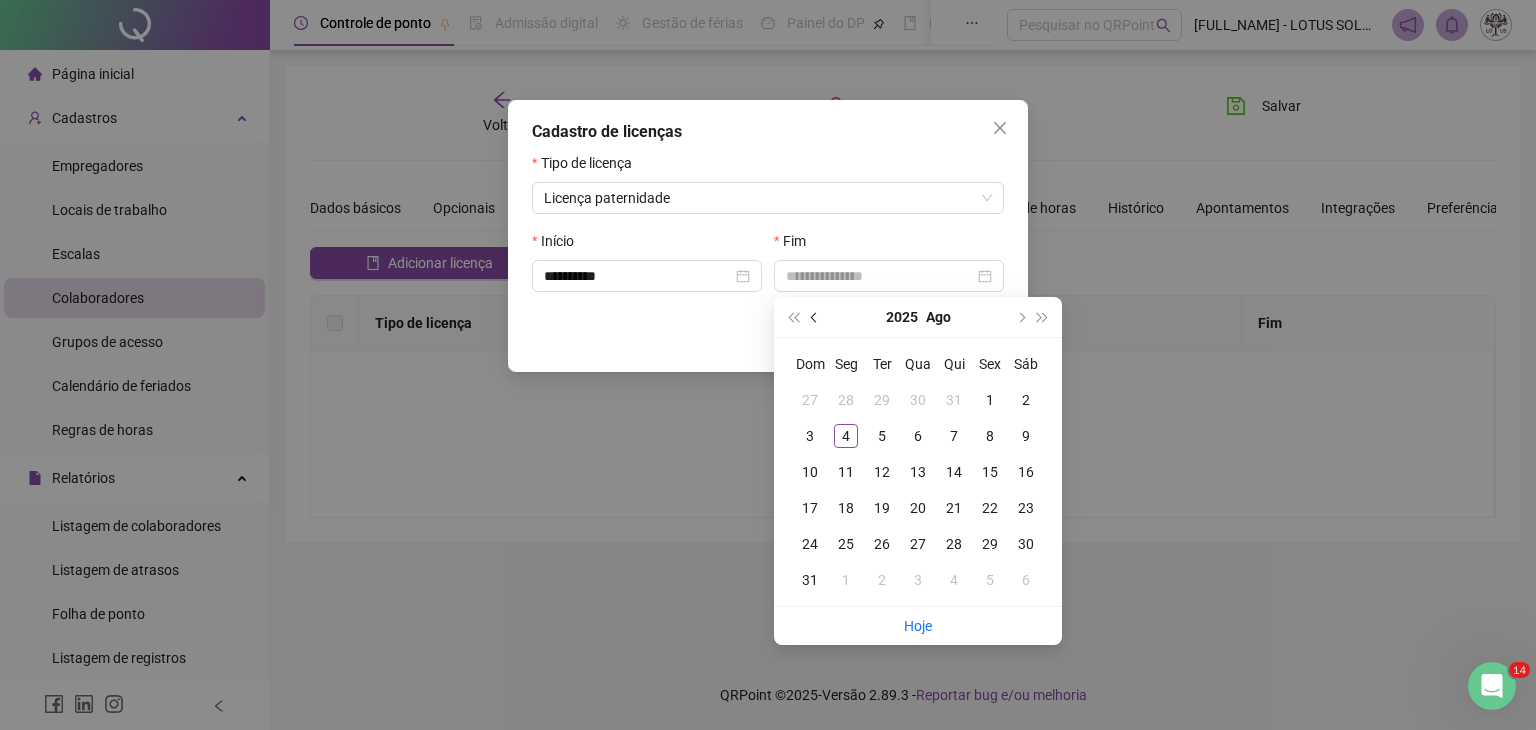 click at bounding box center (816, 317) 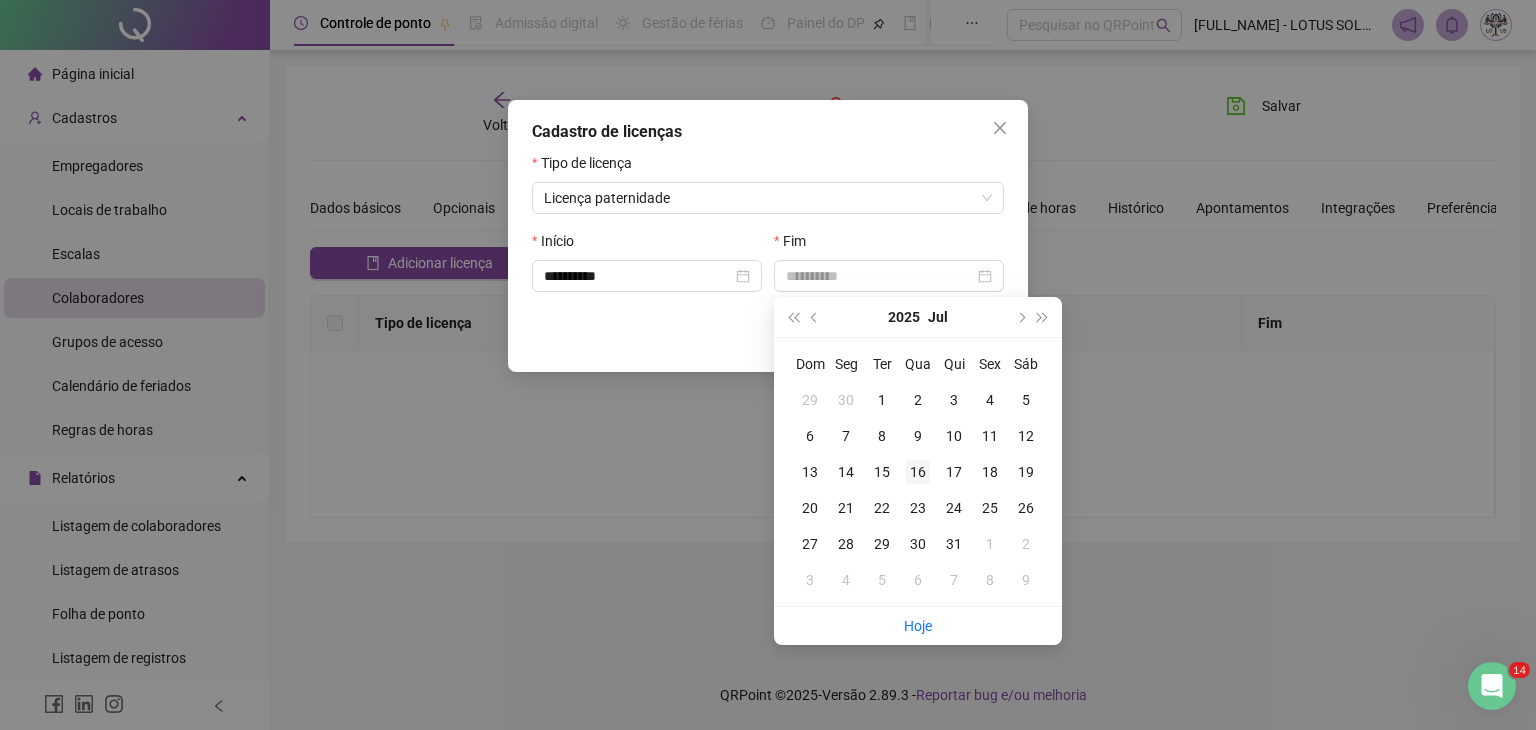 type on "**********" 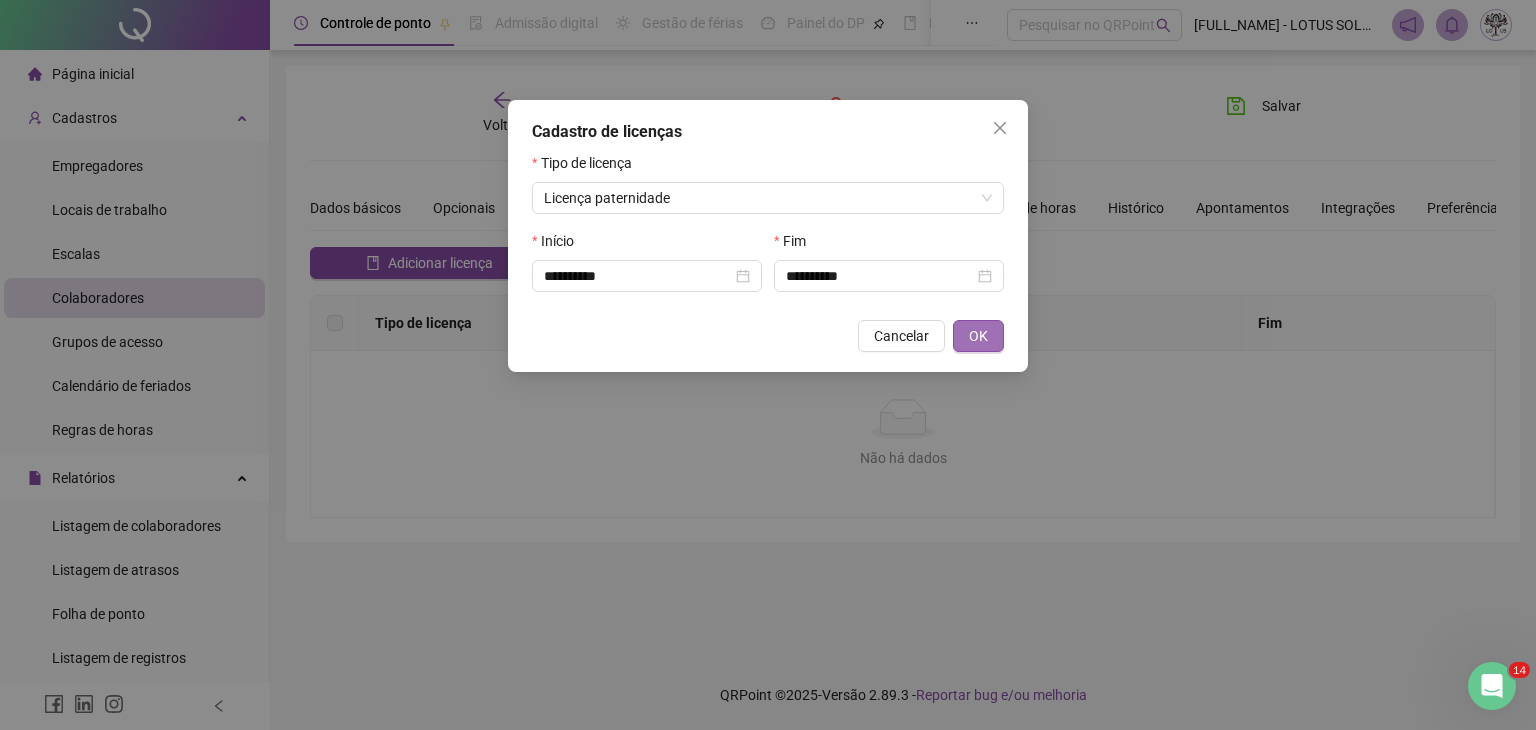click on "OK" at bounding box center [978, 336] 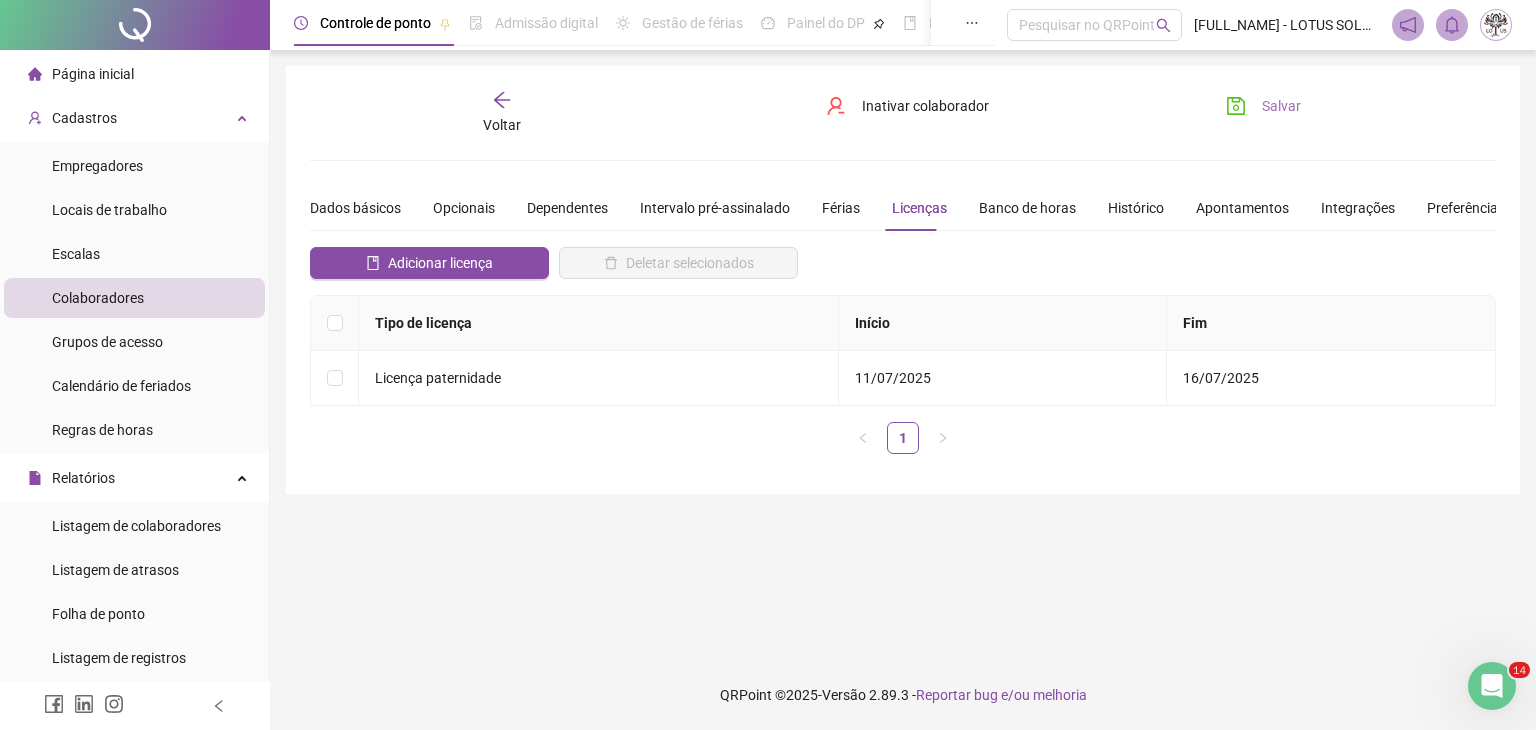 click on "Salvar" at bounding box center [1281, 106] 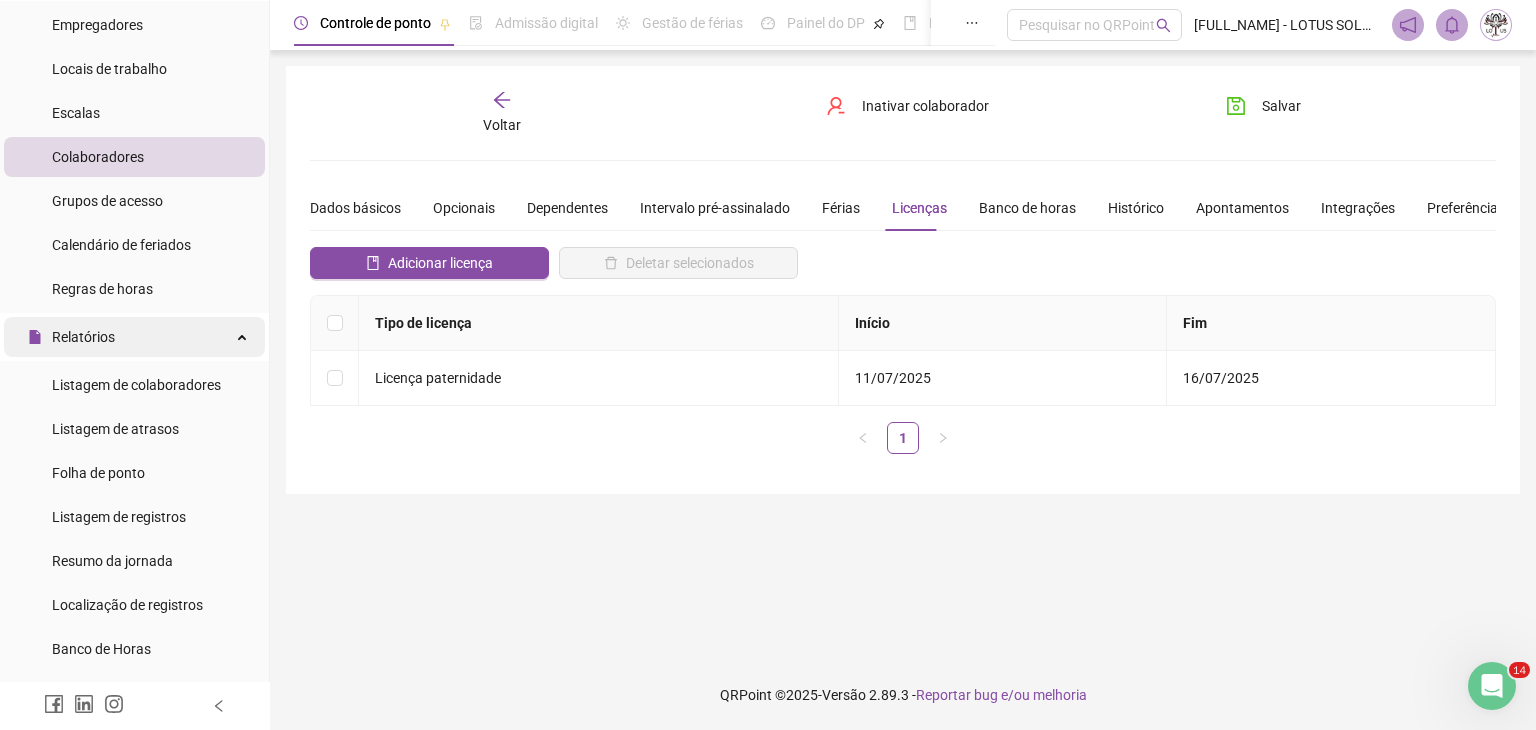 scroll, scrollTop: 300, scrollLeft: 0, axis: vertical 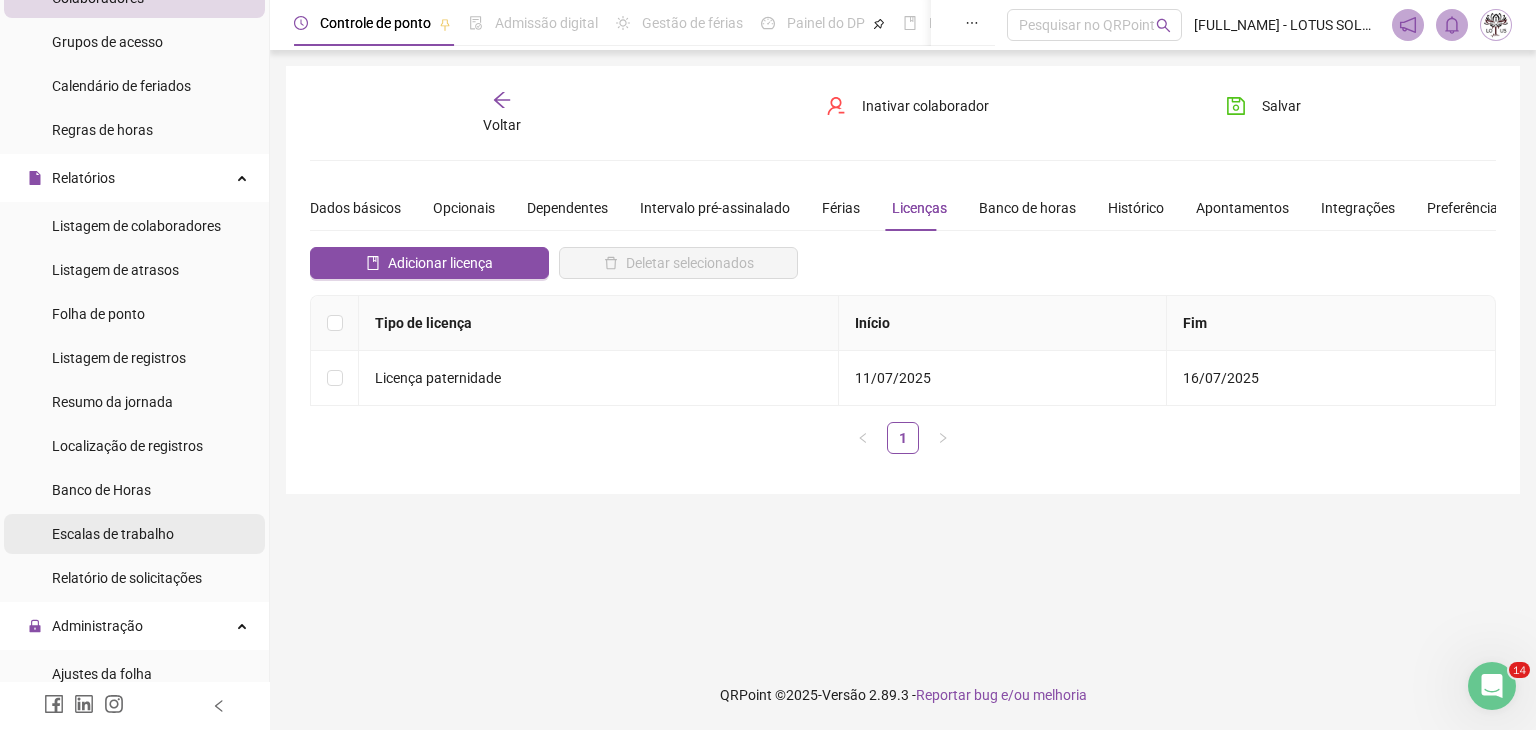 click on "Escalas de trabalho" at bounding box center [113, 534] 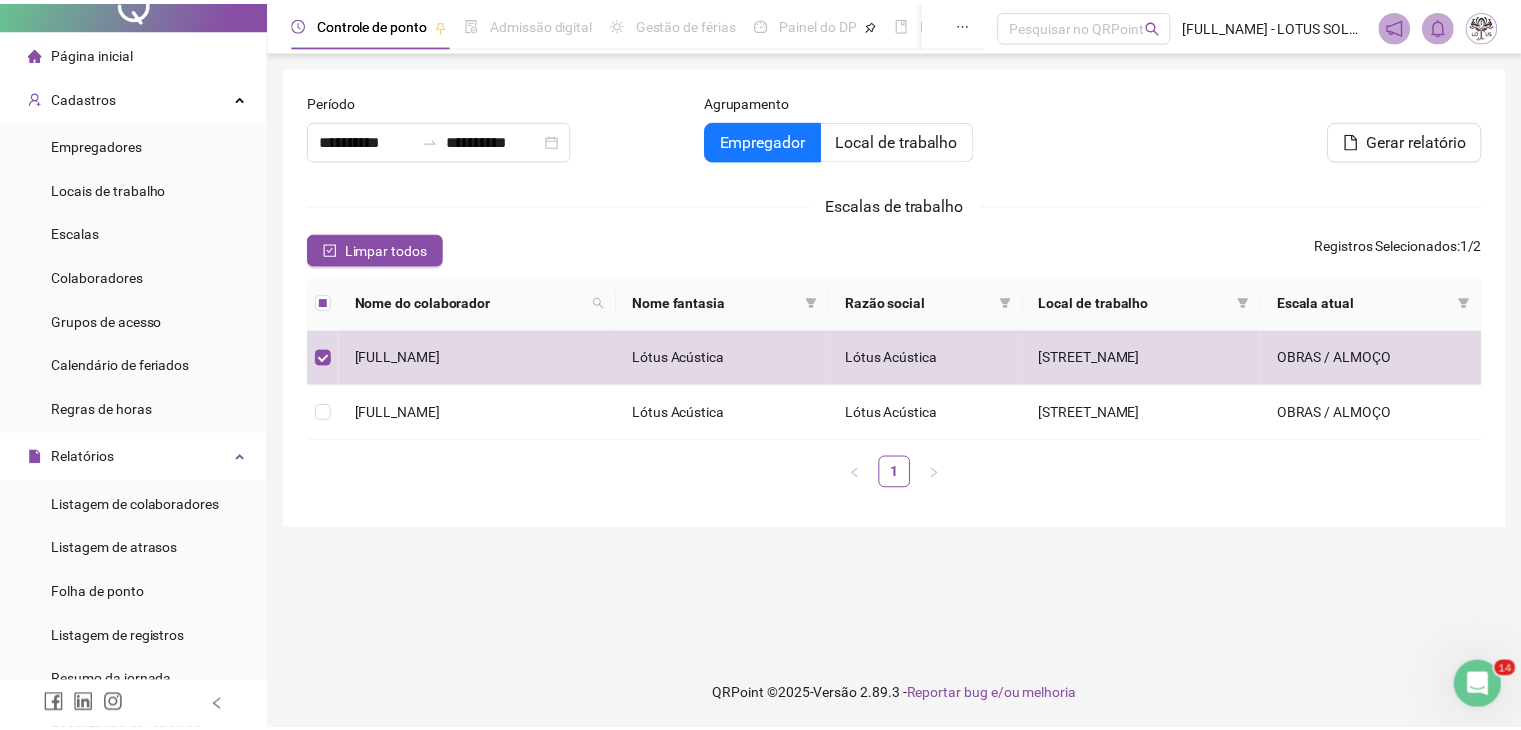 scroll, scrollTop: 0, scrollLeft: 0, axis: both 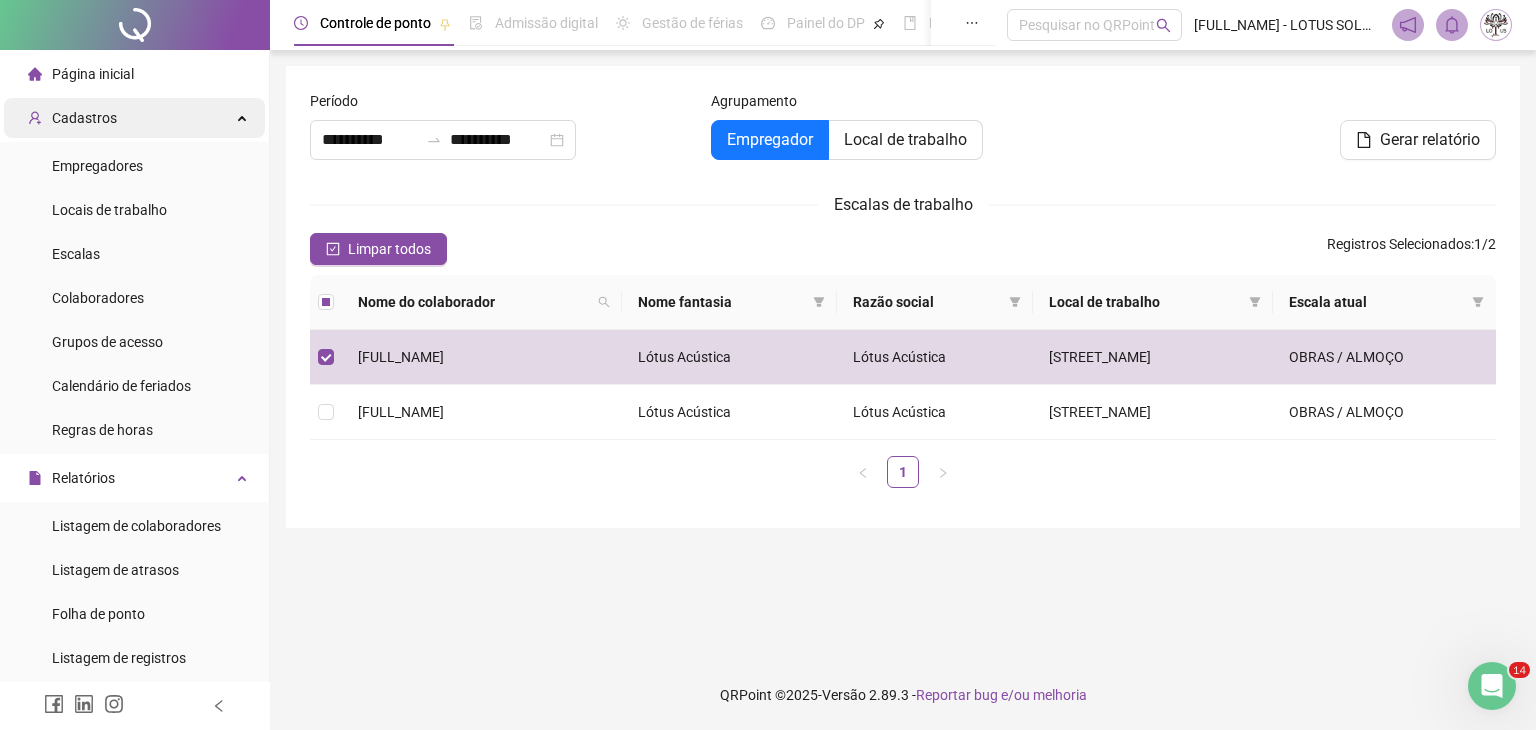 click on "Cadastros" at bounding box center [84, 118] 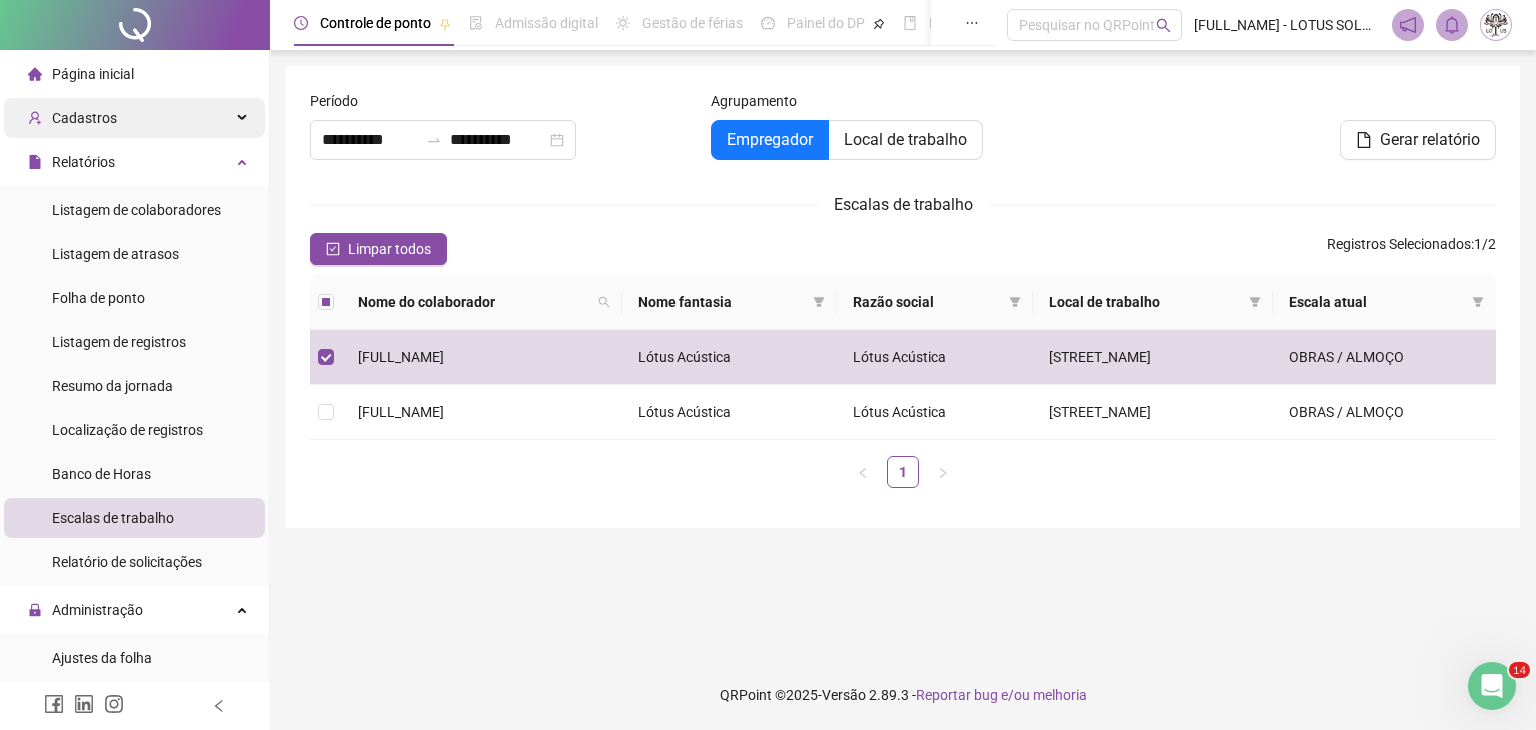 click on "Cadastros" at bounding box center (84, 118) 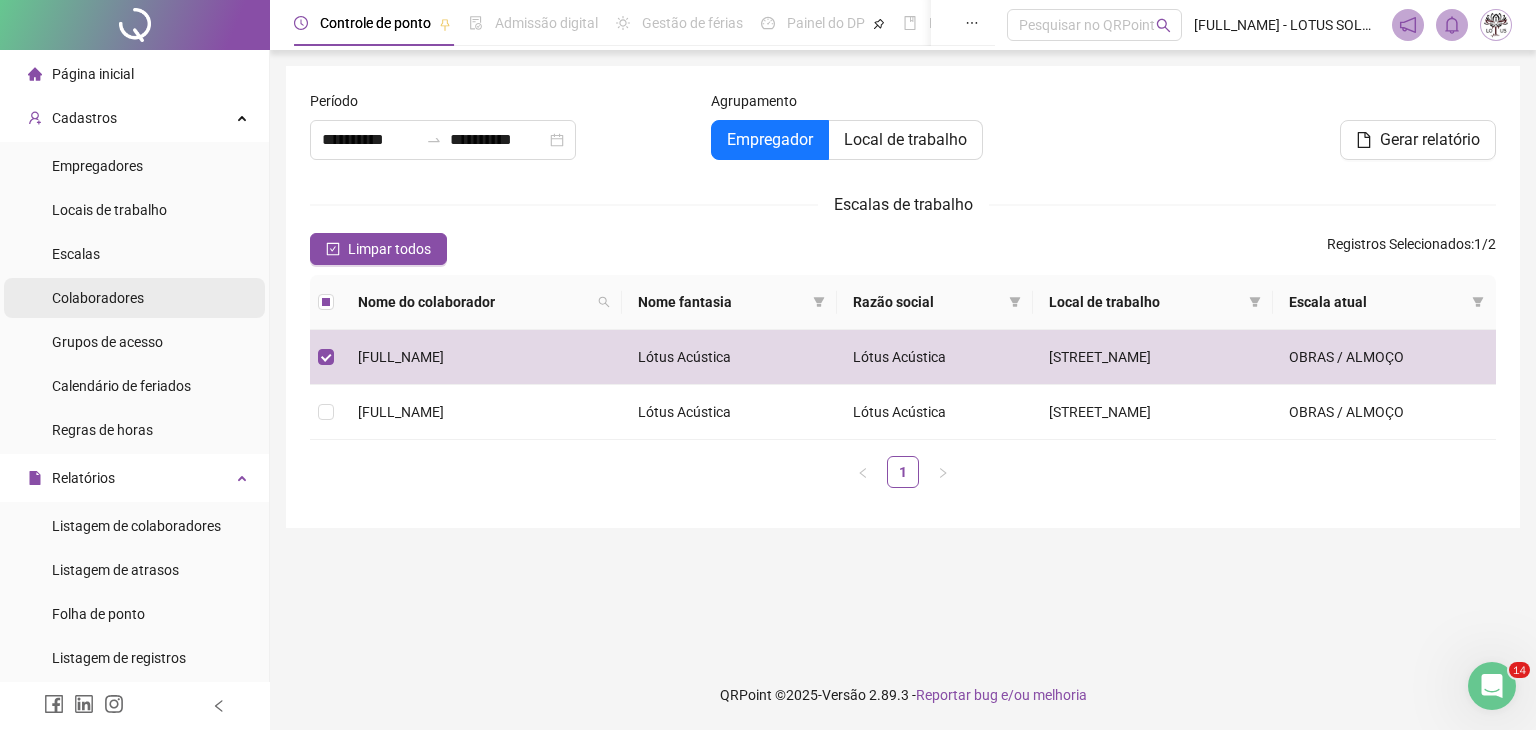 click on "Colaboradores" at bounding box center [98, 298] 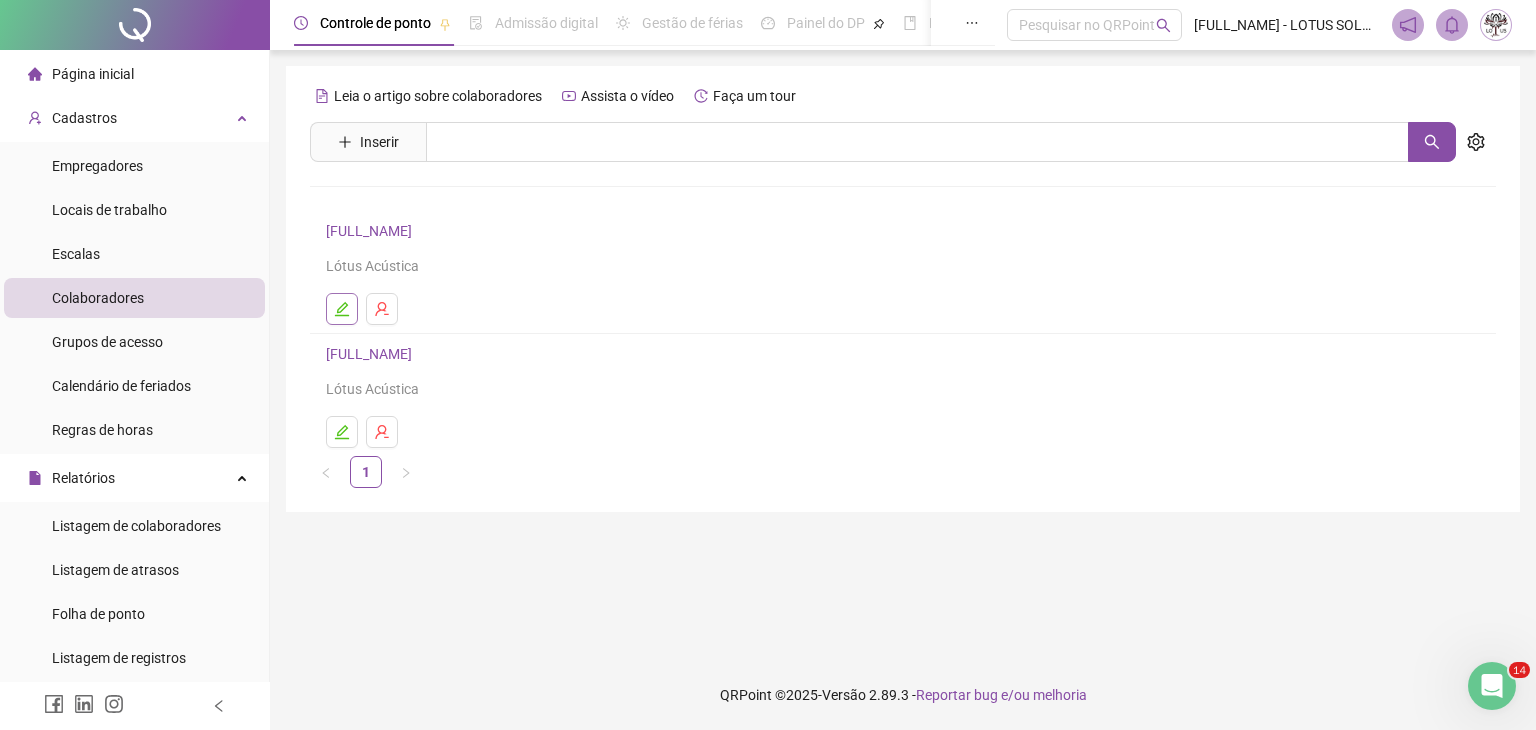 click 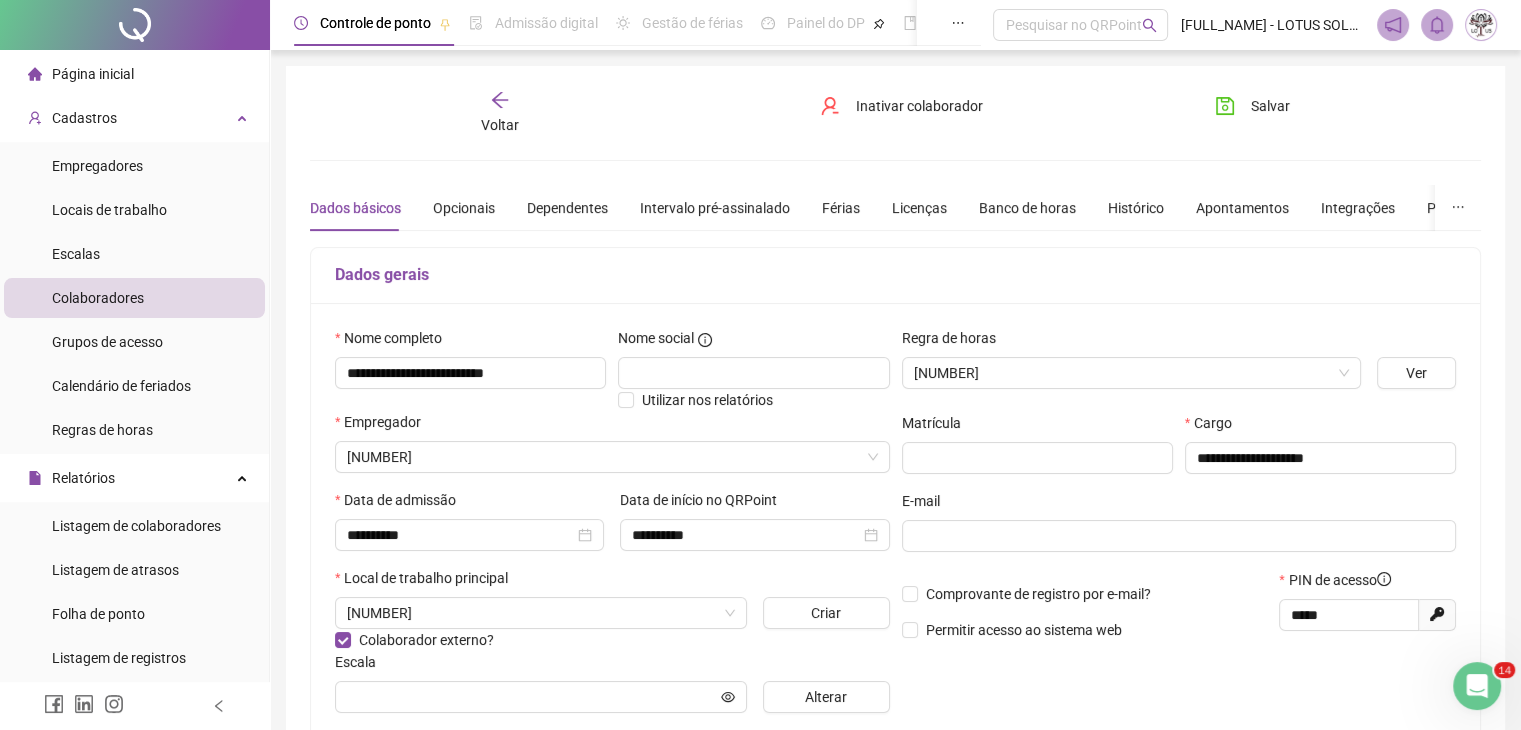 type on "**********" 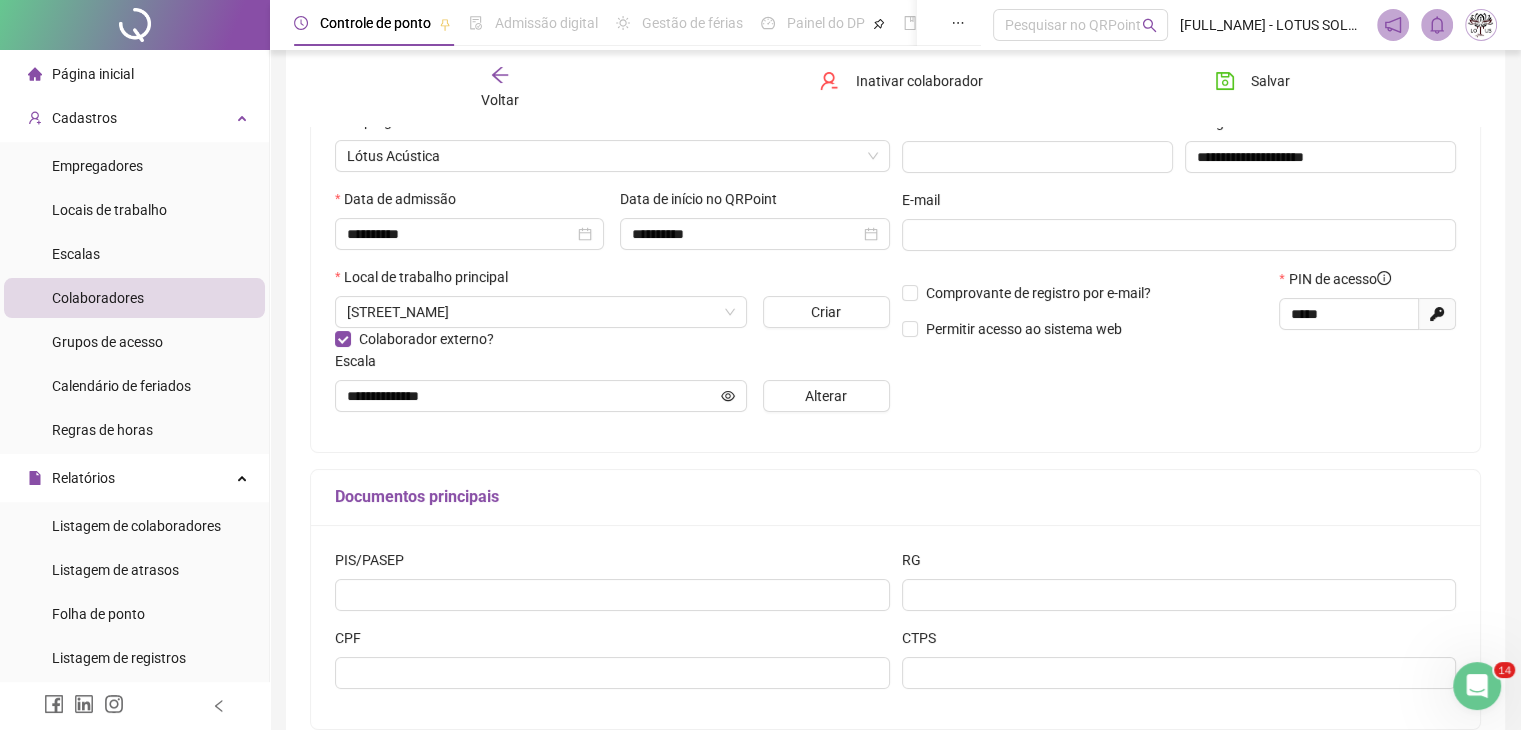 scroll, scrollTop: 0, scrollLeft: 0, axis: both 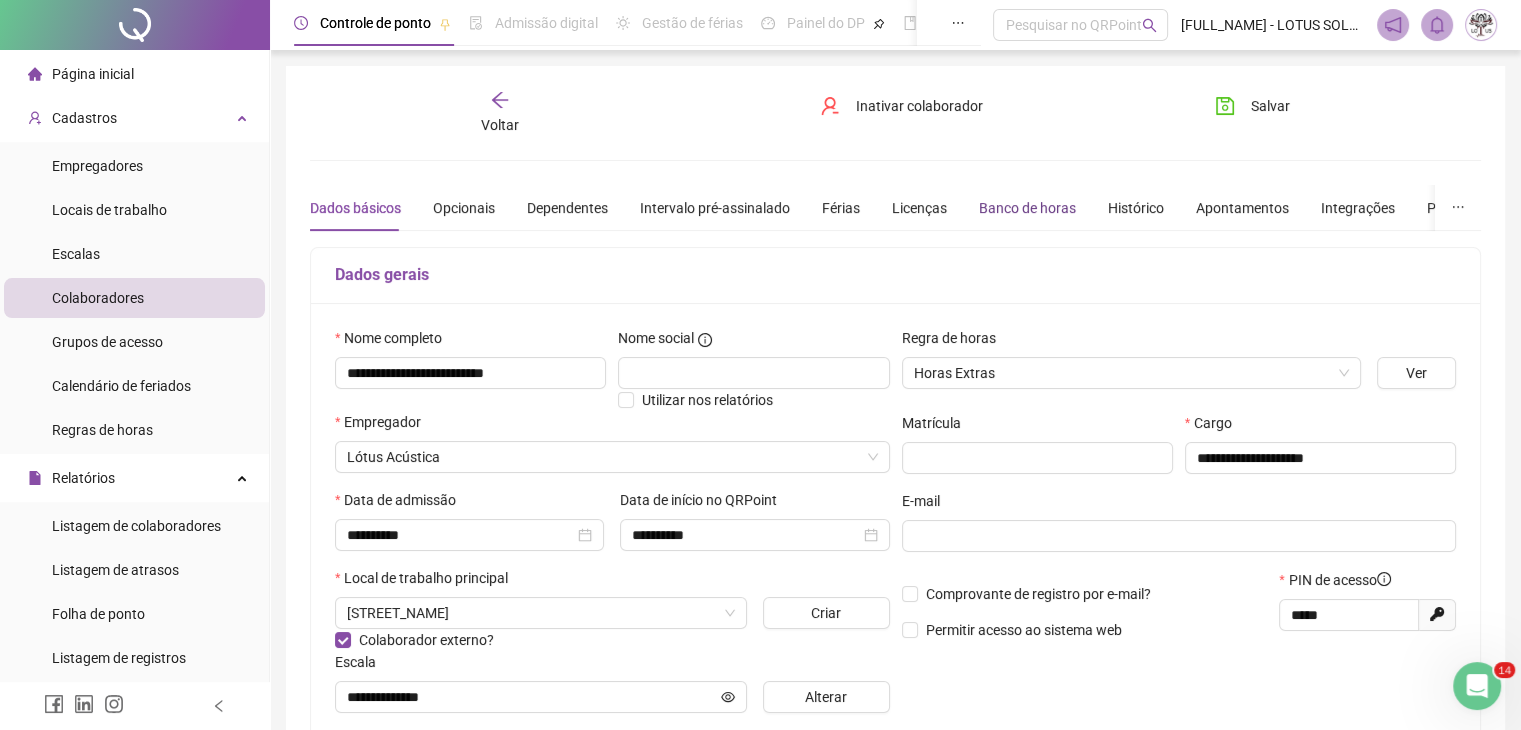 click on "Banco de horas" at bounding box center [1027, 208] 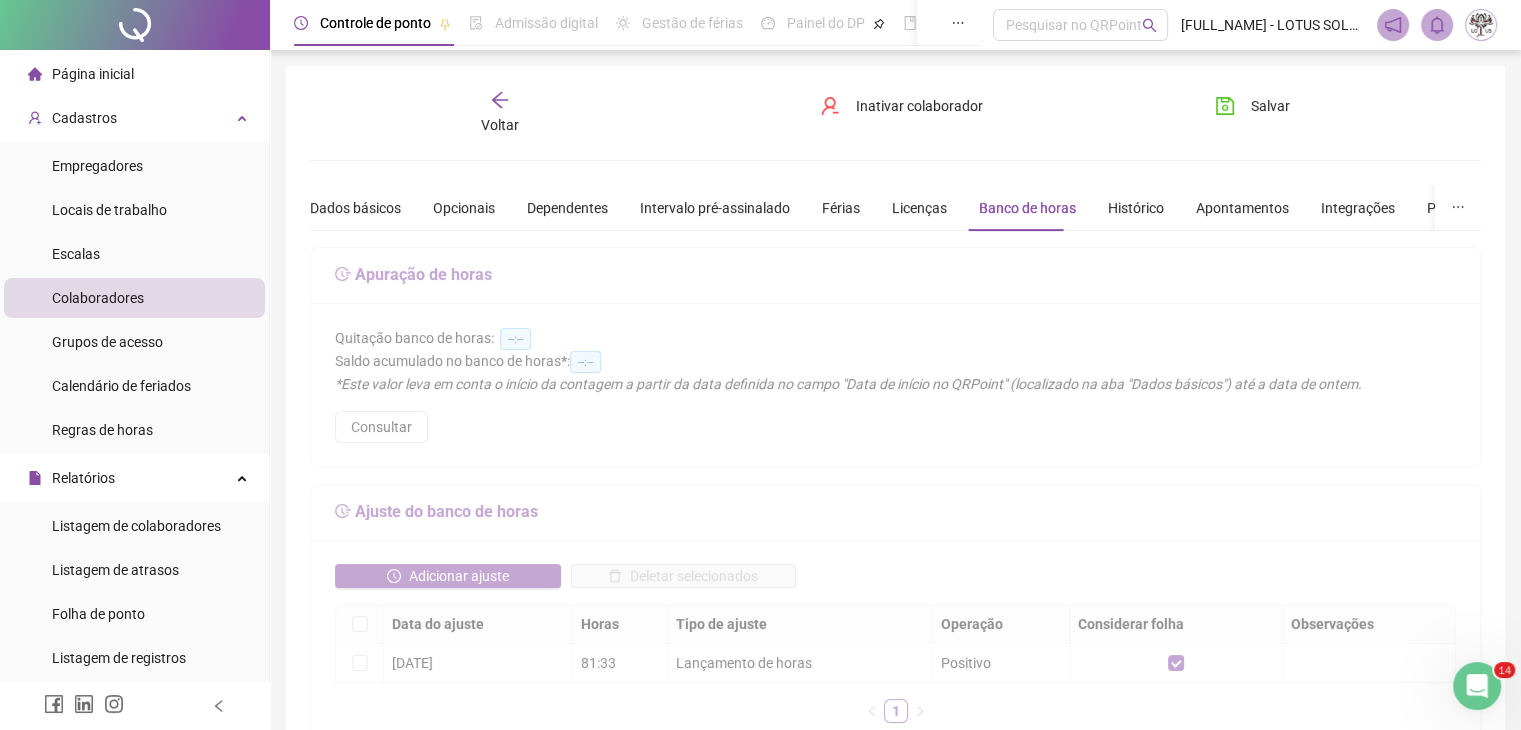 click at bounding box center [895, 852] 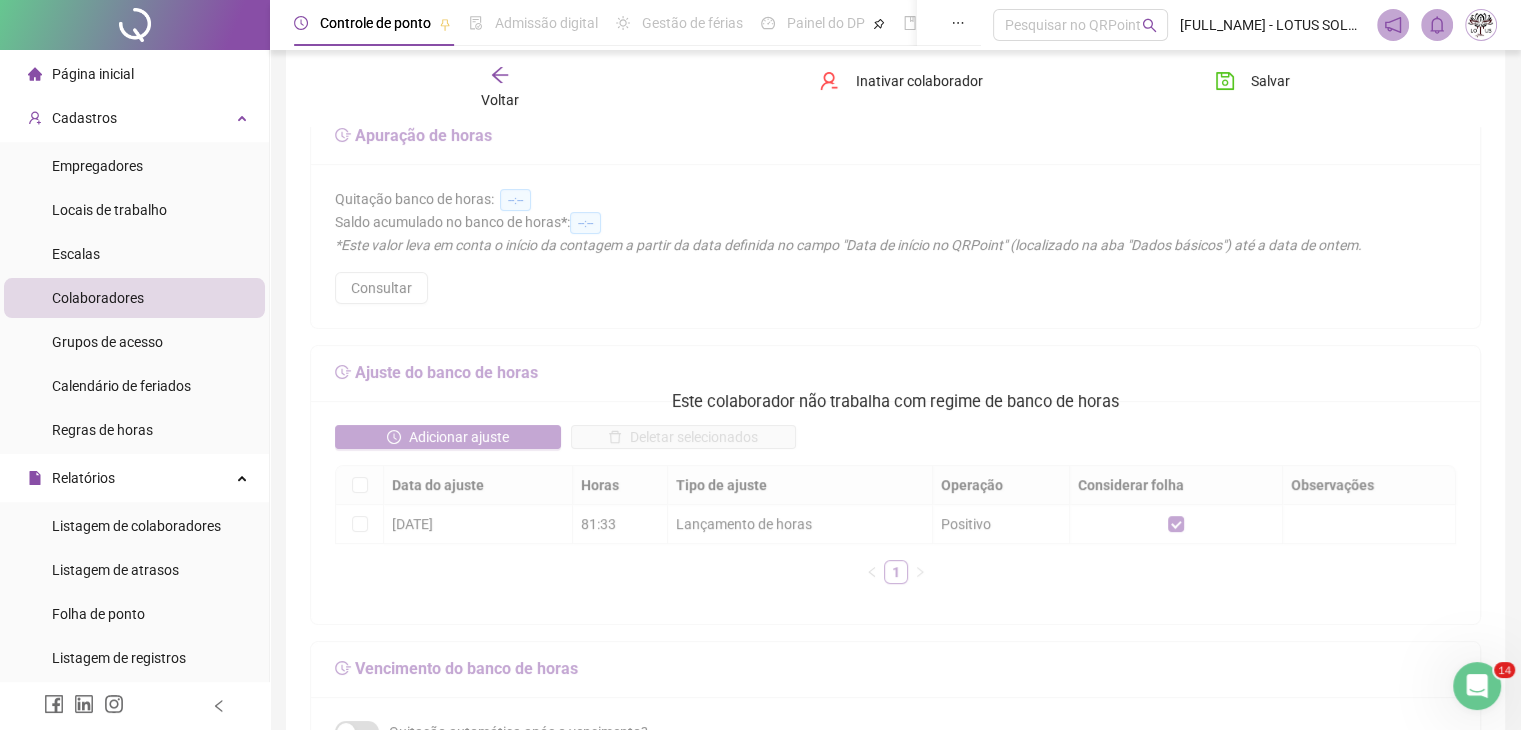 scroll, scrollTop: 168, scrollLeft: 0, axis: vertical 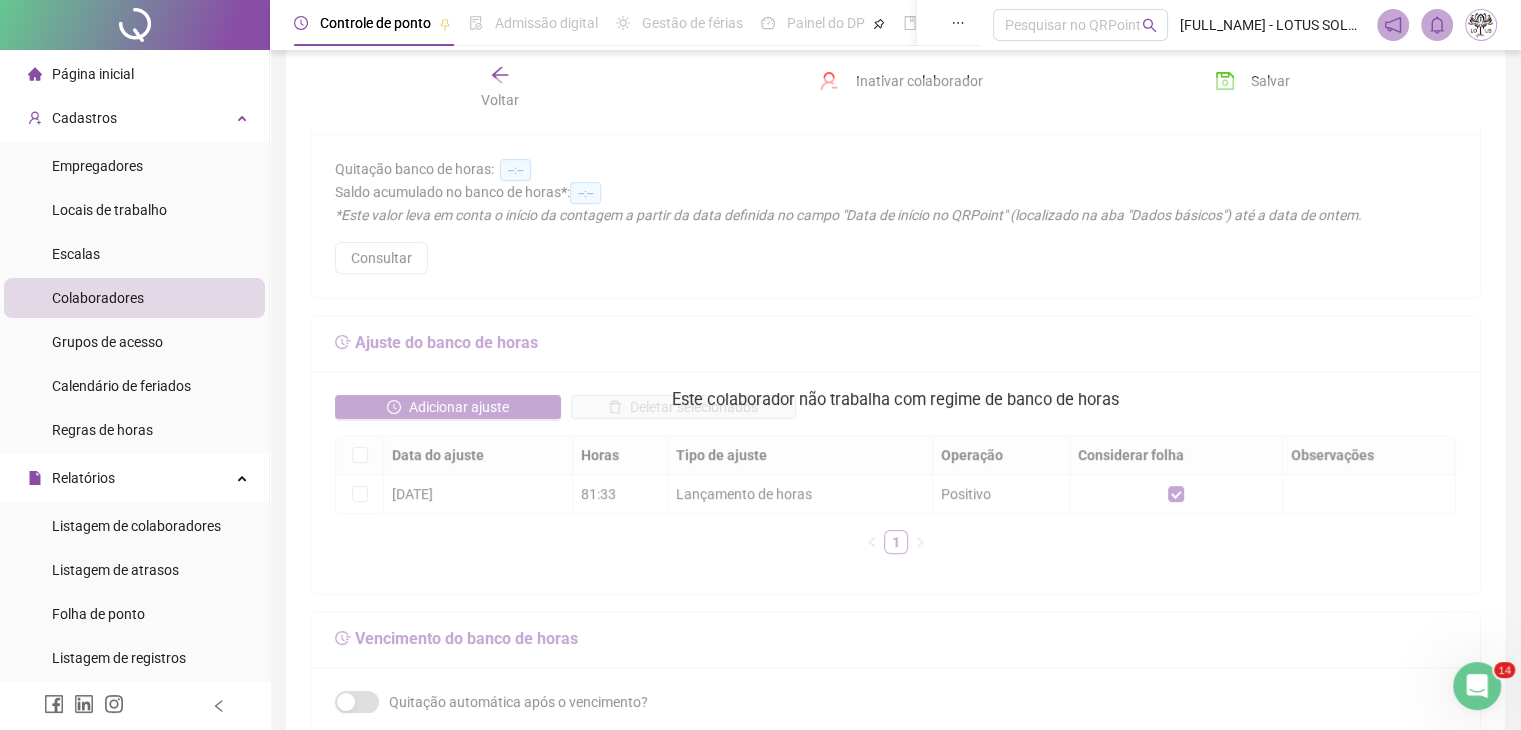 click on "Este colaborador não trabalha com regime de banco de horas" at bounding box center [895, 400] 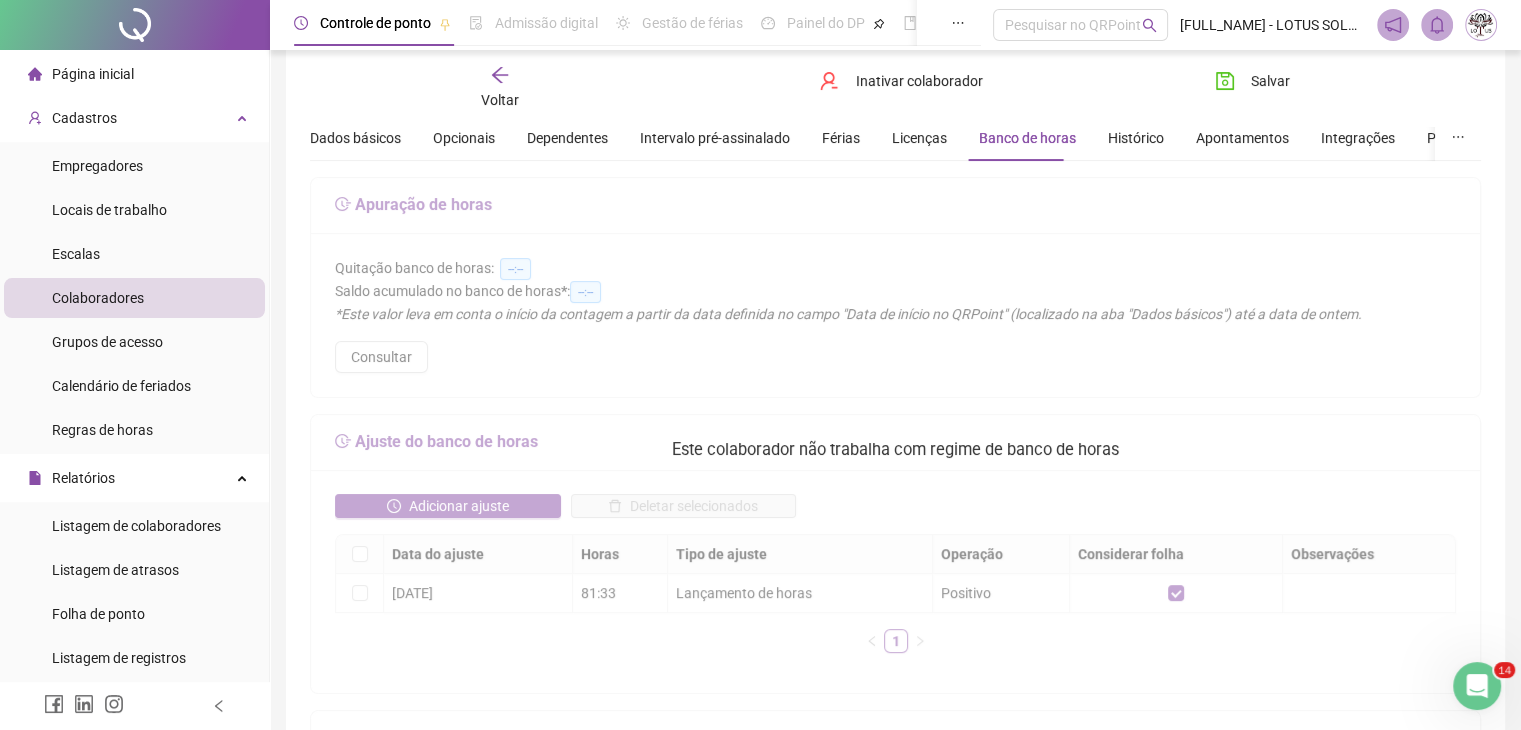 scroll, scrollTop: 0, scrollLeft: 0, axis: both 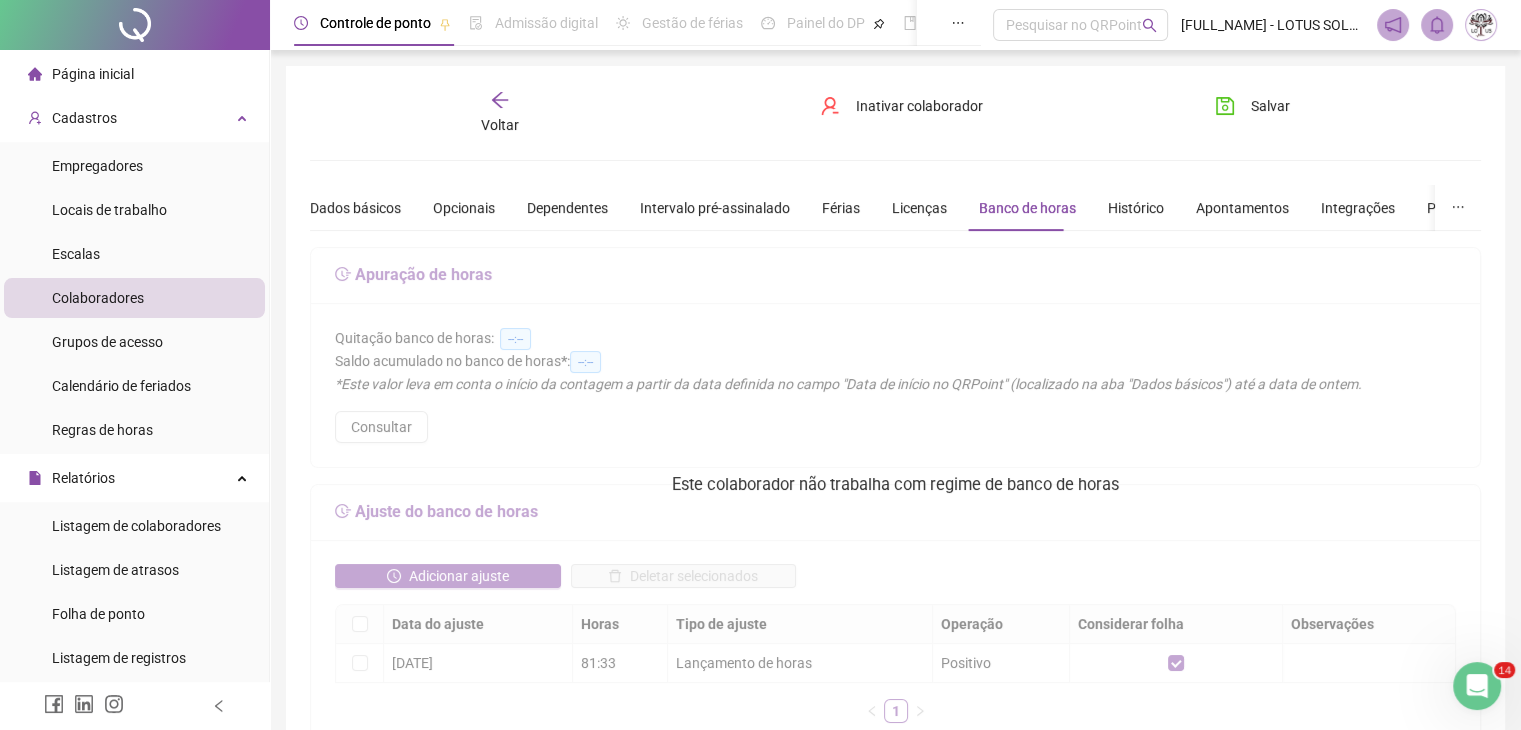 click 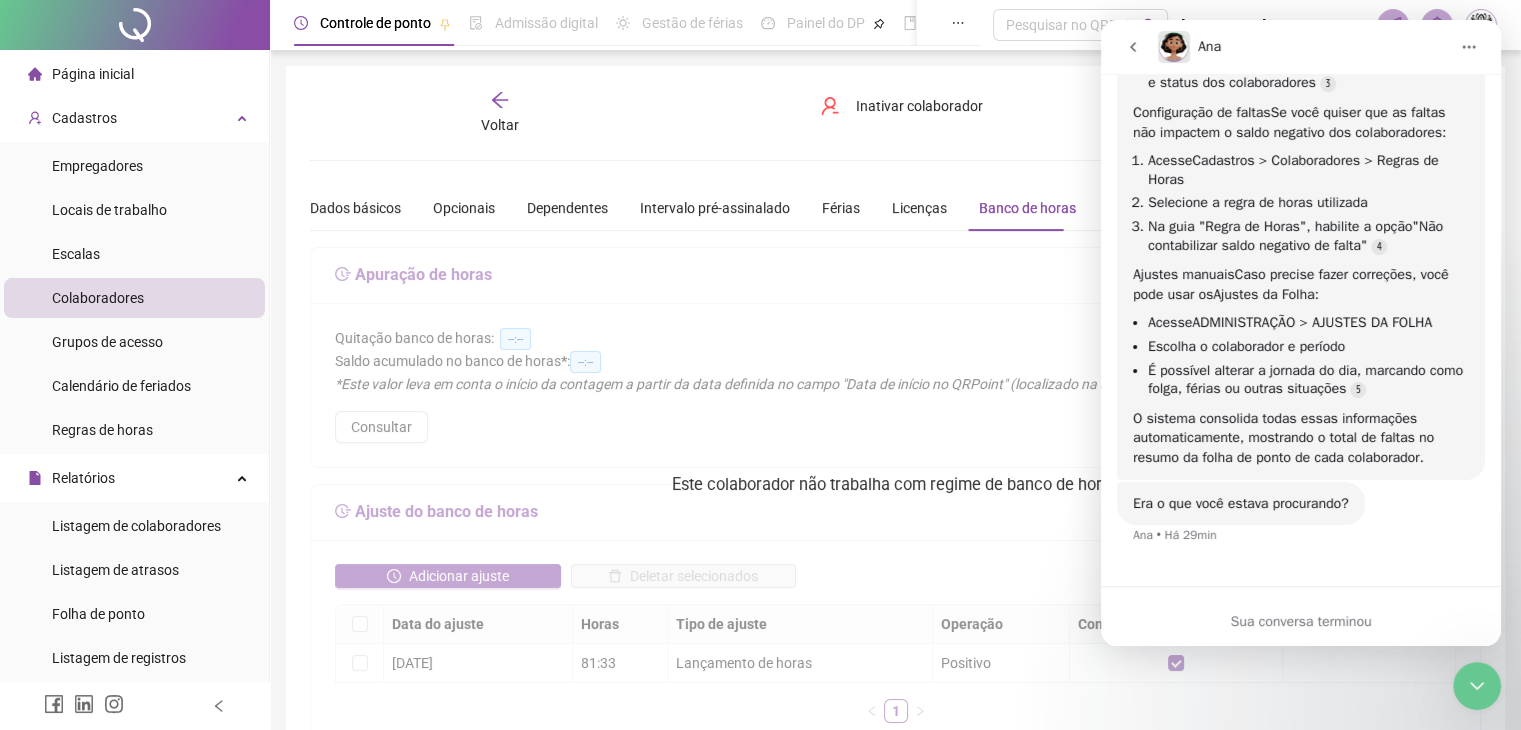 scroll, scrollTop: 1315, scrollLeft: 0, axis: vertical 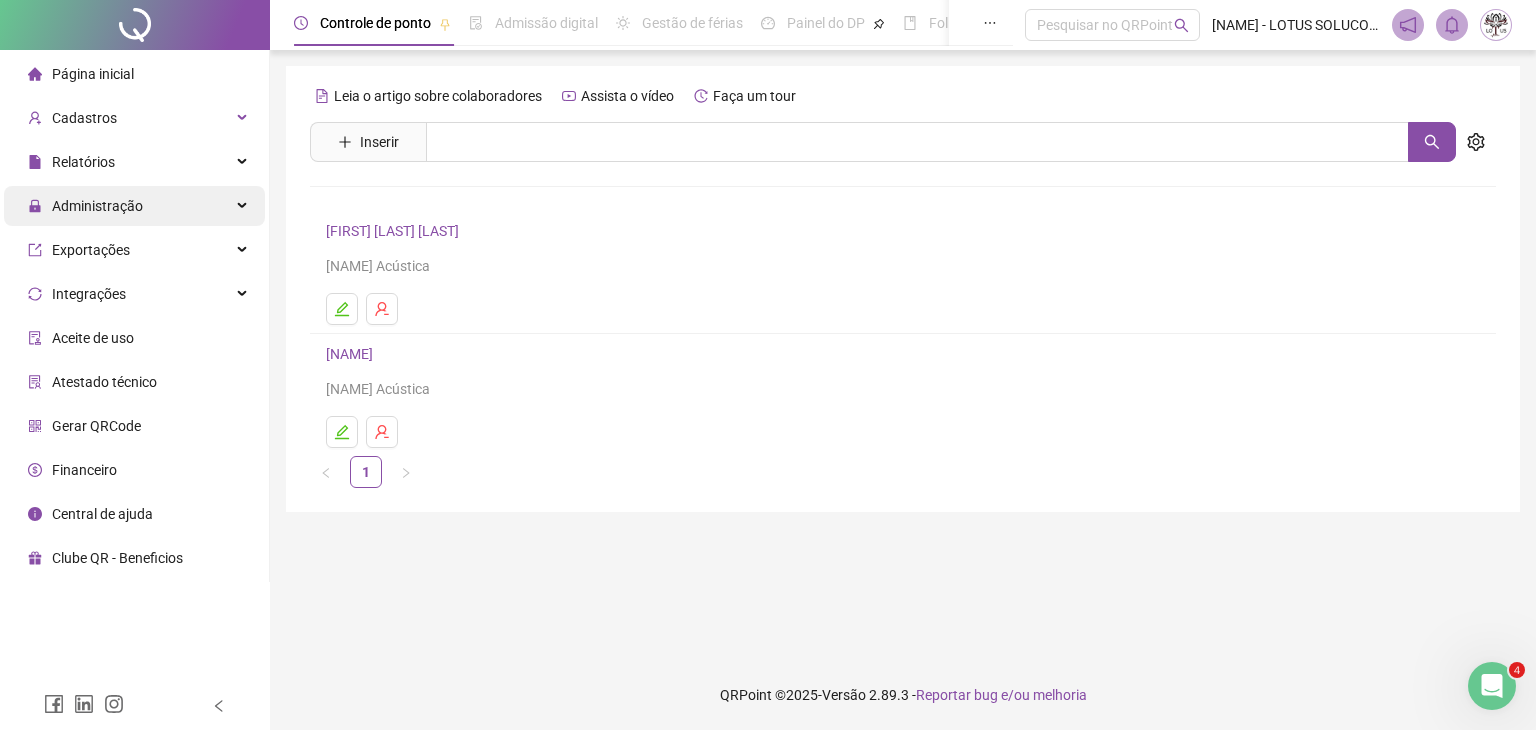 click on "Administração" at bounding box center (97, 206) 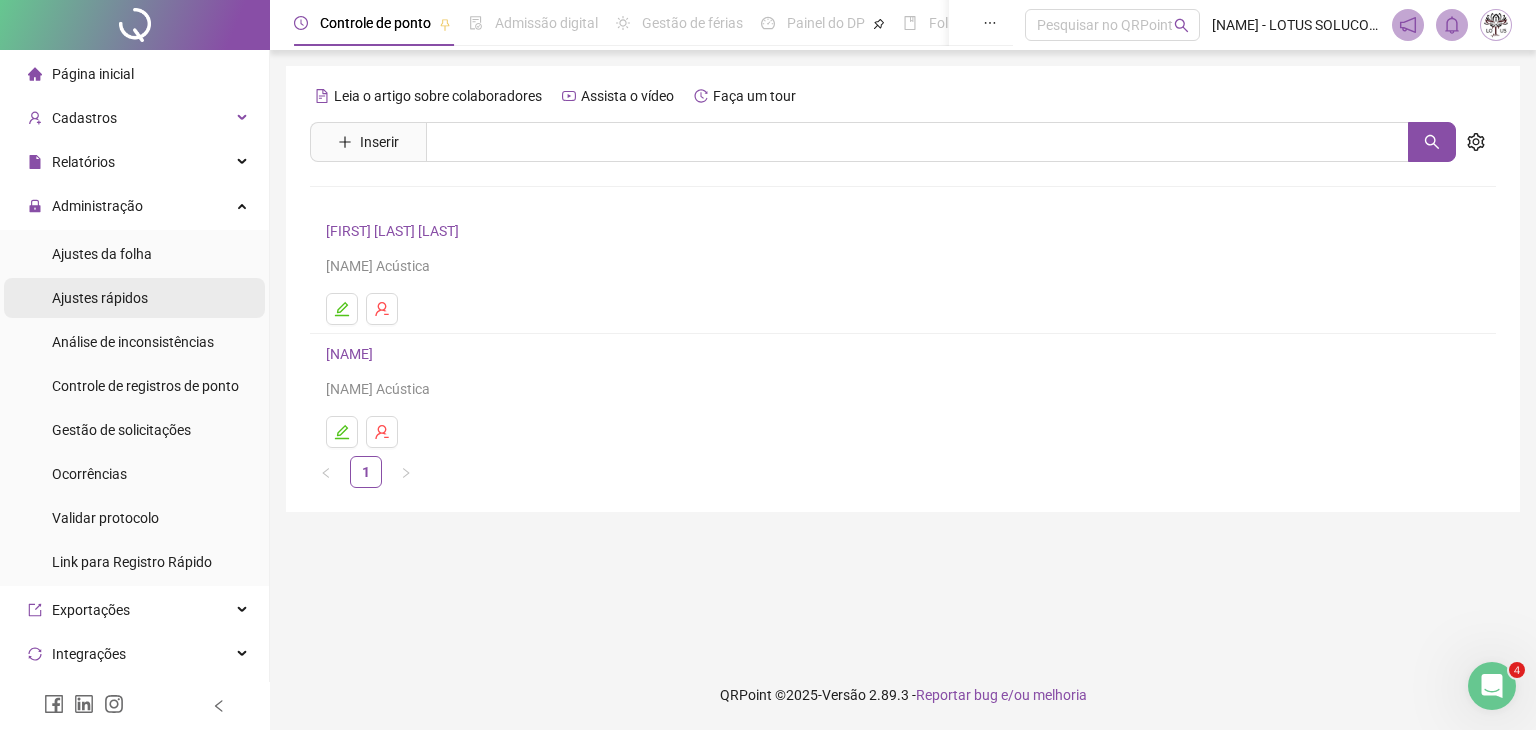 click on "Ajustes rápidos" at bounding box center [100, 298] 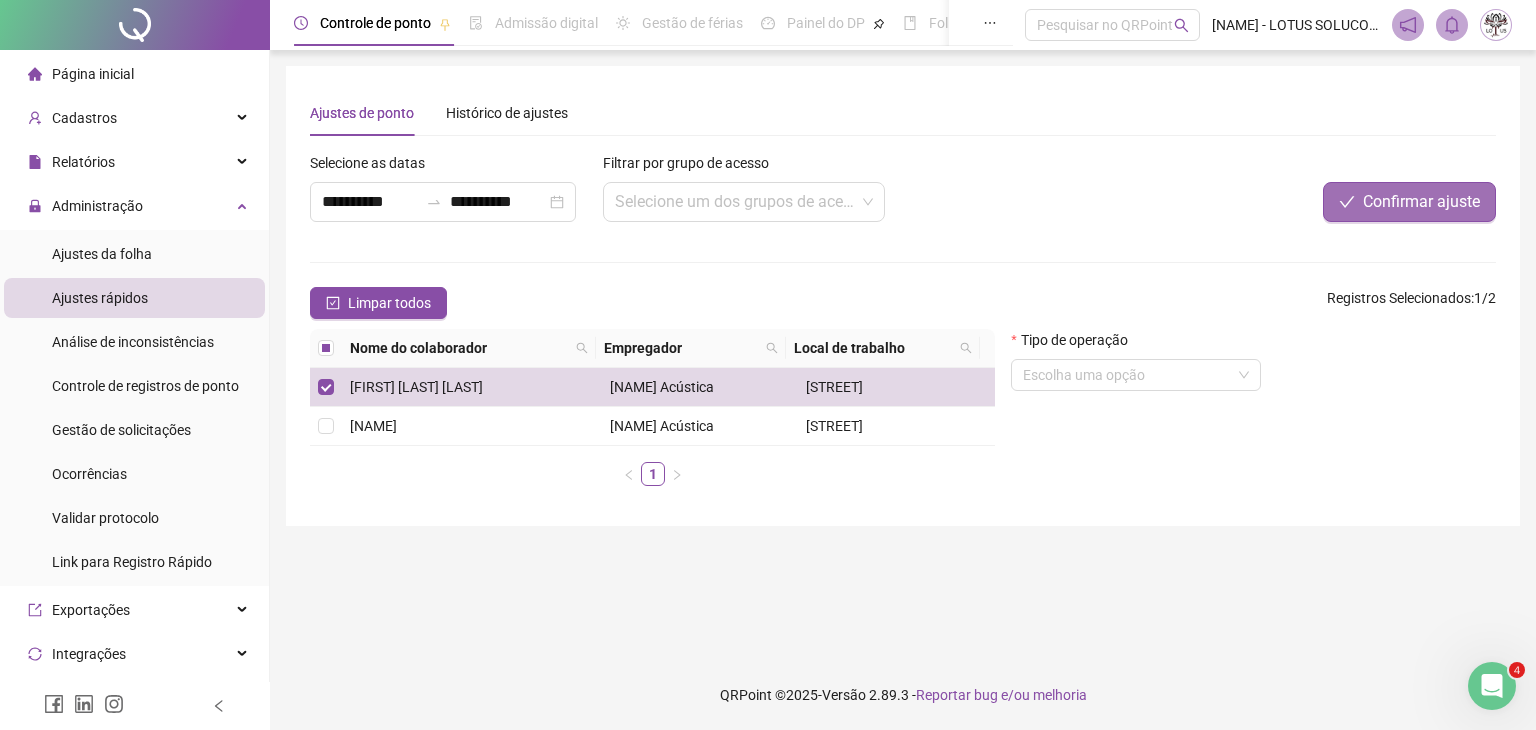 click on "Confirmar ajuste" at bounding box center (1421, 202) 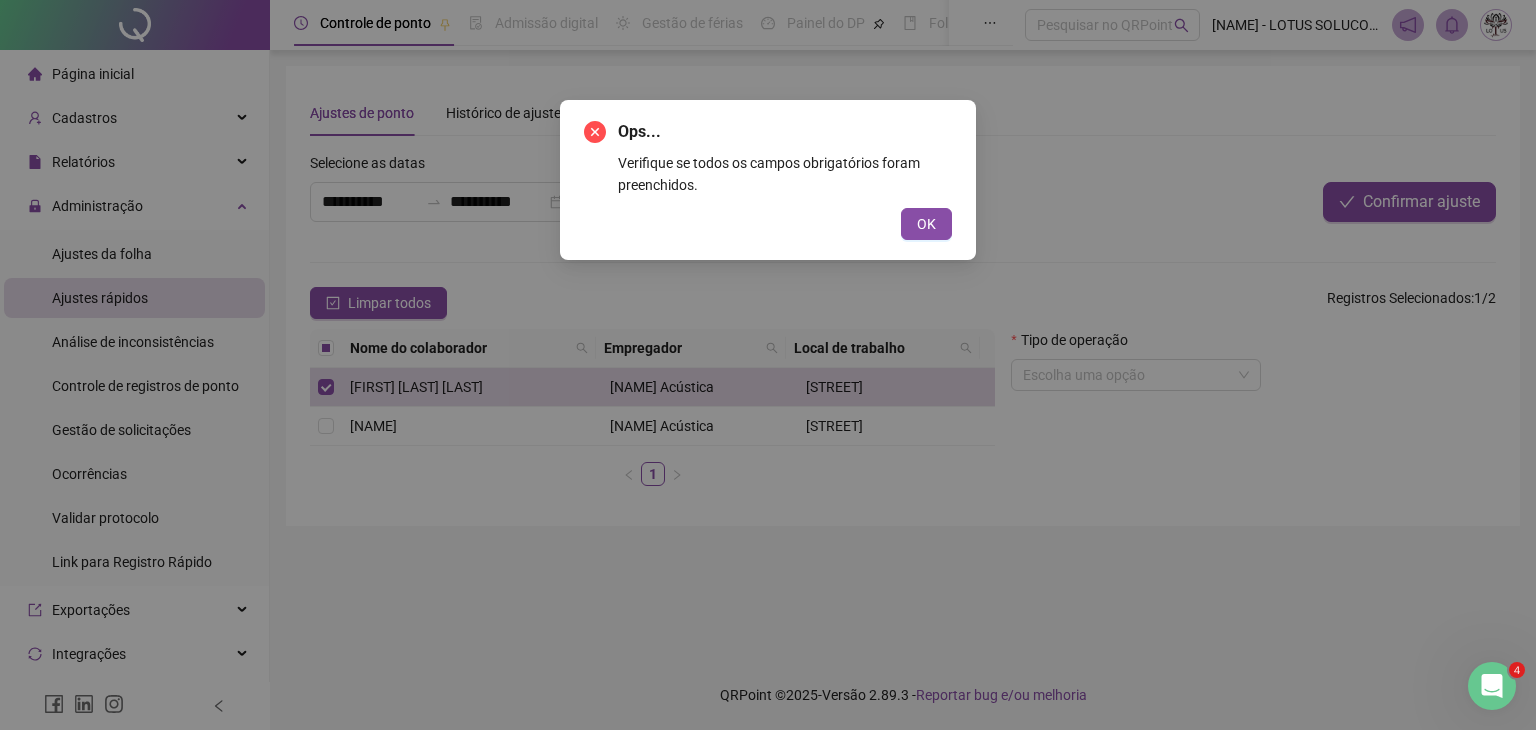 click on "OK" at bounding box center [926, 224] 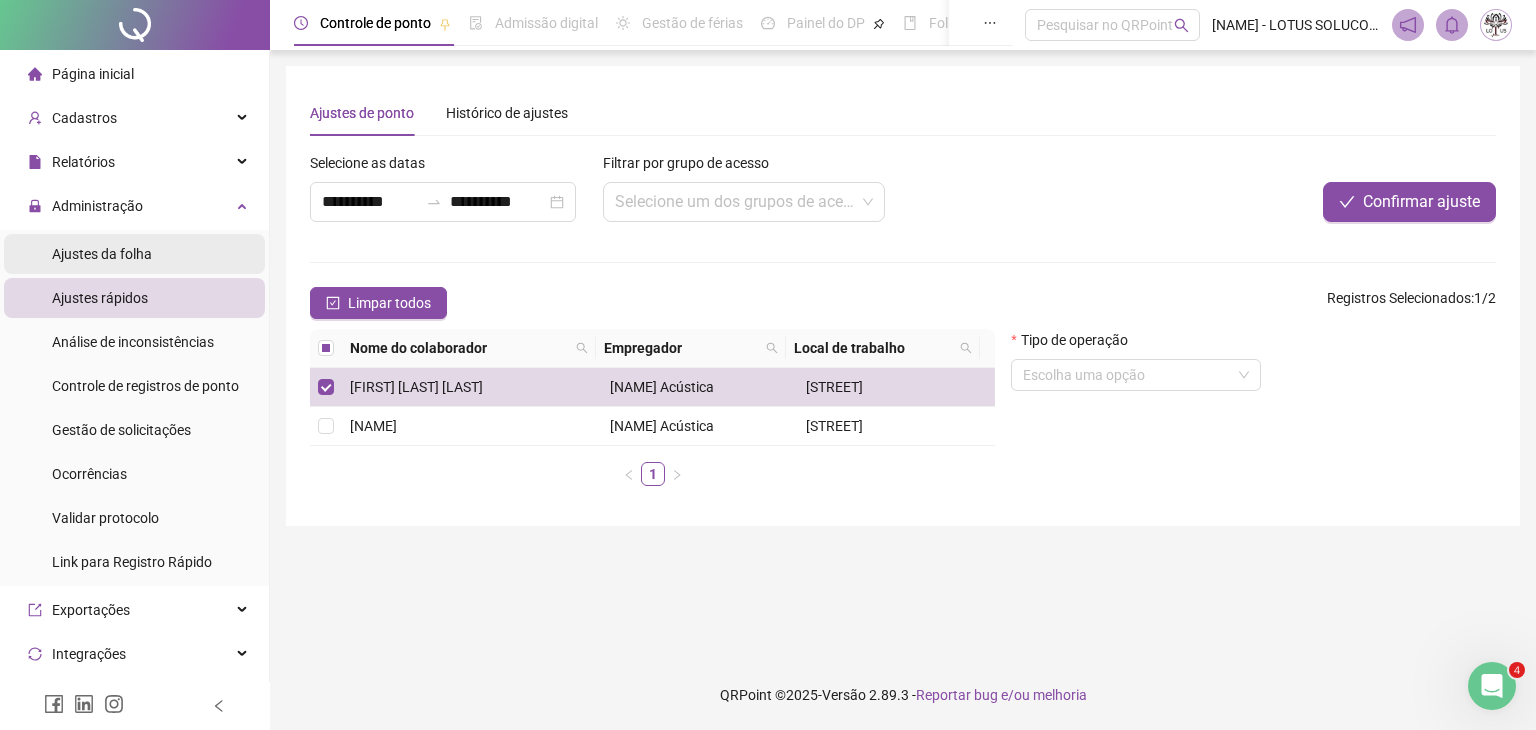 click on "Ajustes da folha" at bounding box center [102, 254] 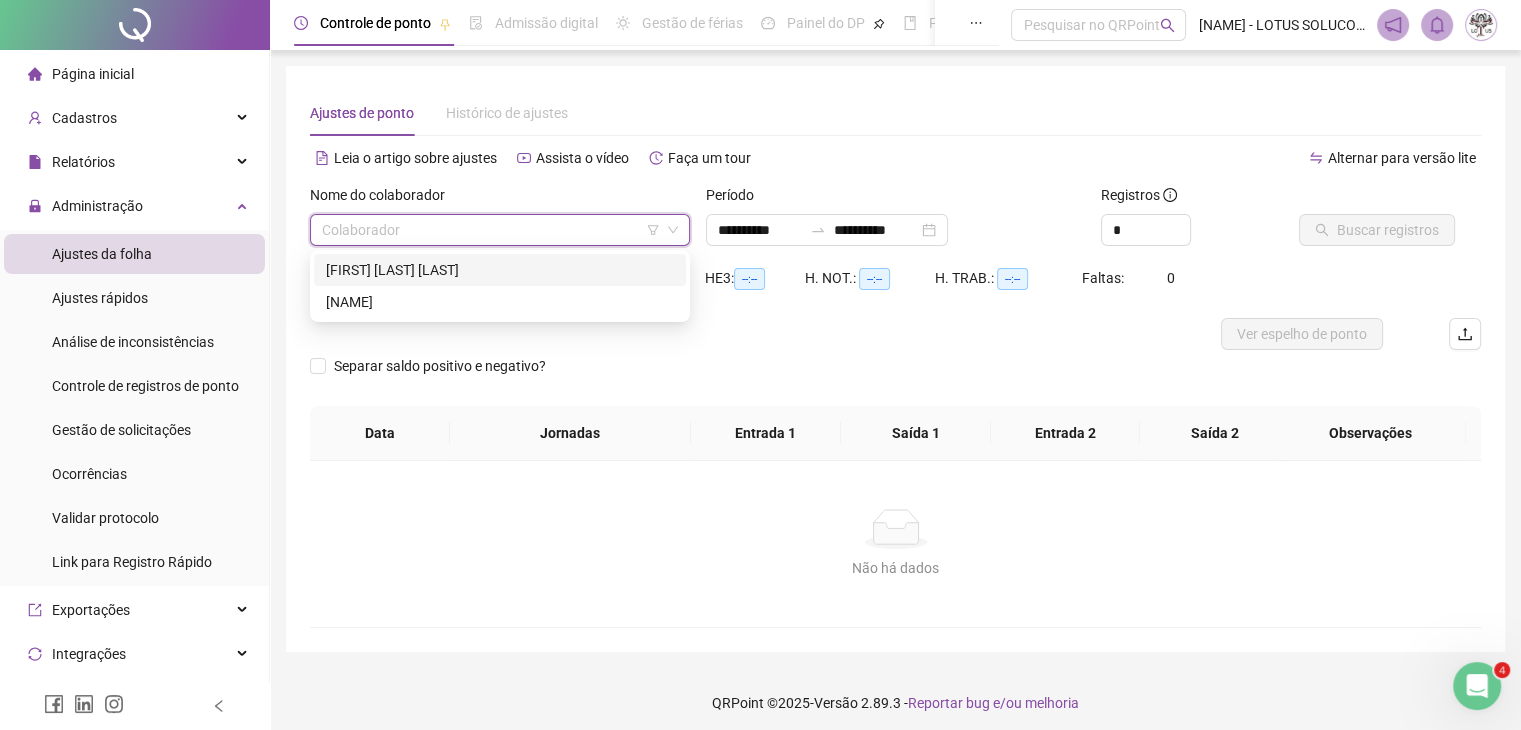 click at bounding box center (491, 230) 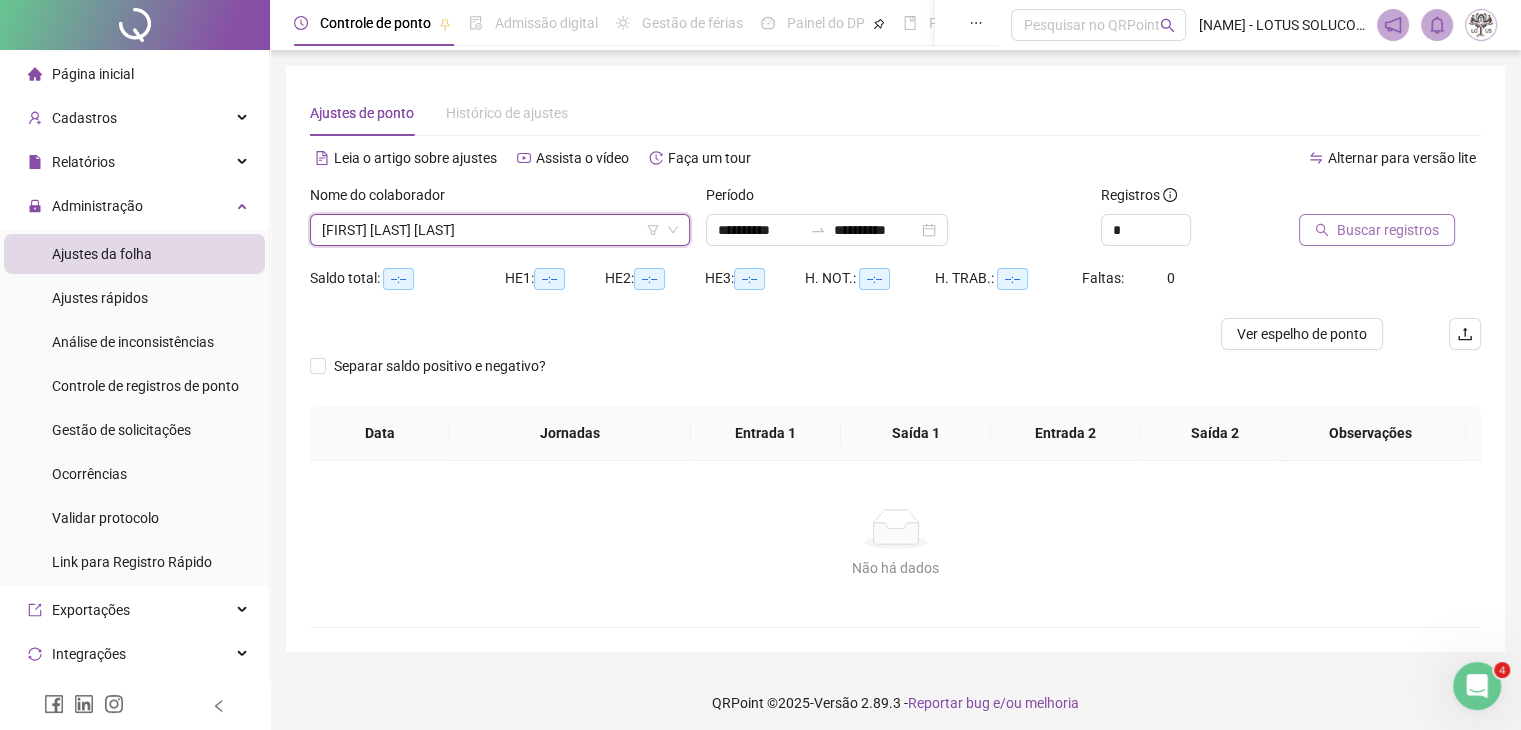 click on "Buscar registros" at bounding box center (1388, 230) 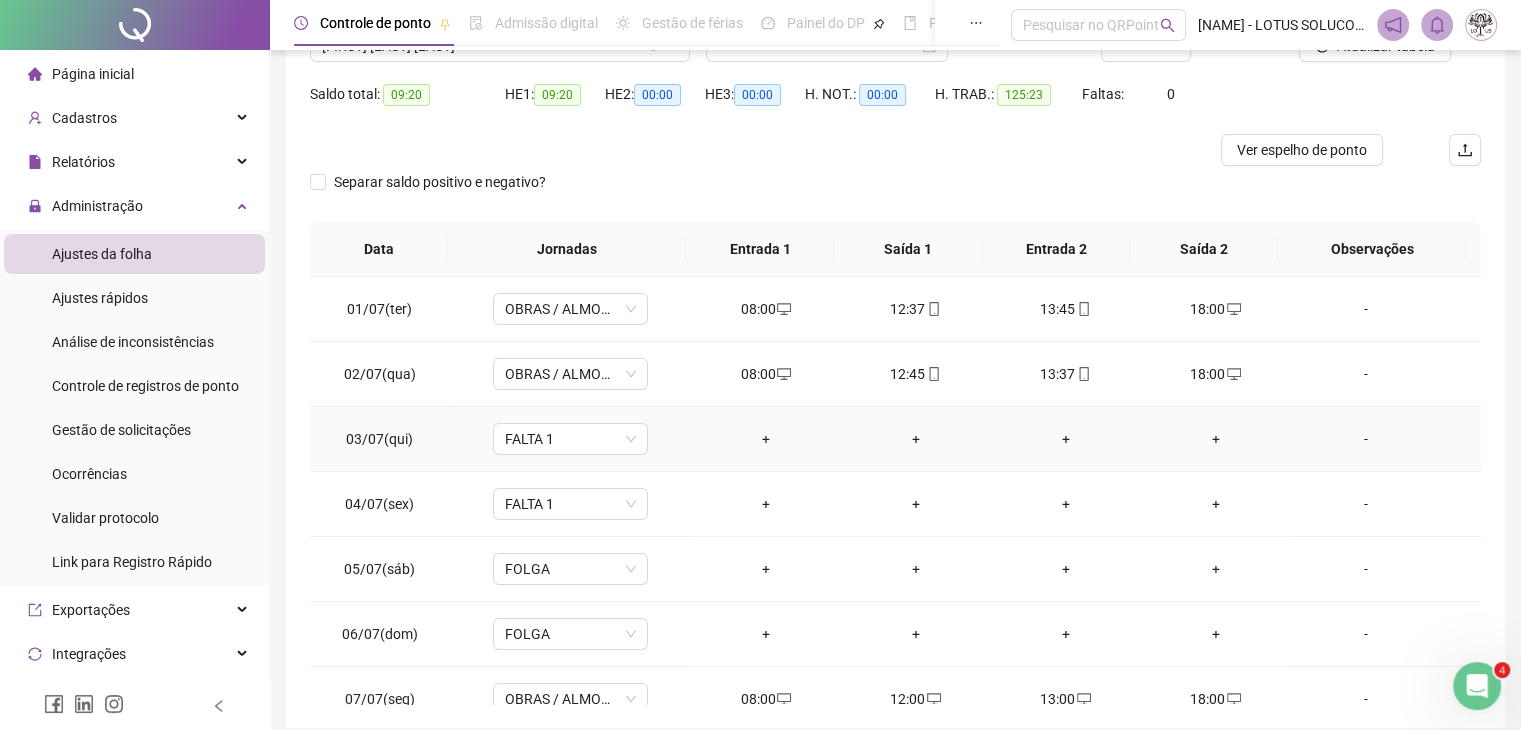 scroll, scrollTop: 200, scrollLeft: 0, axis: vertical 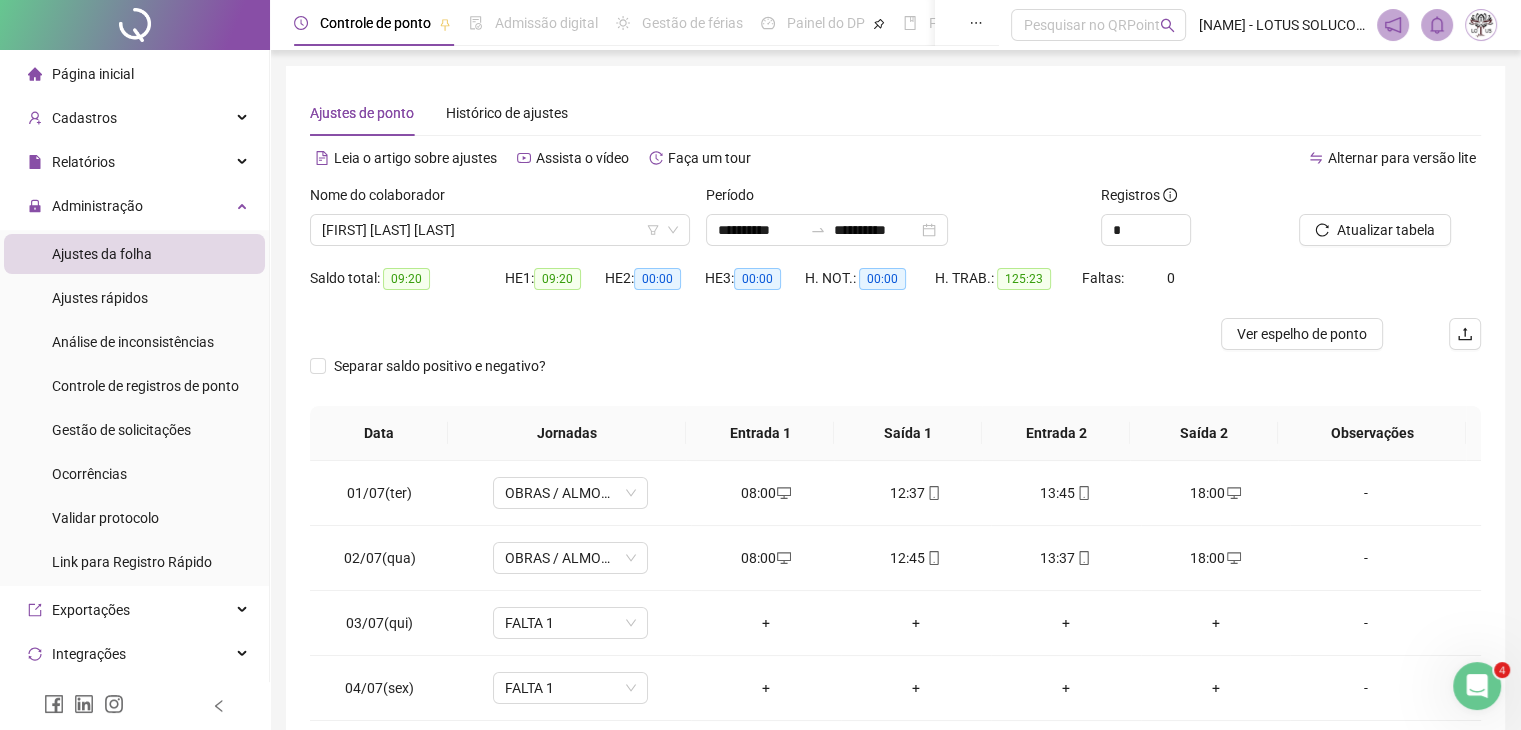 click on "Faltas:" at bounding box center (1104, 278) 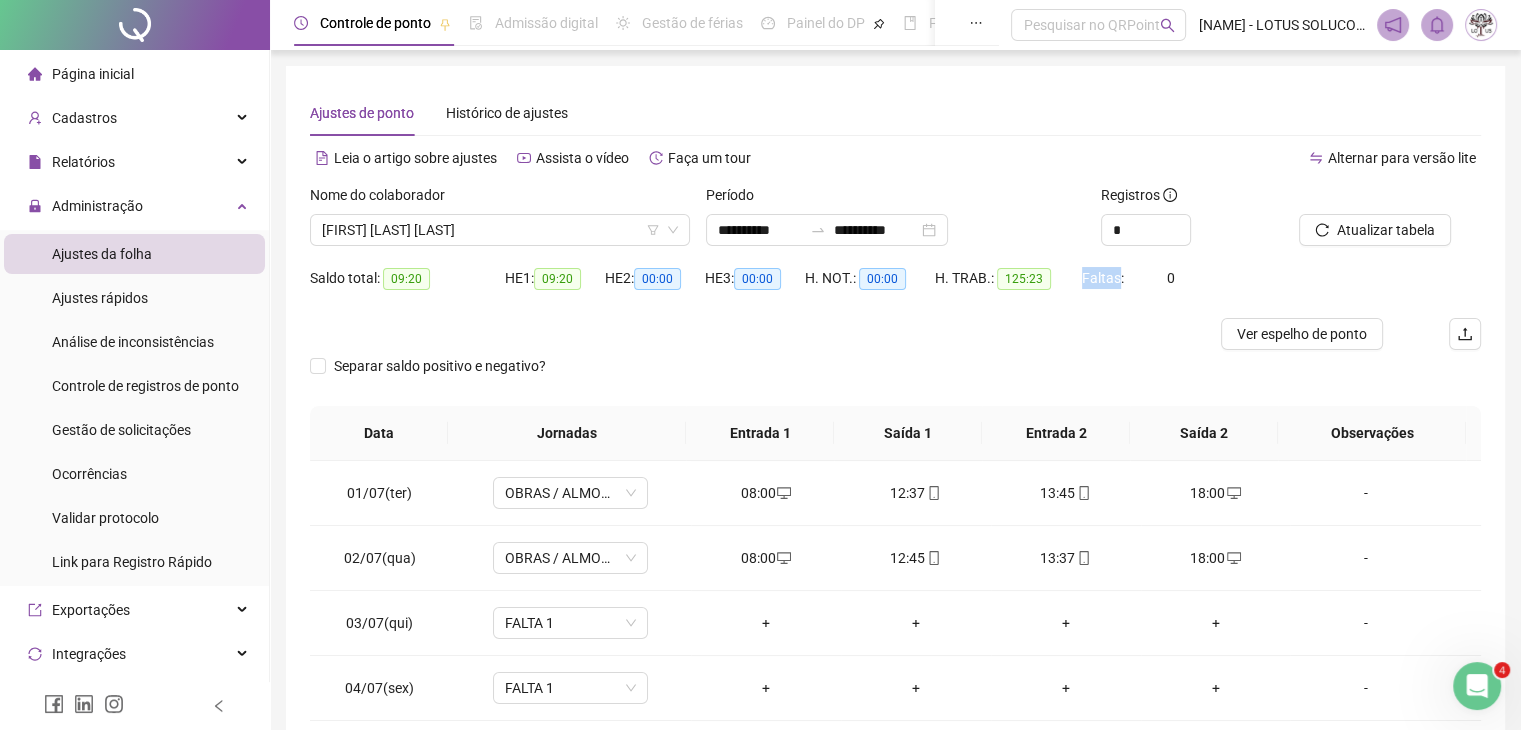 click on "Faltas:" at bounding box center (1104, 278) 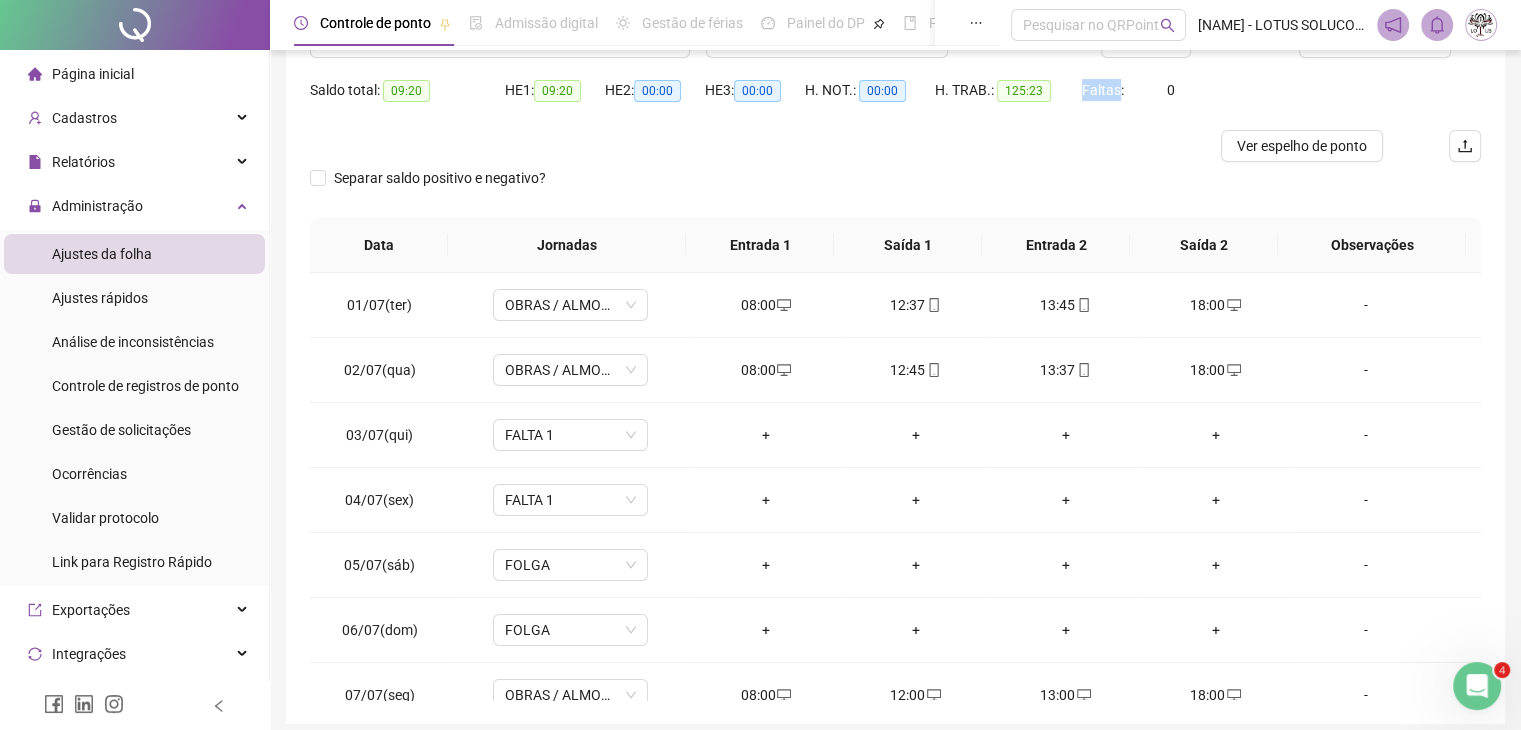 scroll, scrollTop: 200, scrollLeft: 0, axis: vertical 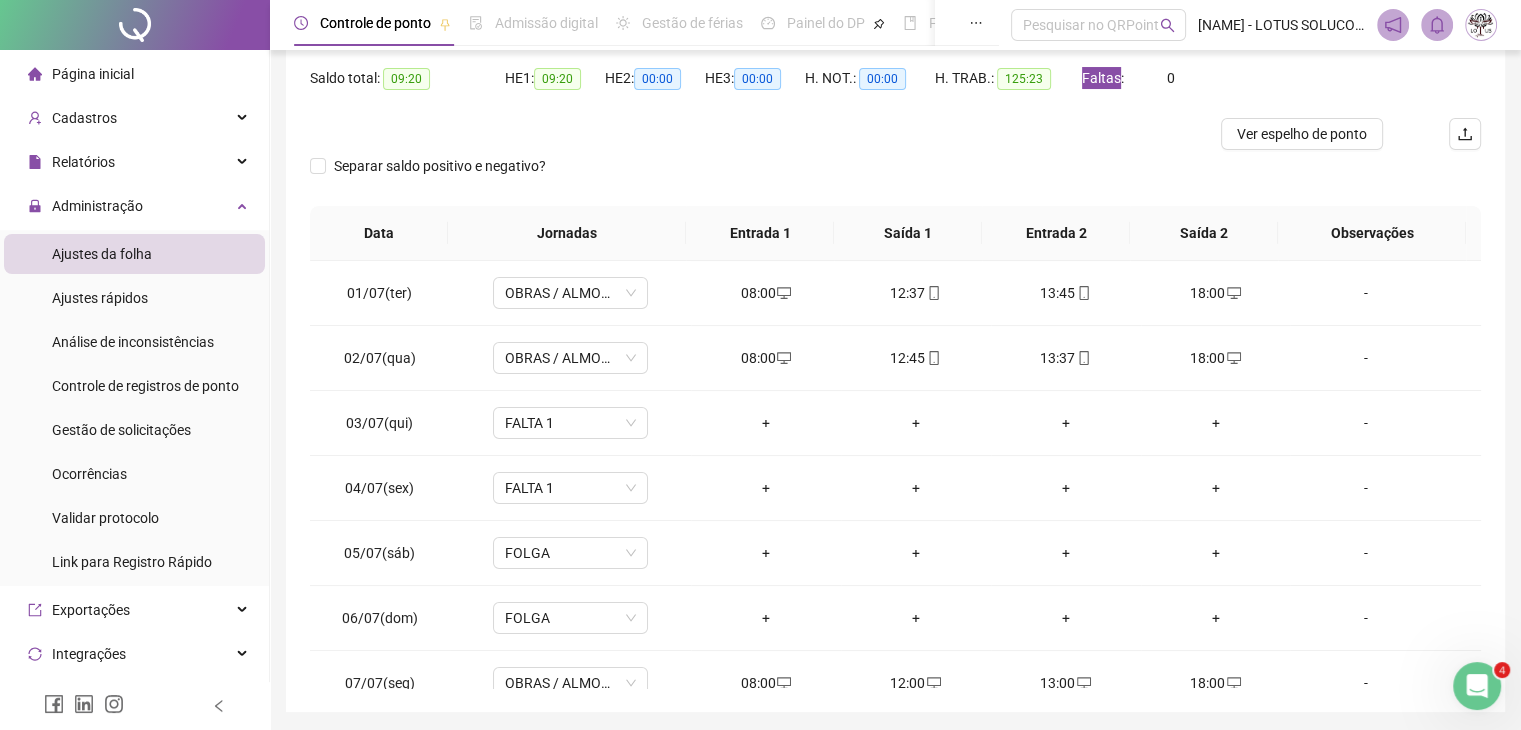 click at bounding box center [1477, 686] 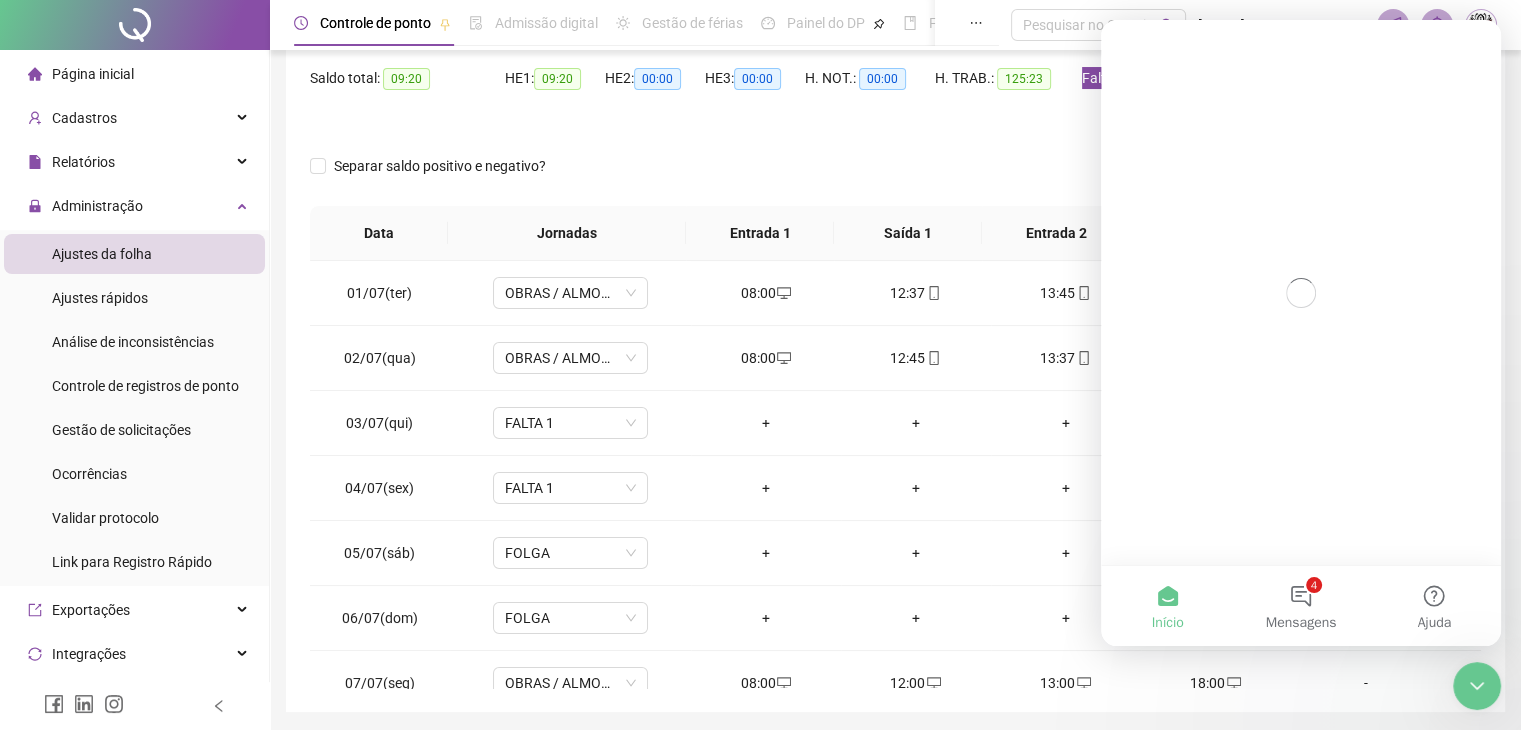 scroll, scrollTop: 0, scrollLeft: 0, axis: both 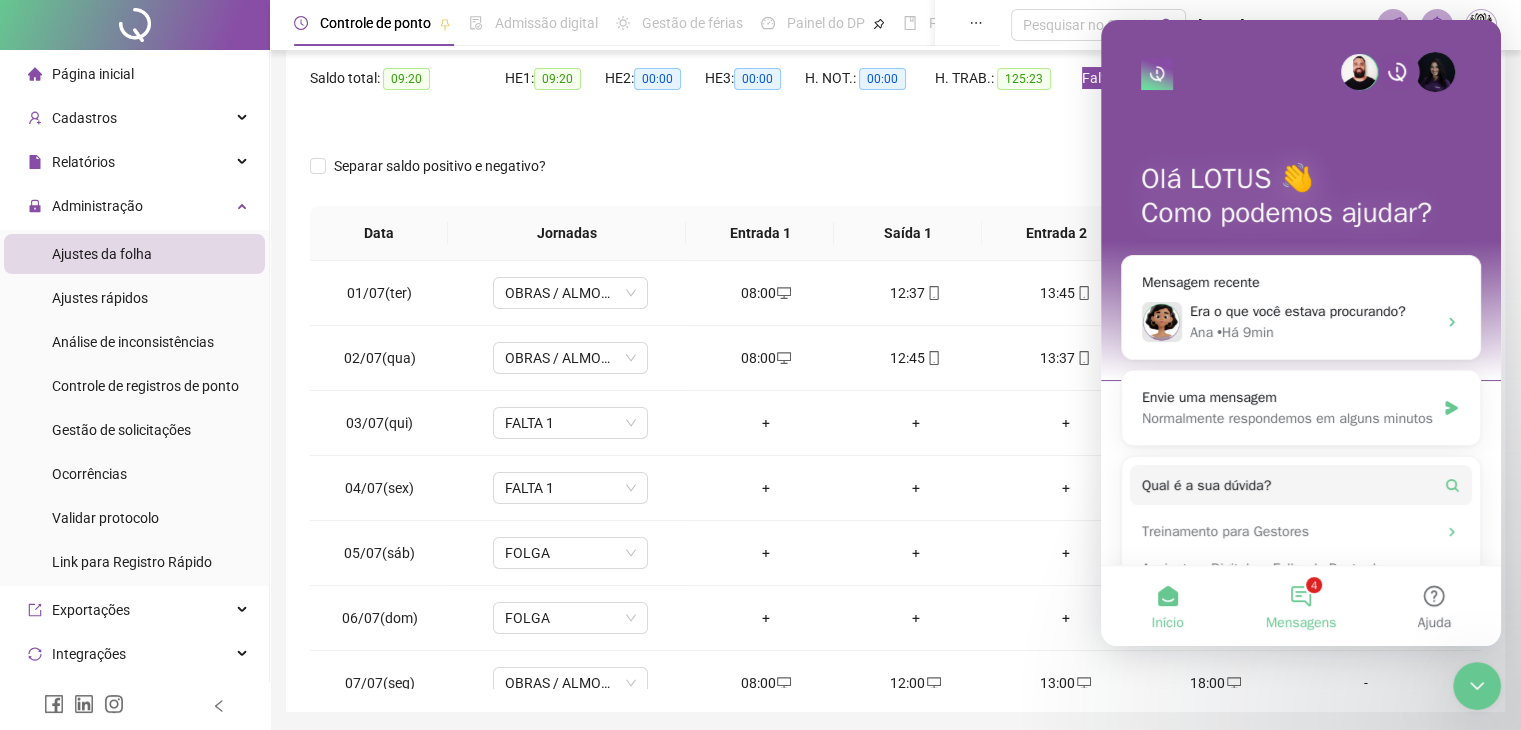 click on "4 Mensagens" at bounding box center (1300, 606) 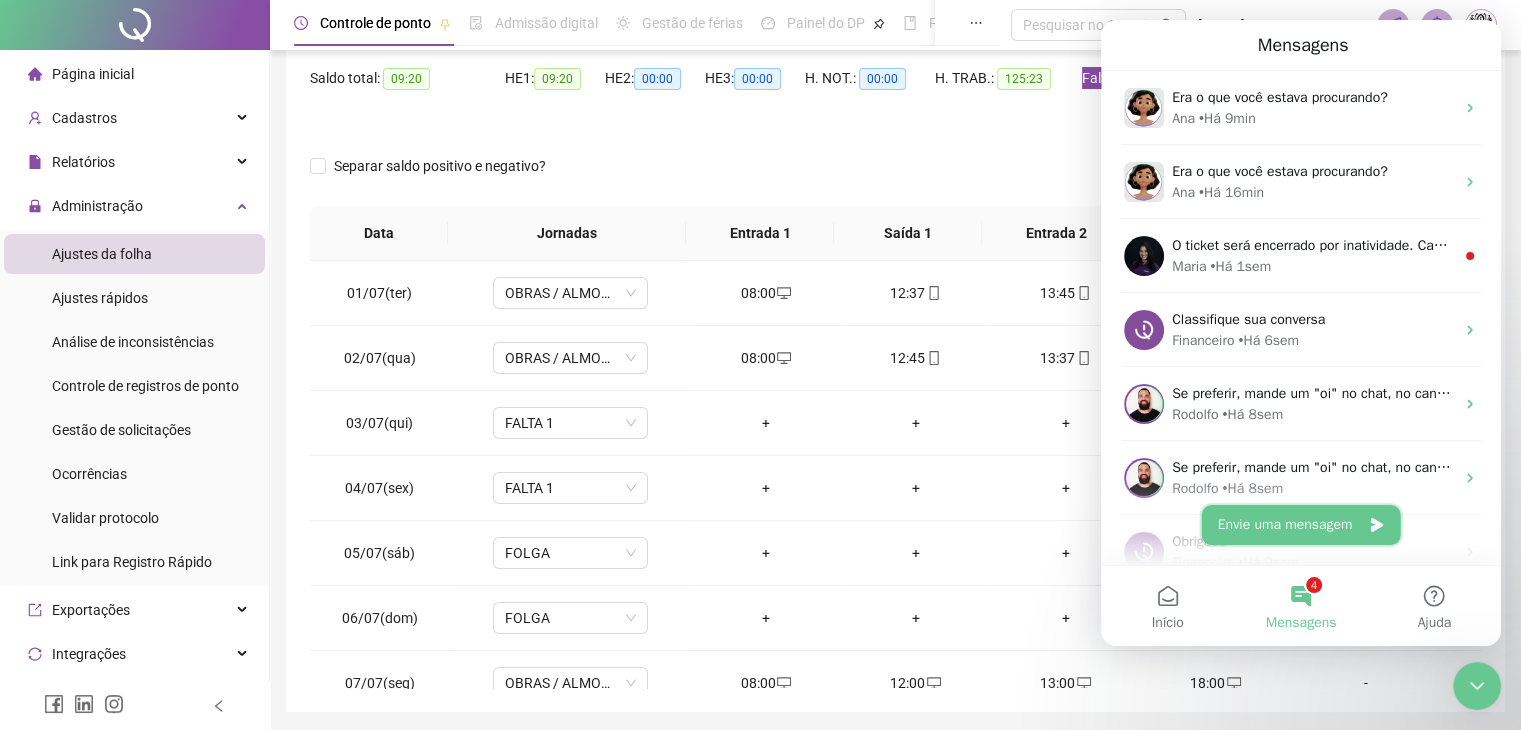 click on "Envie uma mensagem" at bounding box center [1301, 525] 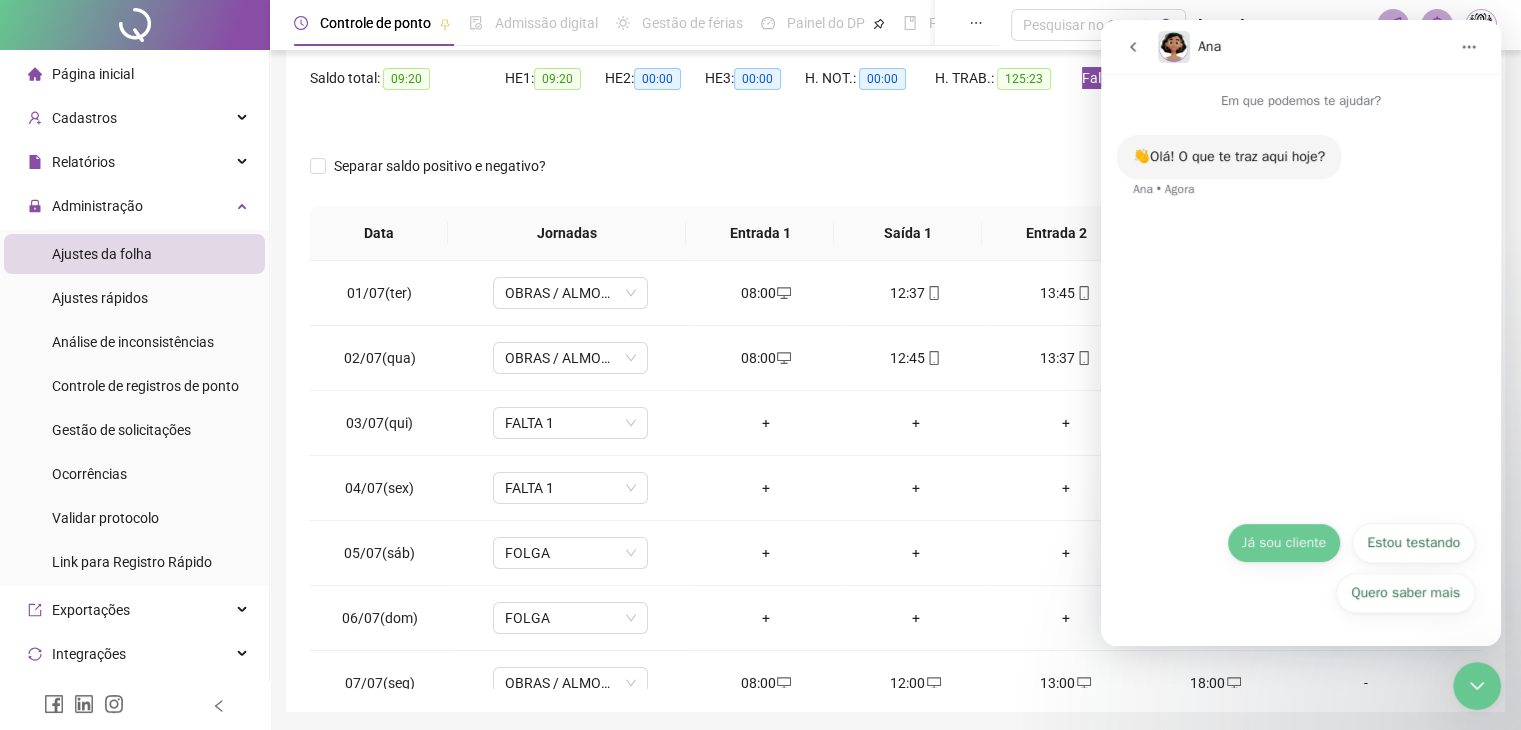 click on "Já sou cliente" at bounding box center (1284, 543) 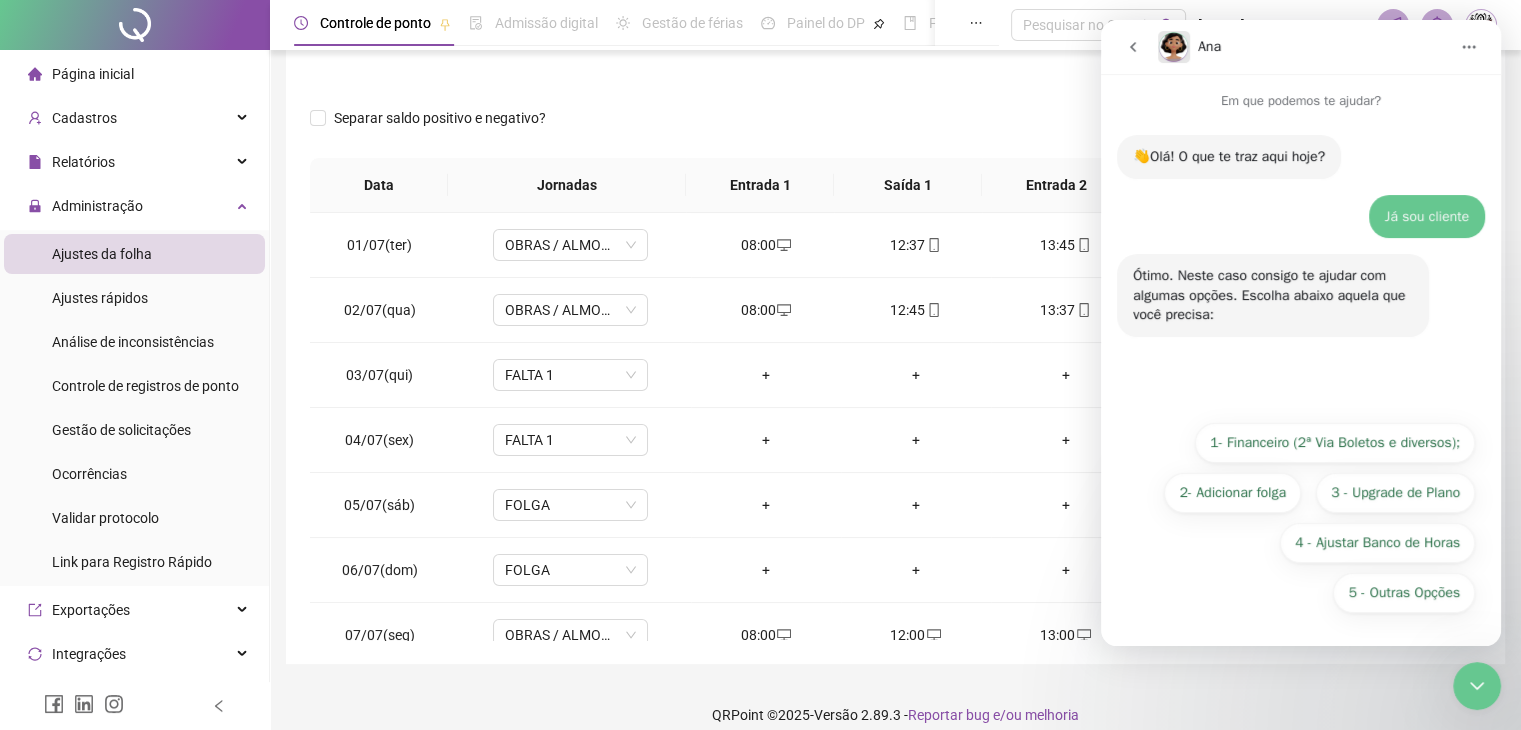 scroll, scrollTop: 268, scrollLeft: 0, axis: vertical 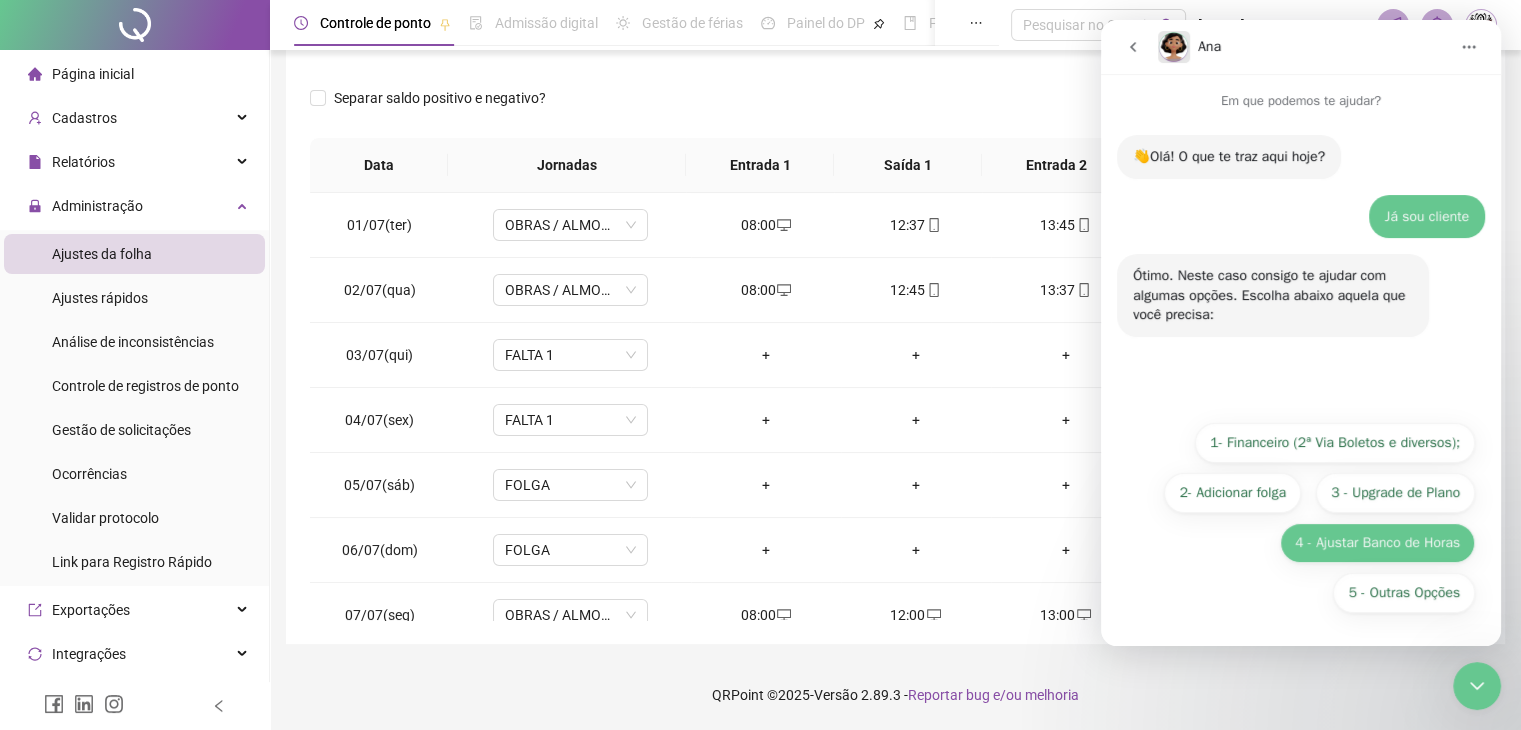 click on "4 - Ajustar Banco de Horas" at bounding box center [1377, 543] 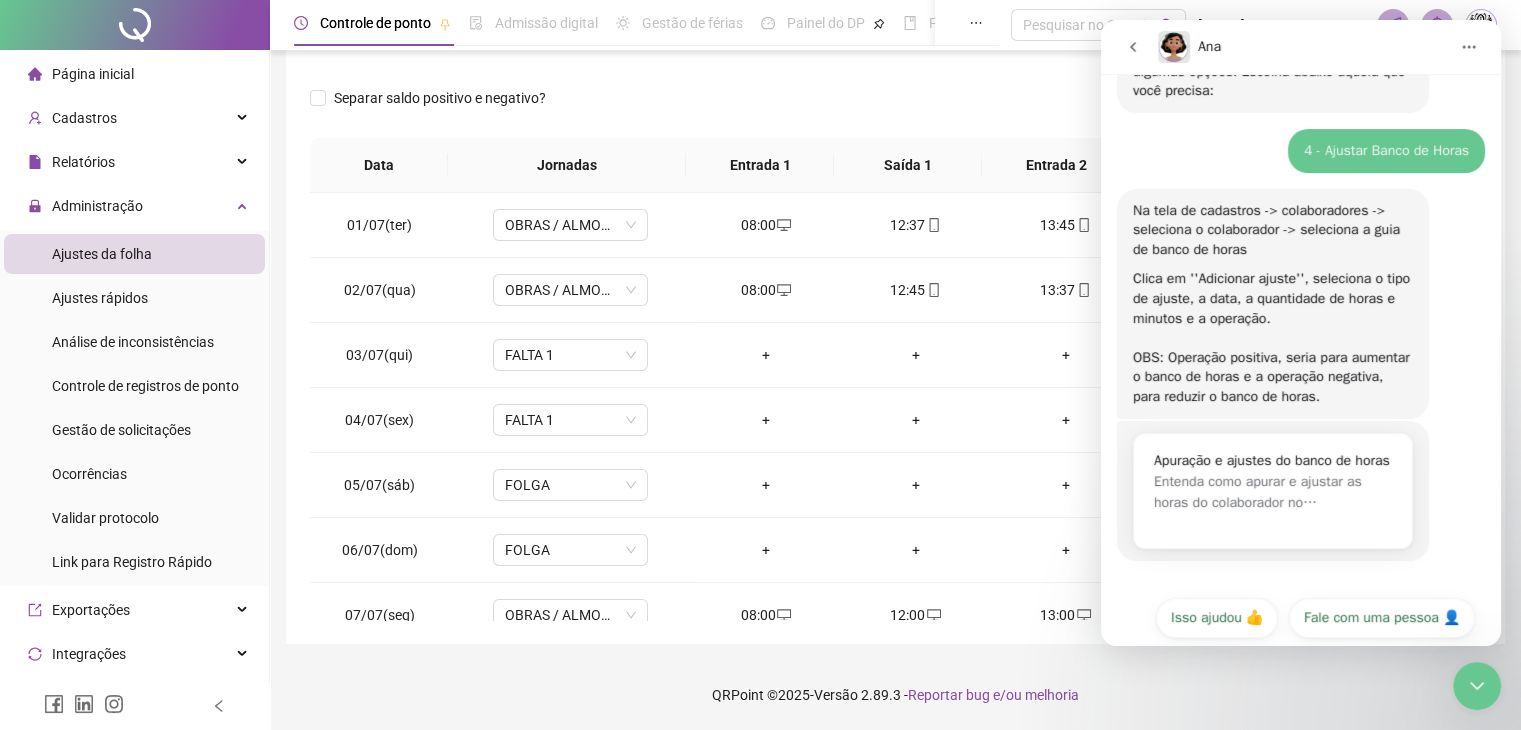 scroll, scrollTop: 250, scrollLeft: 0, axis: vertical 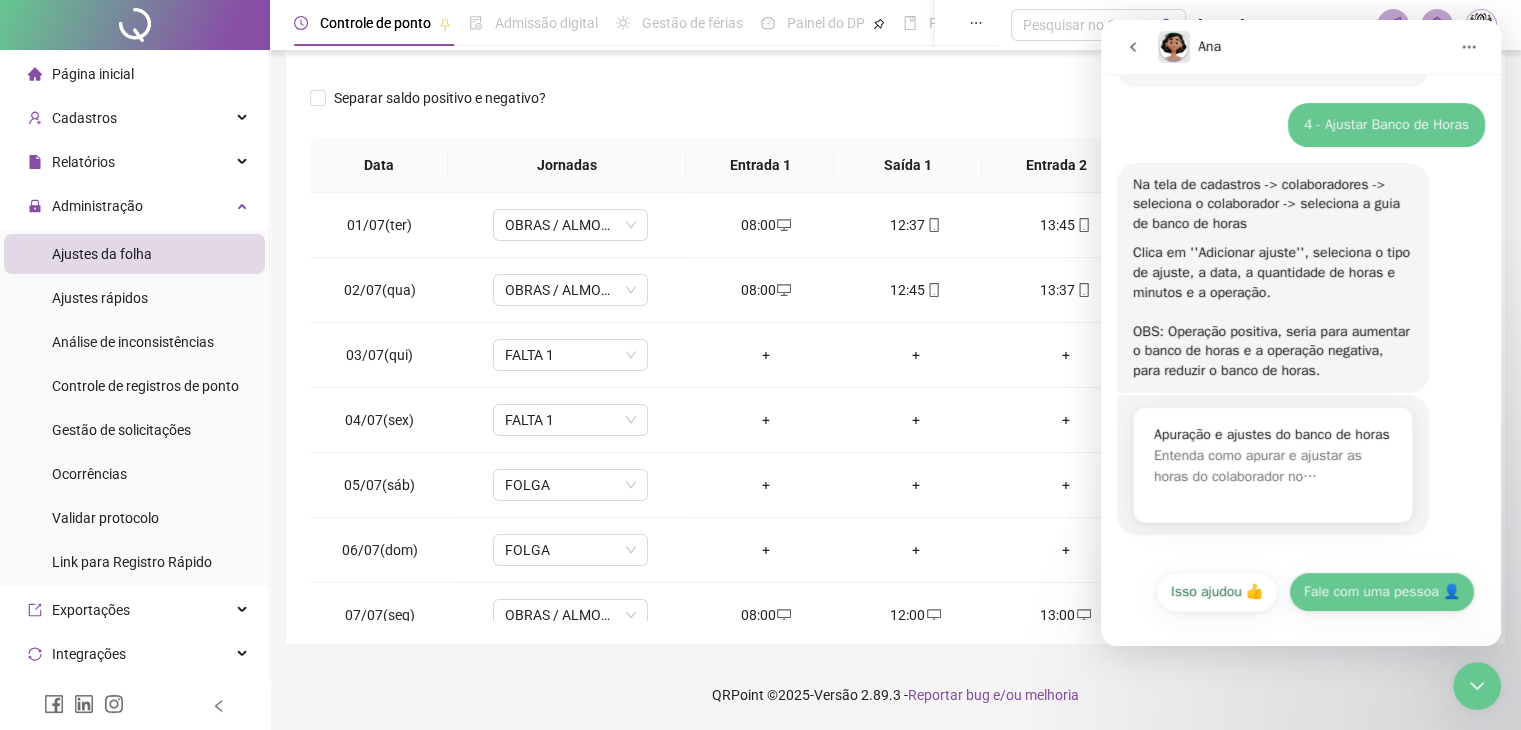 click on "Fale com uma pessoa 👤" at bounding box center (1382, 592) 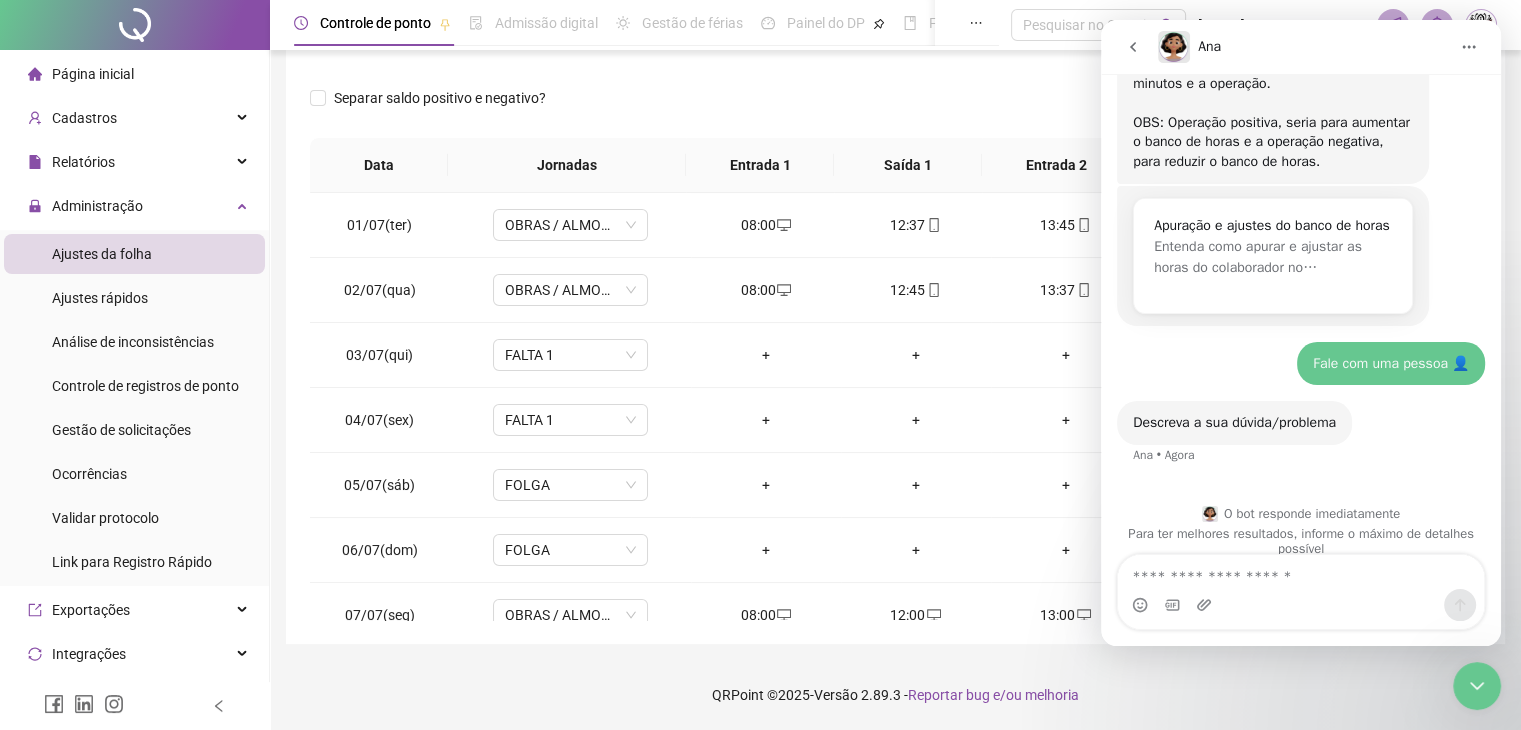 scroll, scrollTop: 480, scrollLeft: 0, axis: vertical 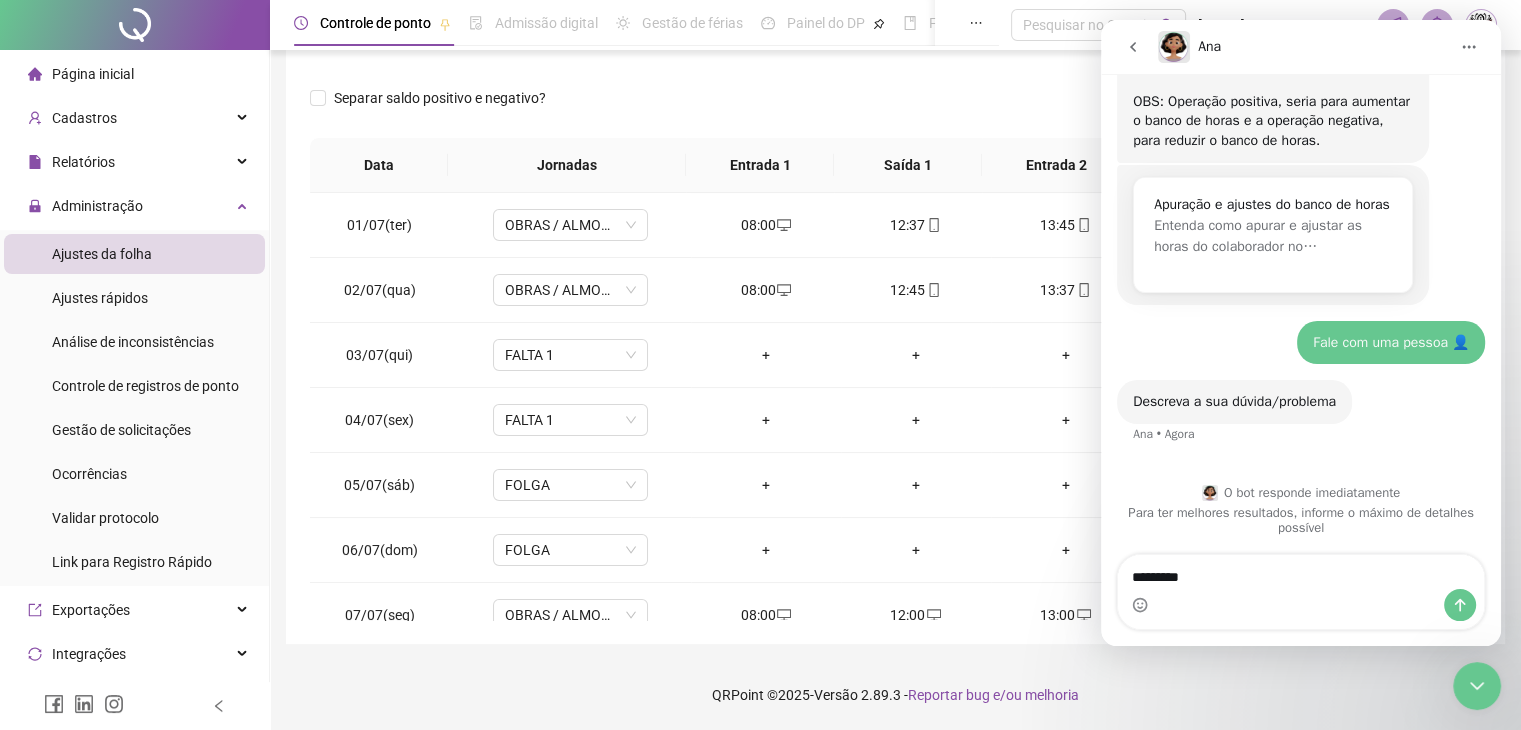 type on "**********" 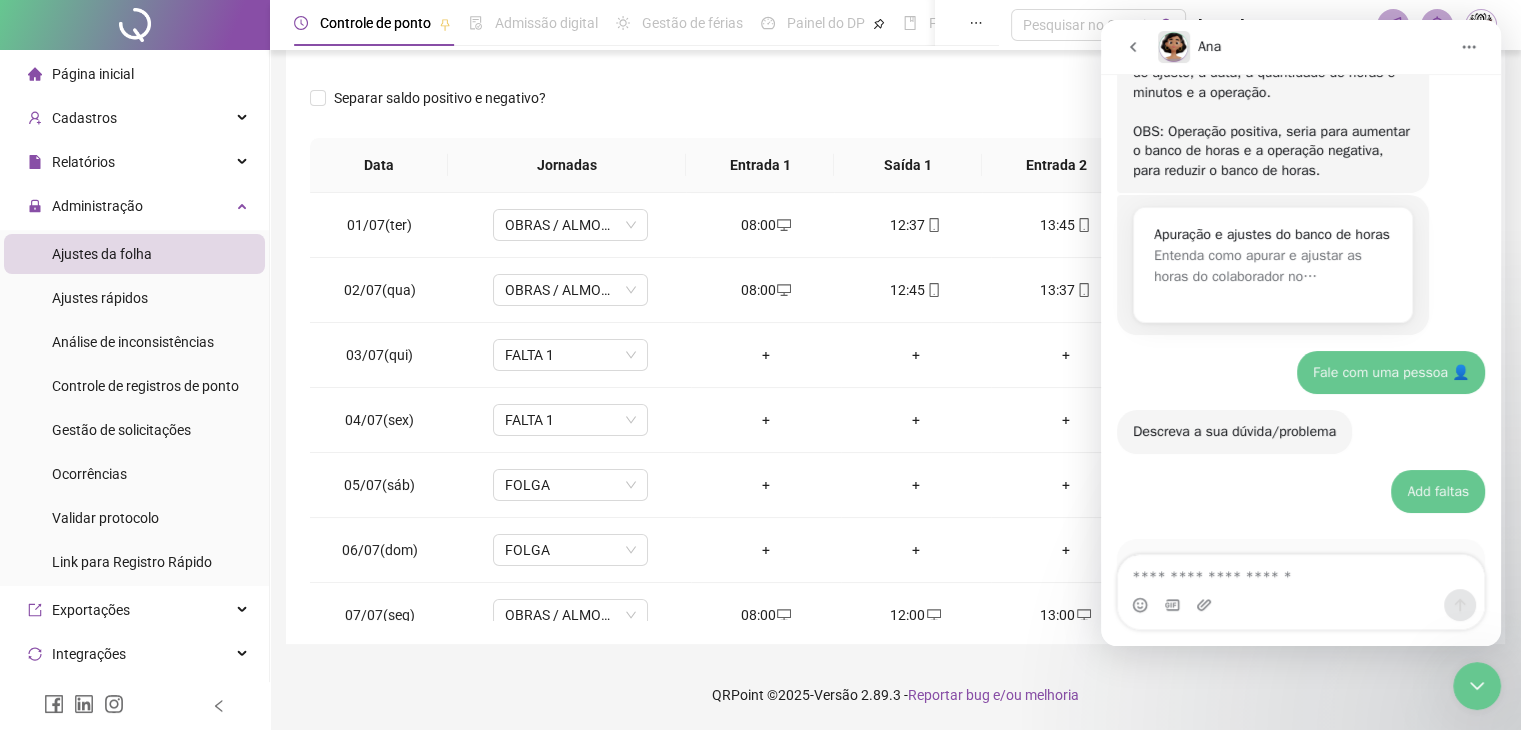 scroll, scrollTop: 540, scrollLeft: 0, axis: vertical 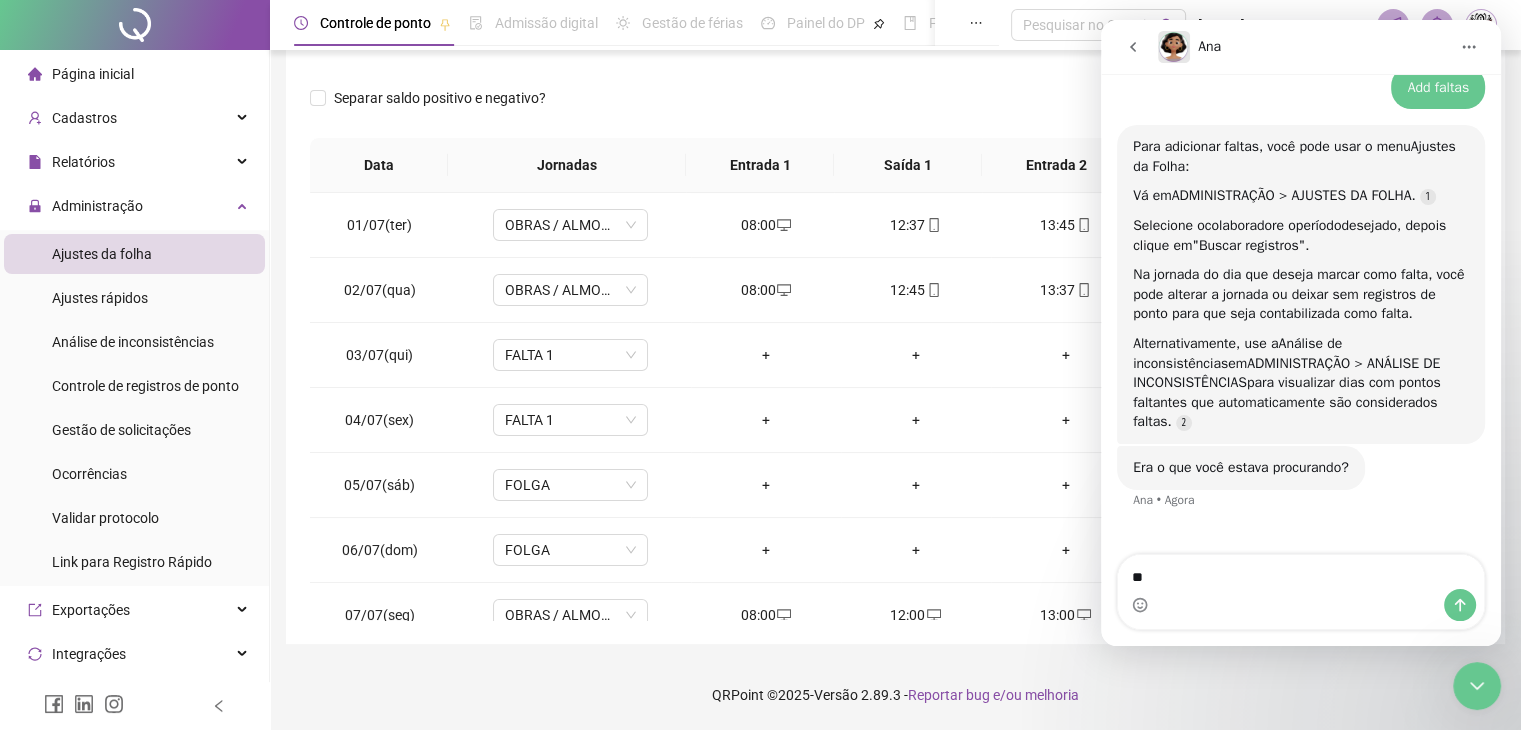 type on "***" 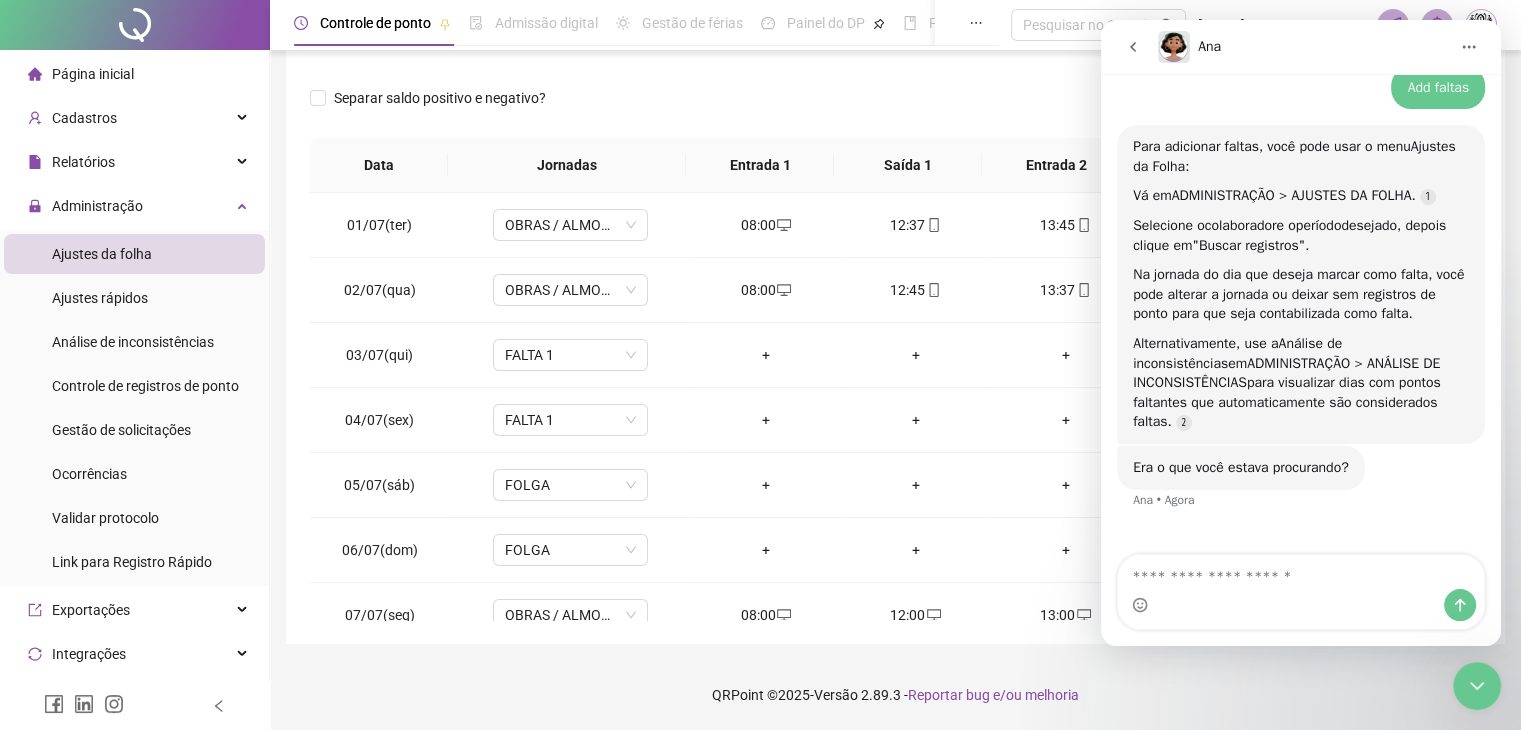 scroll, scrollTop: 890, scrollLeft: 0, axis: vertical 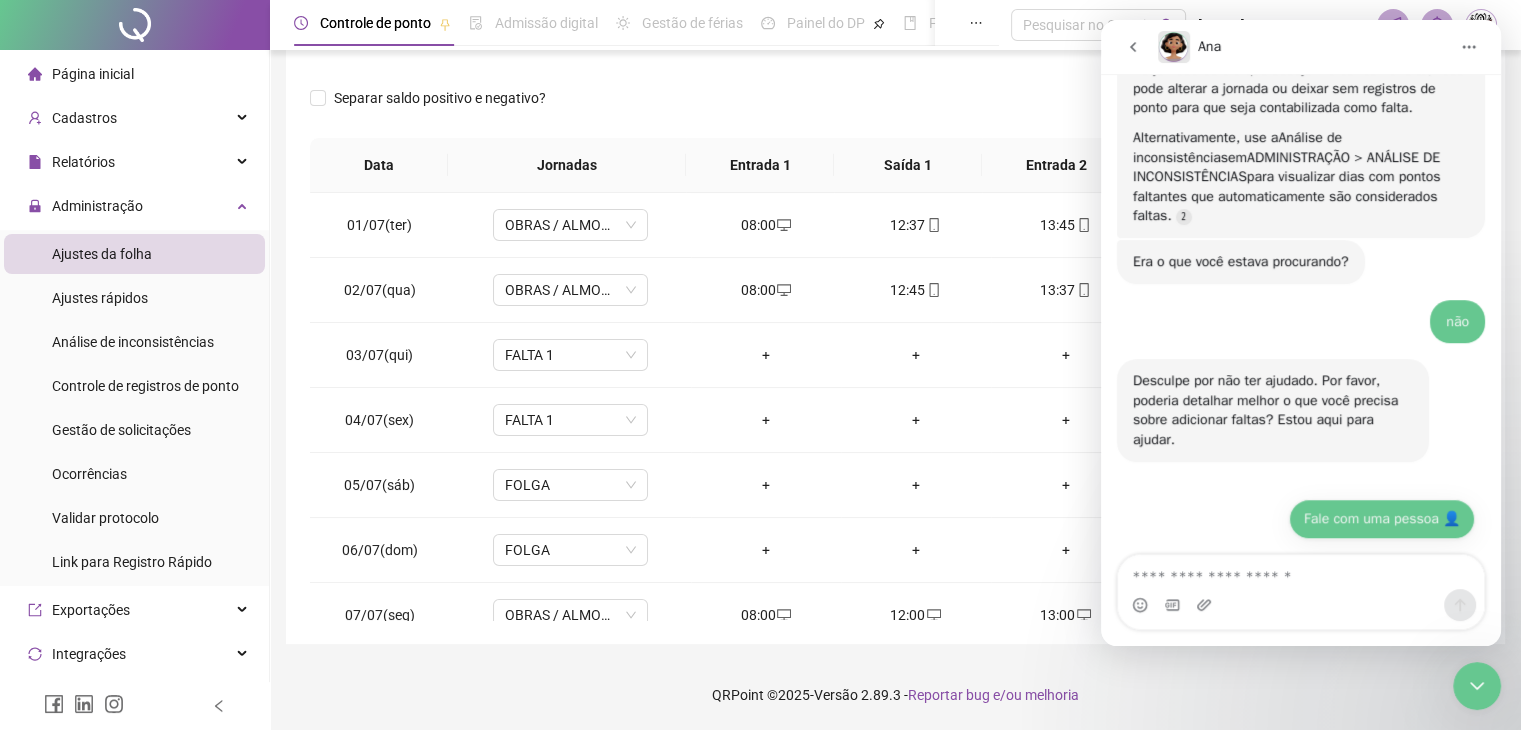 click on "Fale com uma pessoa 👤" at bounding box center (1382, 519) 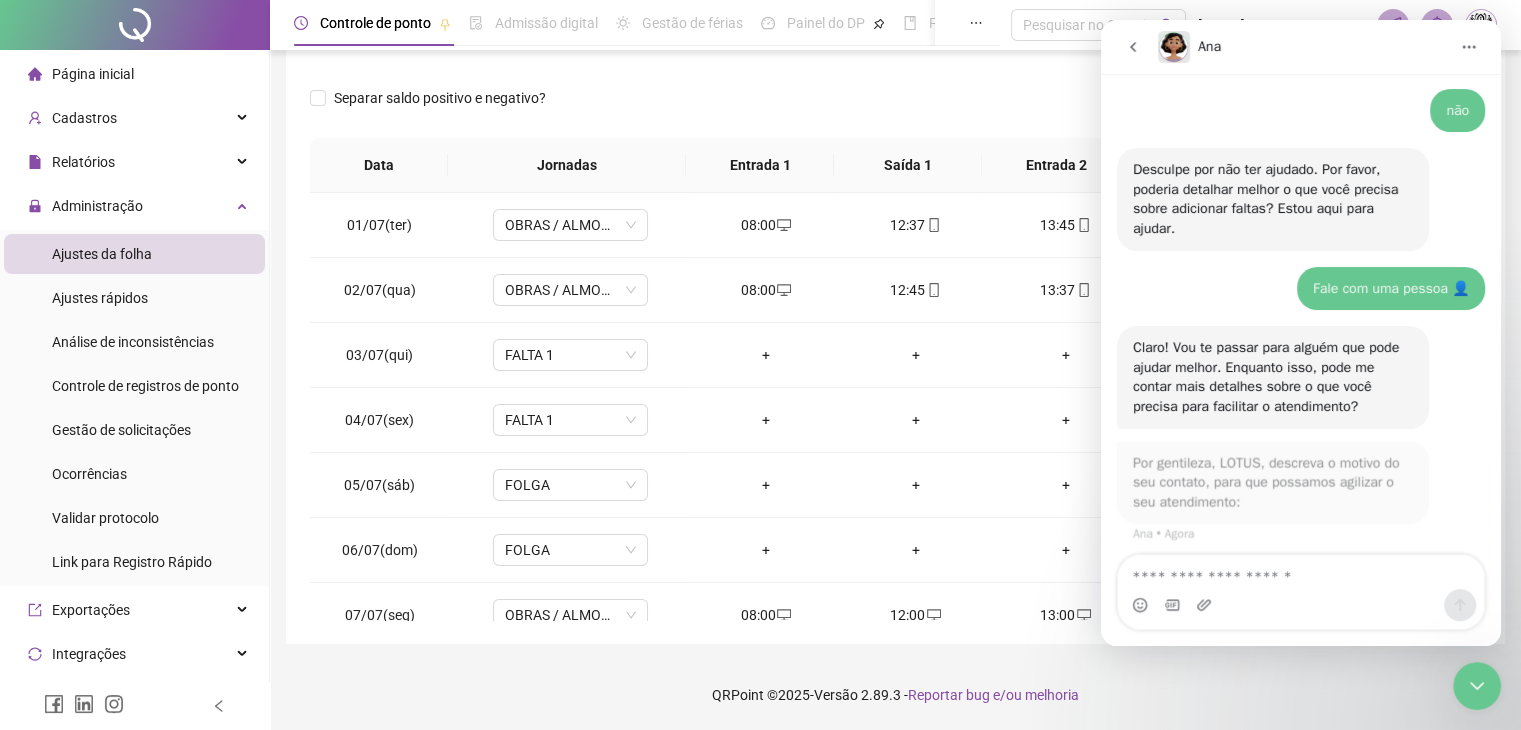 scroll, scrollTop: 1272, scrollLeft: 0, axis: vertical 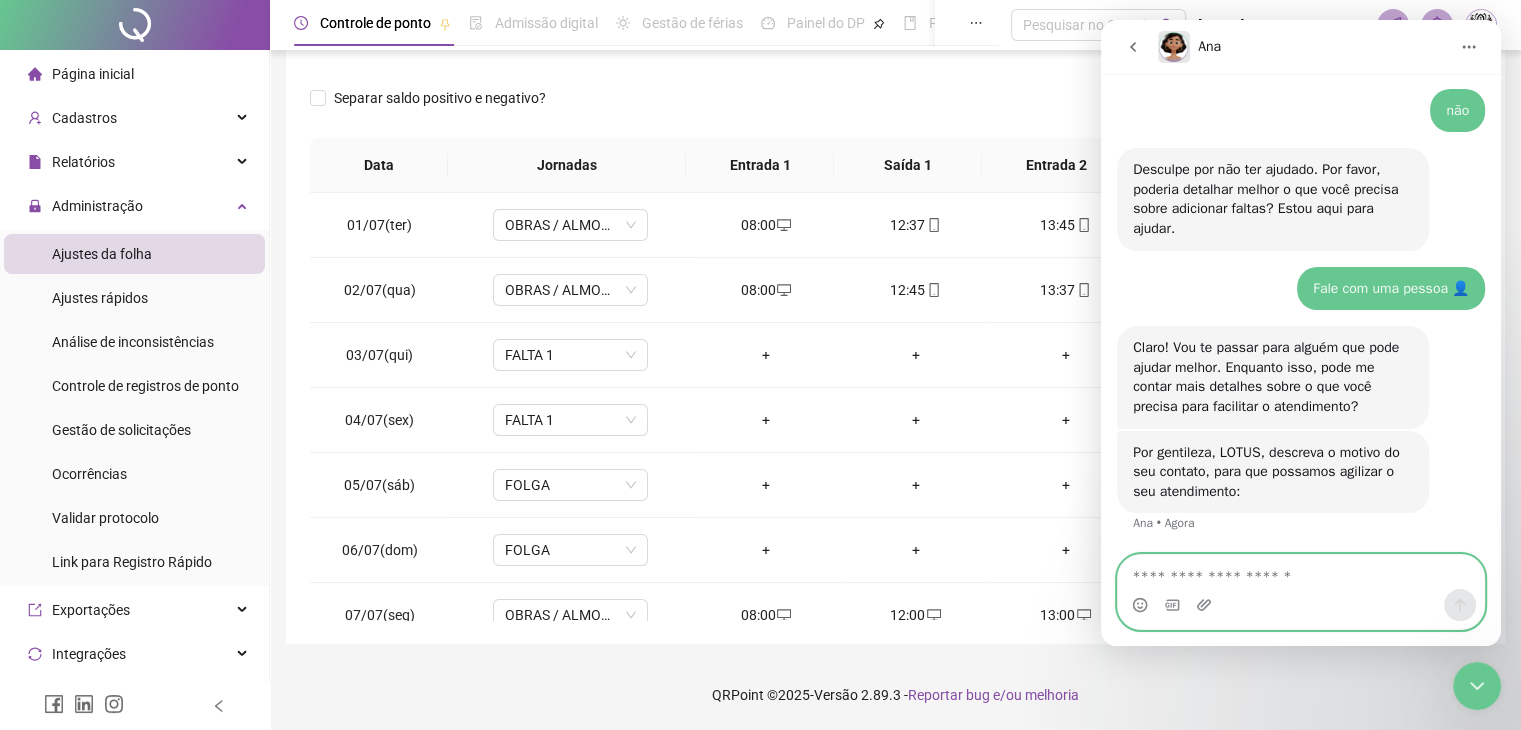 click at bounding box center [1301, 572] 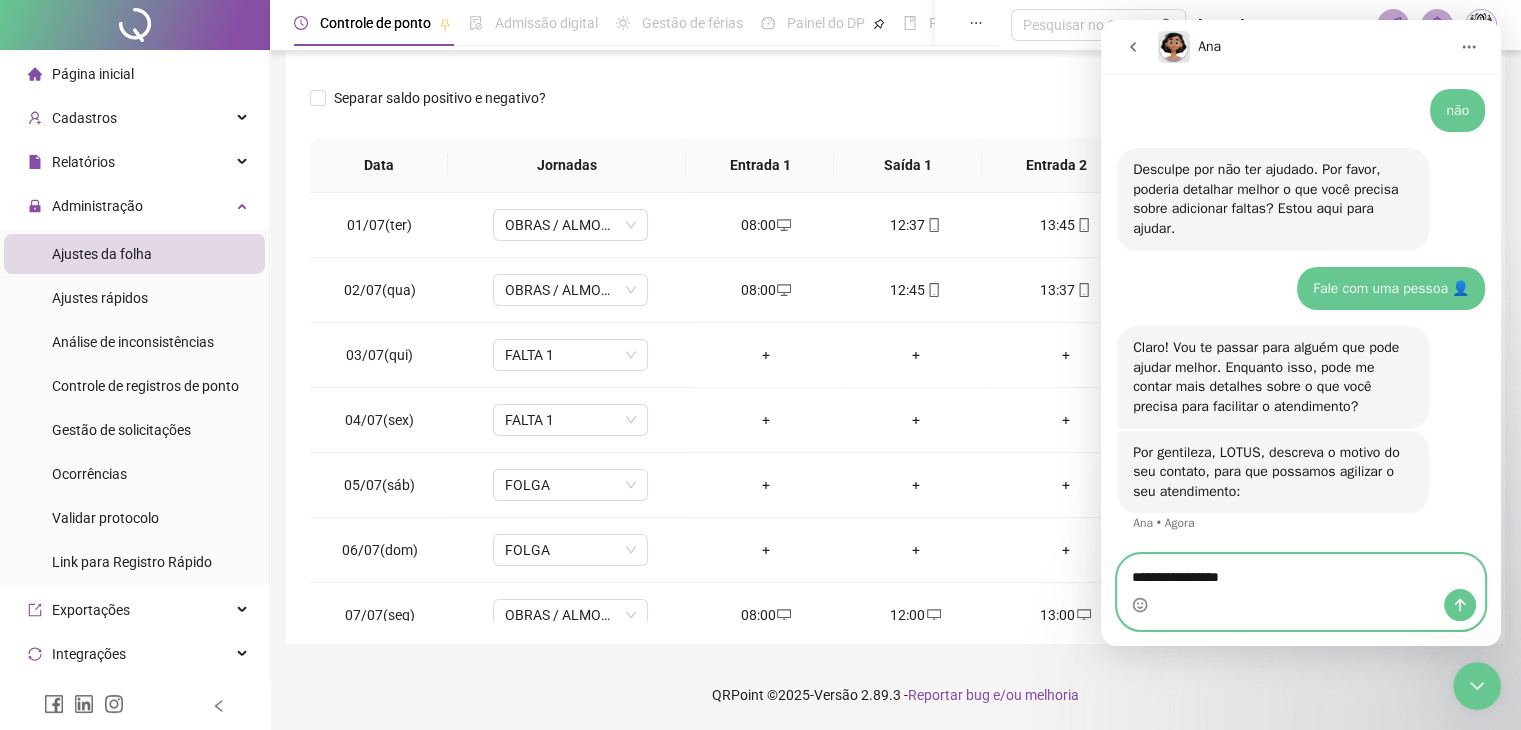 type on "**********" 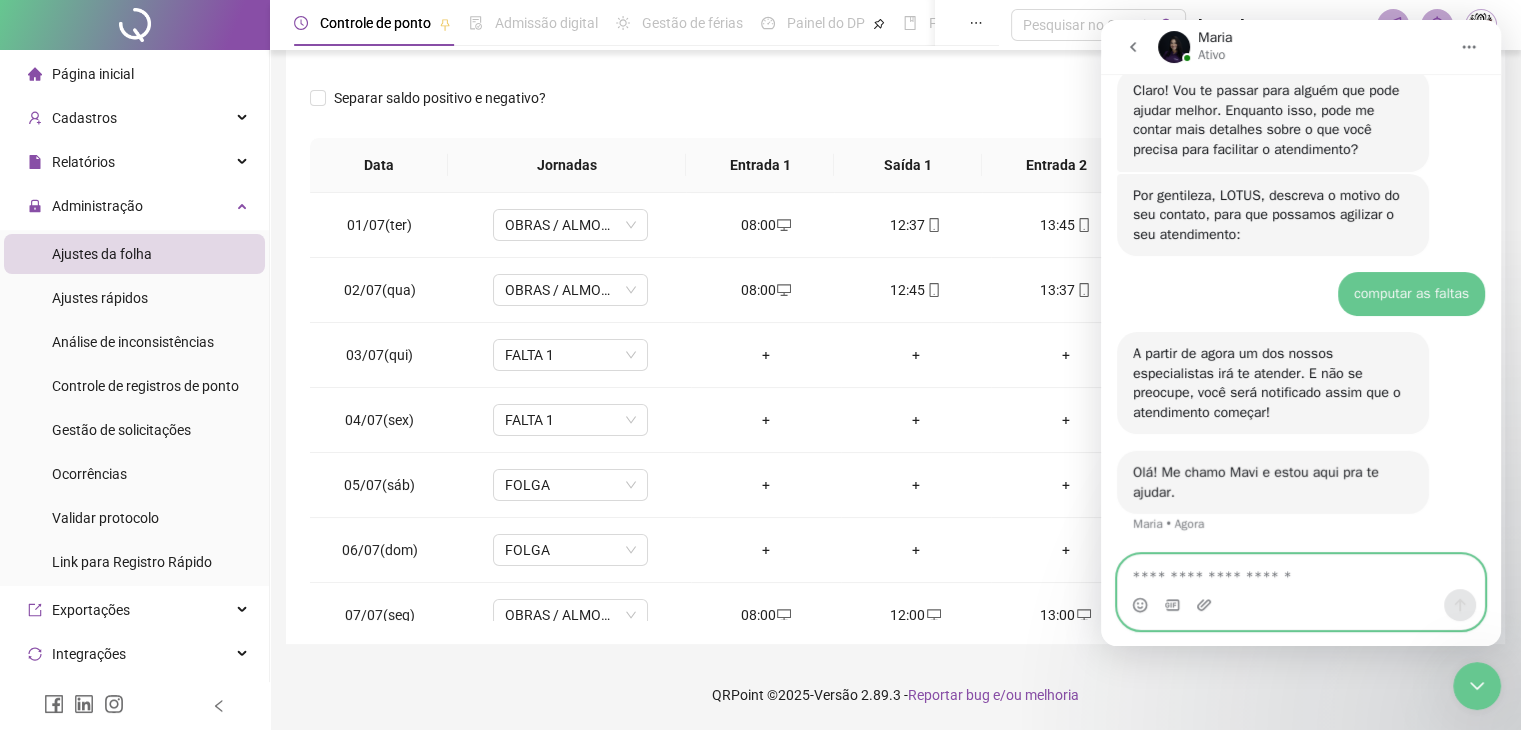 scroll, scrollTop: 1528, scrollLeft: 0, axis: vertical 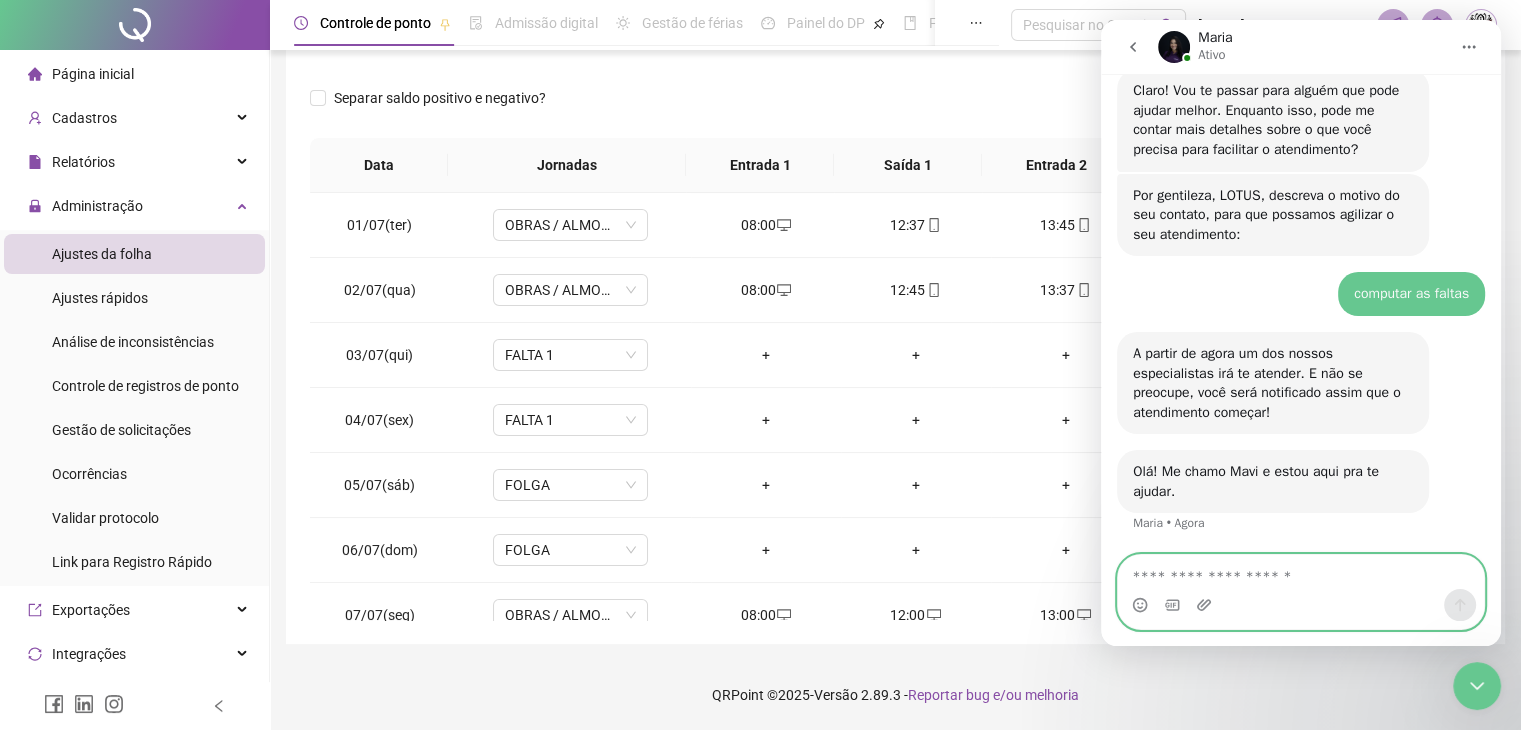 click at bounding box center (1301, 572) 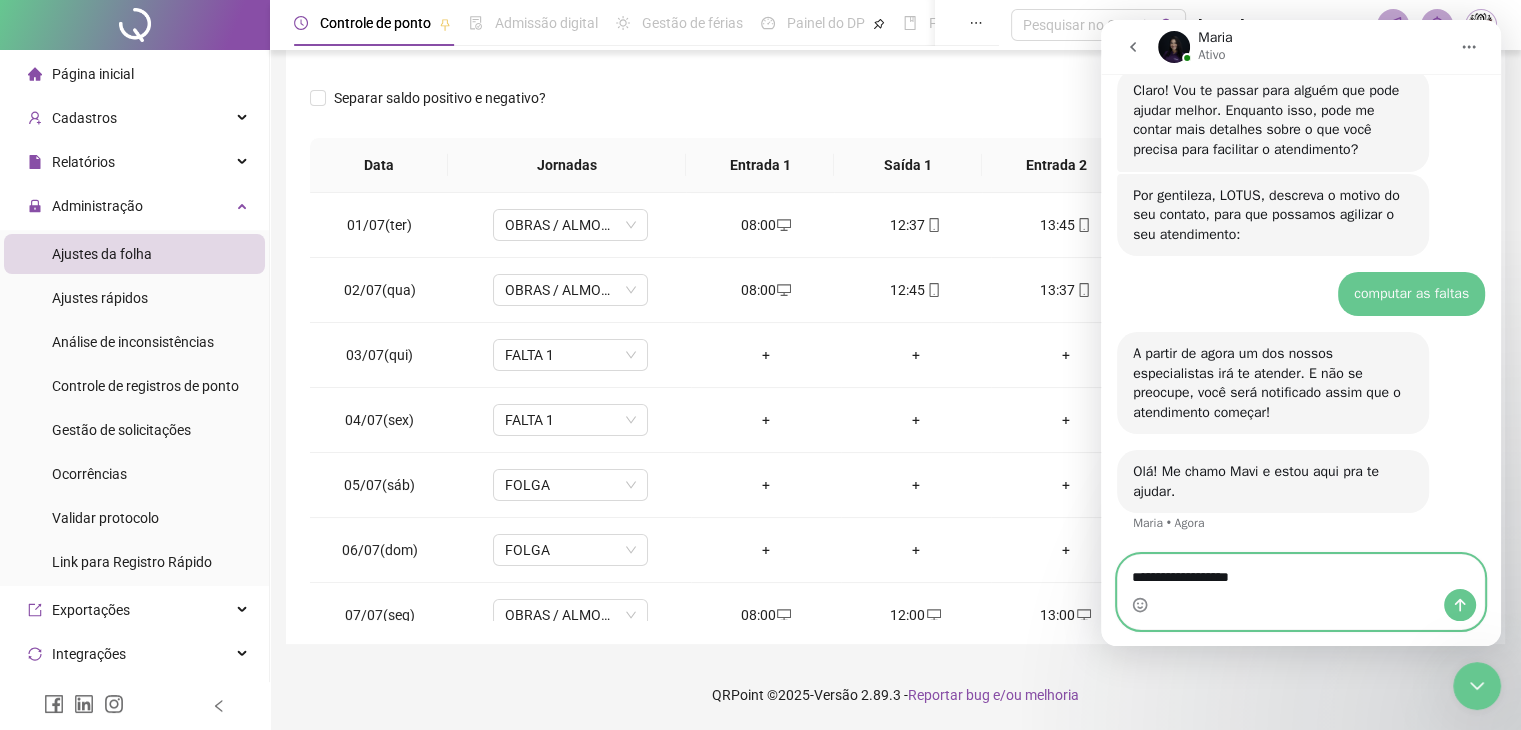 type on "**********" 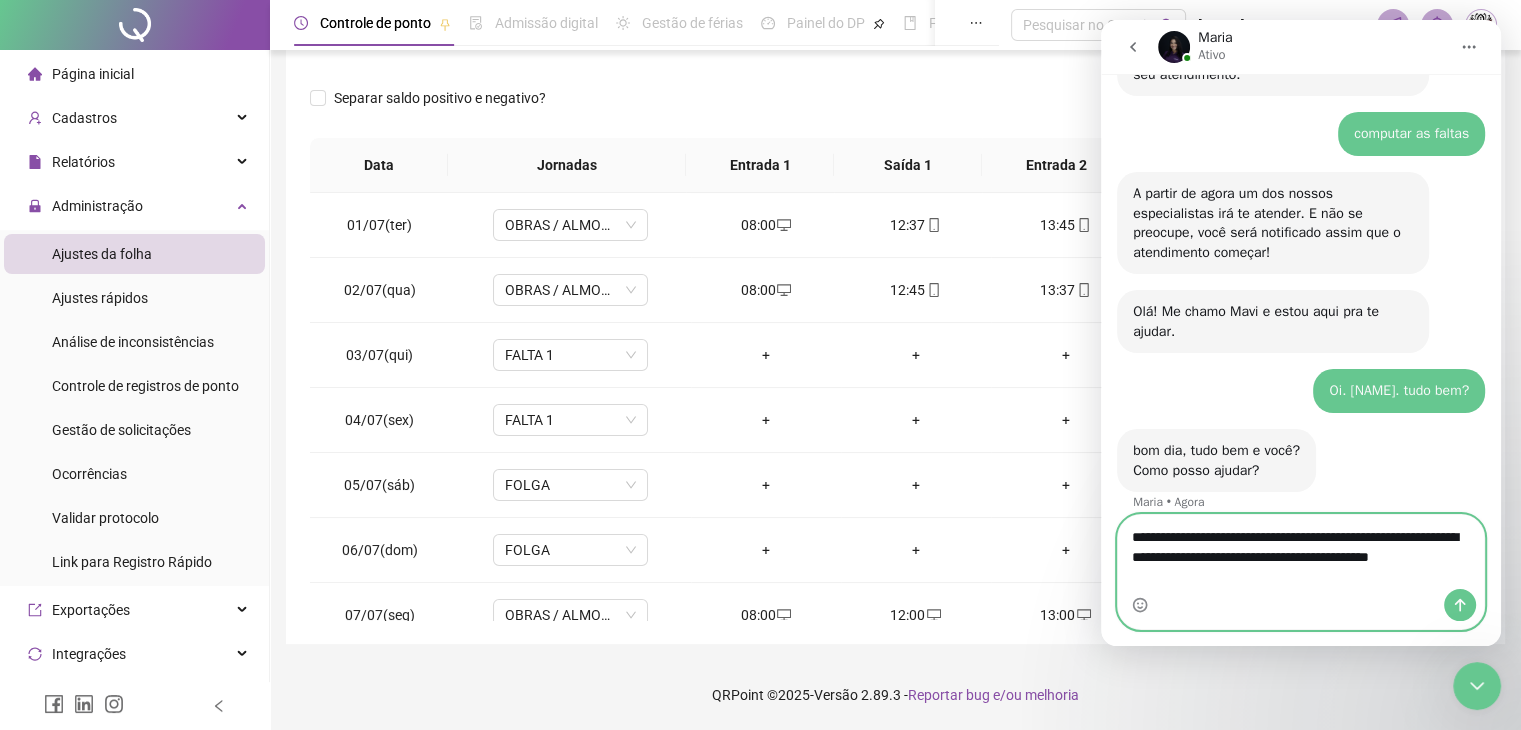 scroll, scrollTop: 1708, scrollLeft: 0, axis: vertical 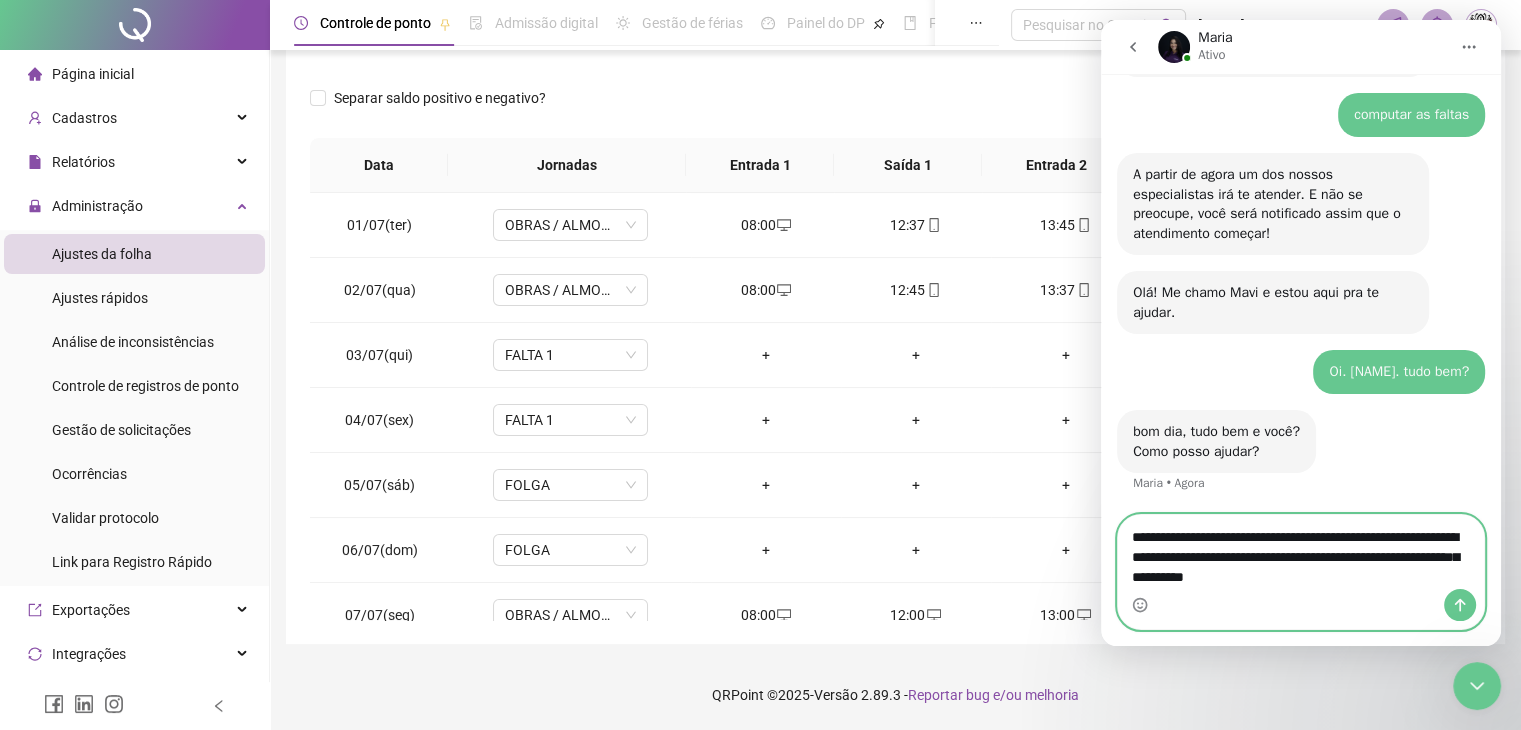 type on "**********" 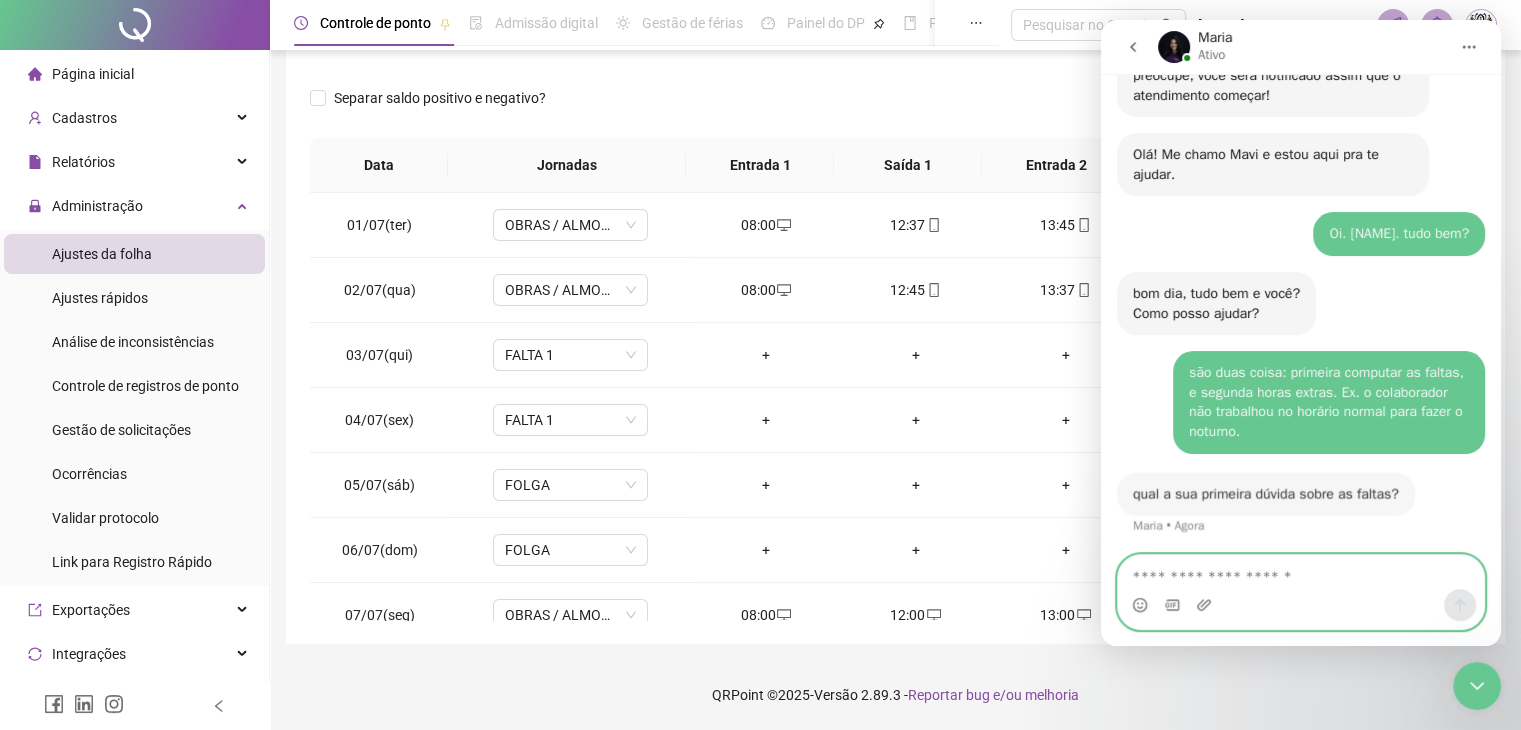 scroll, scrollTop: 1845, scrollLeft: 0, axis: vertical 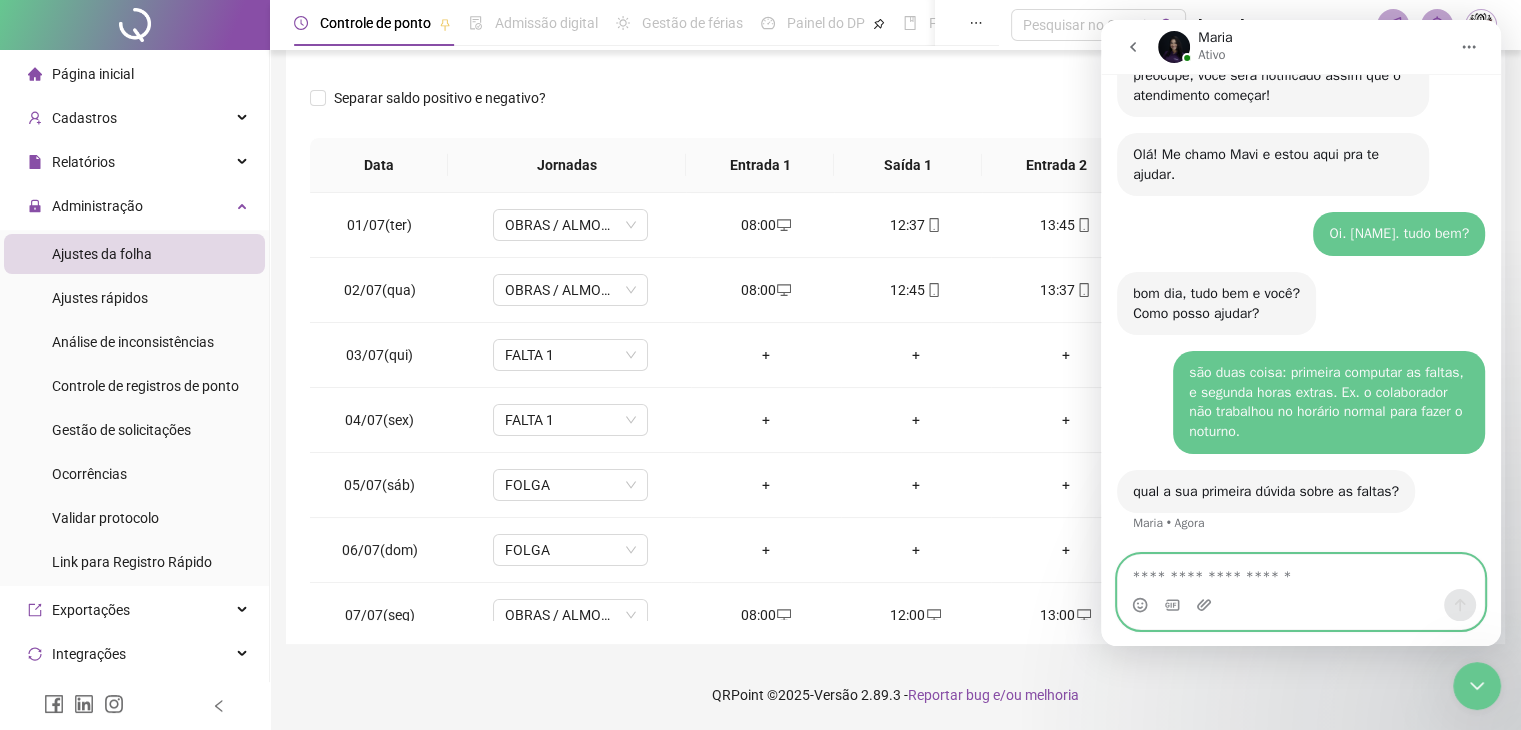 click at bounding box center [1301, 572] 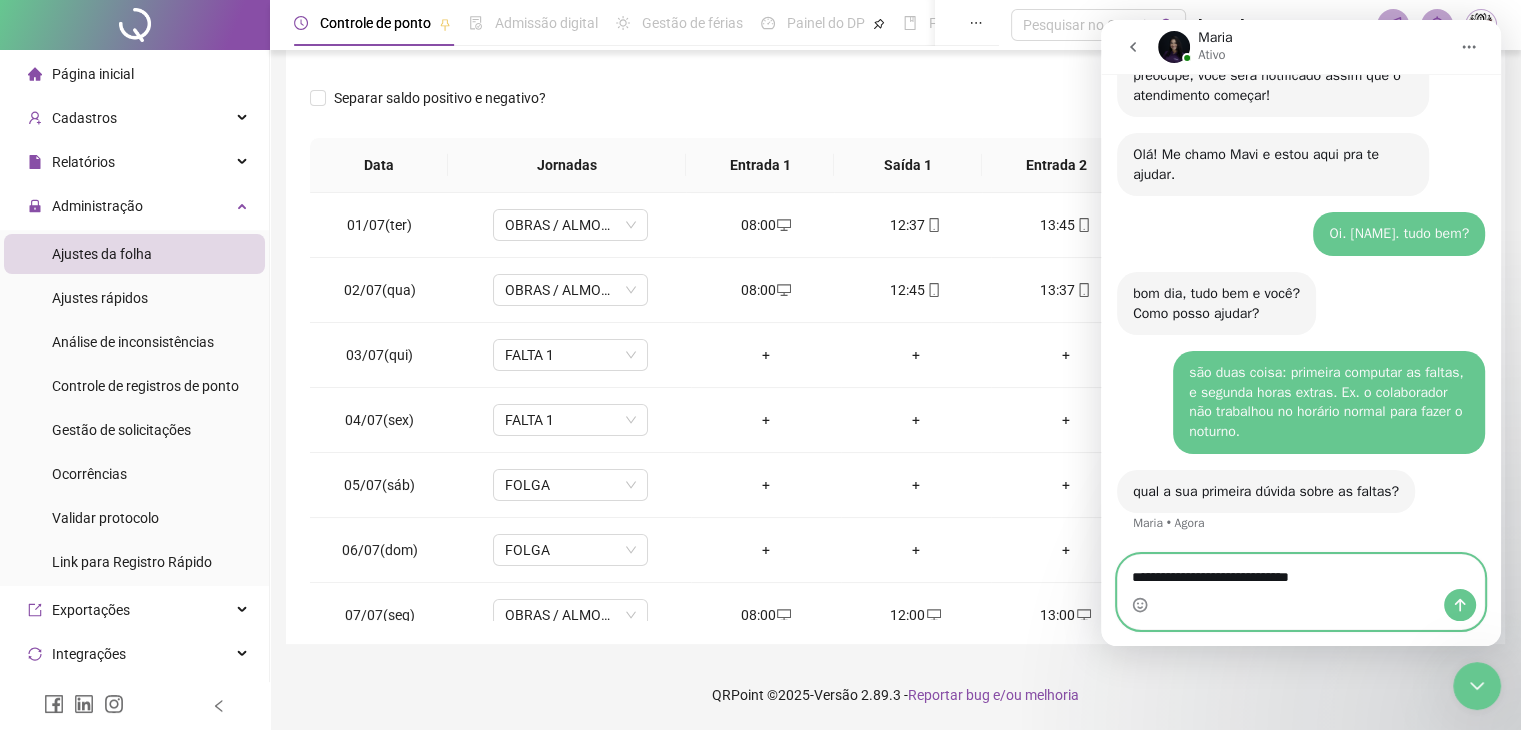 type on "**********" 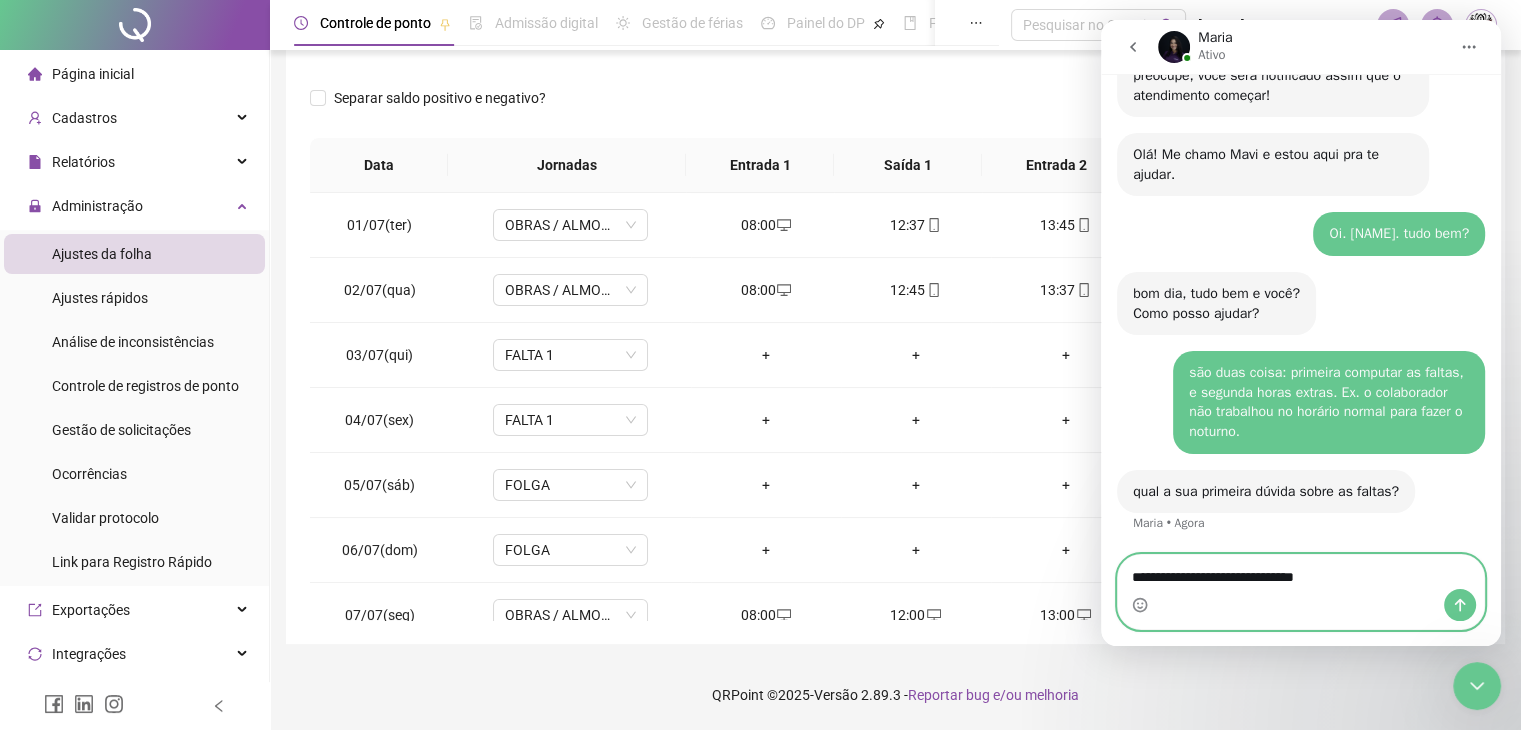 type 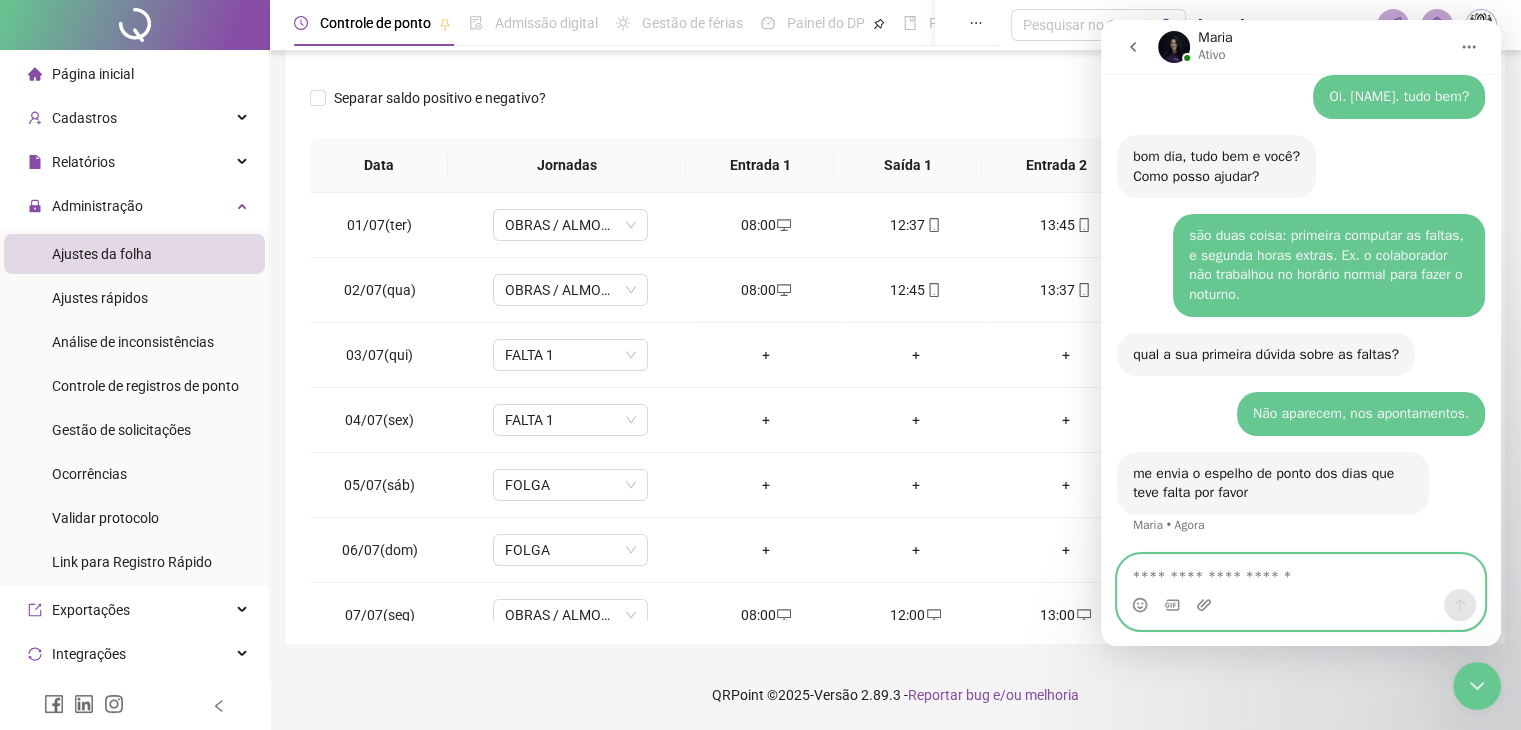 scroll, scrollTop: 1984, scrollLeft: 0, axis: vertical 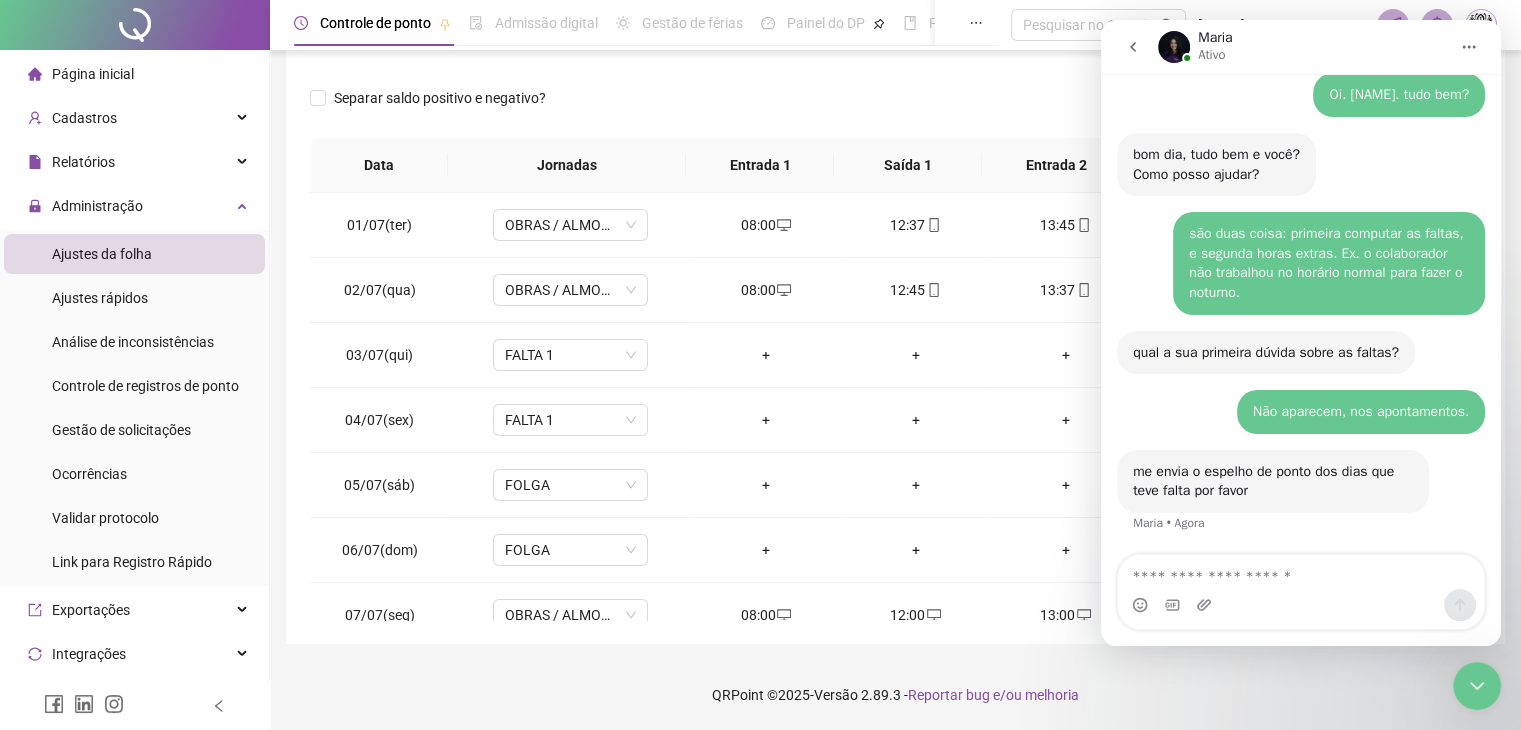 click on "Separar saldo positivo e negativo?" at bounding box center (895, 110) 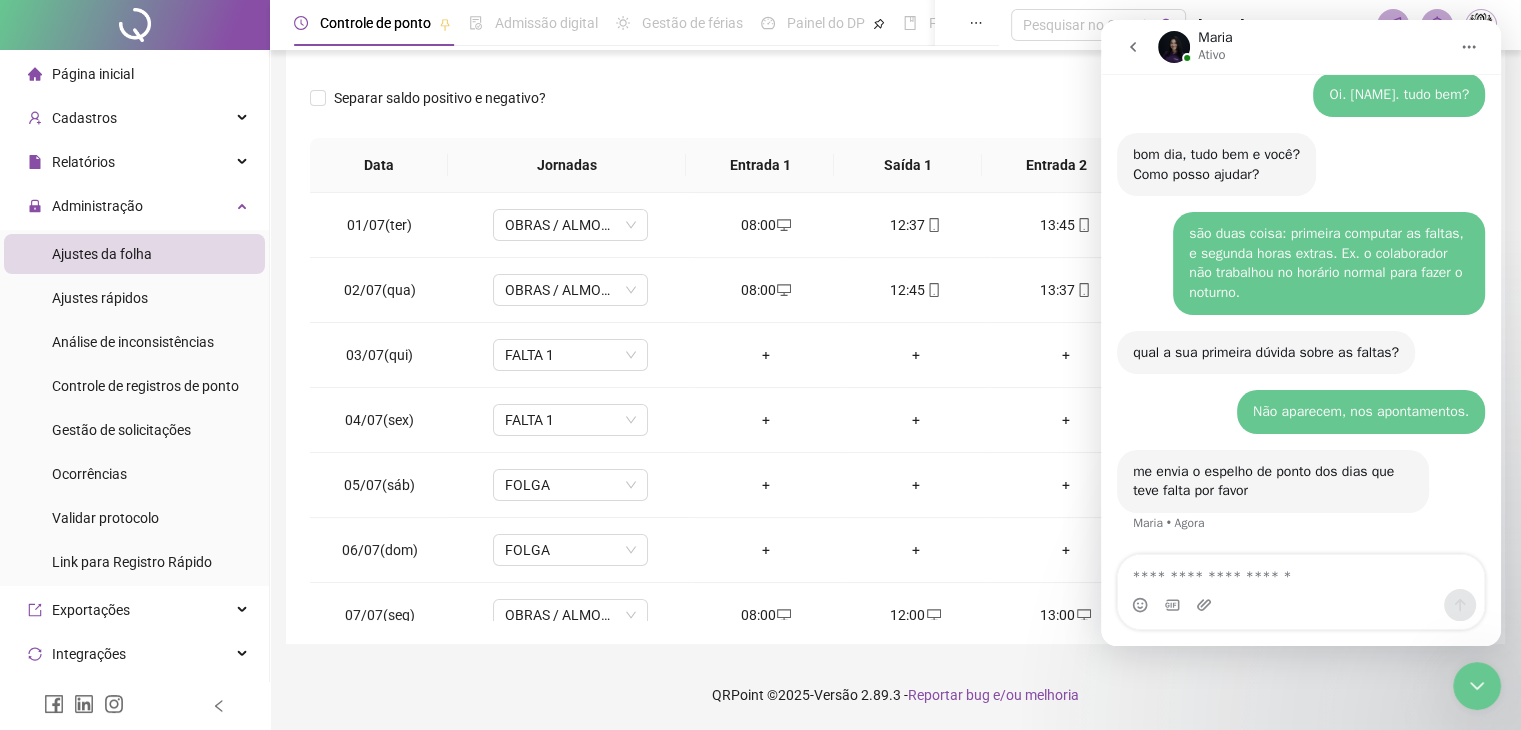 click 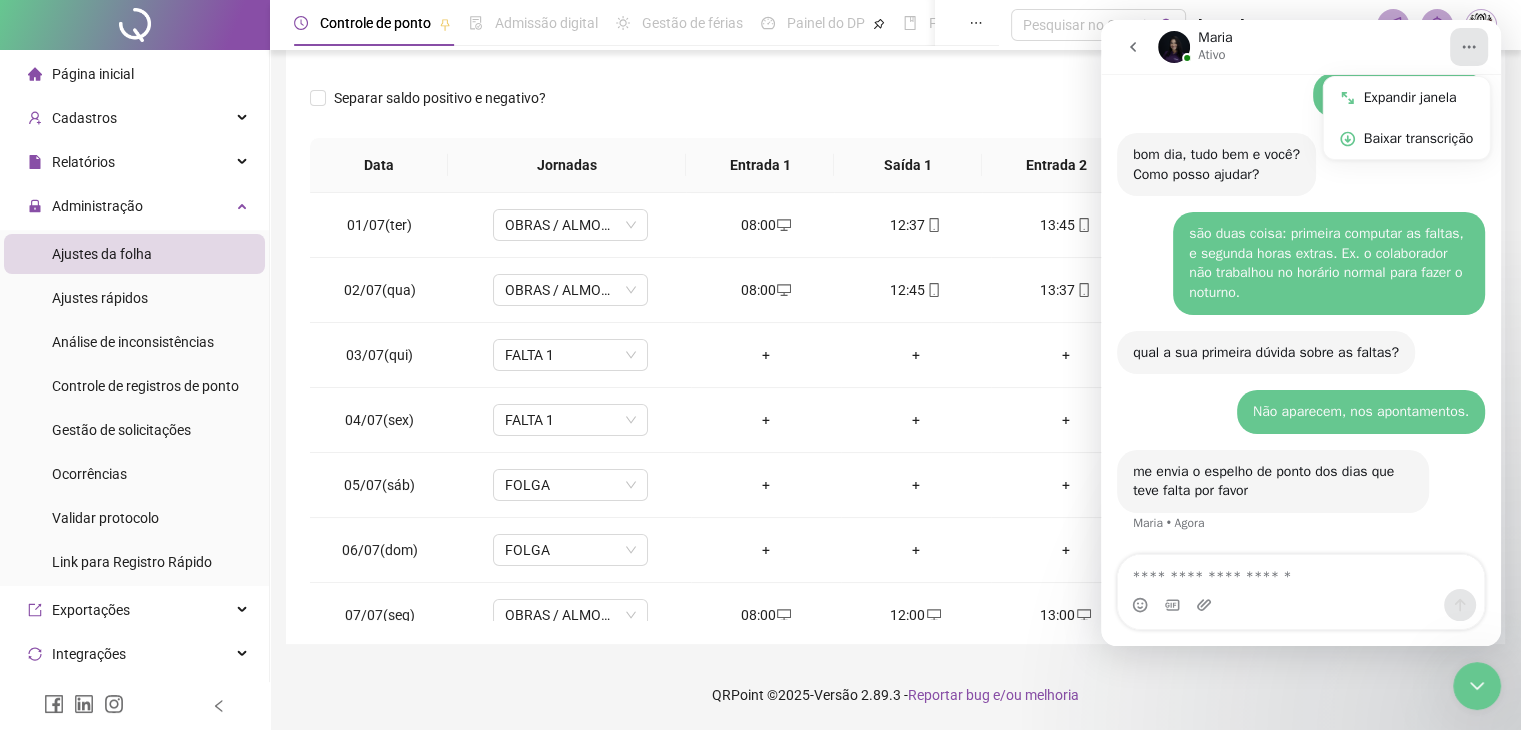 click 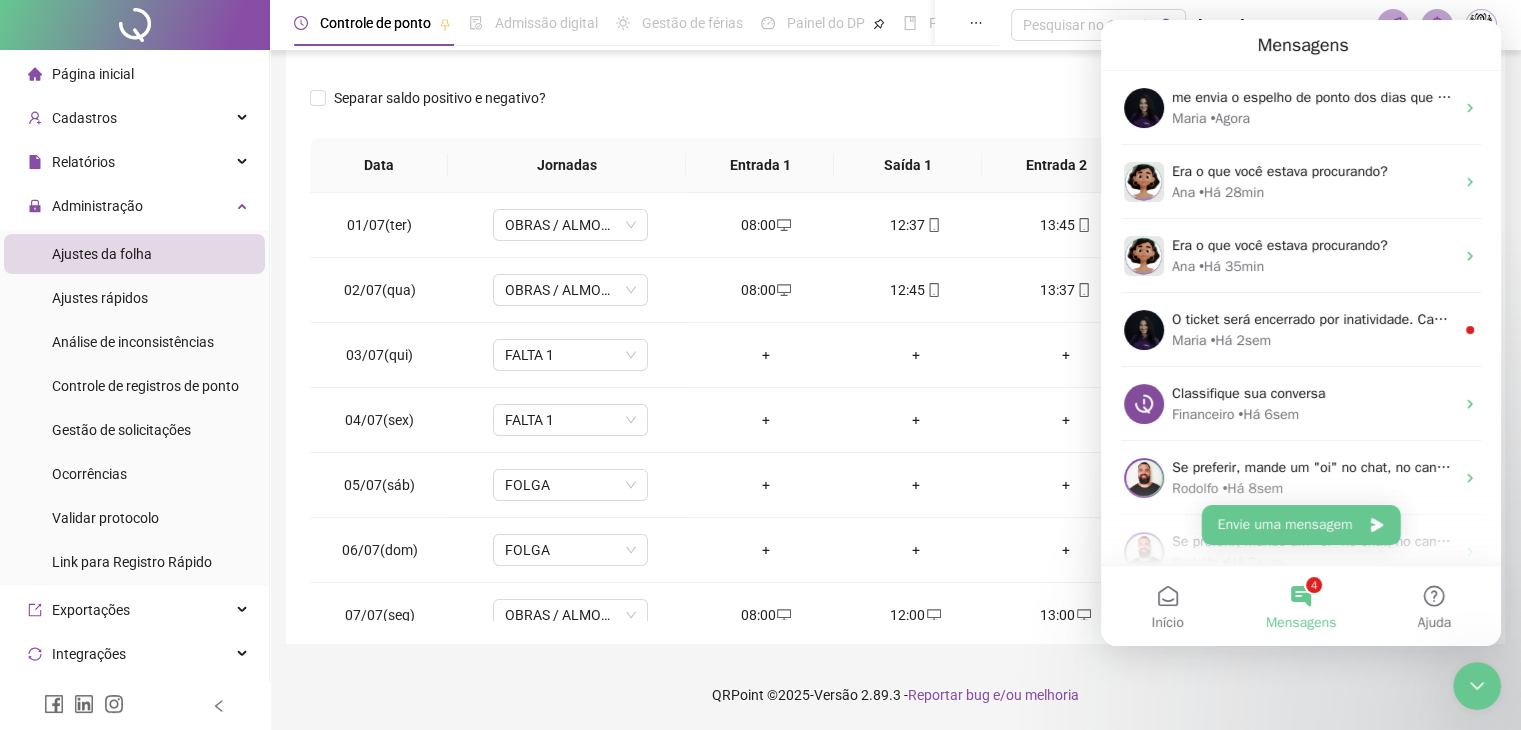 scroll, scrollTop: 840, scrollLeft: 0, axis: vertical 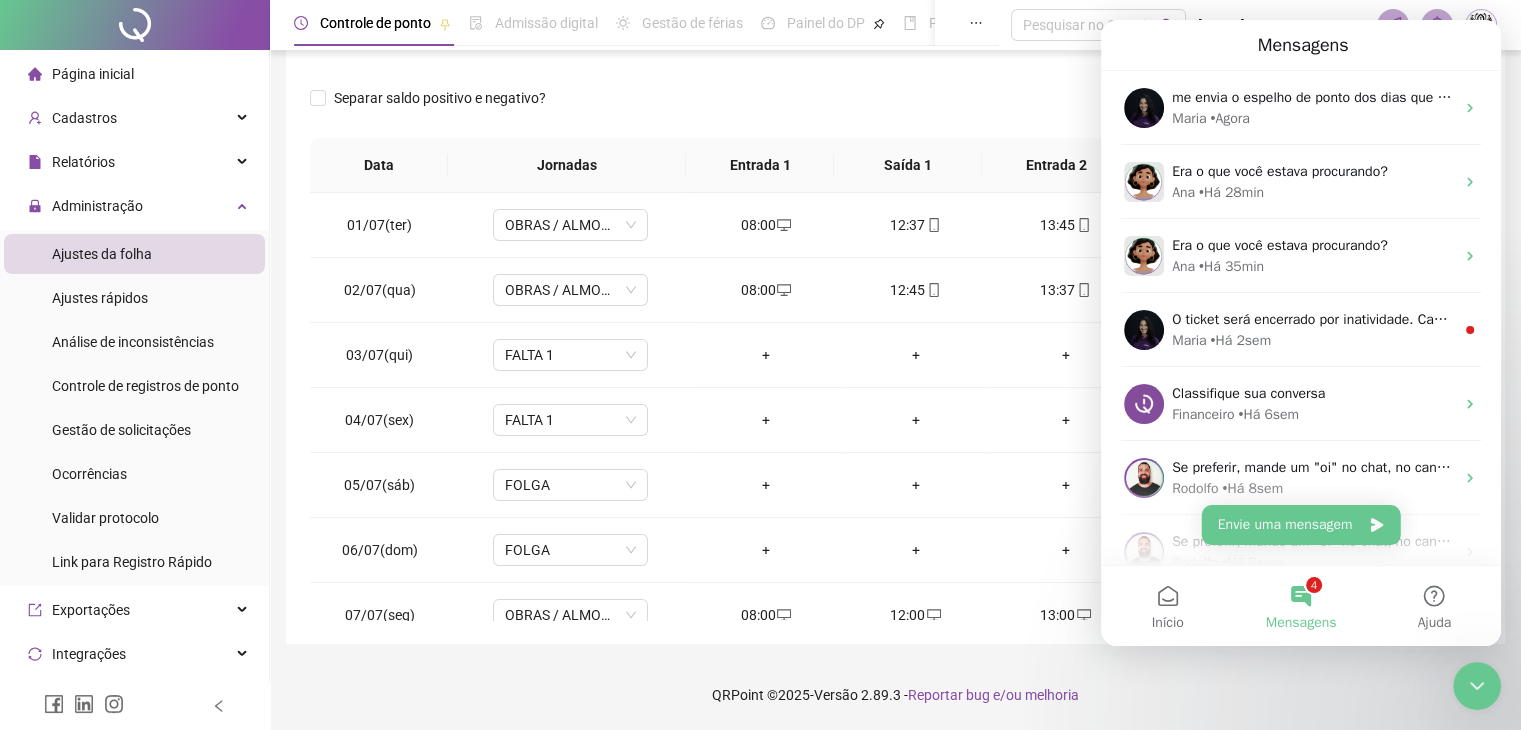 click 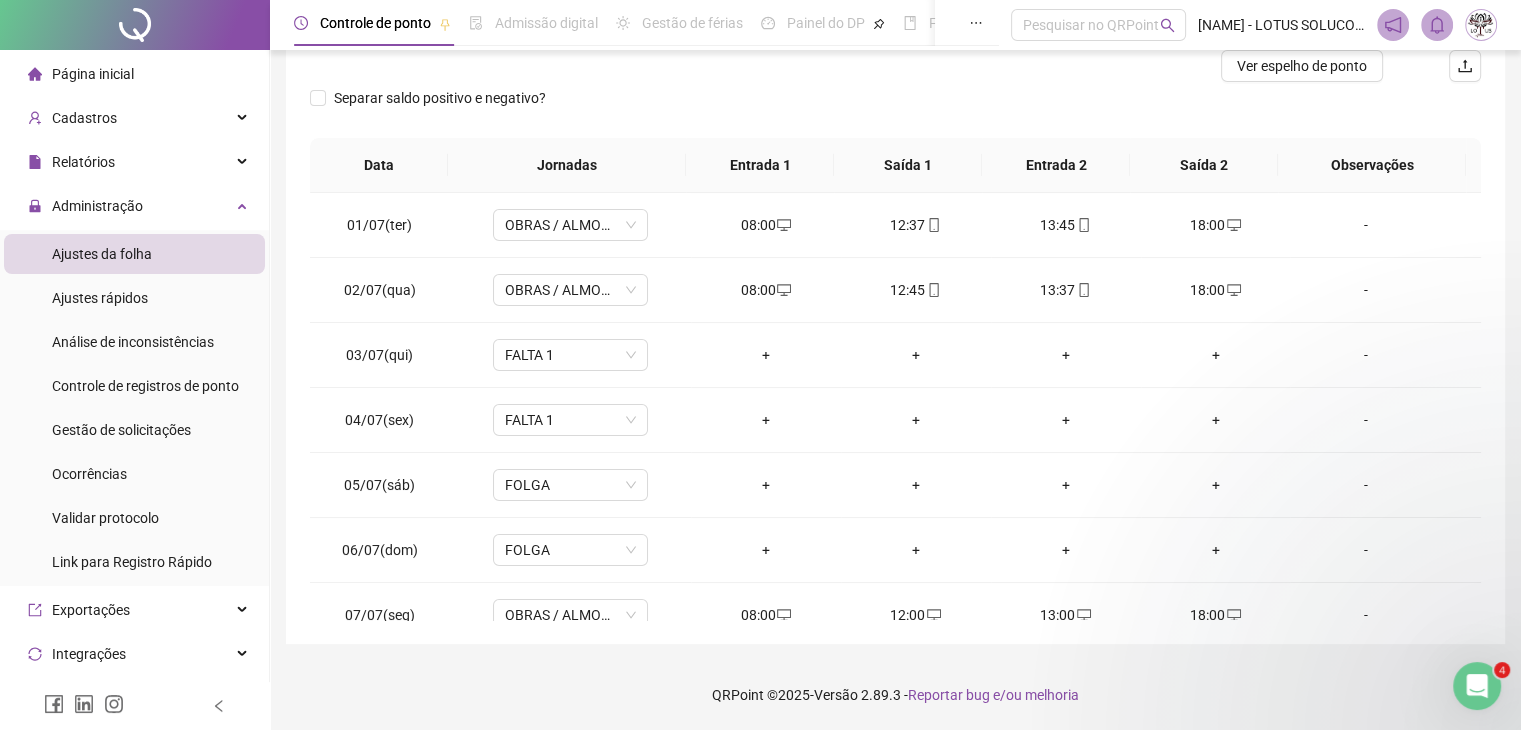 scroll, scrollTop: 0, scrollLeft: 0, axis: both 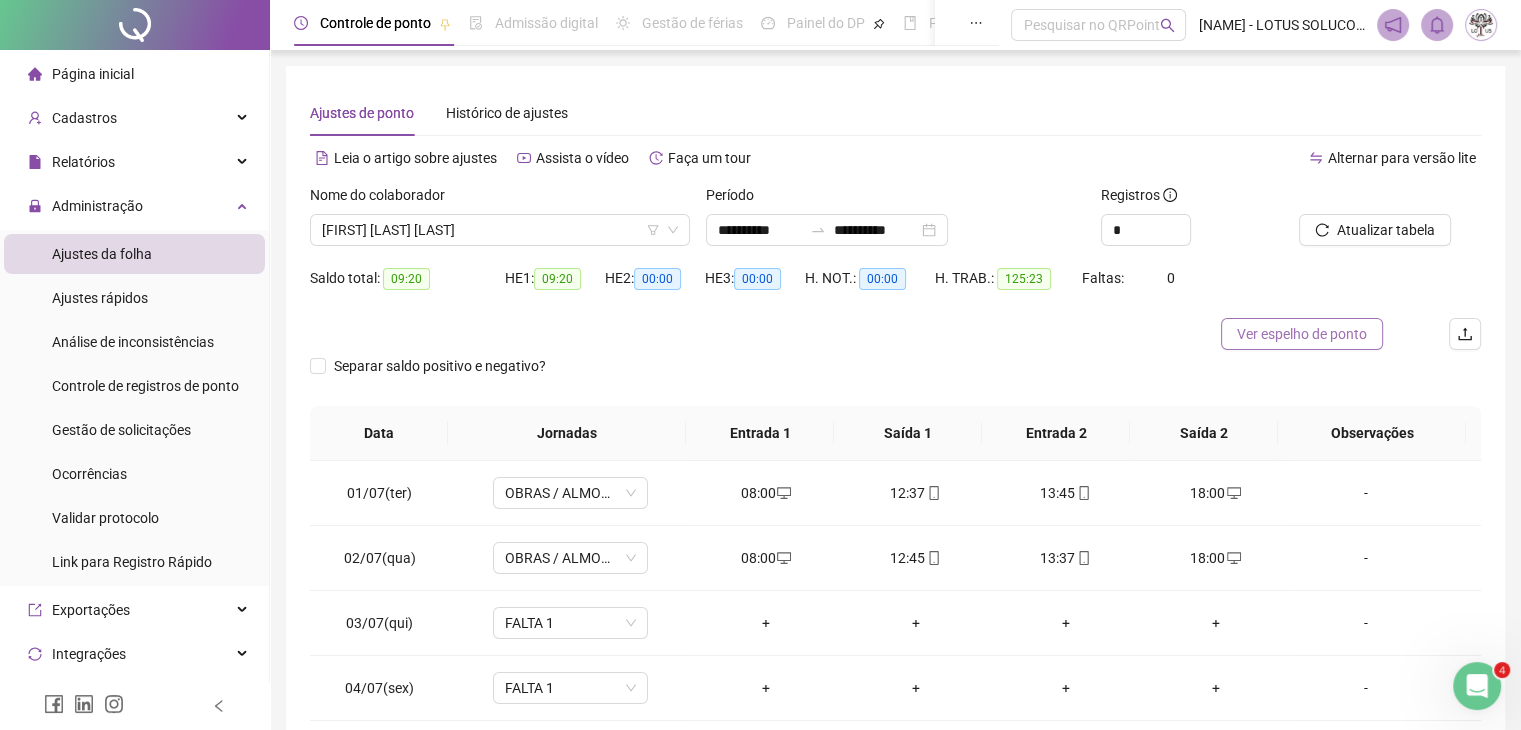 click on "Ver espelho de ponto" at bounding box center [1302, 334] 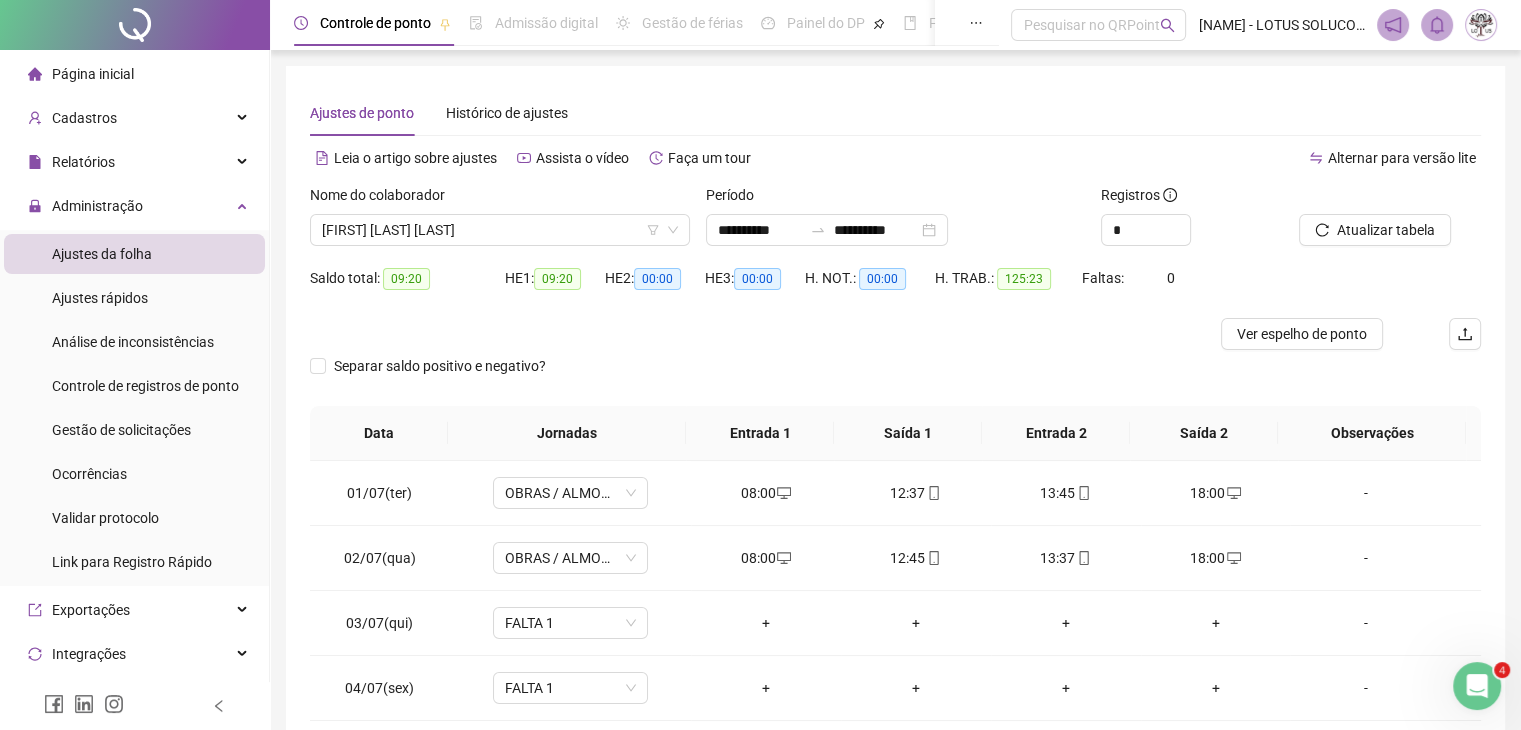 click 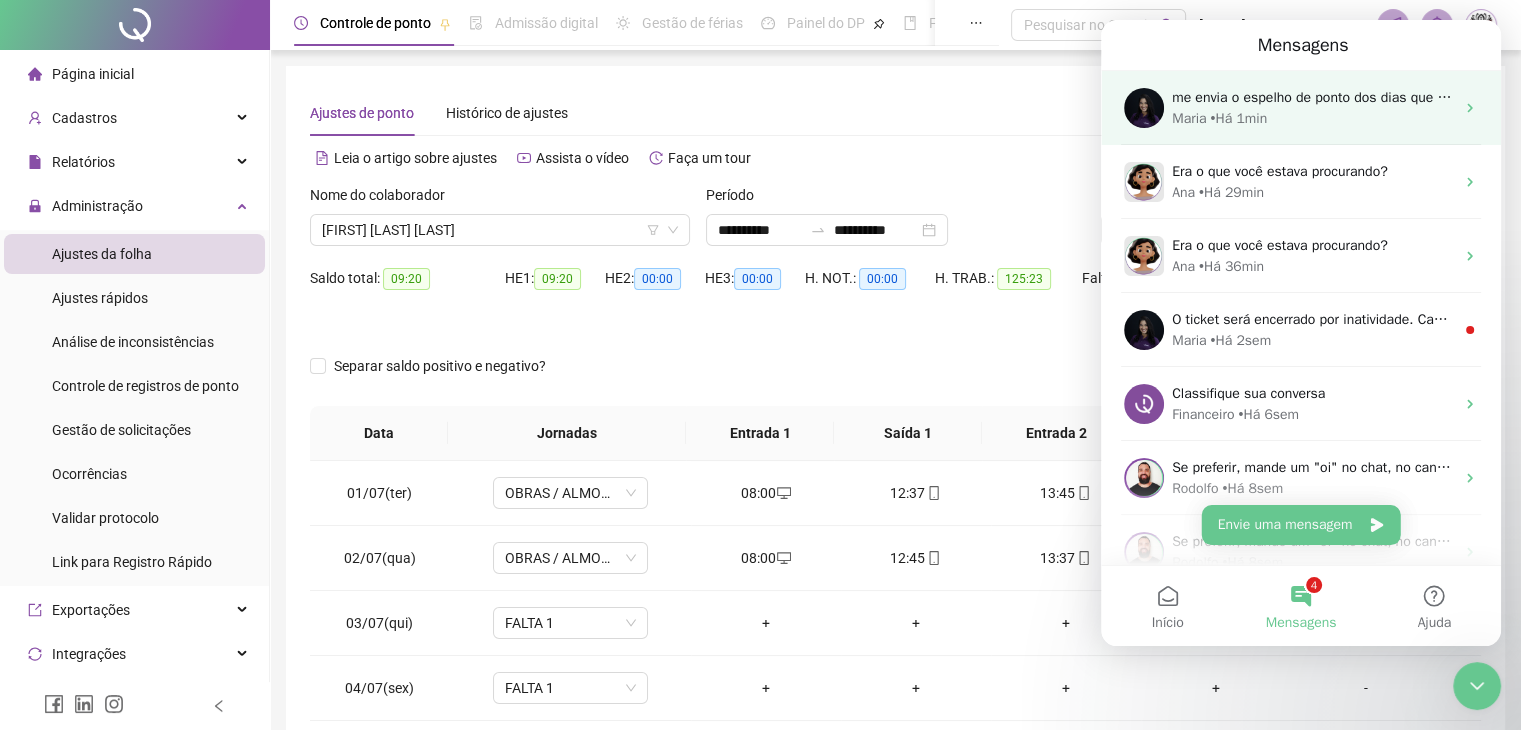 click on "Maria •  Há 1min" at bounding box center [1313, 118] 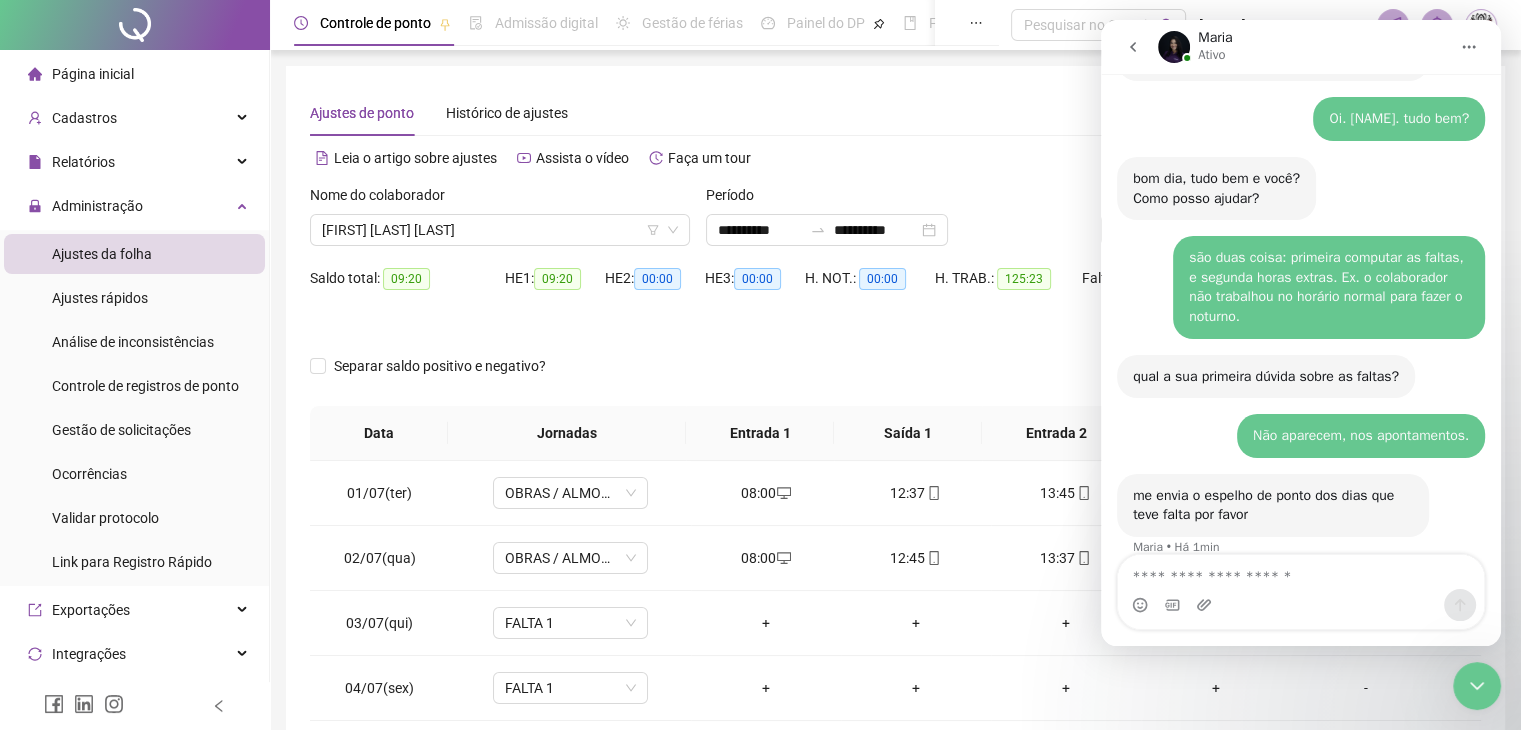scroll, scrollTop: 1984, scrollLeft: 0, axis: vertical 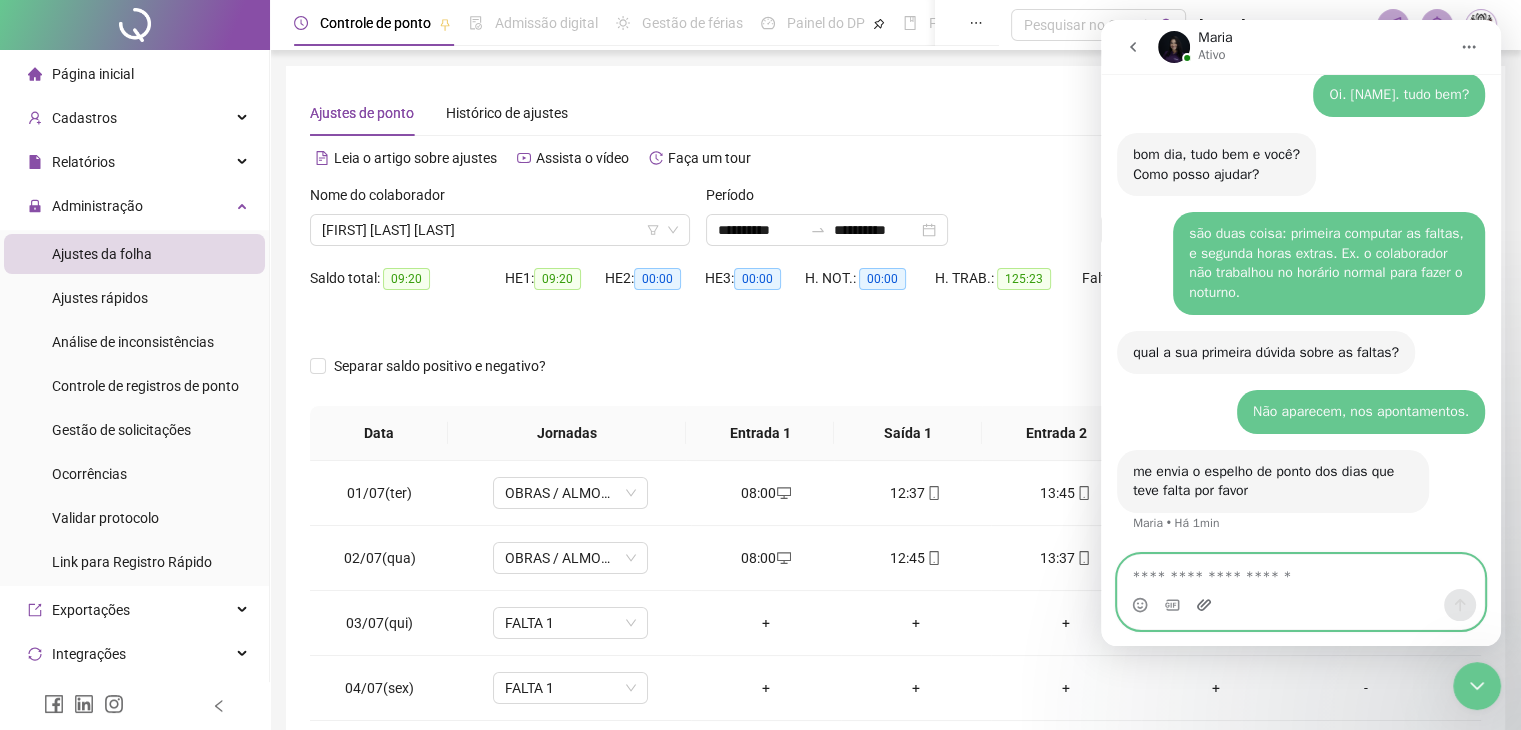 click 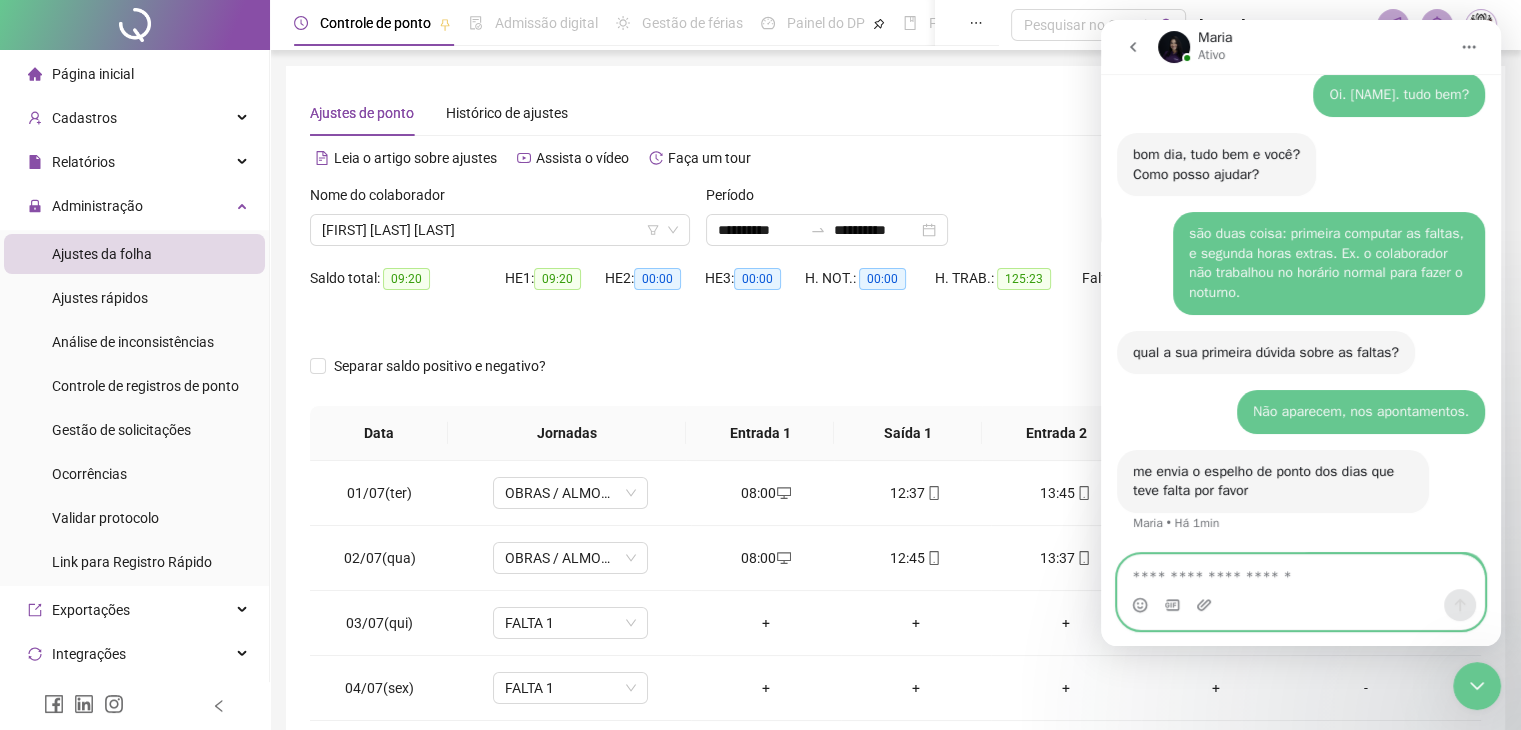 scroll, scrollTop: 2046, scrollLeft: 0, axis: vertical 